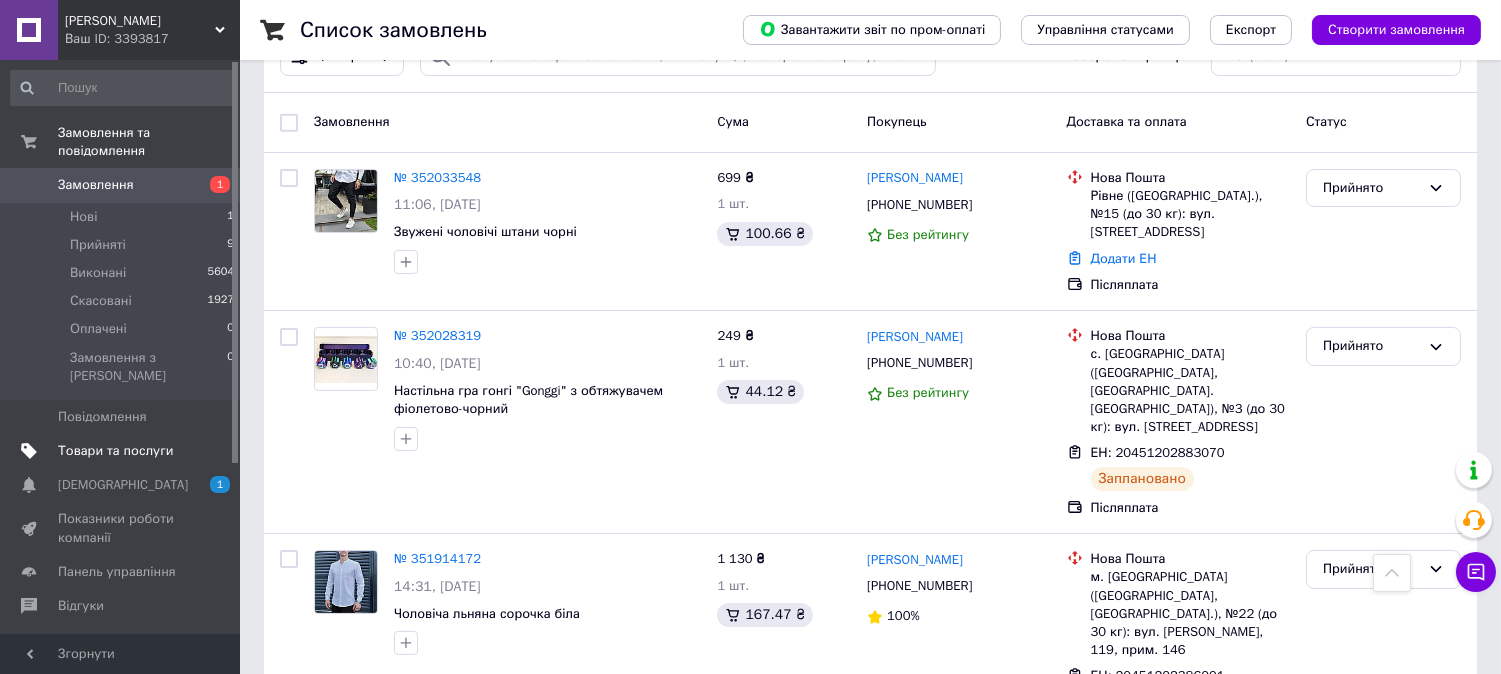 scroll, scrollTop: 0, scrollLeft: 0, axis: both 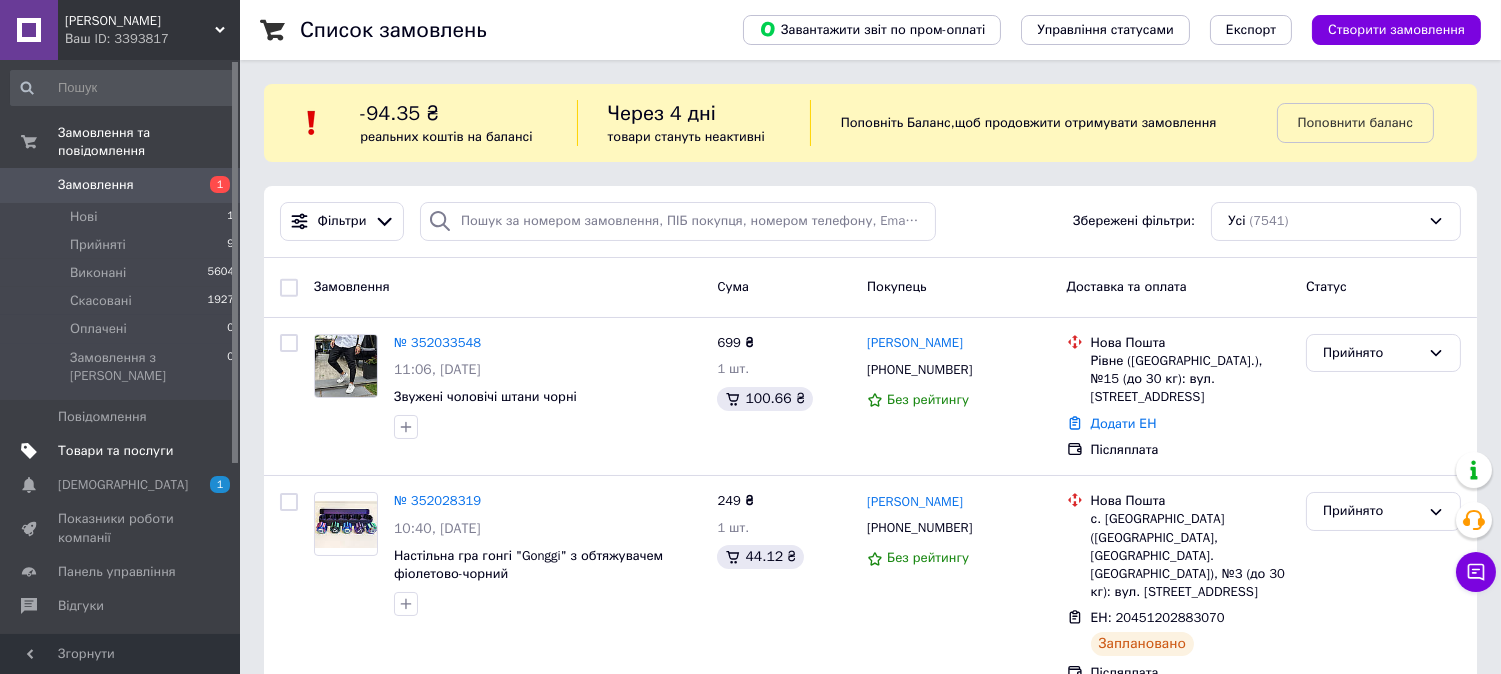click on "Товари та послуги" at bounding box center (115, 451) 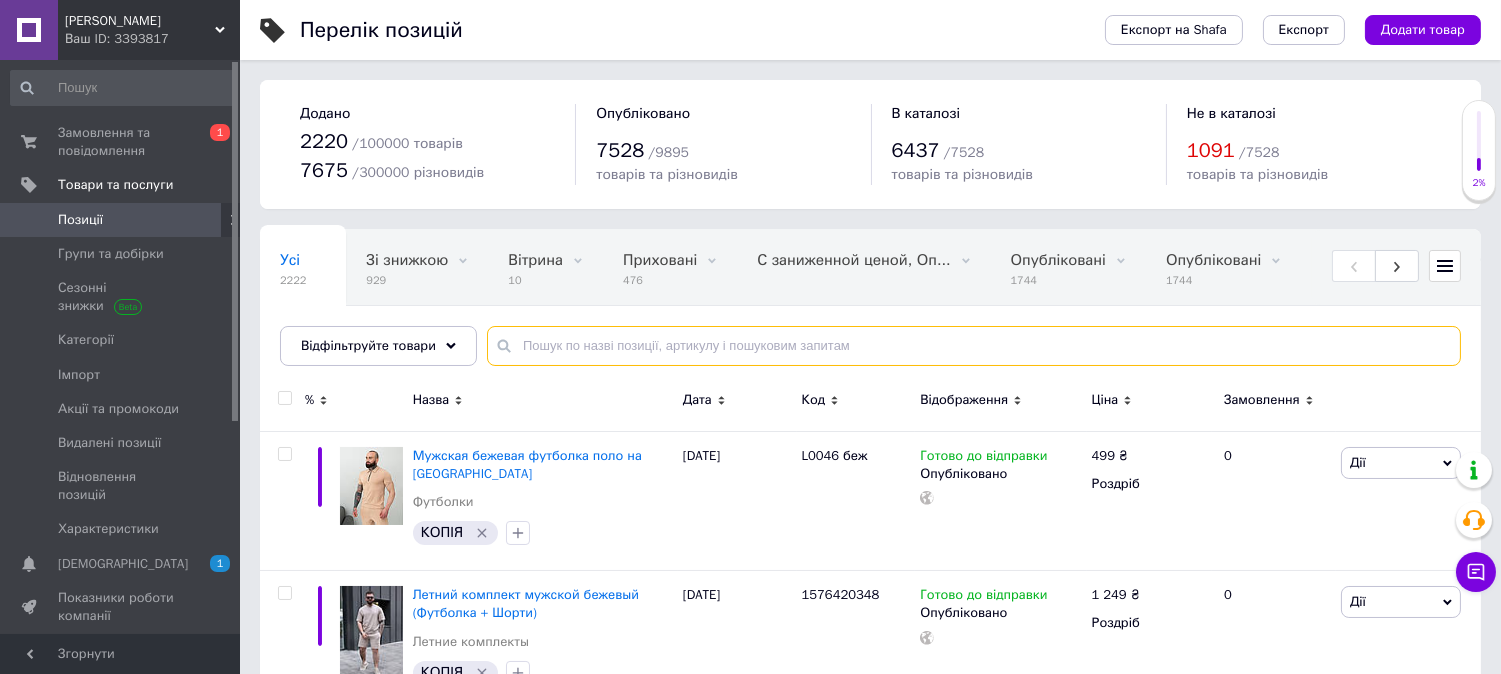 click at bounding box center [974, 346] 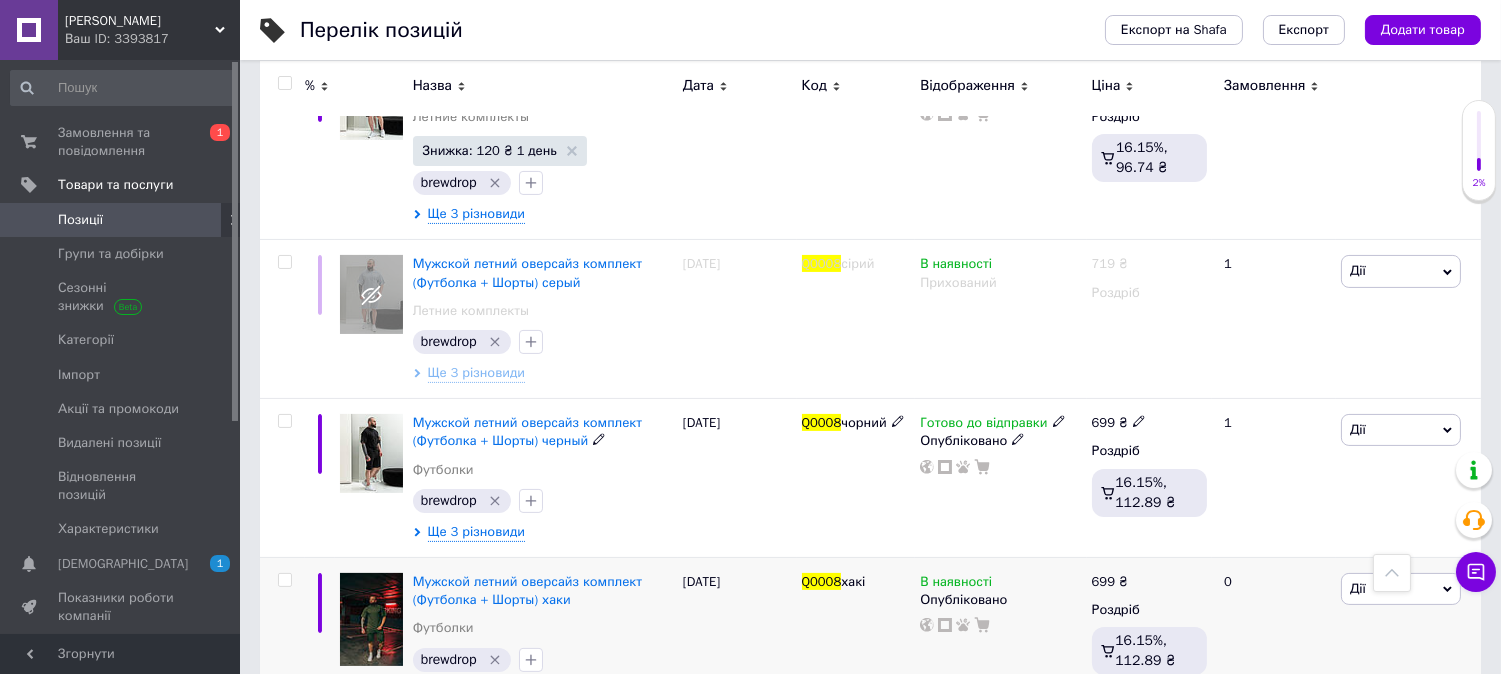 scroll, scrollTop: 884, scrollLeft: 0, axis: vertical 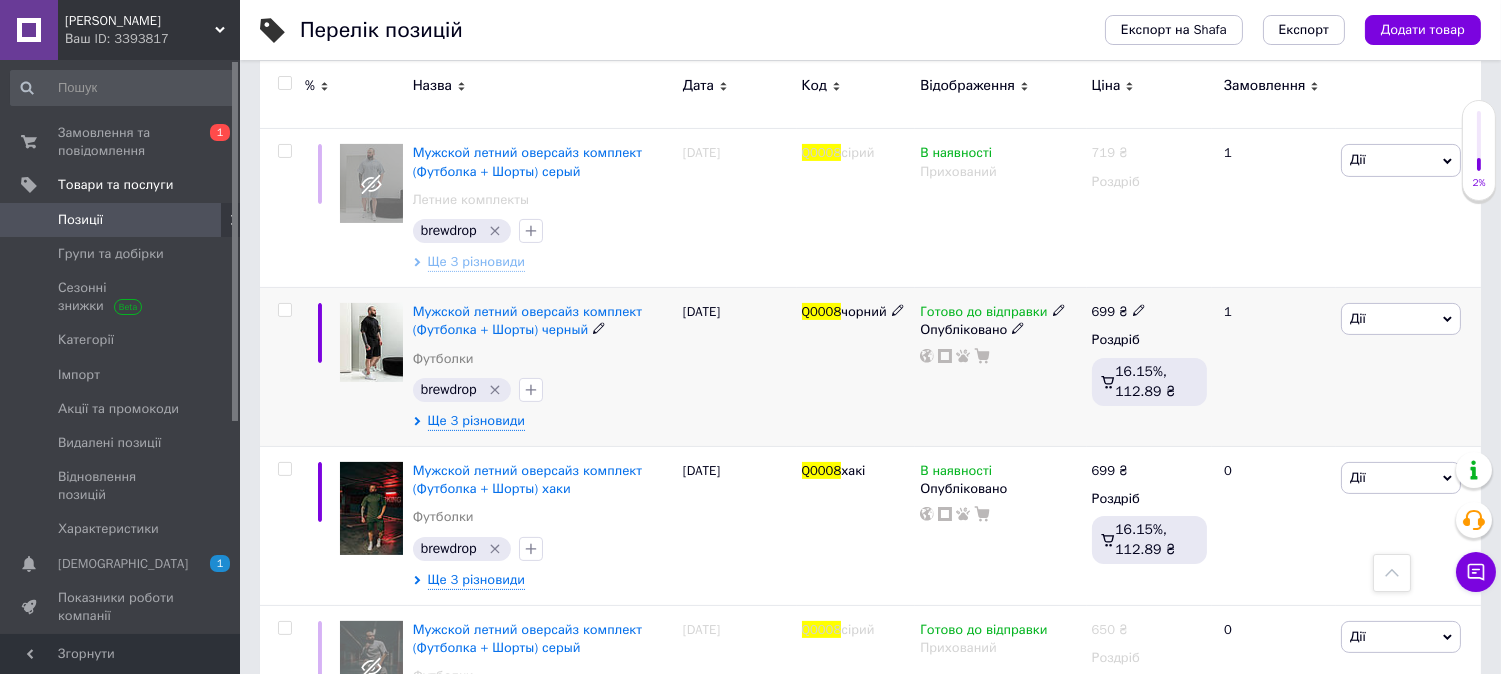 type on "Q0008" 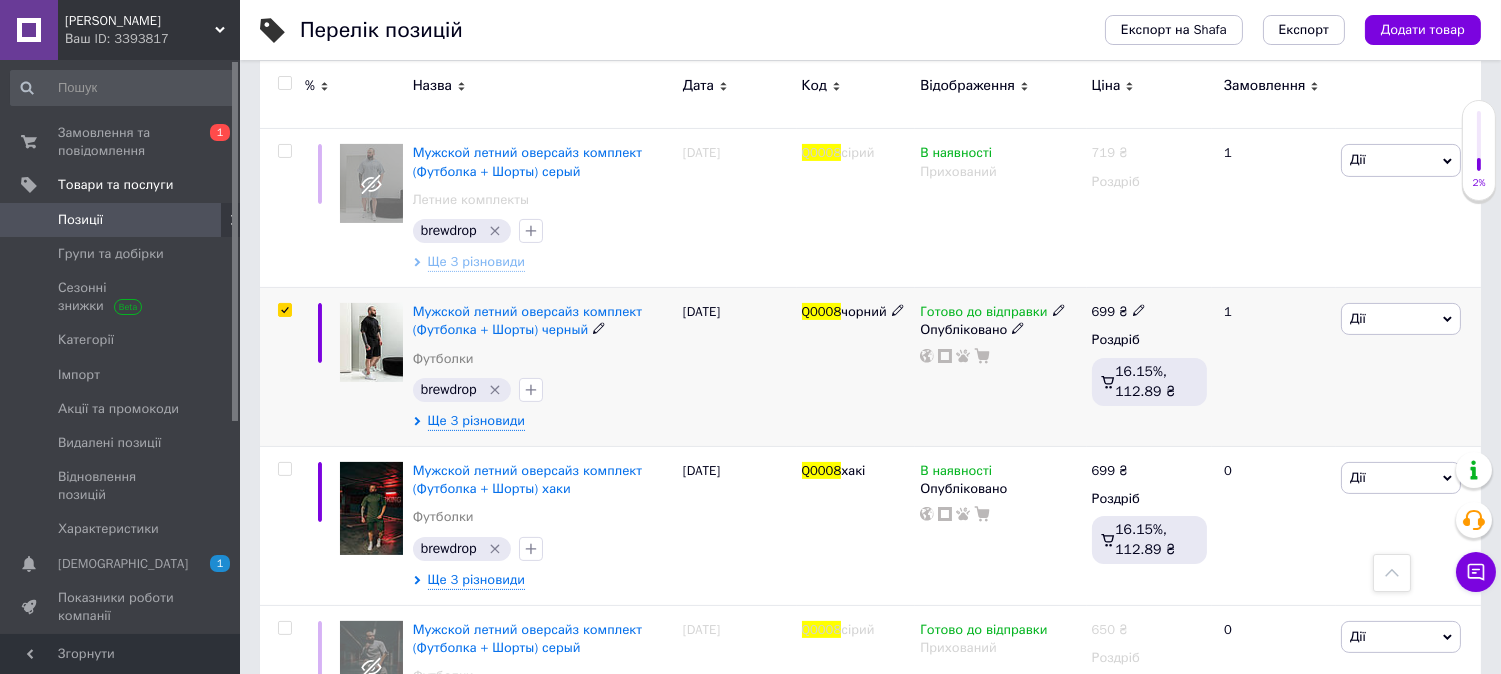 checkbox on "true" 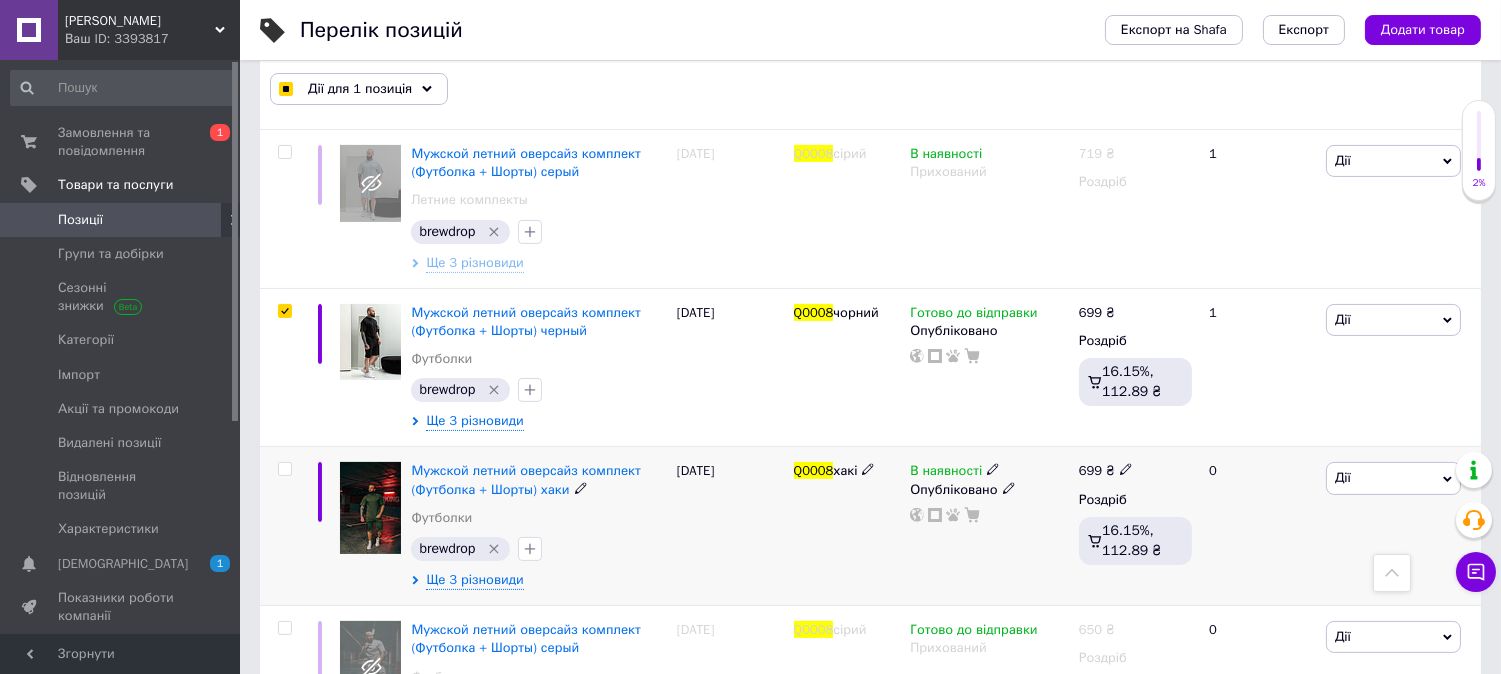 click at bounding box center (284, 469) 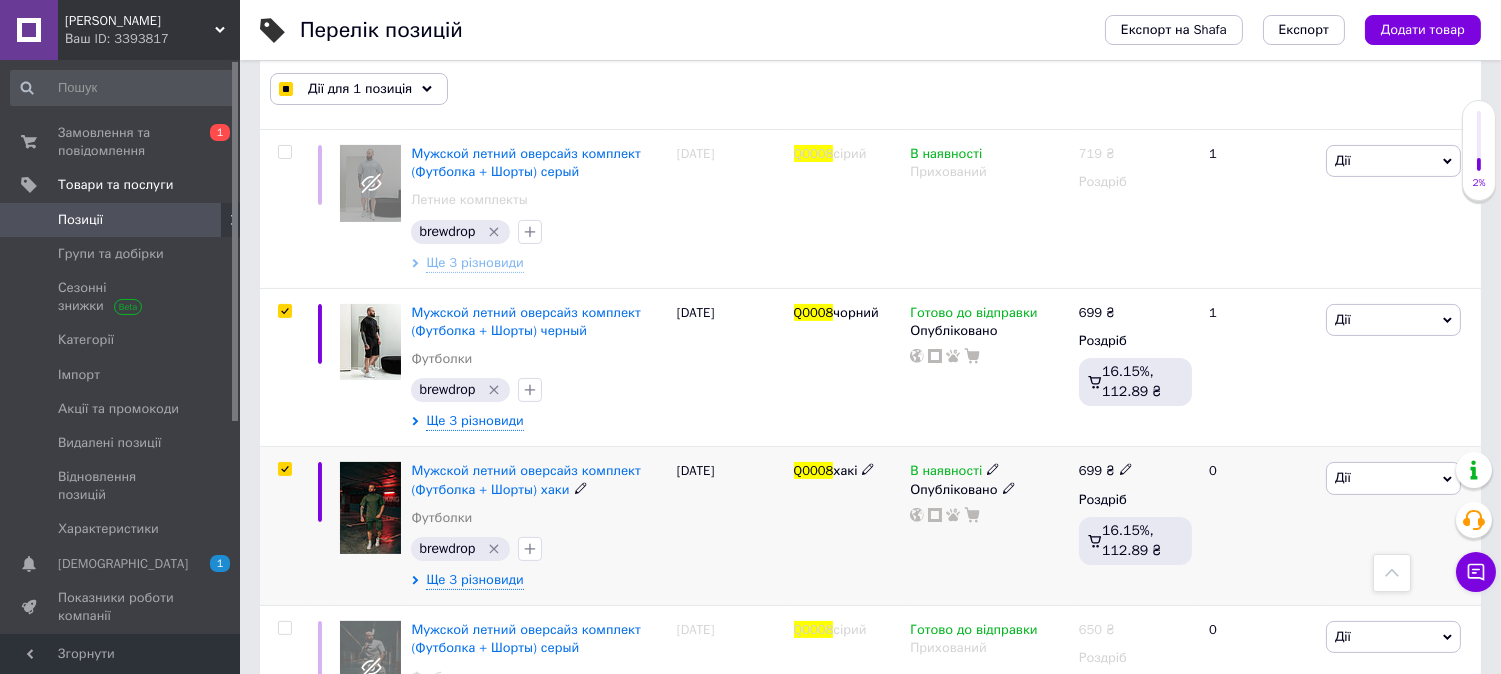 checkbox on "true" 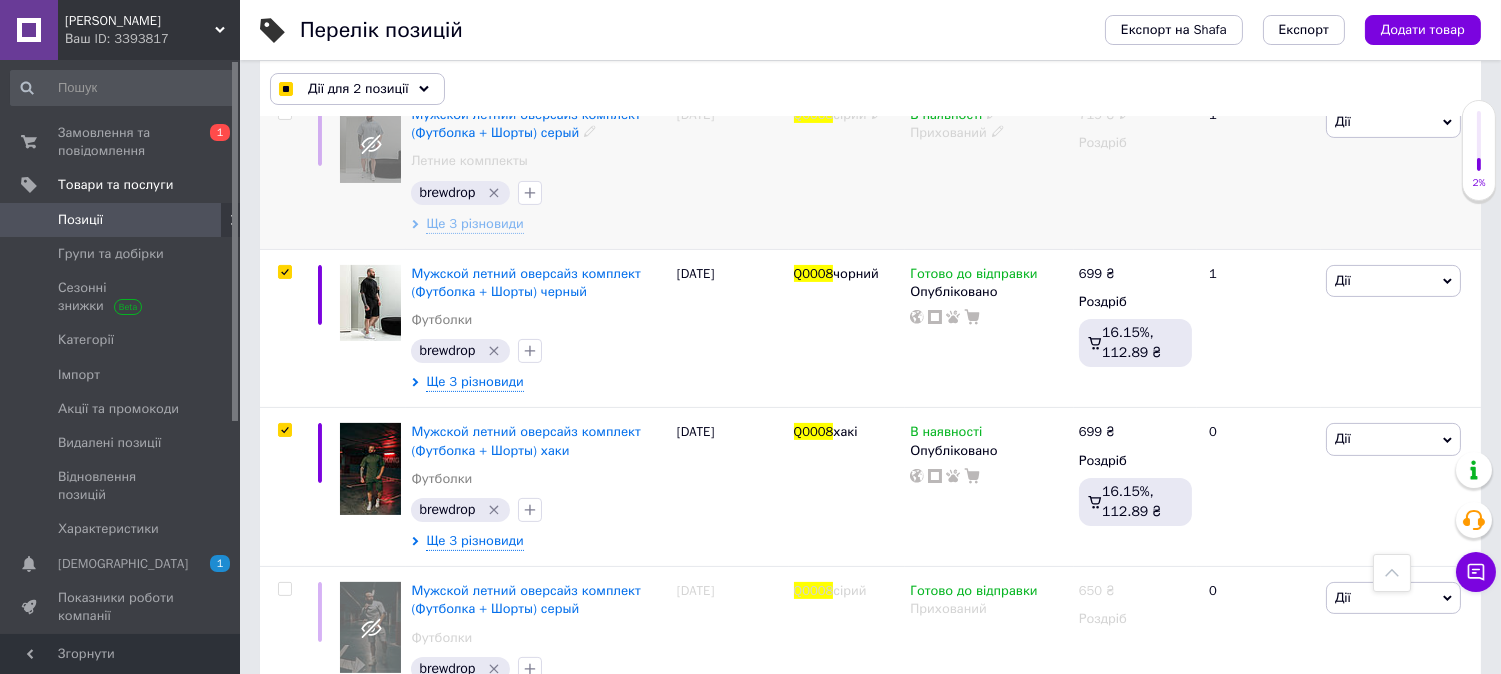 scroll, scrollTop: 883, scrollLeft: 0, axis: vertical 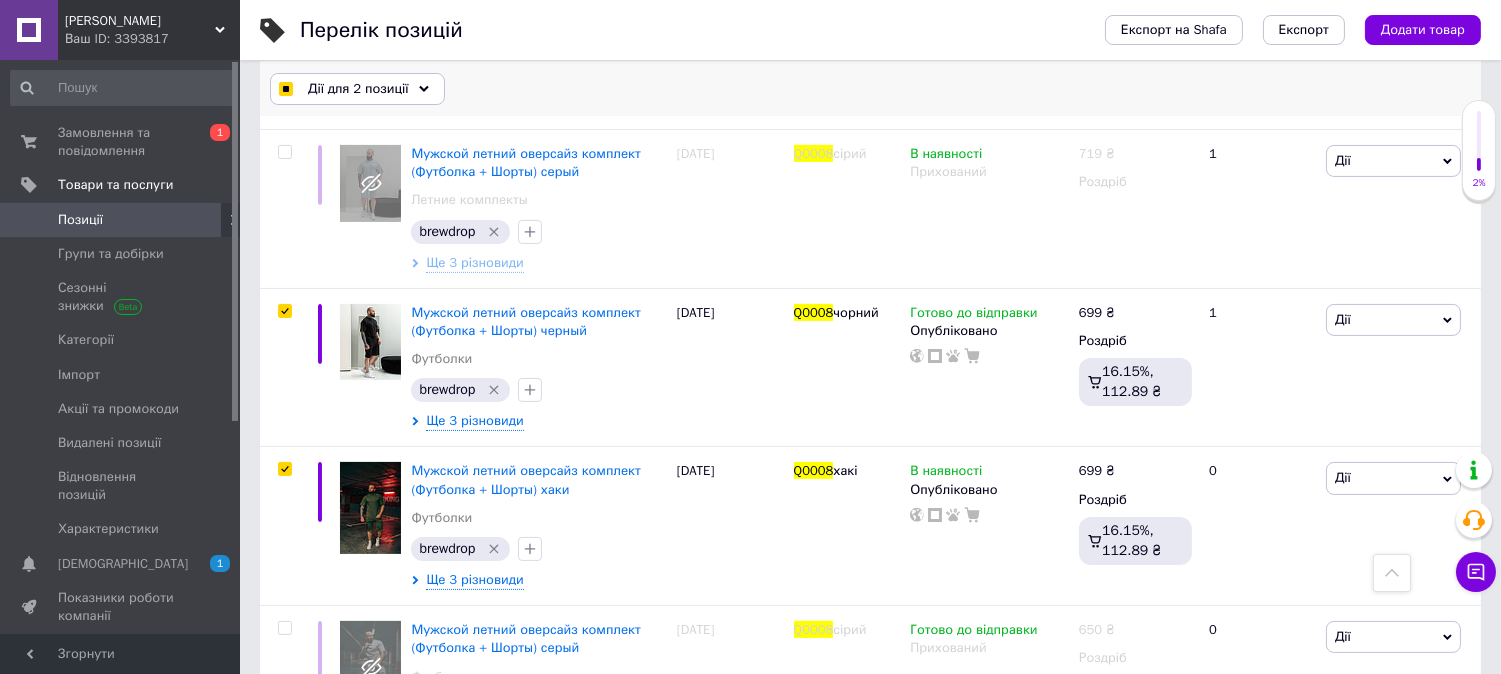 click on "Дії для 2 позиції" at bounding box center (358, 89) 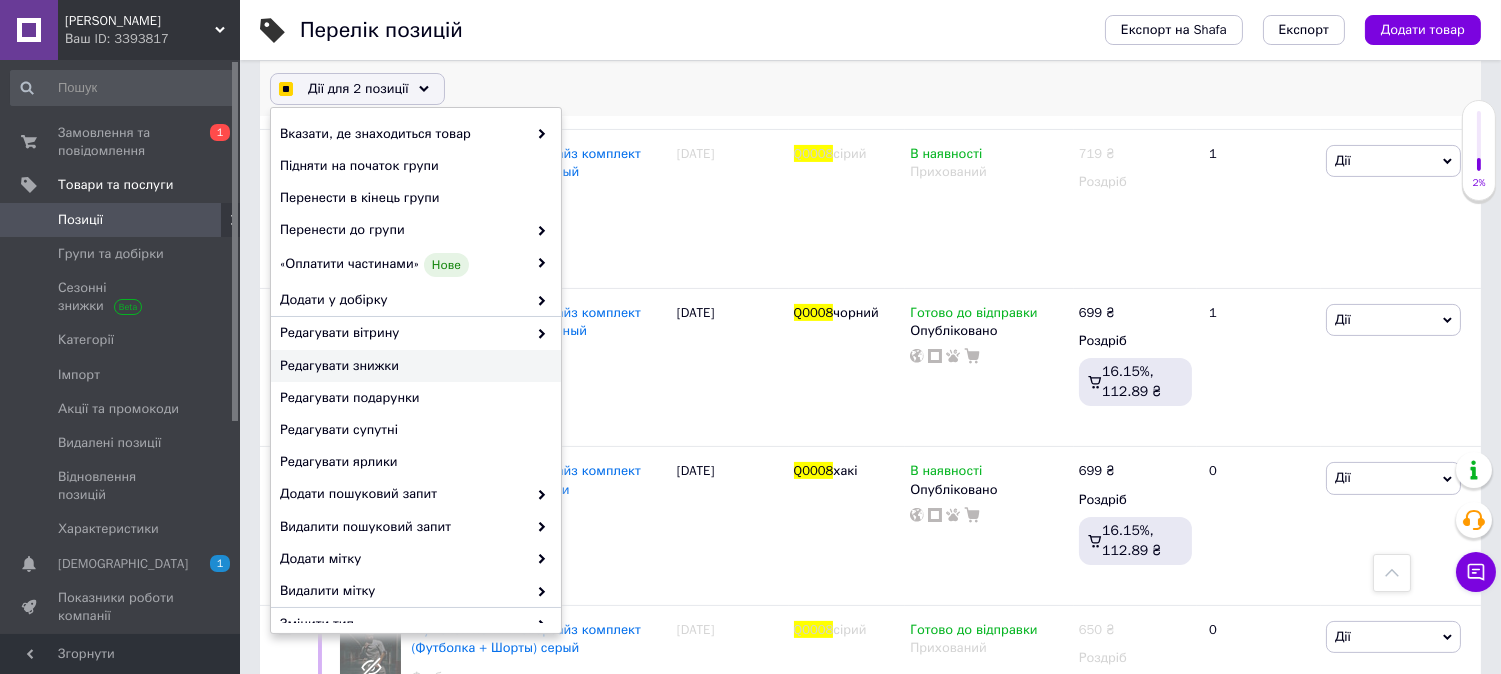 checkbox on "true" 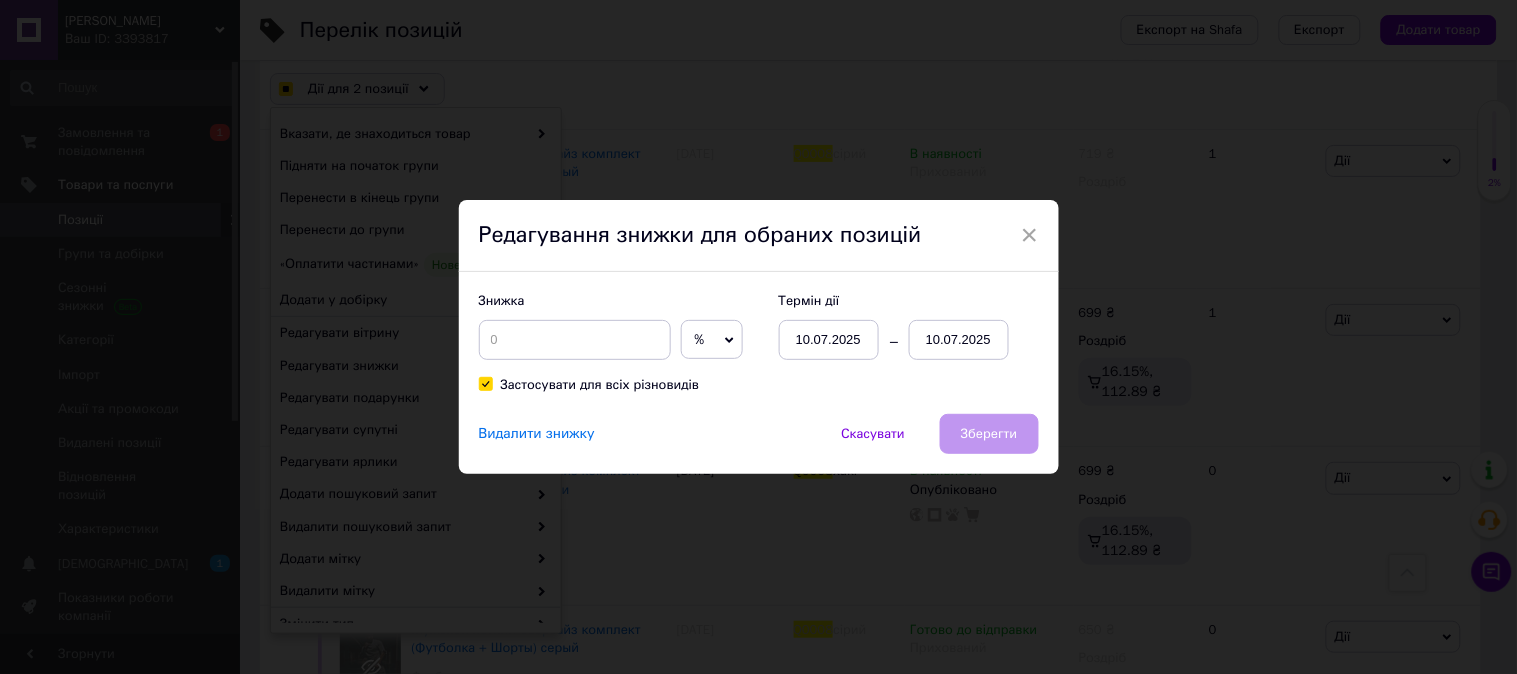 click on "%" at bounding box center (712, 340) 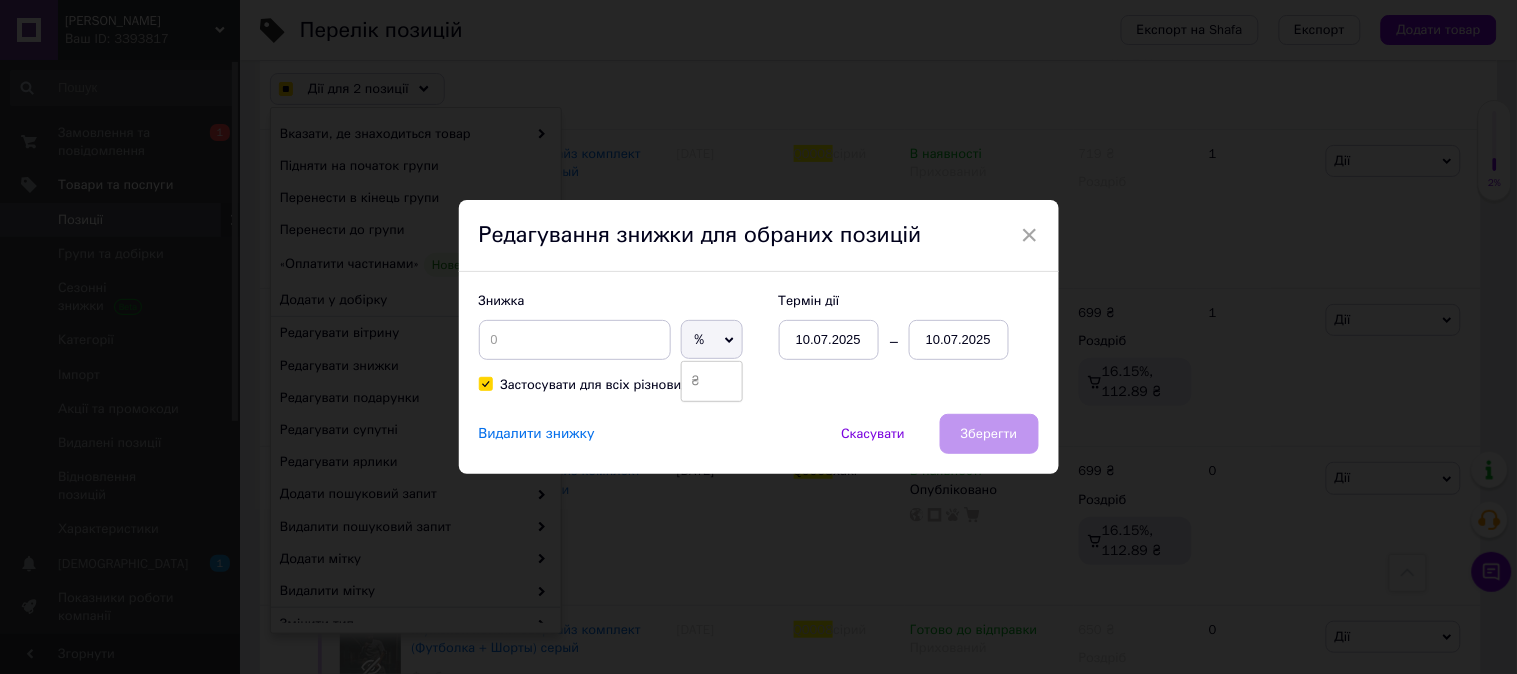 drag, startPoint x: 696, startPoint y: 387, endPoint x: 563, endPoint y: 350, distance: 138.05072 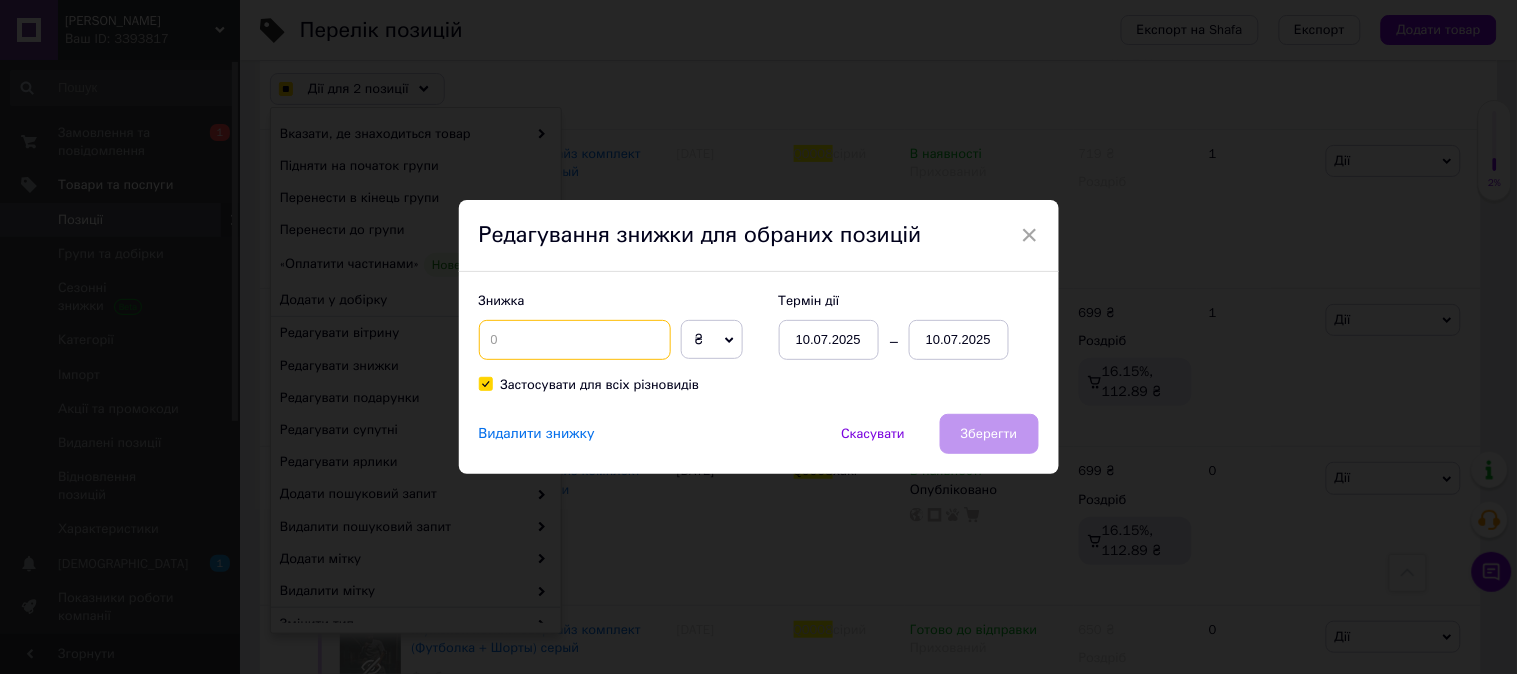 click at bounding box center (575, 340) 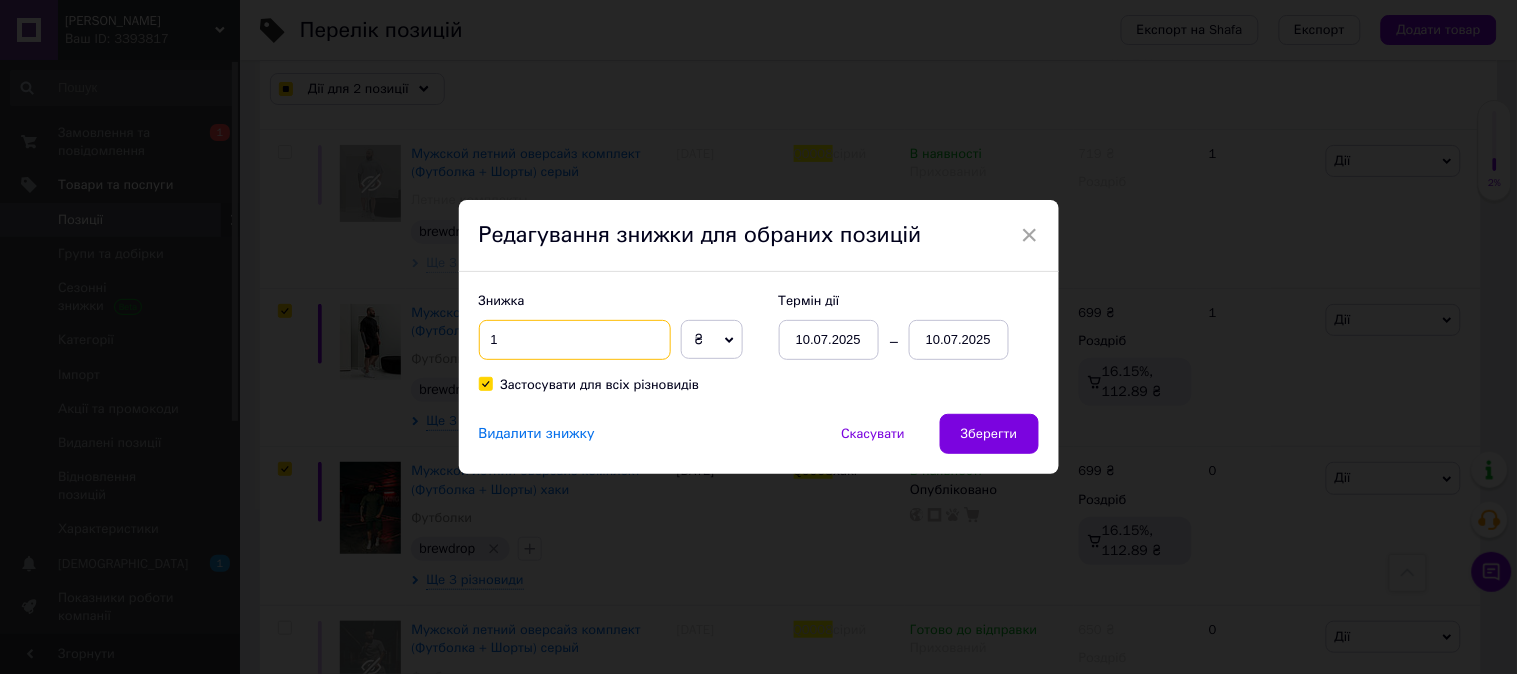 checkbox on "true" 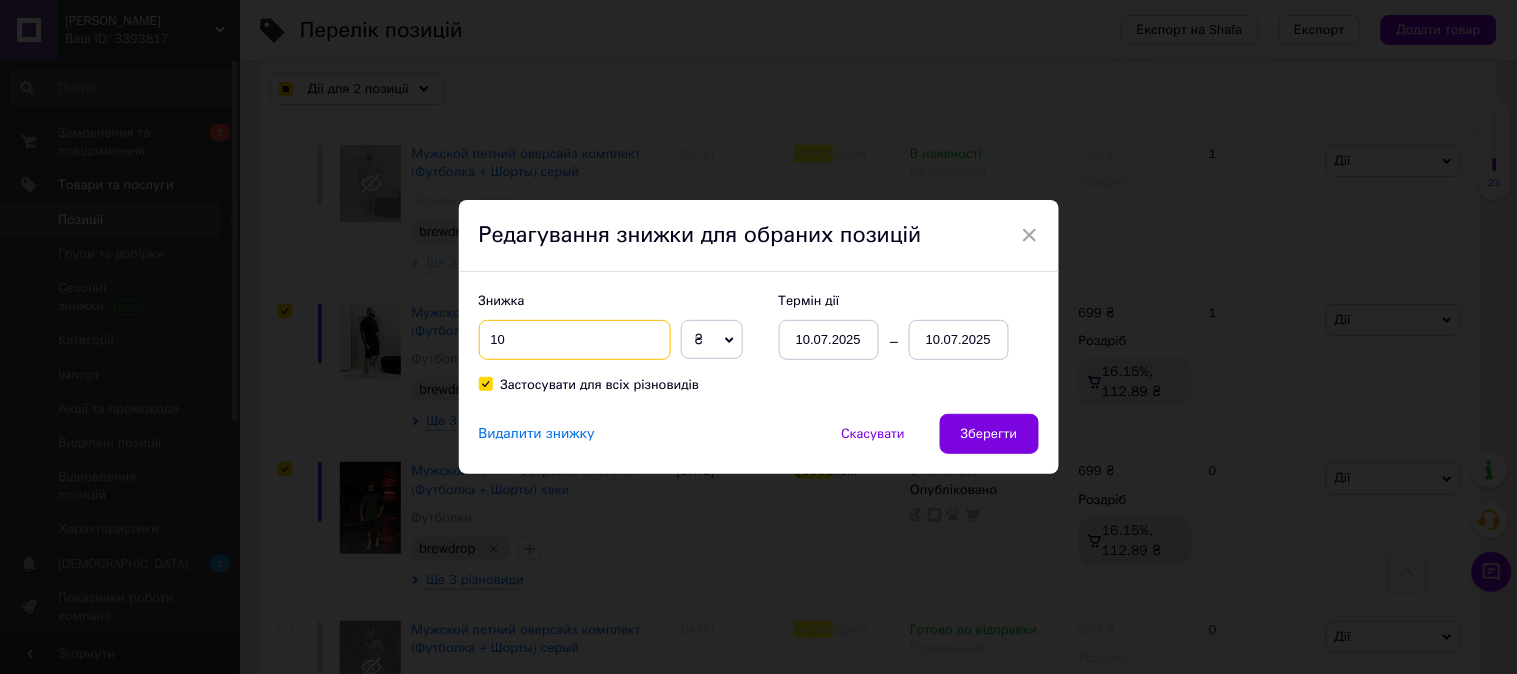 checkbox on "true" 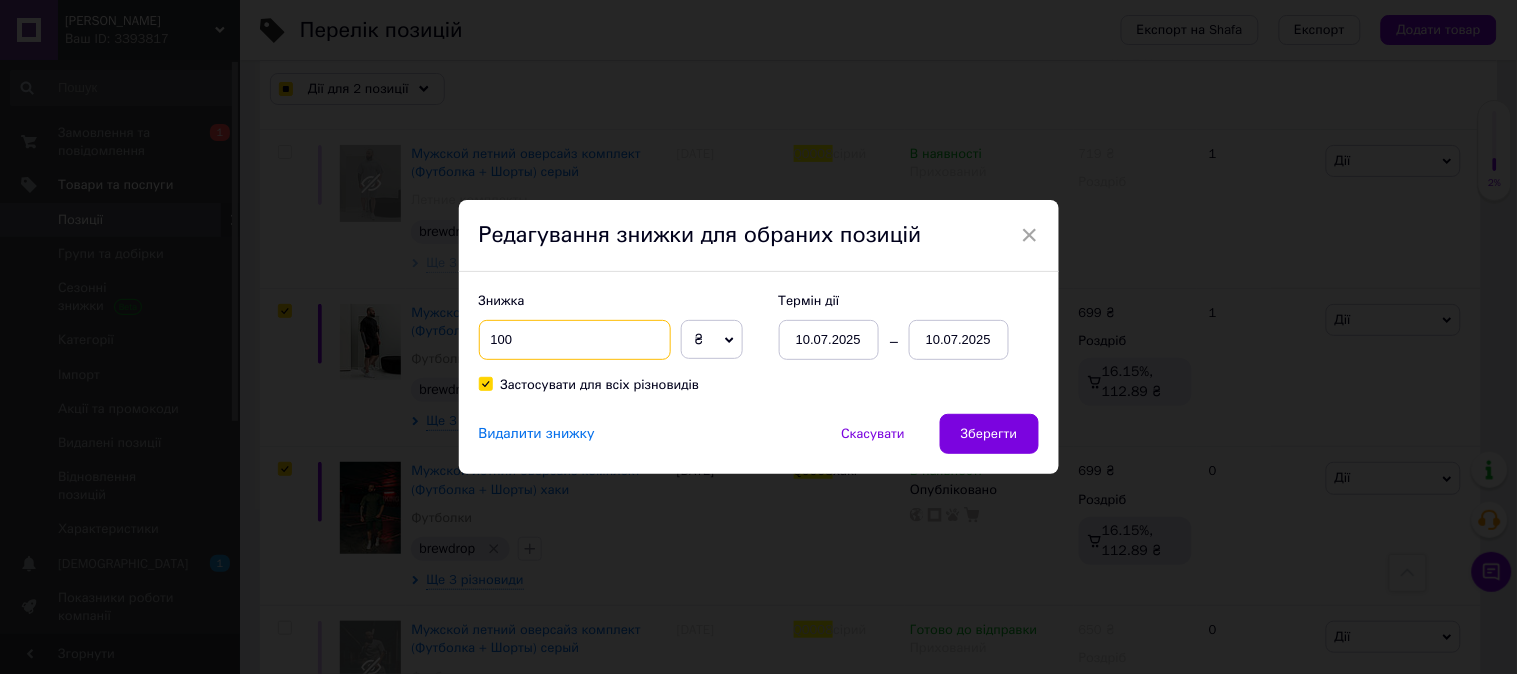 type on "100" 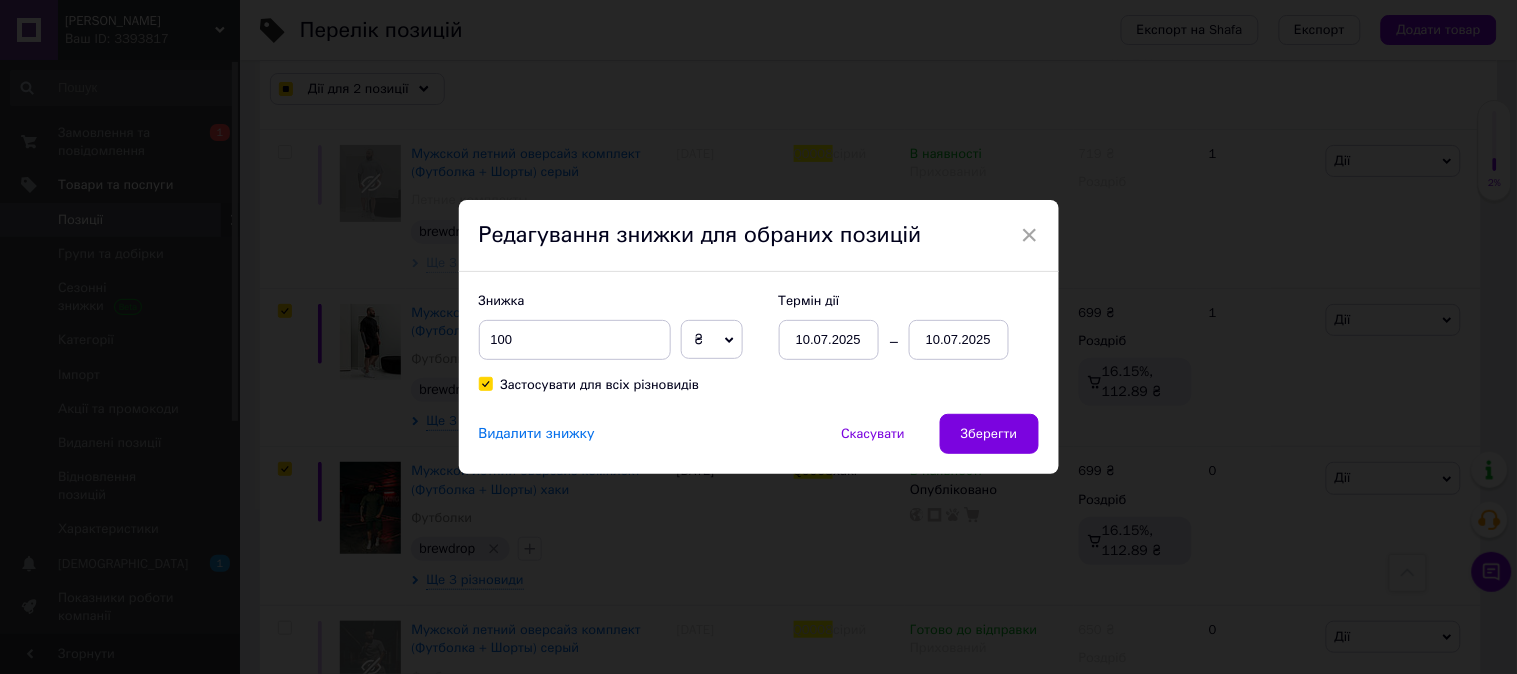 click on "[DATE] [DATE]" at bounding box center (894, 340) 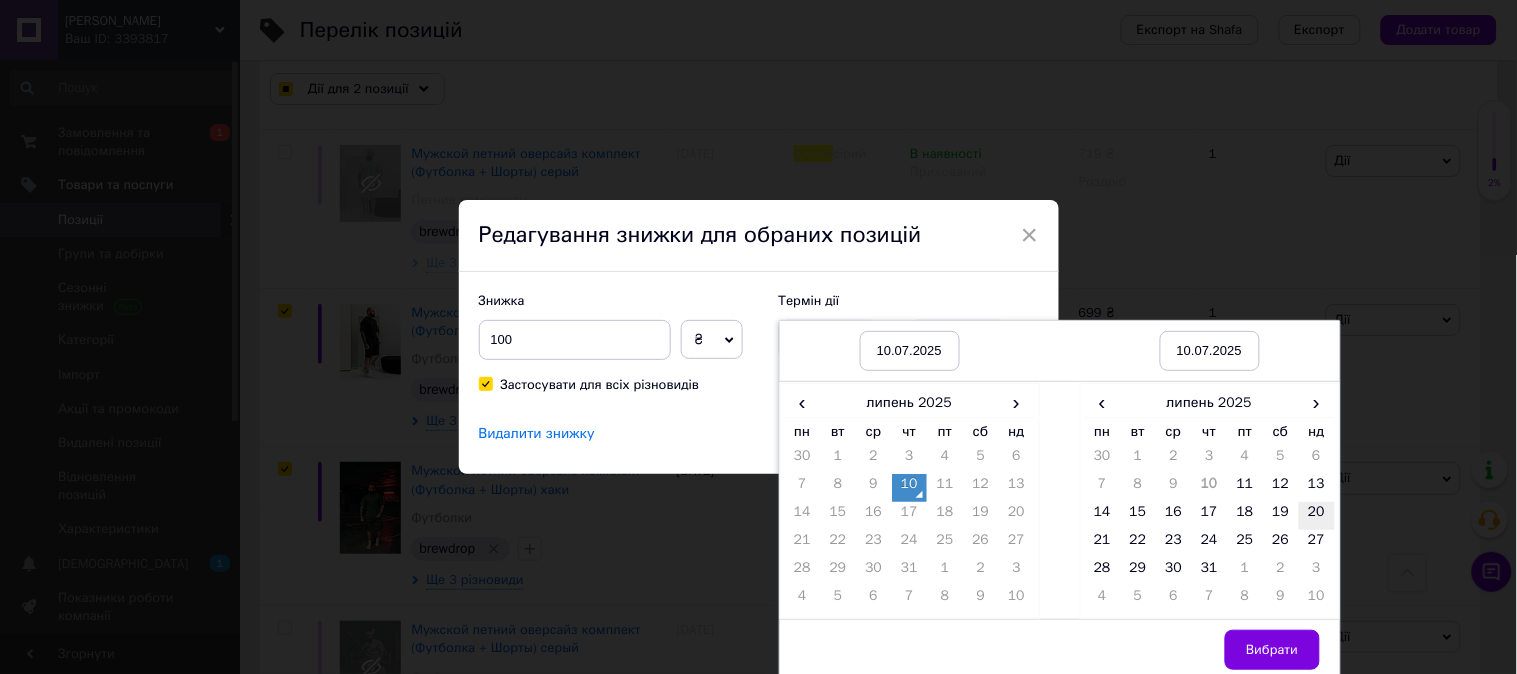 click on "20" at bounding box center [1317, 516] 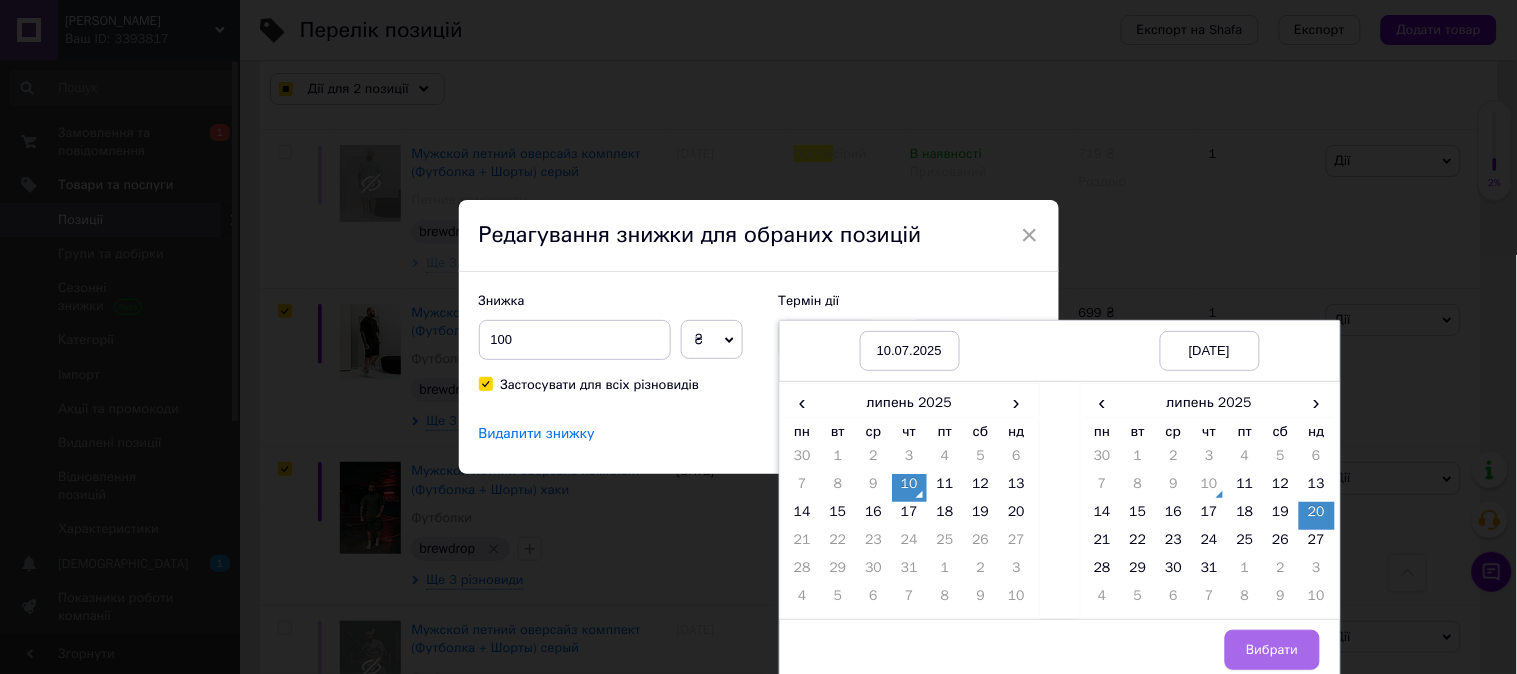 click on "Вибрати" at bounding box center [1272, 650] 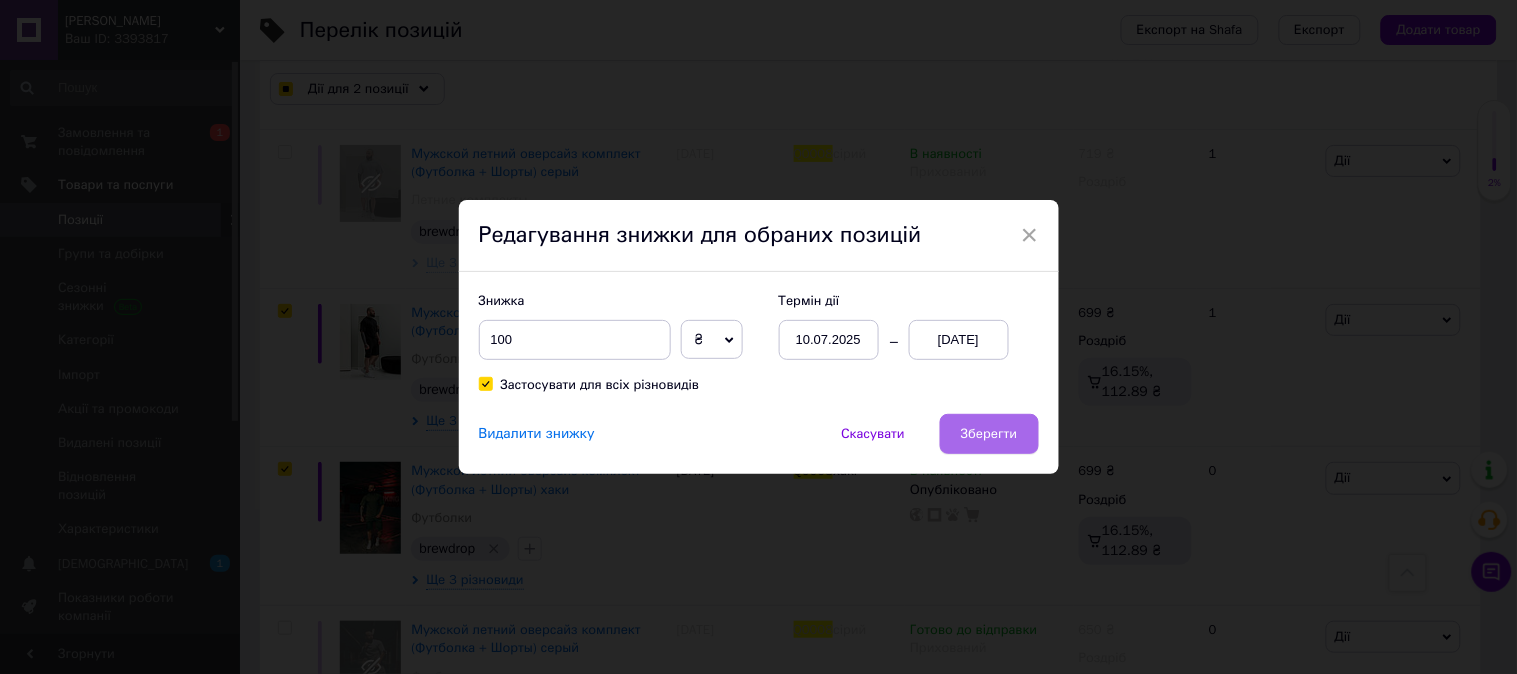click on "Зберегти" at bounding box center [989, 434] 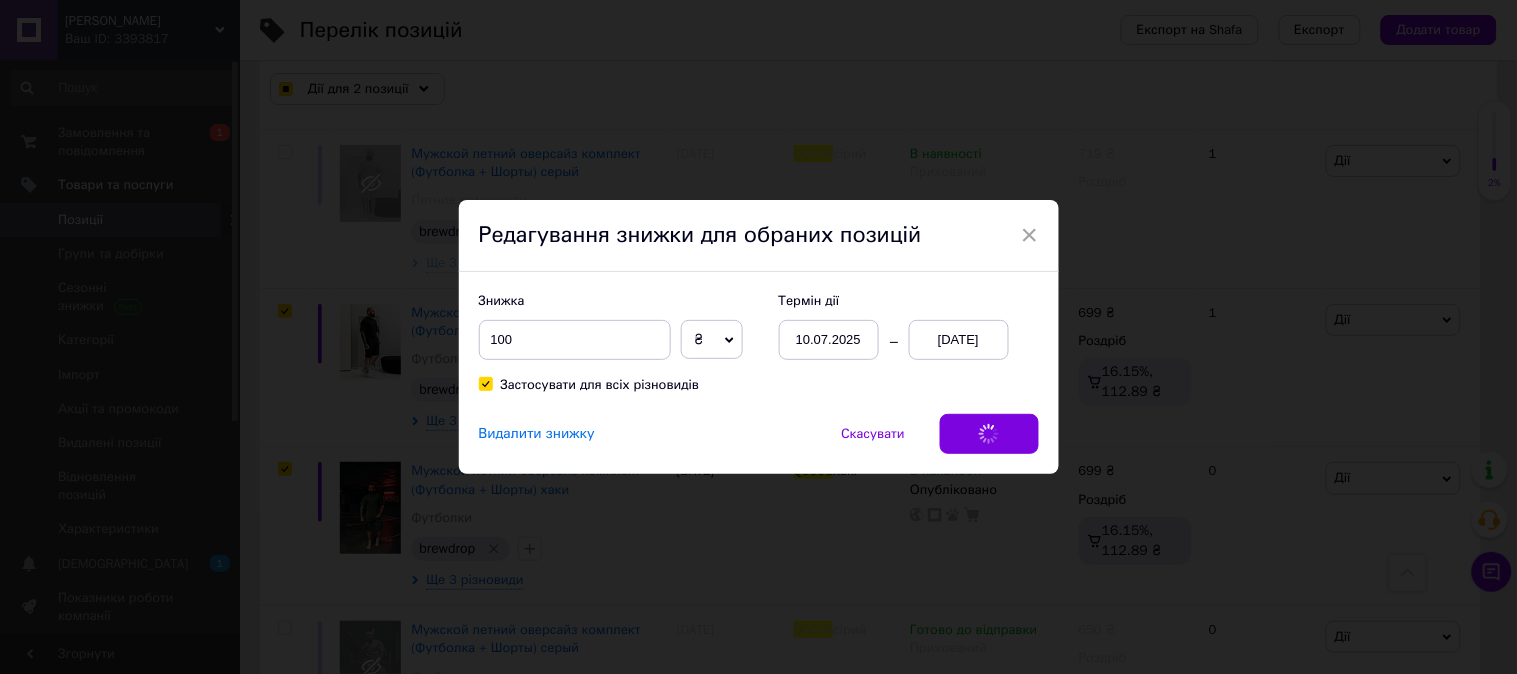 checkbox on "true" 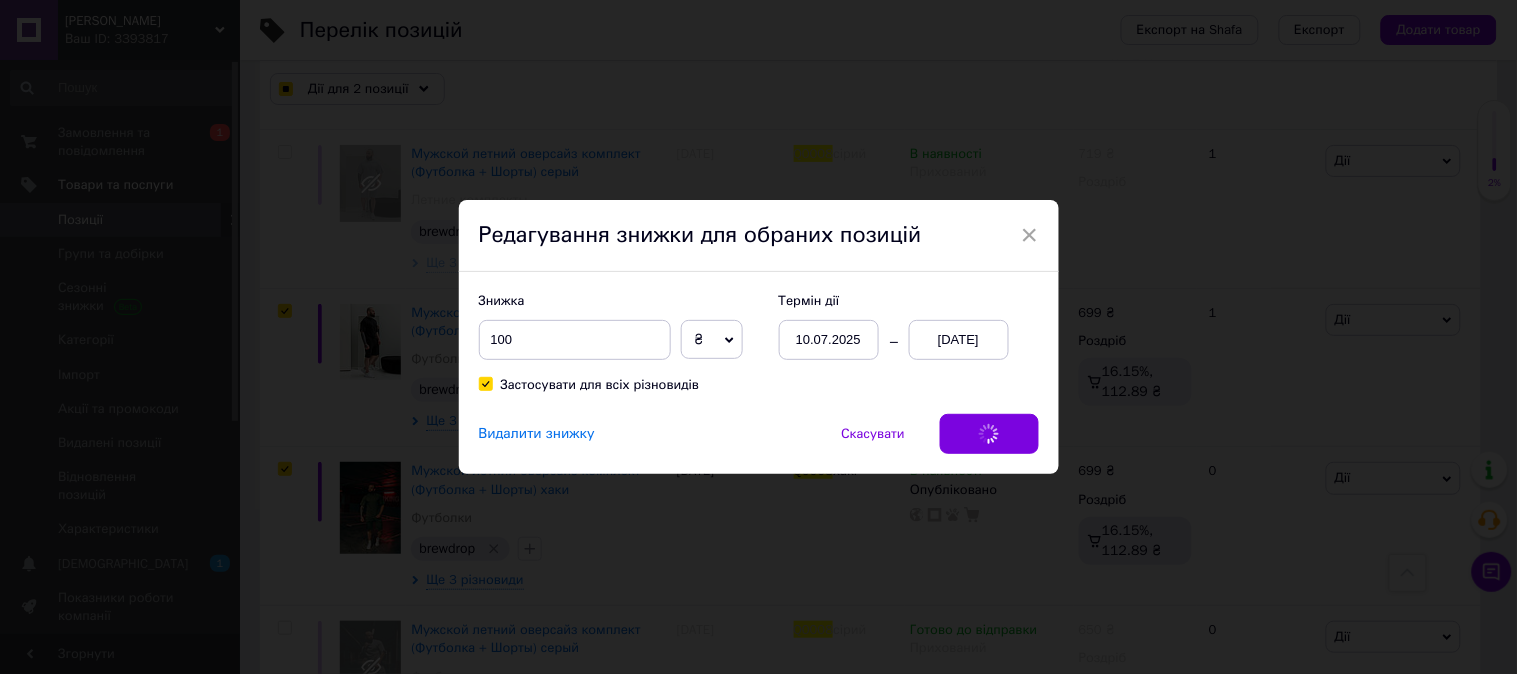 checkbox on "true" 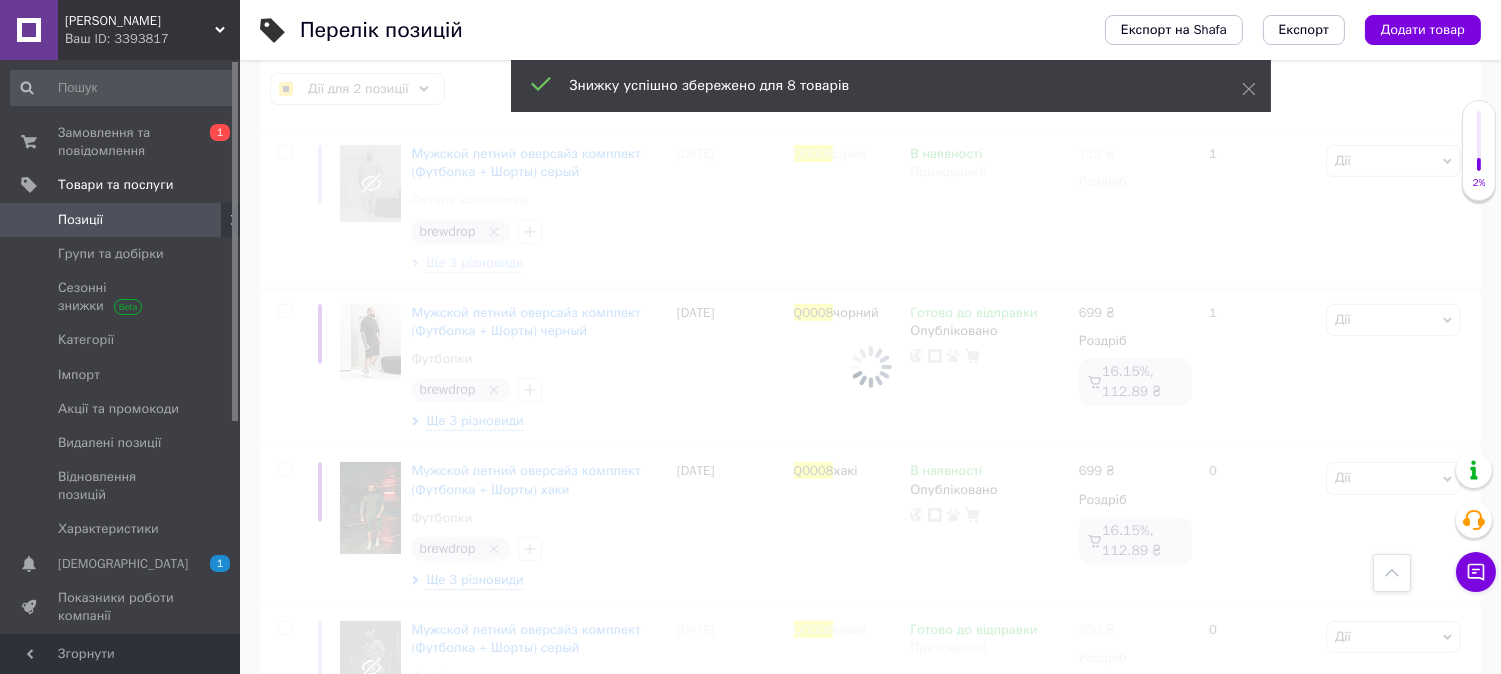 checkbox on "false" 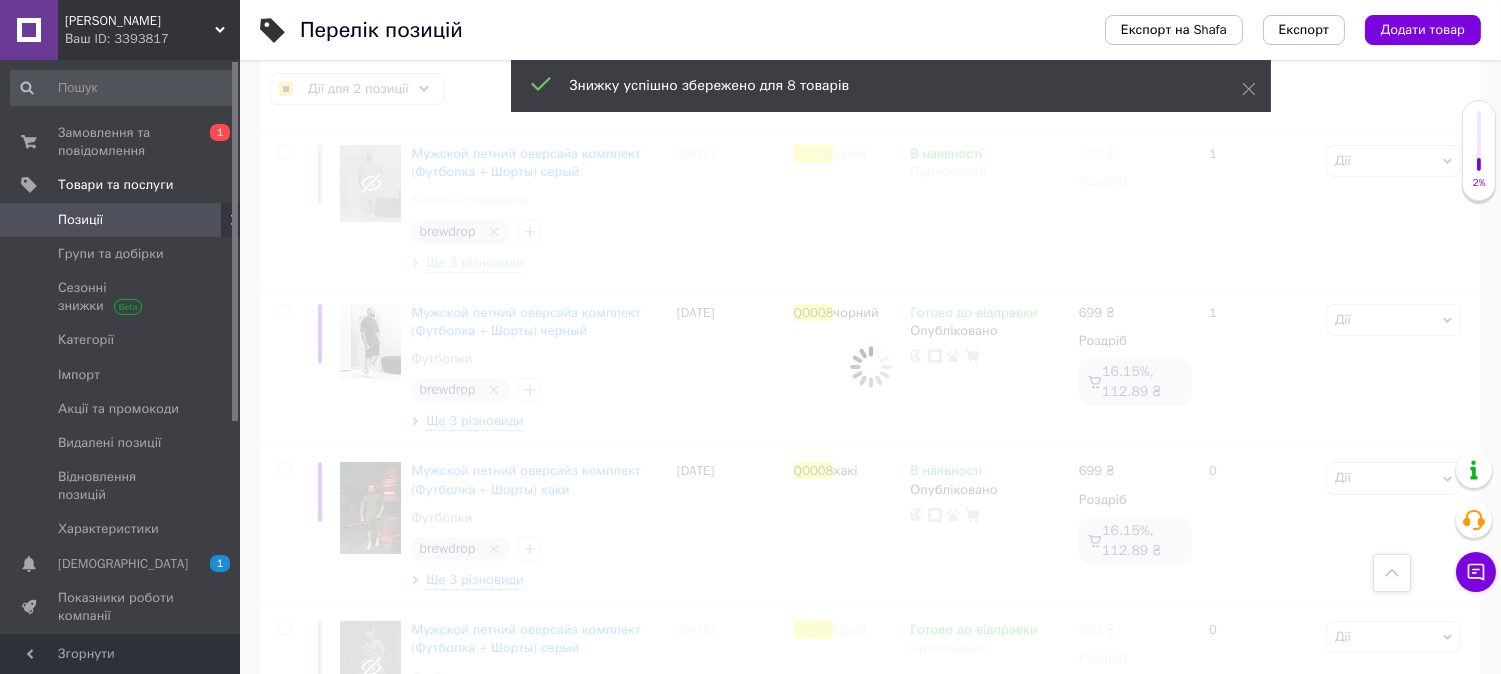 checkbox on "false" 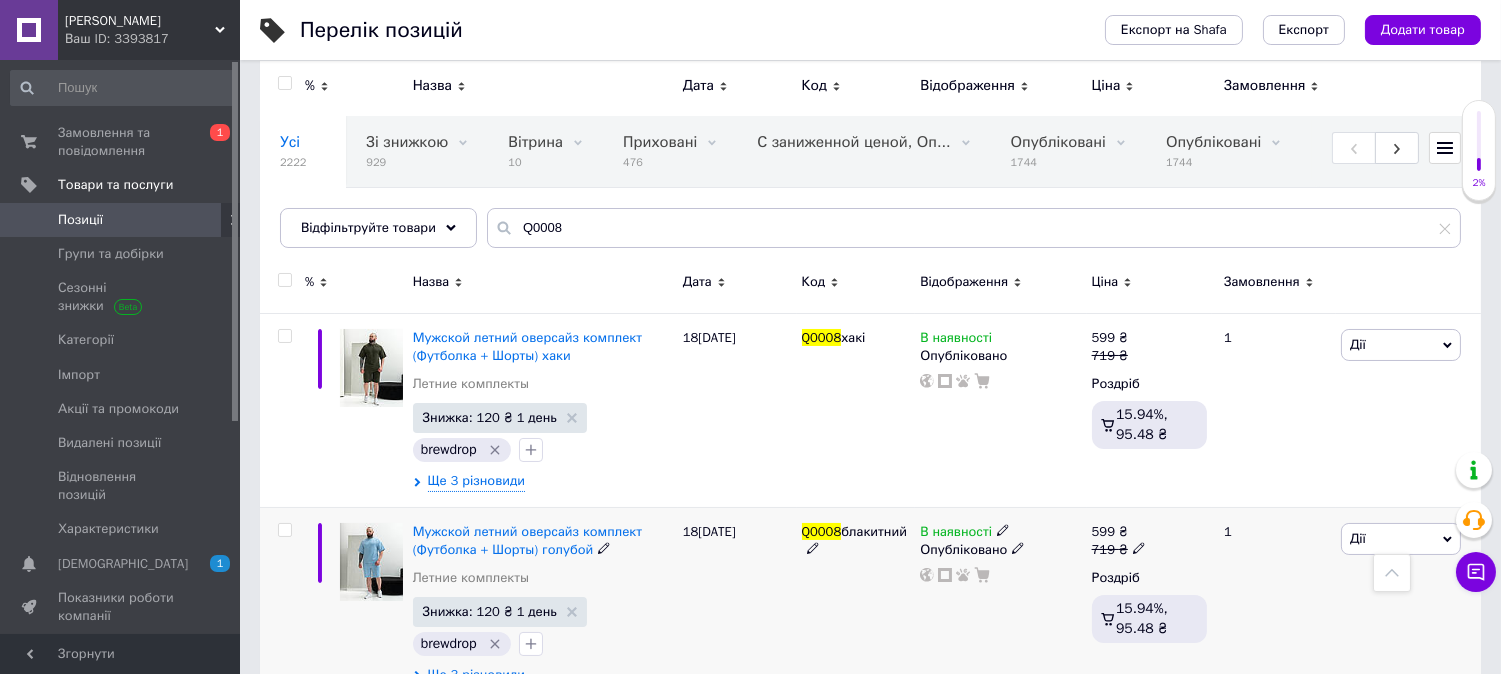 scroll, scrollTop: 0, scrollLeft: 0, axis: both 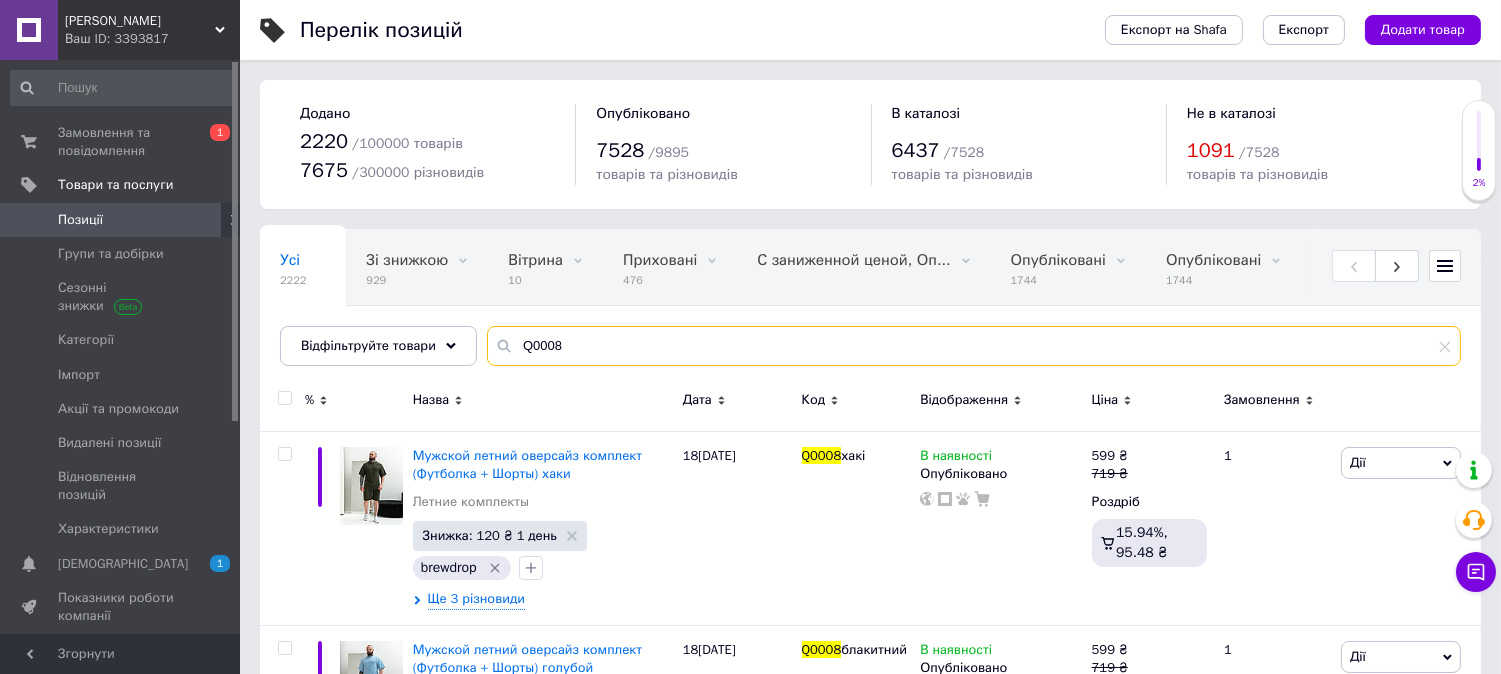 click on "Q0008" at bounding box center (974, 346) 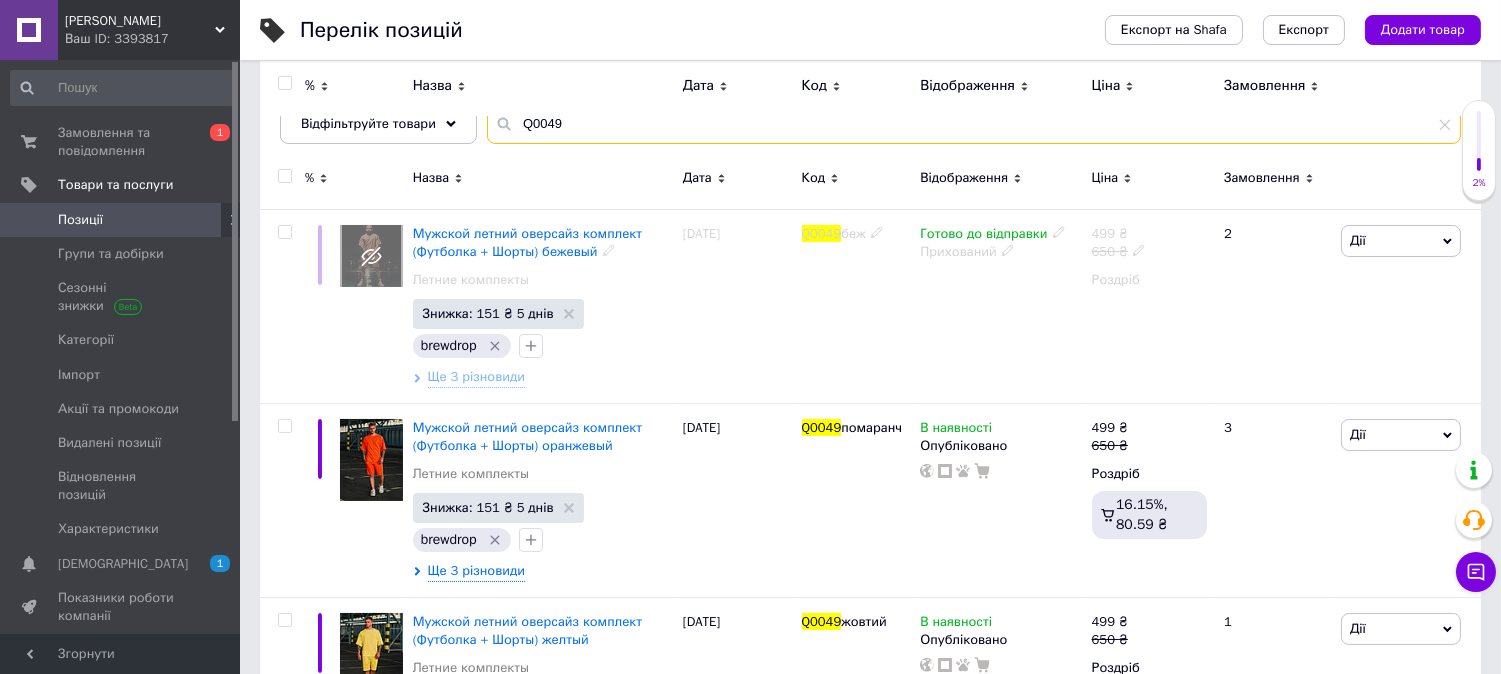 scroll, scrollTop: 358, scrollLeft: 0, axis: vertical 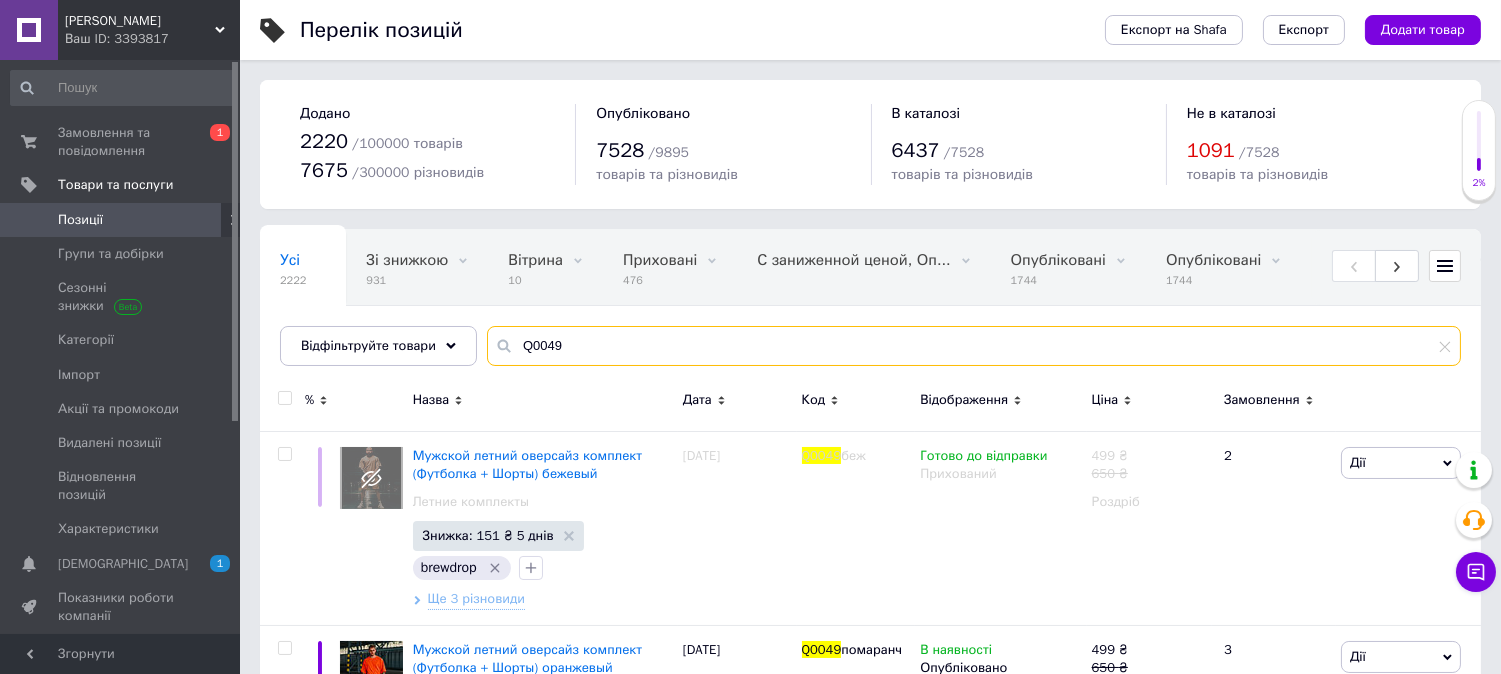 click on "Q0049" at bounding box center [974, 346] 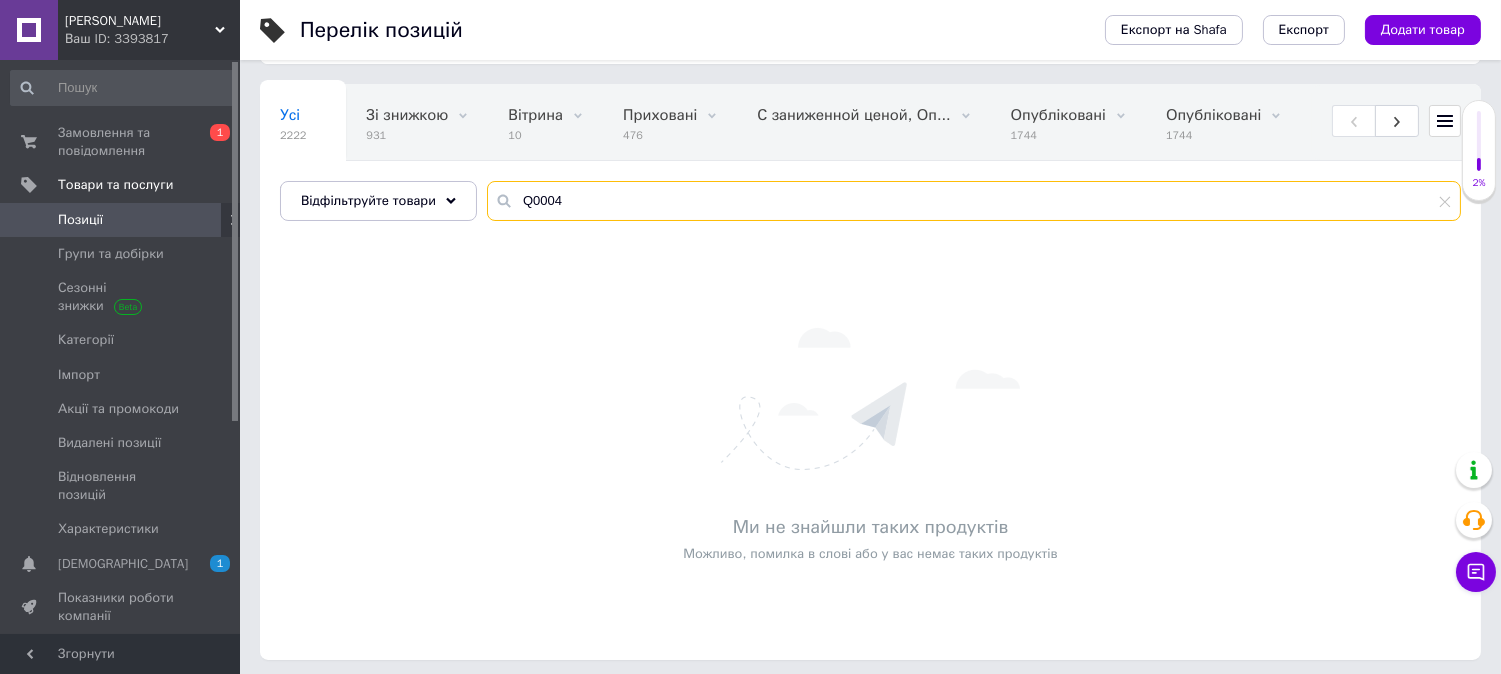 scroll, scrollTop: 151, scrollLeft: 0, axis: vertical 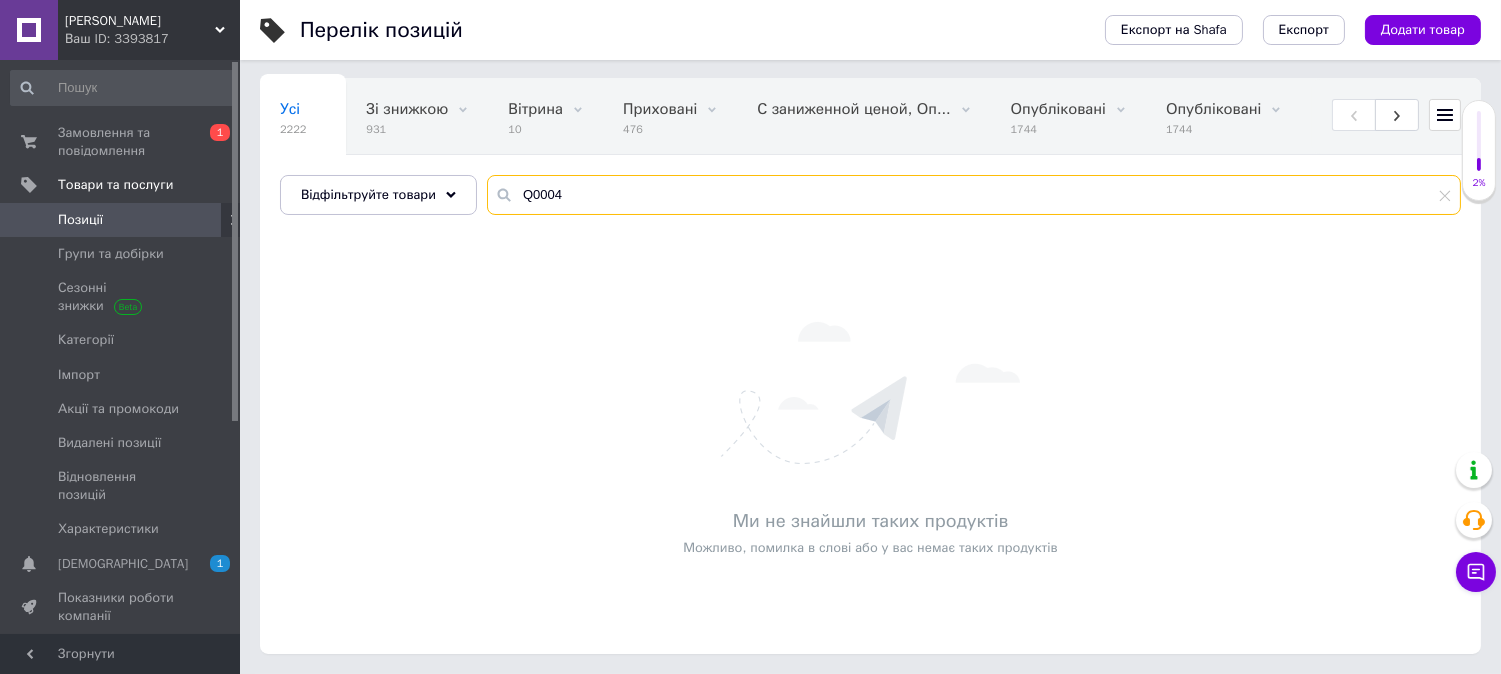 click on "Q0004" at bounding box center (974, 195) 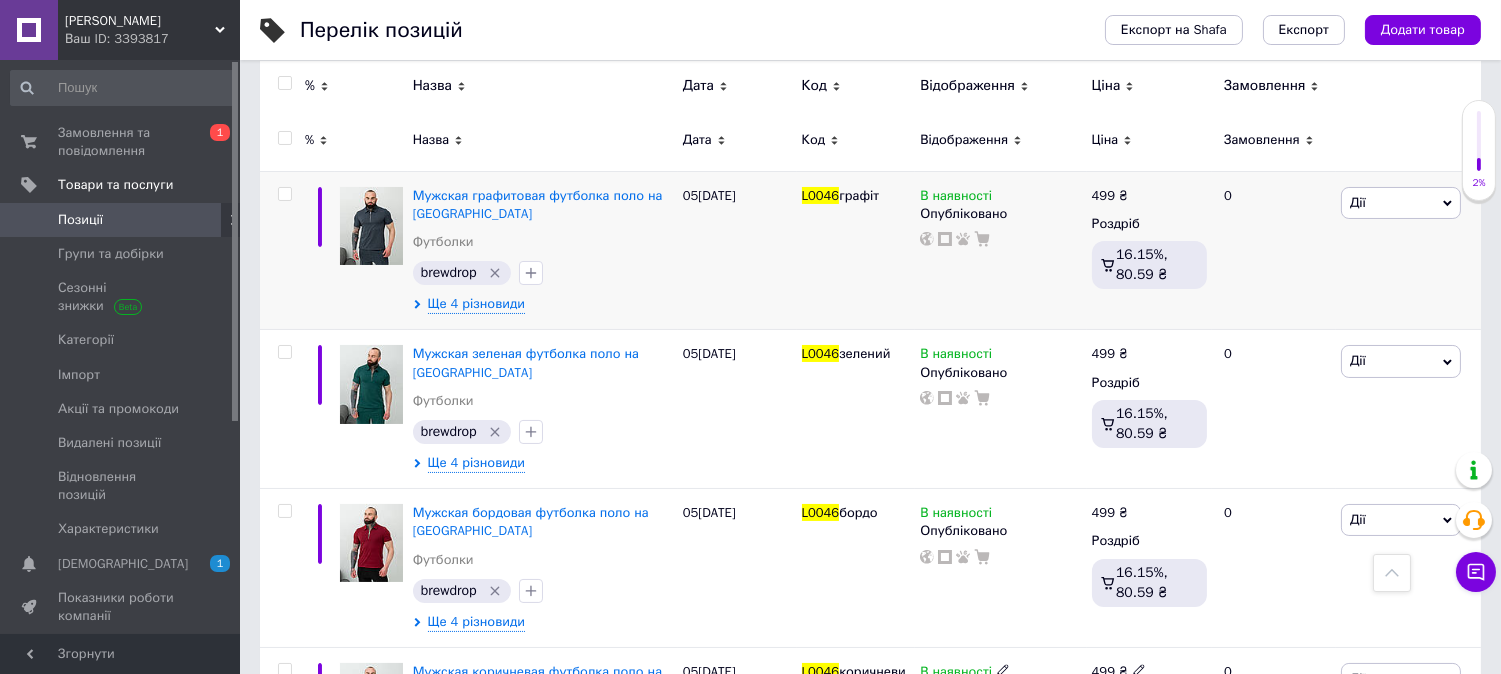 scroll, scrollTop: 0, scrollLeft: 0, axis: both 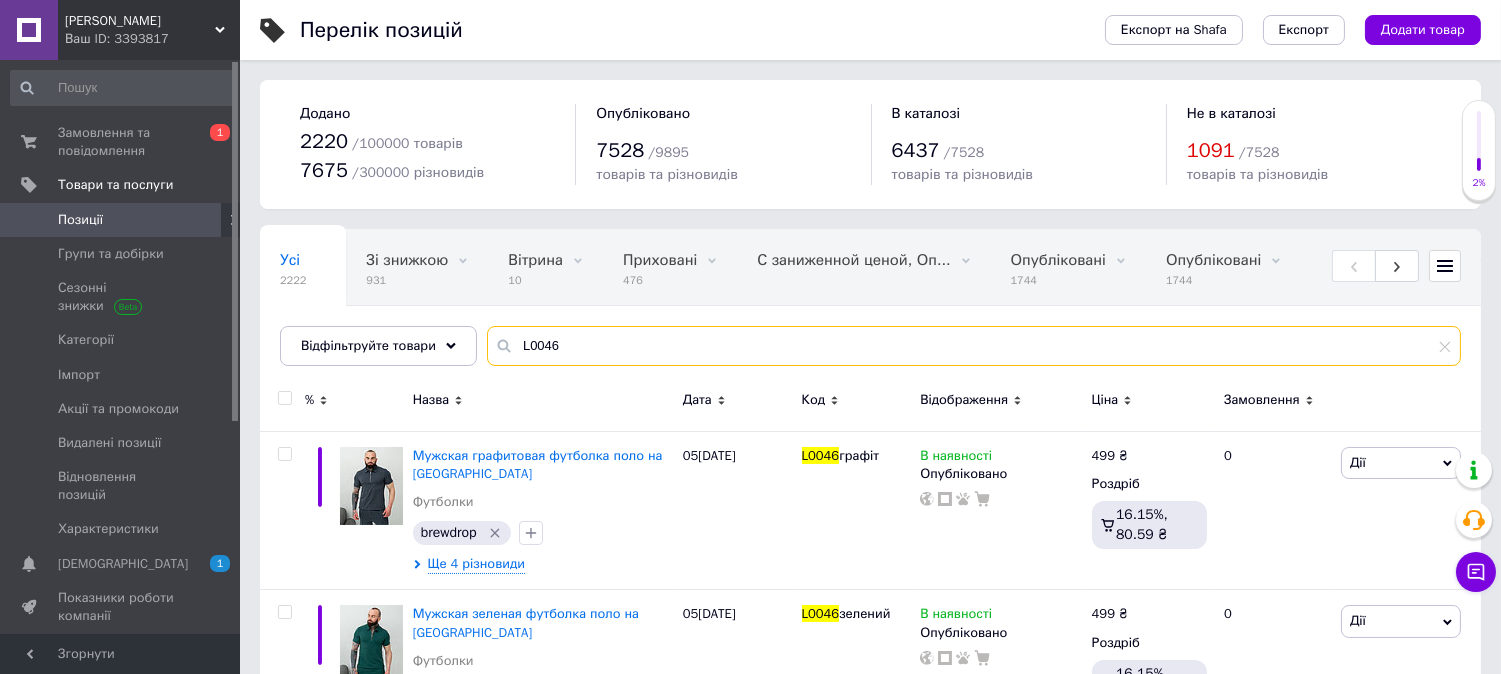 click on "L0046" at bounding box center [974, 346] 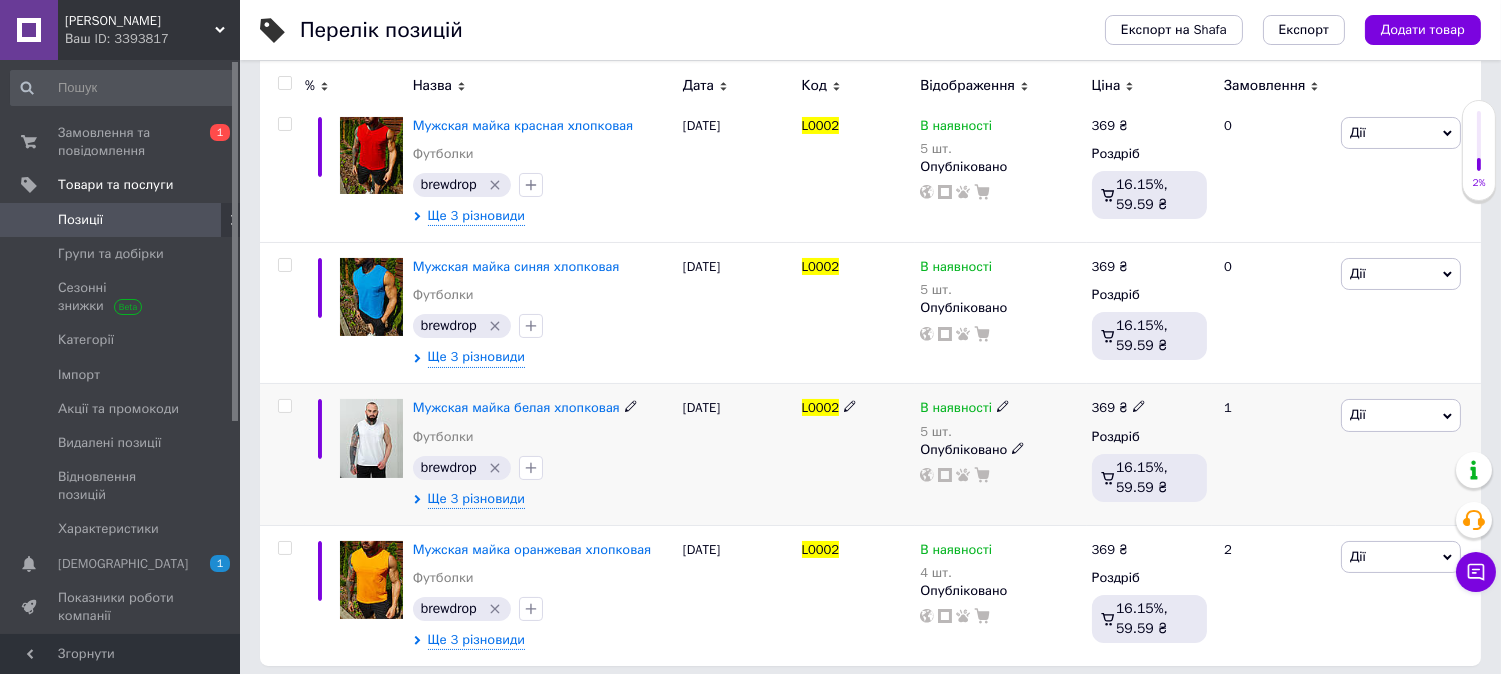 scroll, scrollTop: 342, scrollLeft: 0, axis: vertical 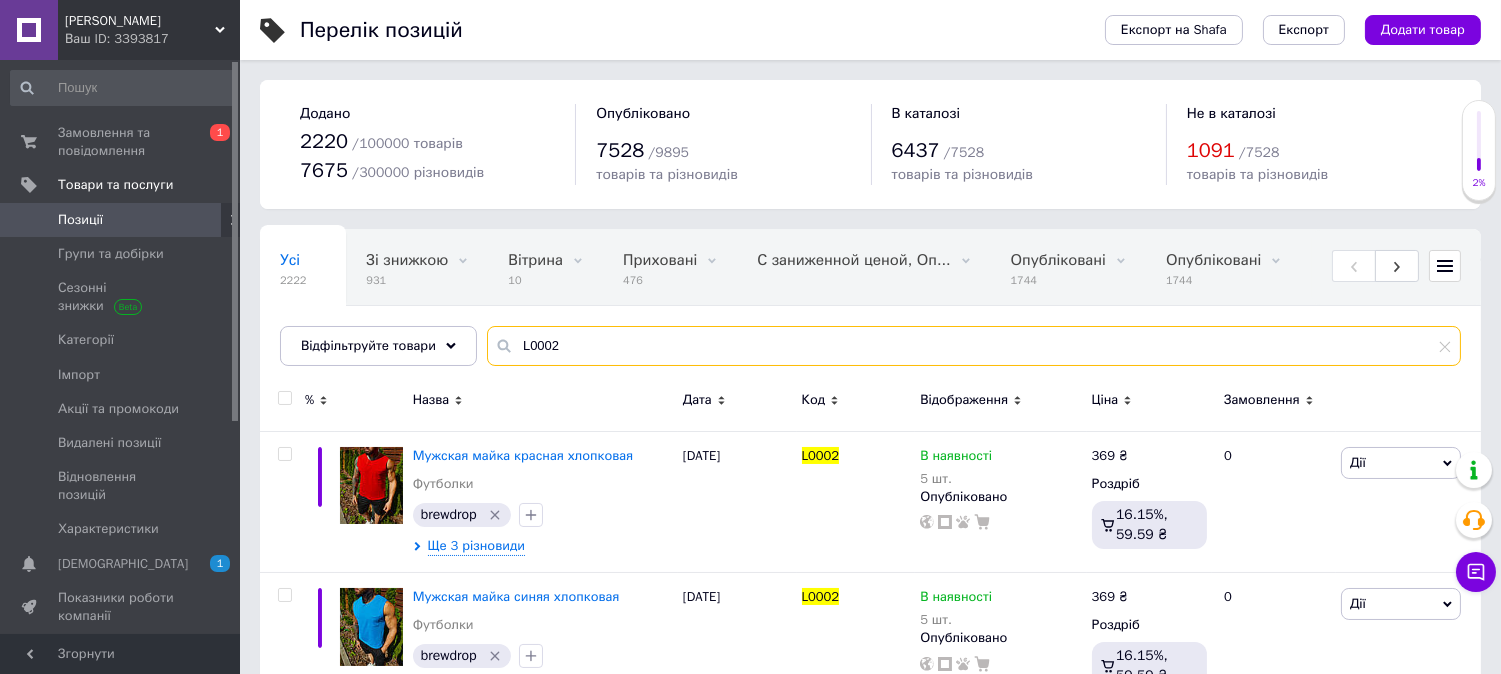 click on "L0002" at bounding box center (974, 346) 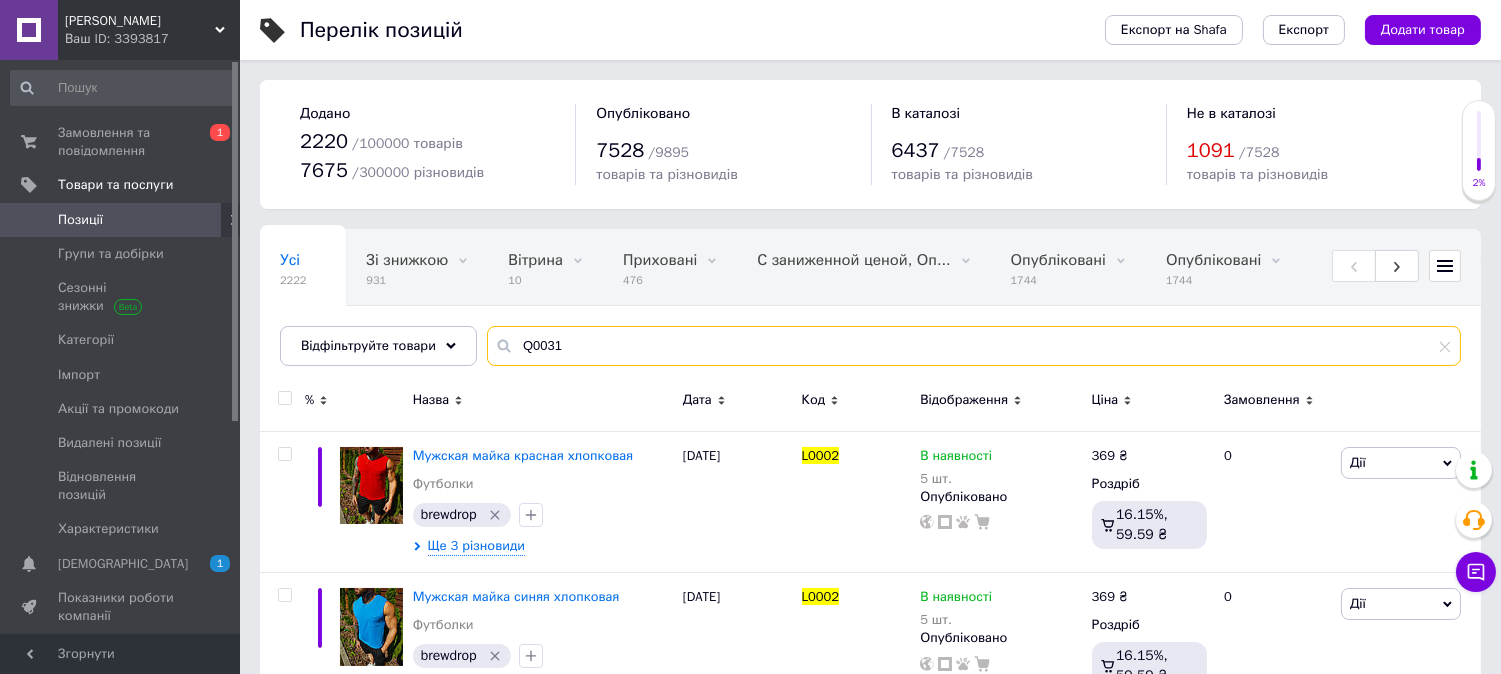 type on "Q0031" 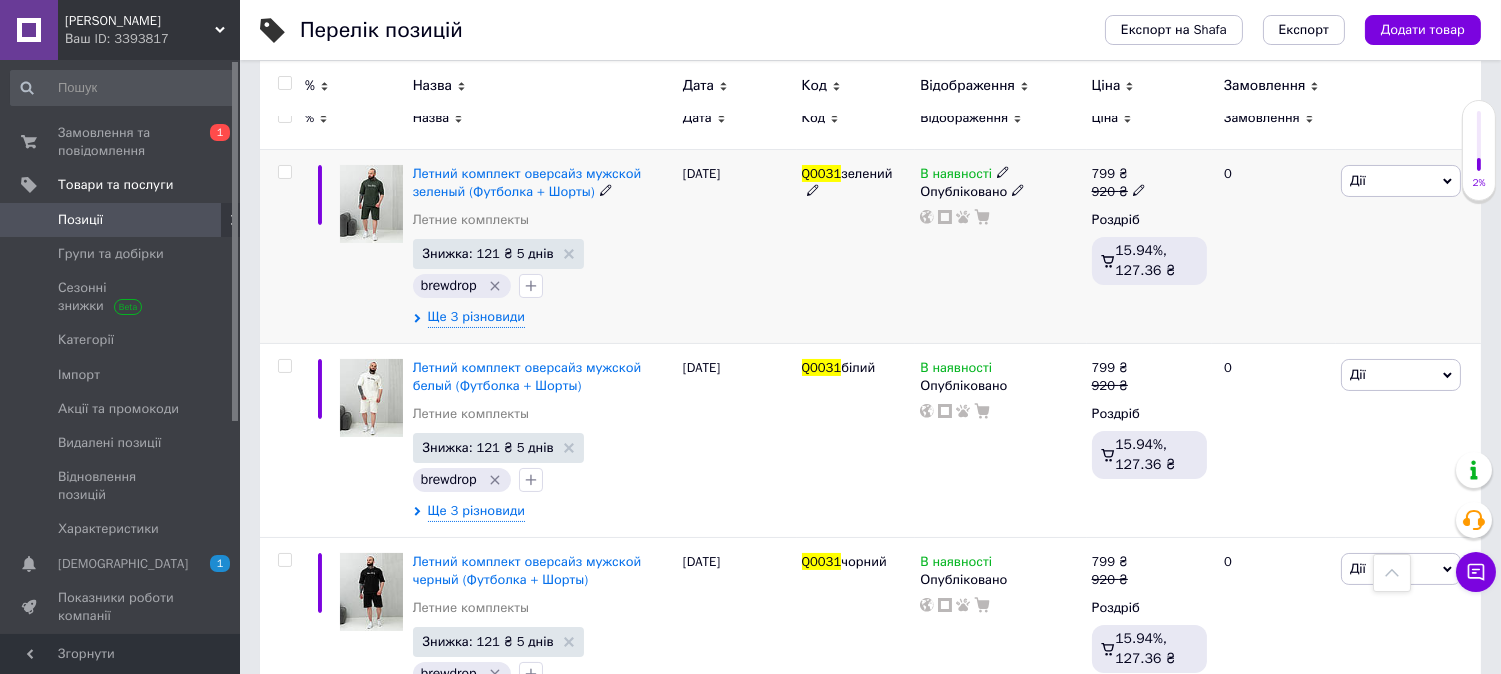 scroll, scrollTop: 247, scrollLeft: 0, axis: vertical 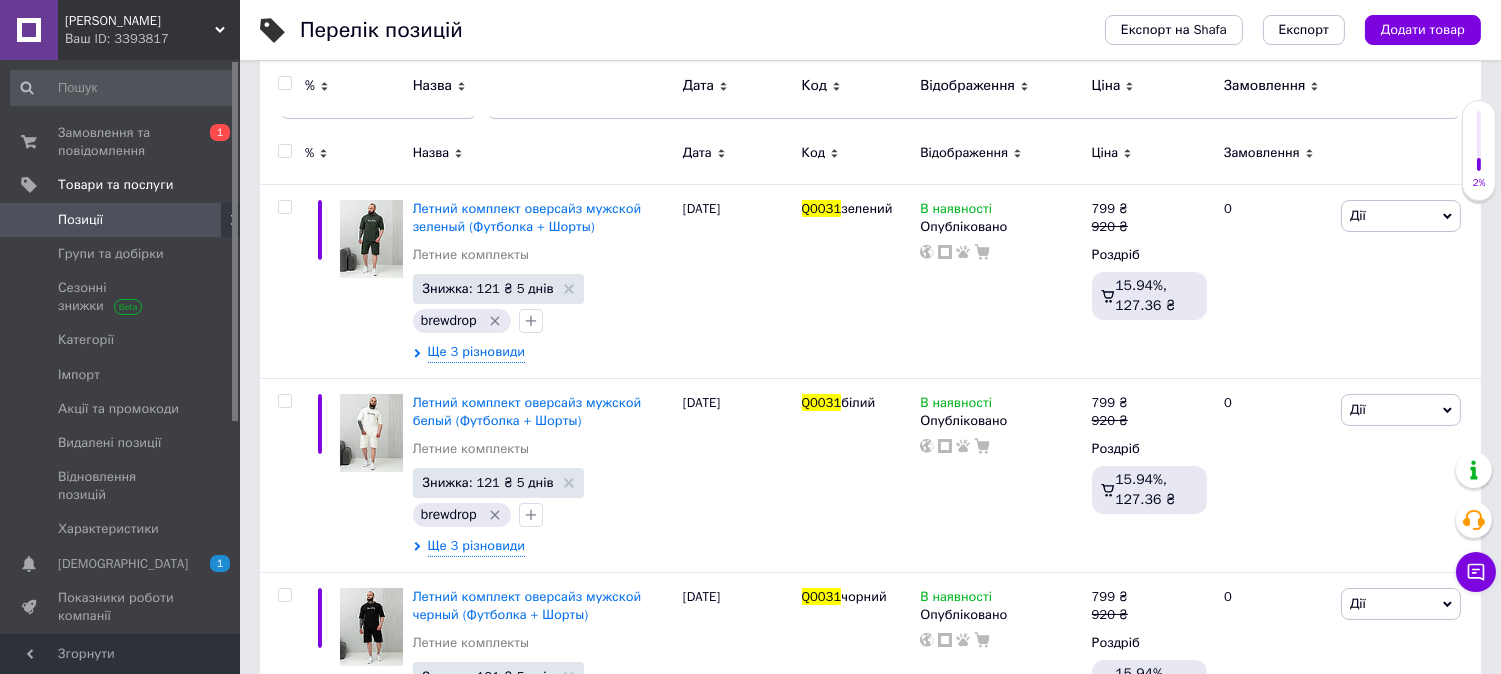 click at bounding box center (282, 156) 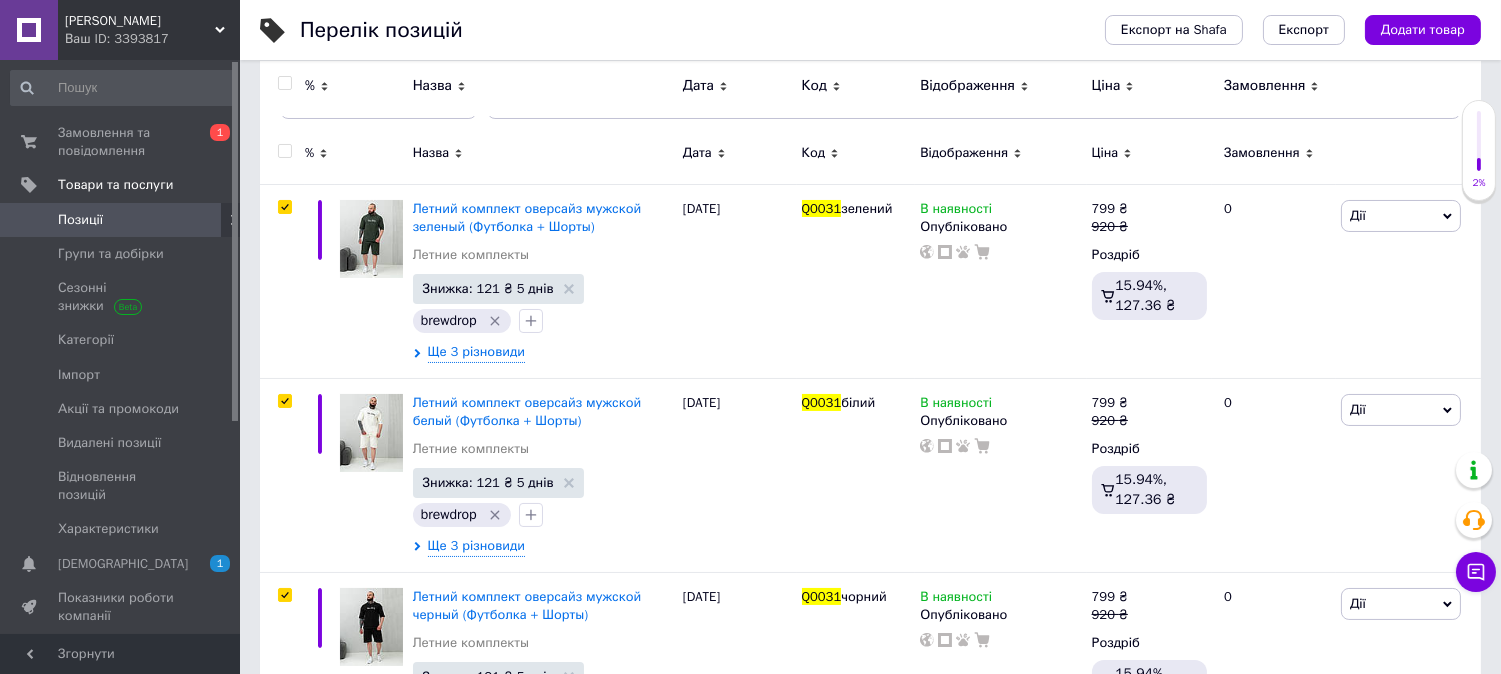 checkbox on "true" 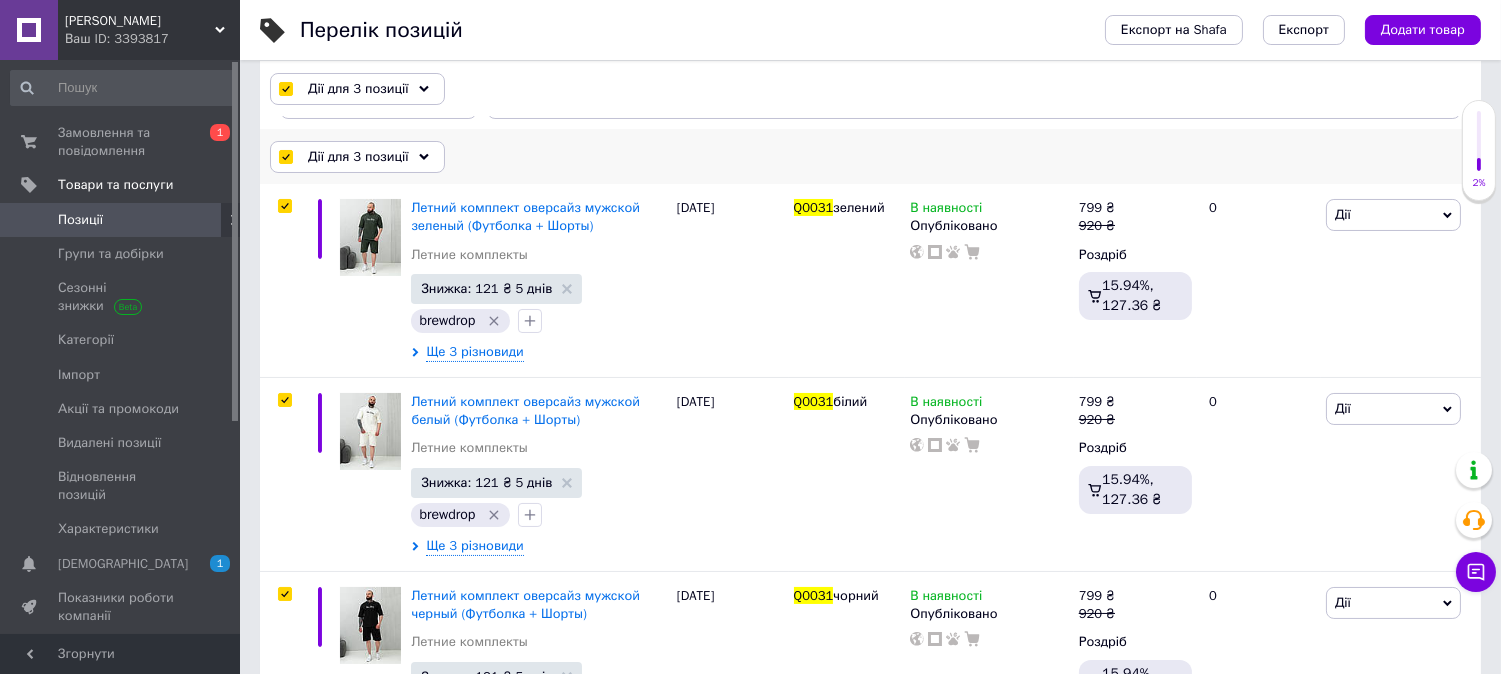 click on "Дії для 3 позиції" at bounding box center (358, 157) 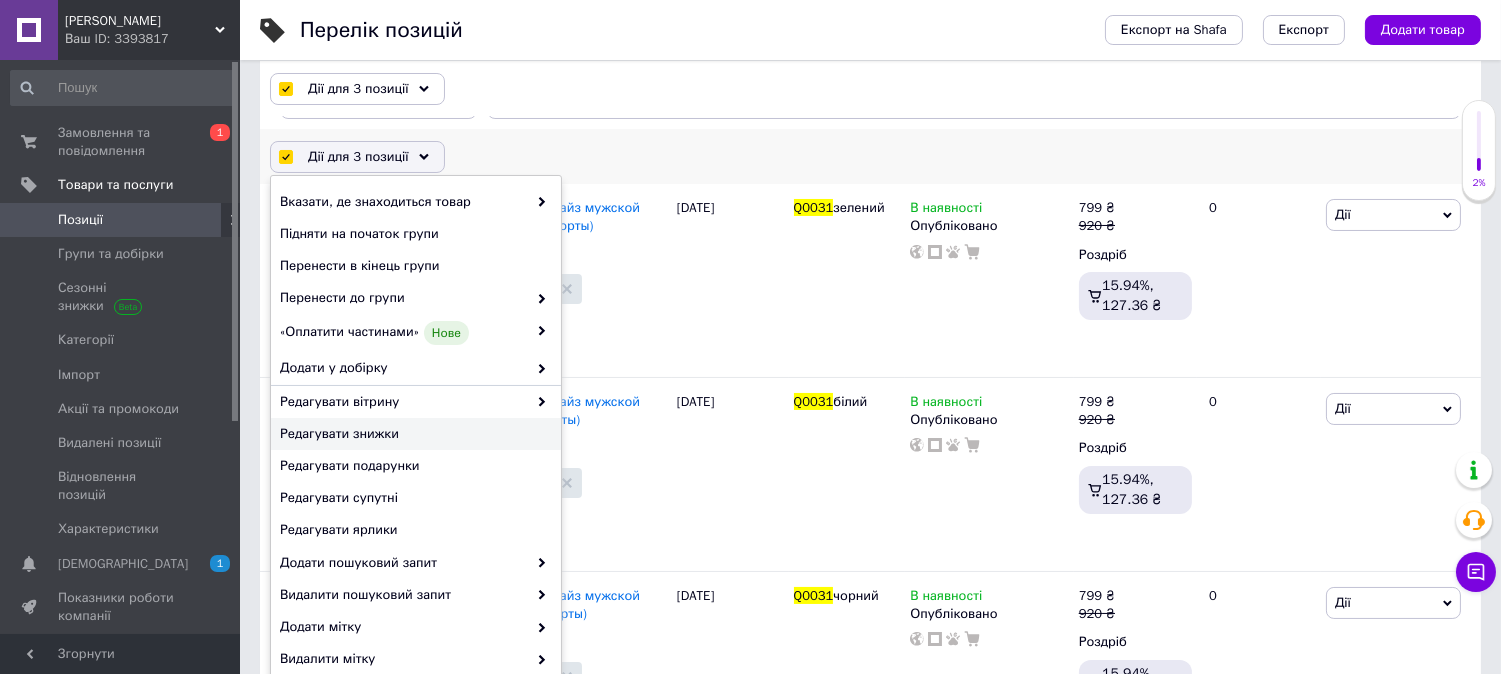 click on "Редагувати знижки" at bounding box center (413, 434) 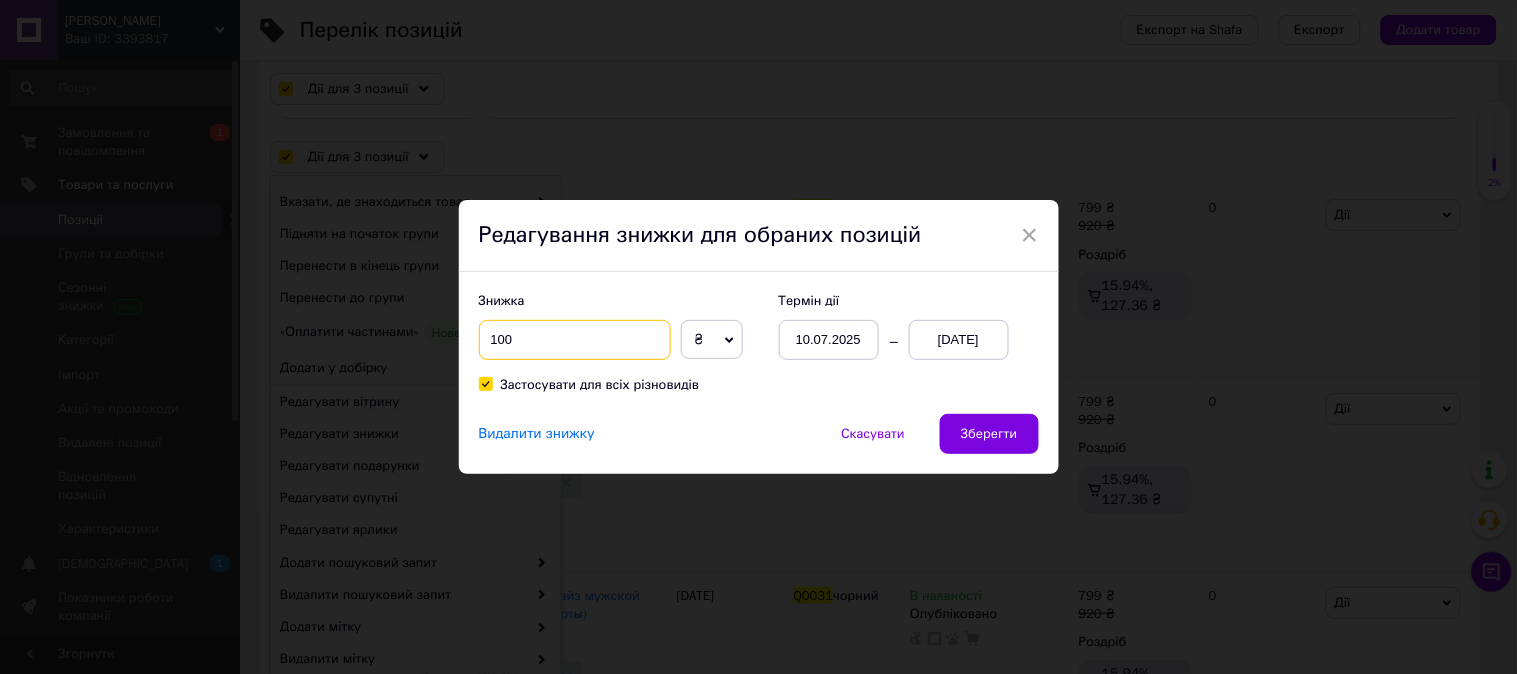 click on "100" at bounding box center (575, 340) 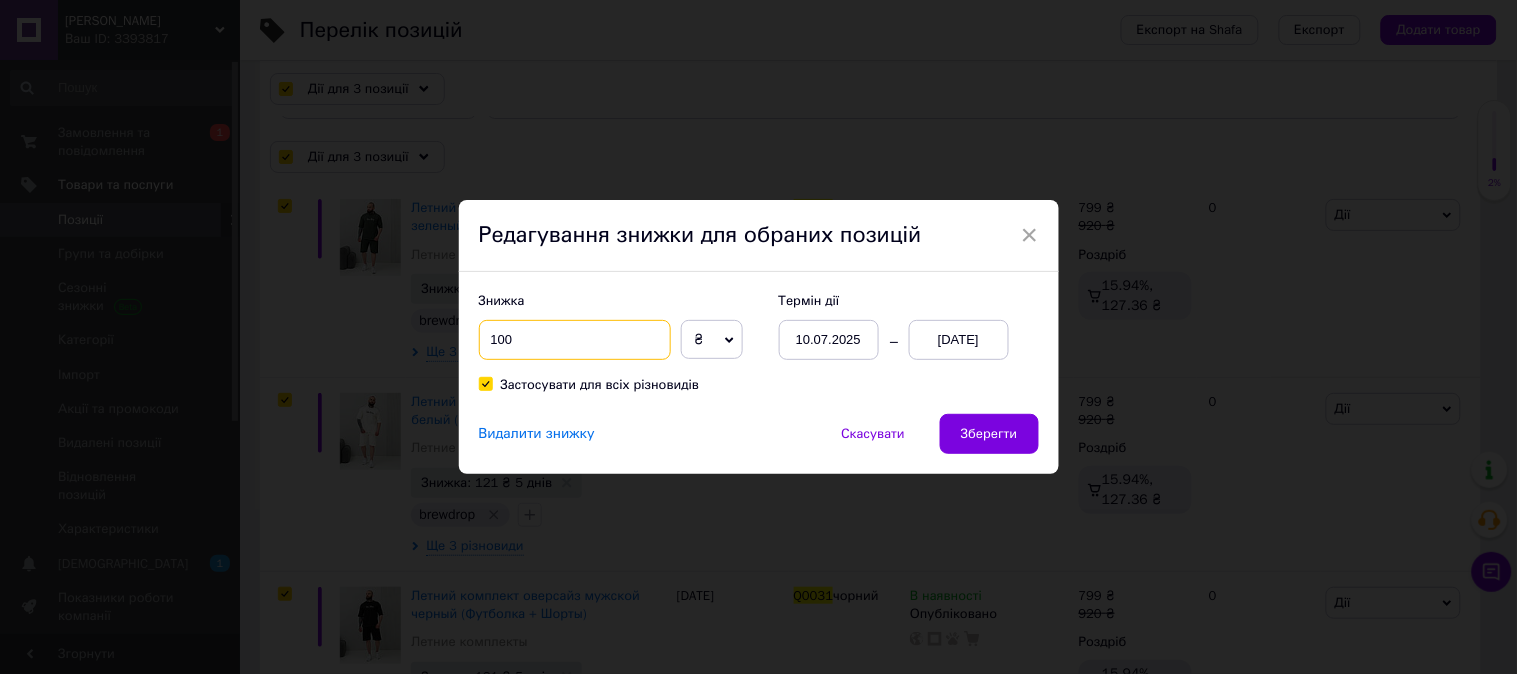 click on "100" at bounding box center [575, 340] 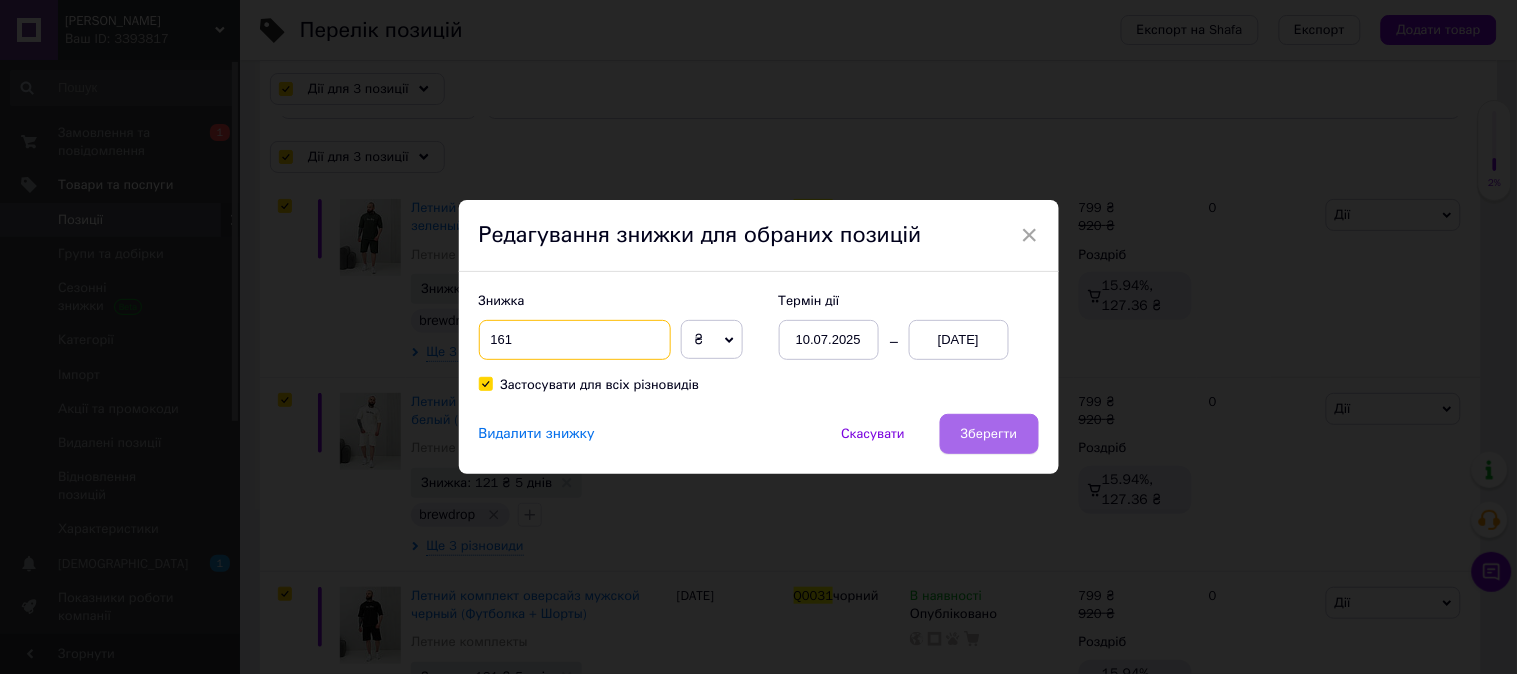 type on "161" 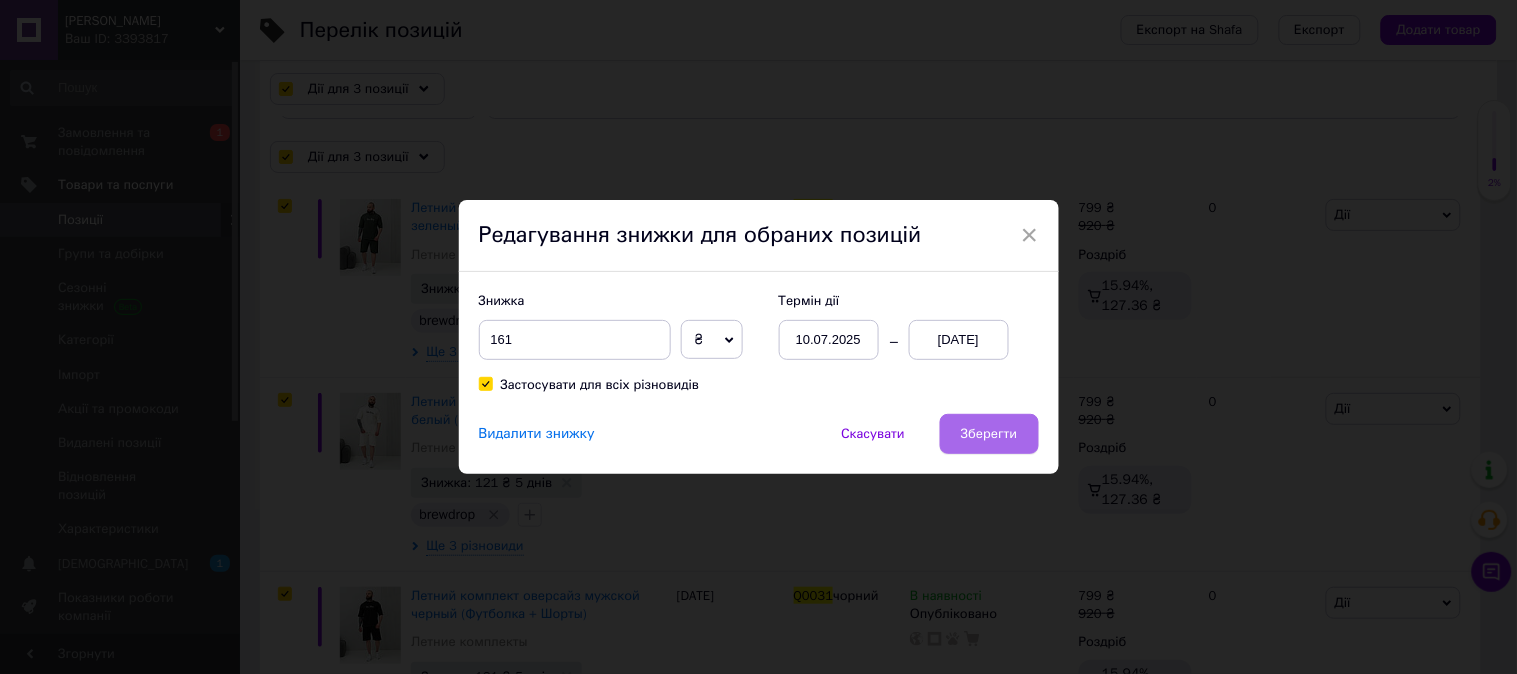 click on "Зберегти" at bounding box center [989, 434] 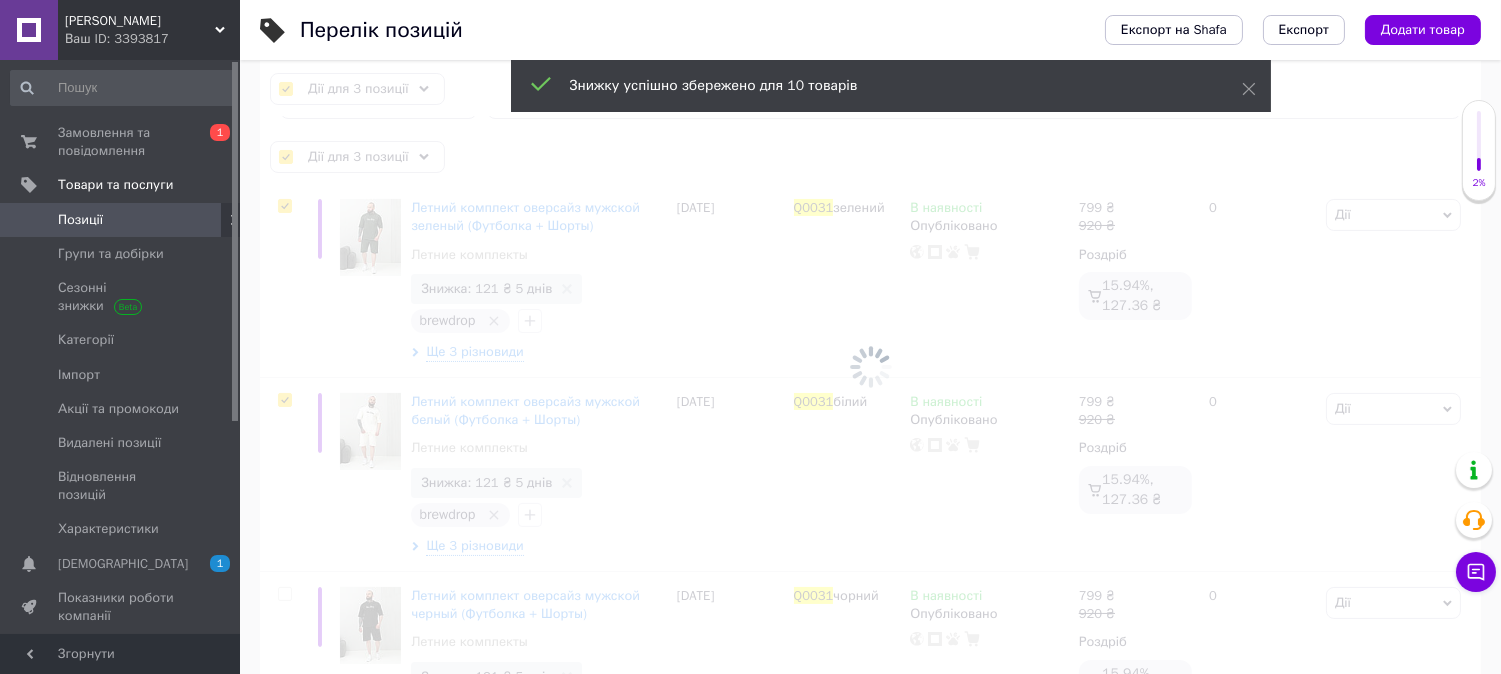 checkbox on "false" 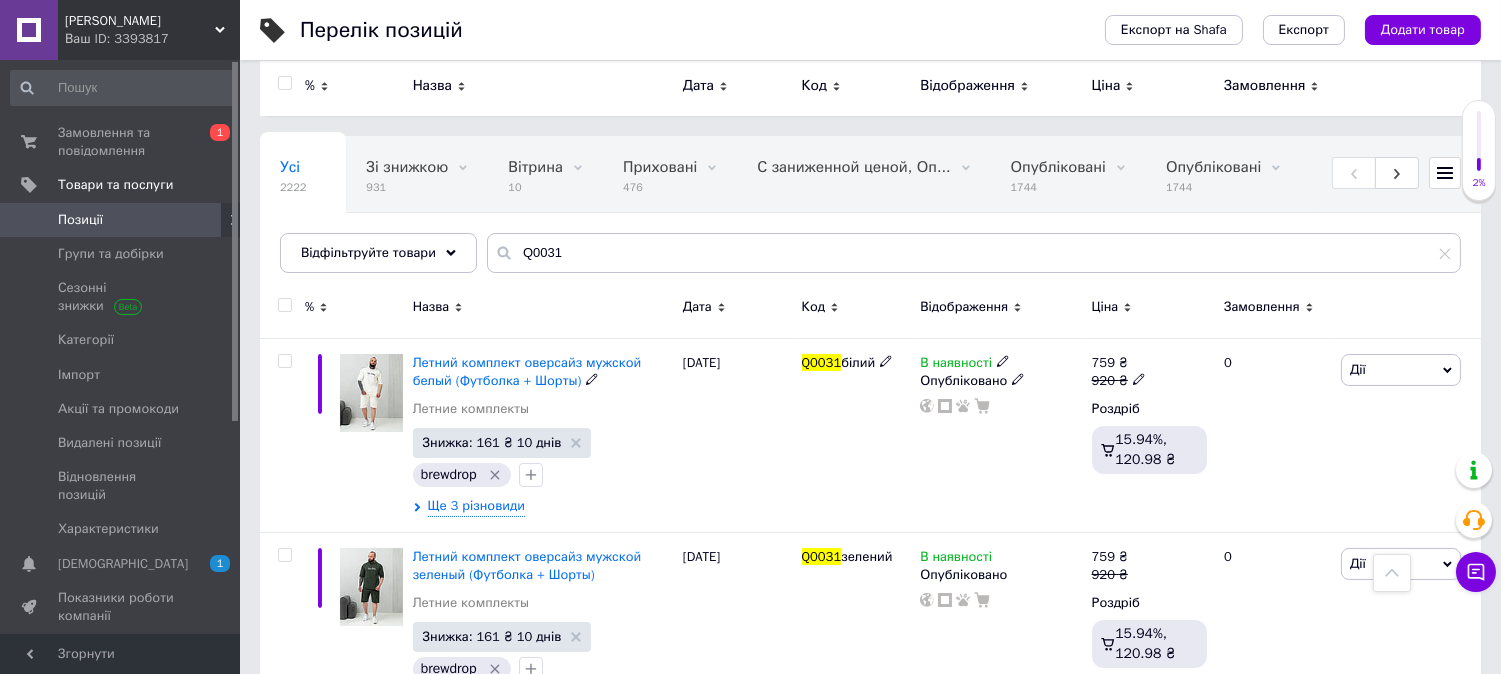 scroll, scrollTop: 0, scrollLeft: 0, axis: both 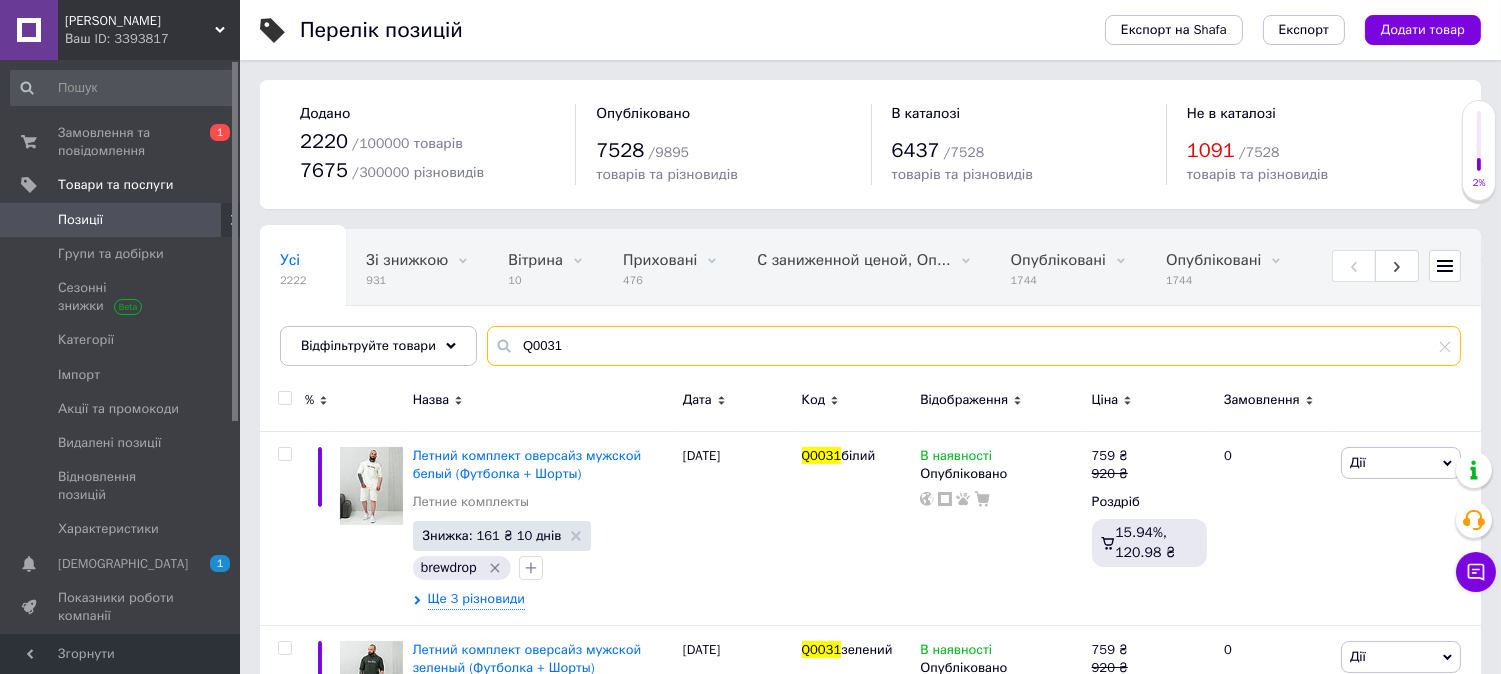 click on "Q0031" at bounding box center [974, 346] 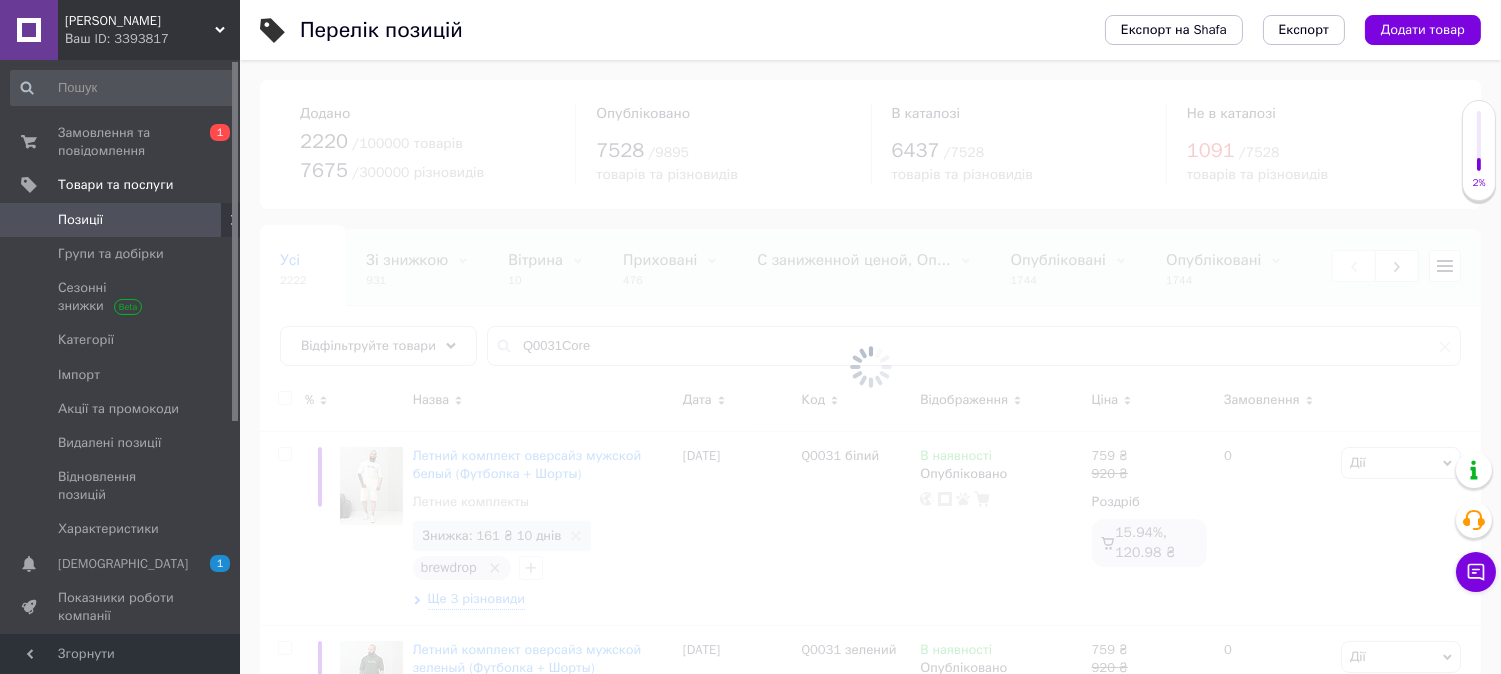 click at bounding box center [870, 367] 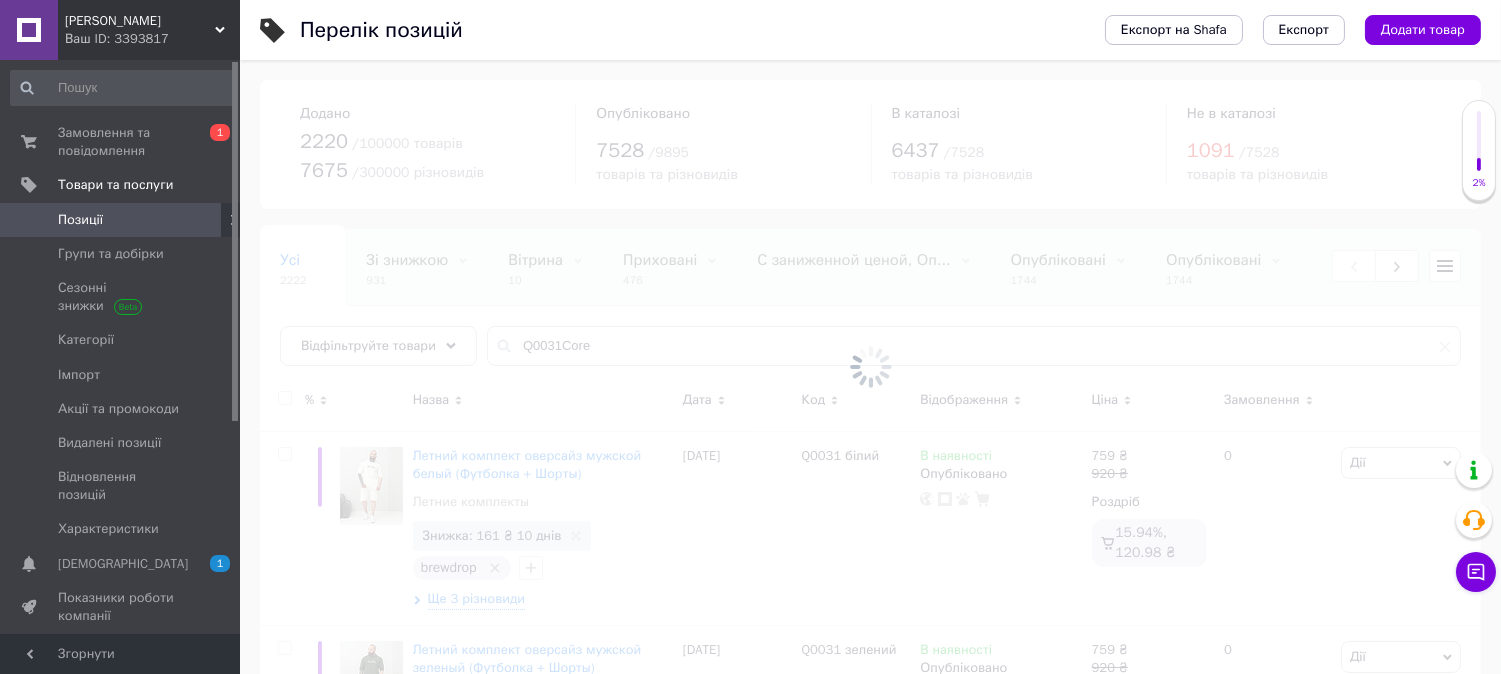 click at bounding box center (870, 367) 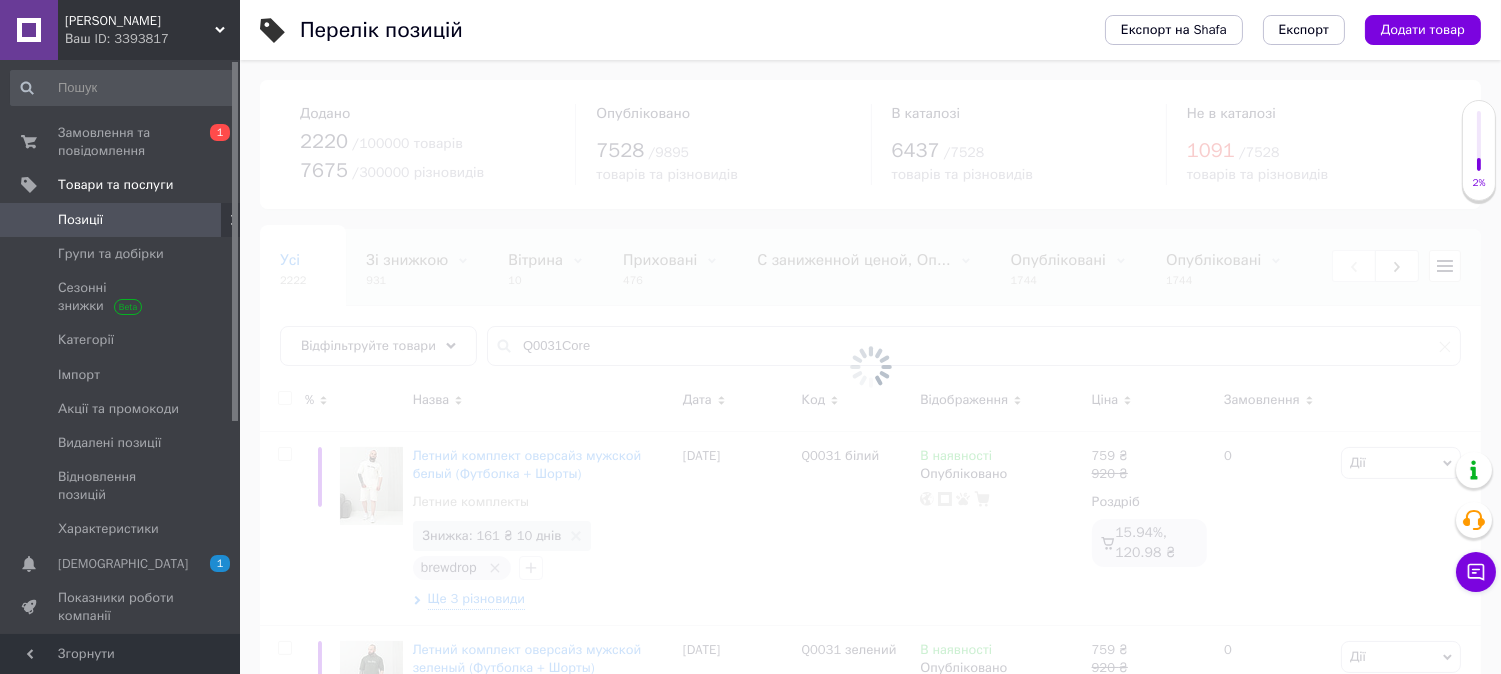 click at bounding box center (870, 367) 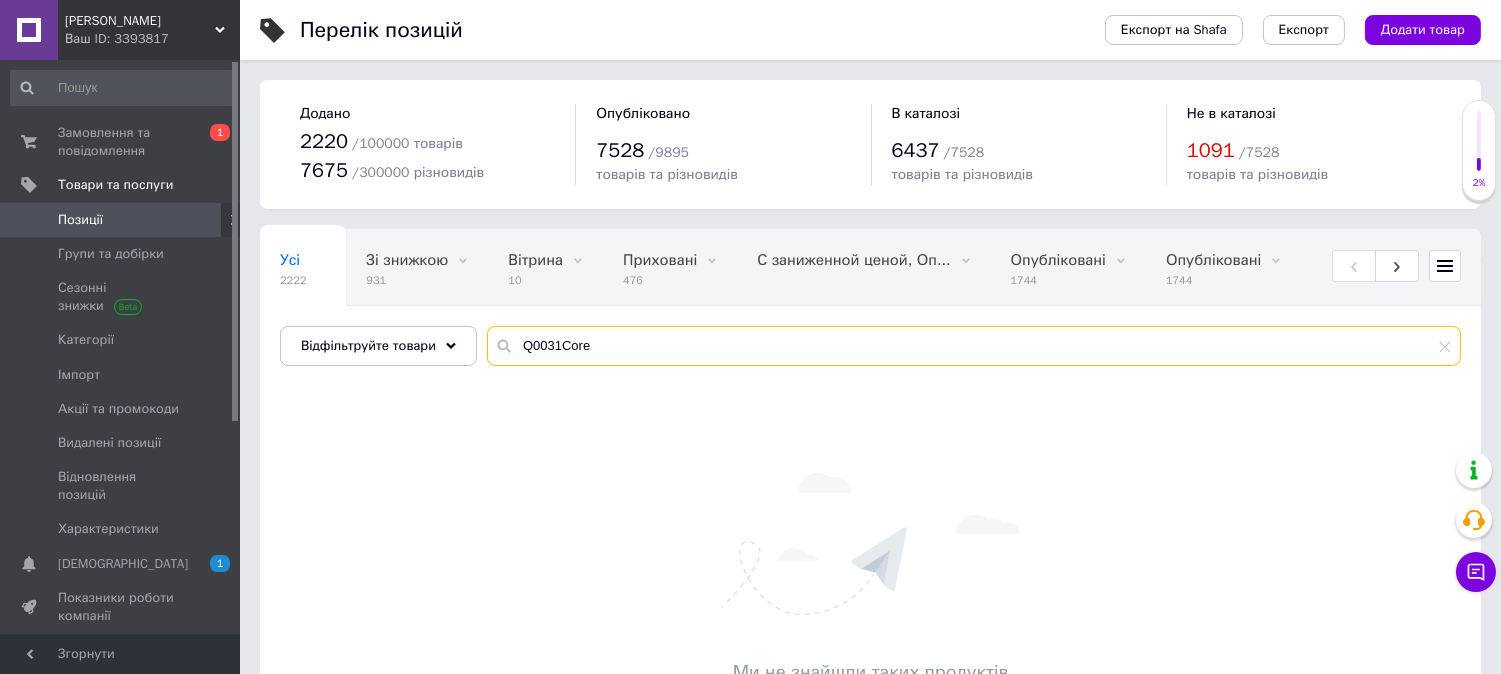 click on "Q0031Core" at bounding box center (974, 346) 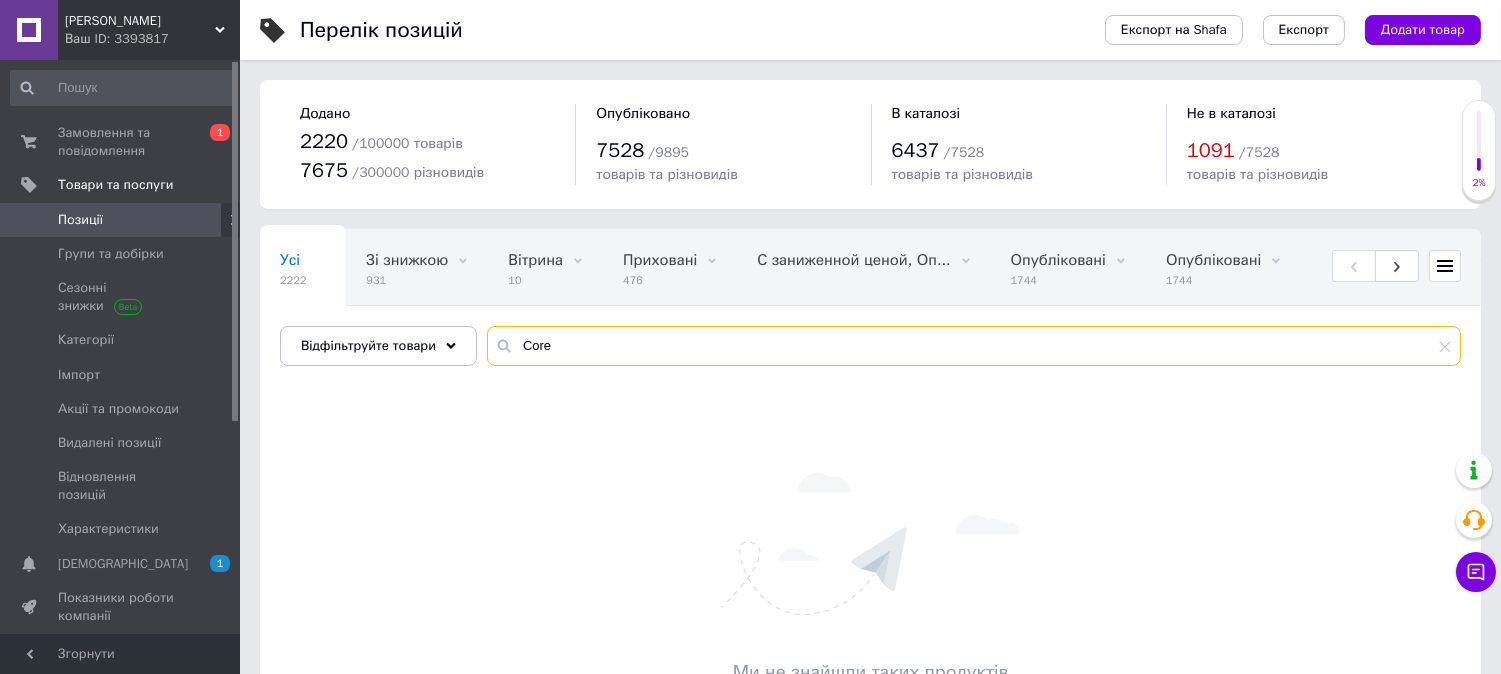 type on "Core" 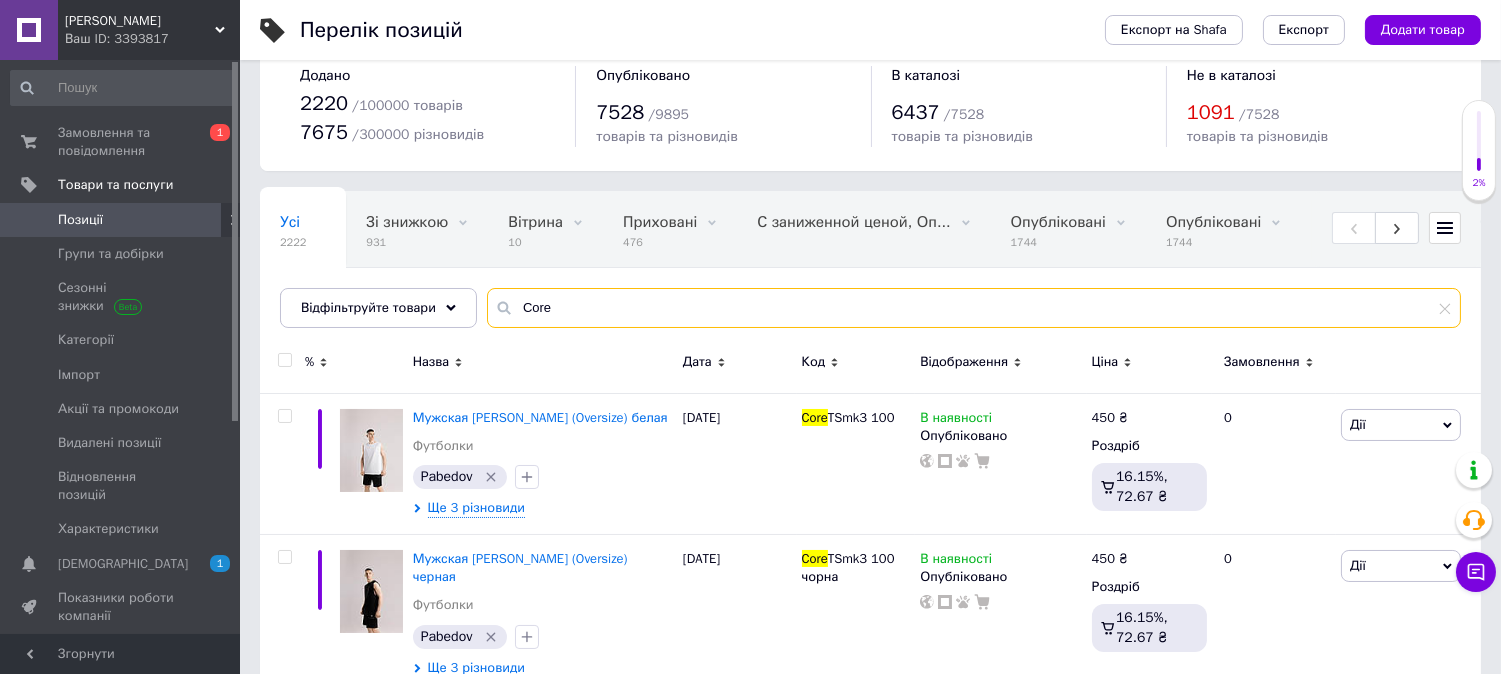 scroll, scrollTop: 60, scrollLeft: 0, axis: vertical 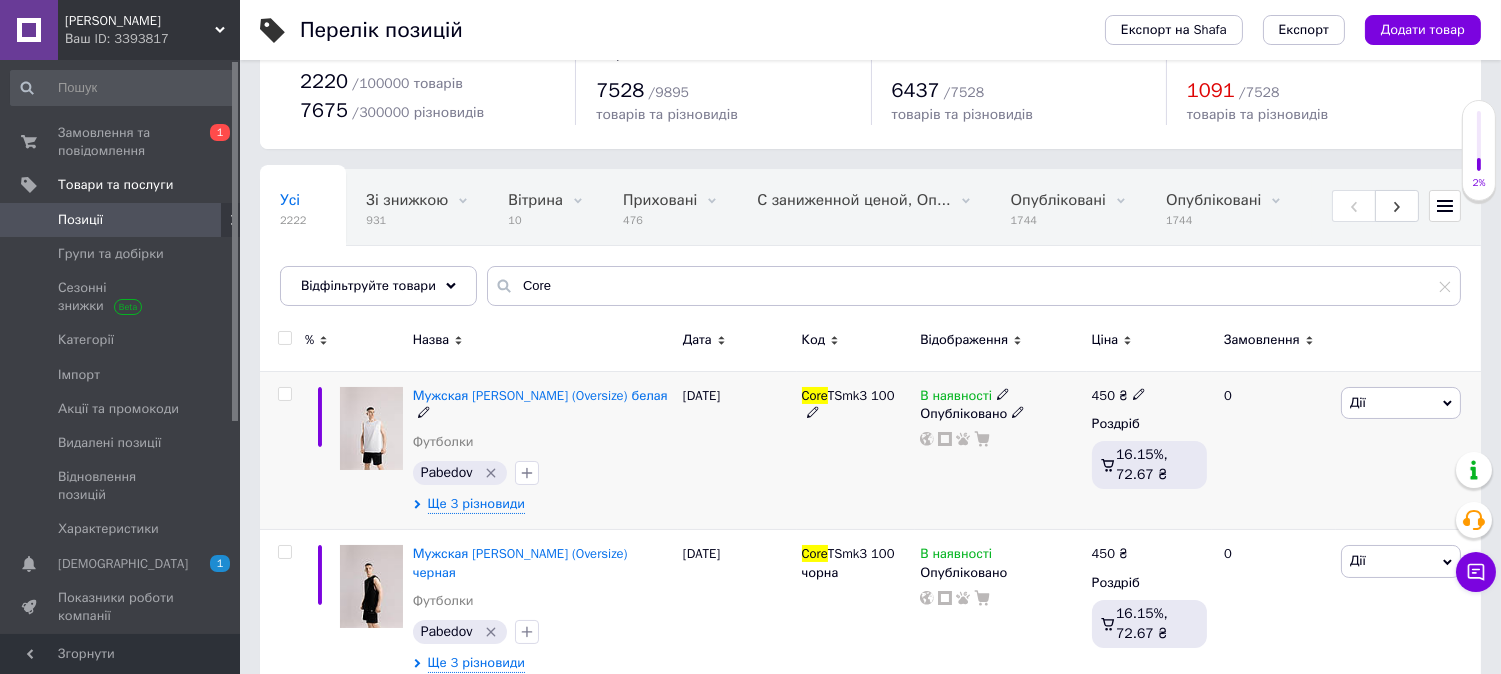 click 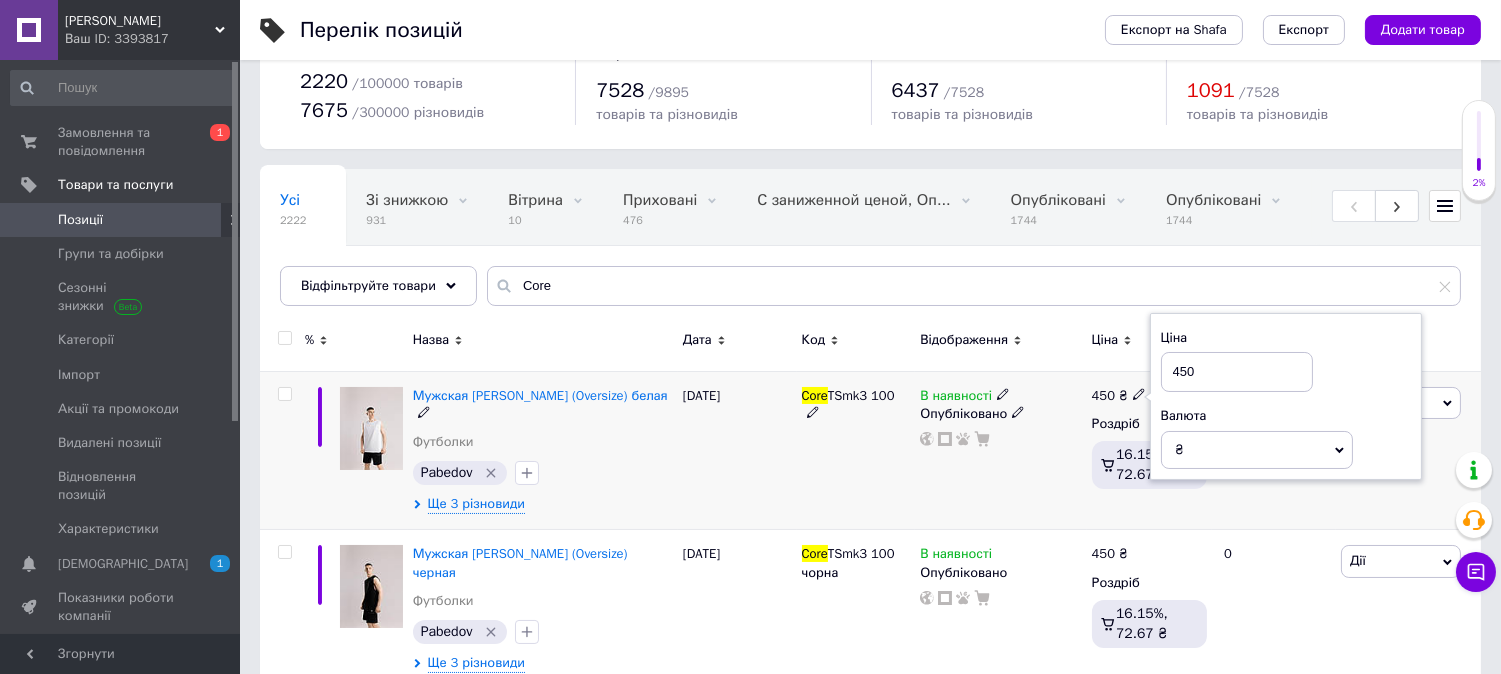 click on "450" at bounding box center (1237, 372) 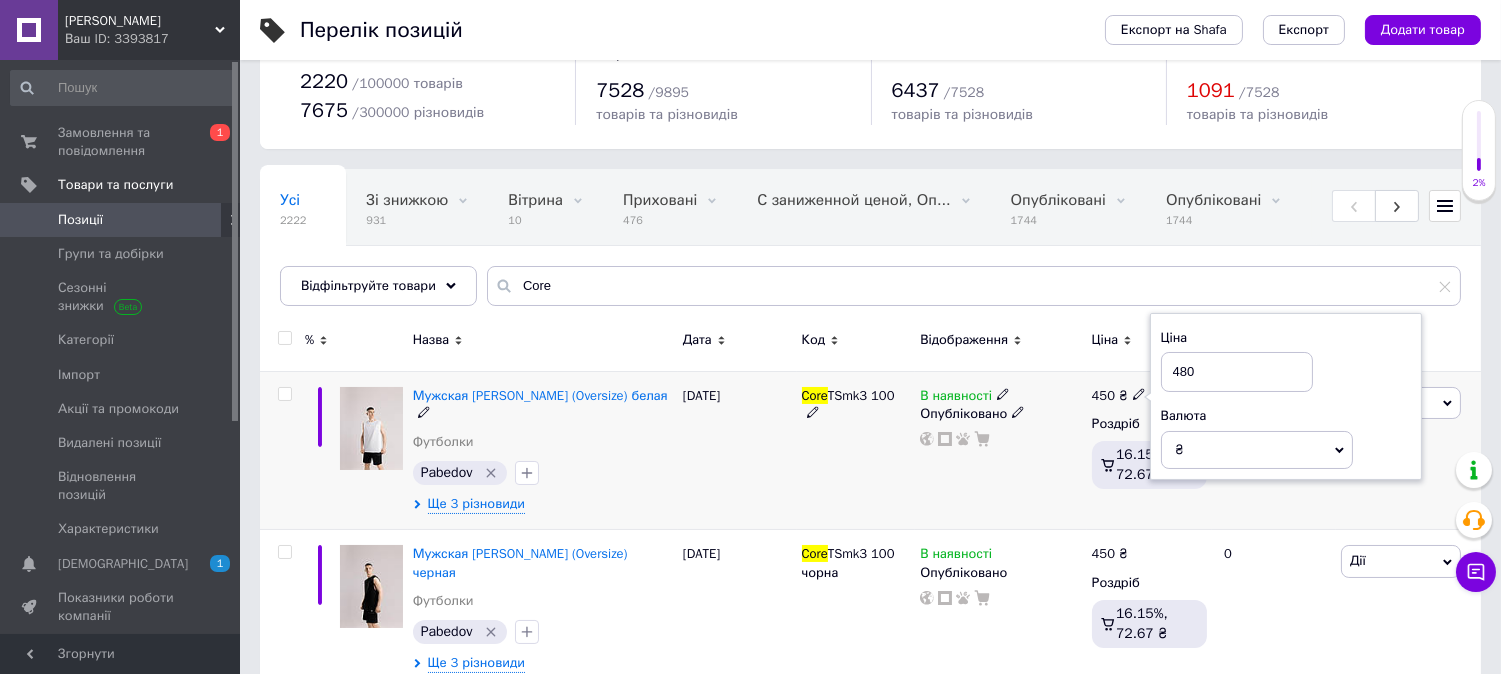 click on "480" at bounding box center (1237, 372) 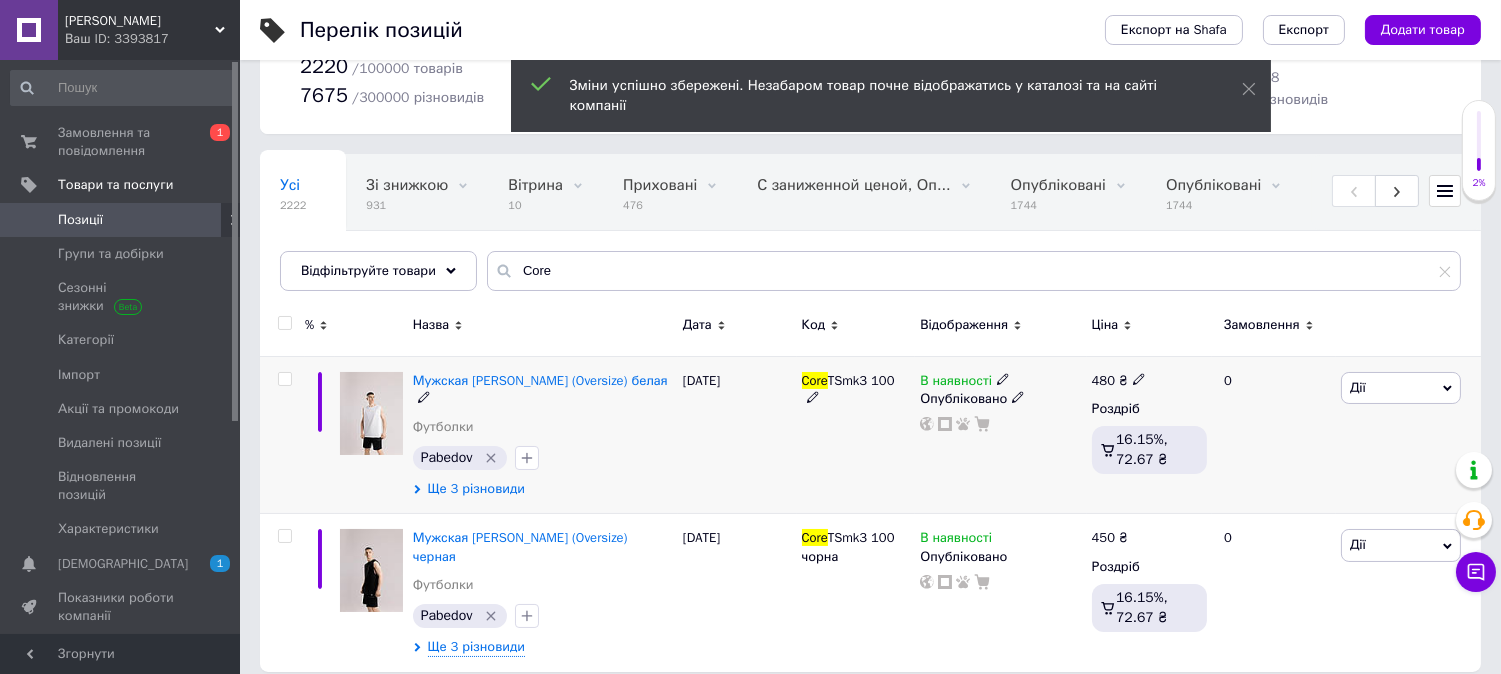 click on "Ще 3 різновиди" at bounding box center (476, 489) 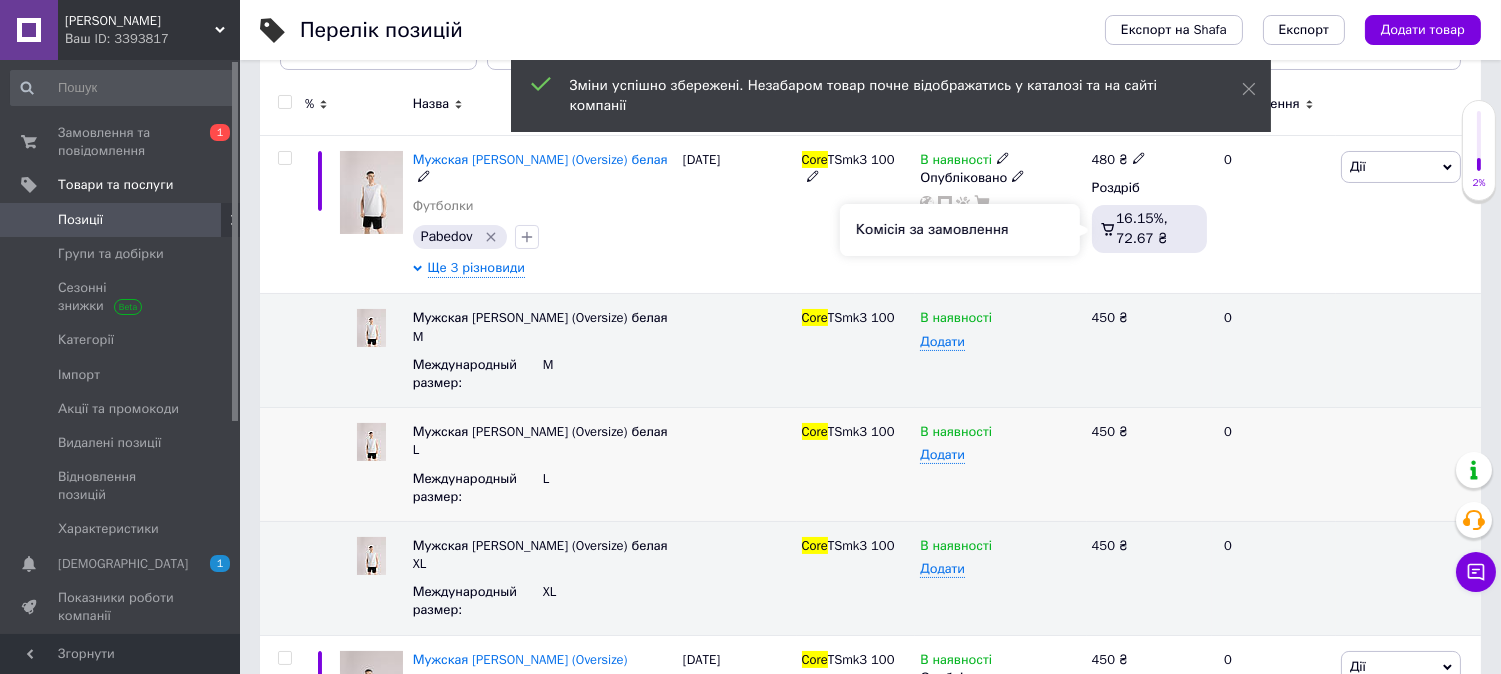 scroll, scrollTop: 298, scrollLeft: 0, axis: vertical 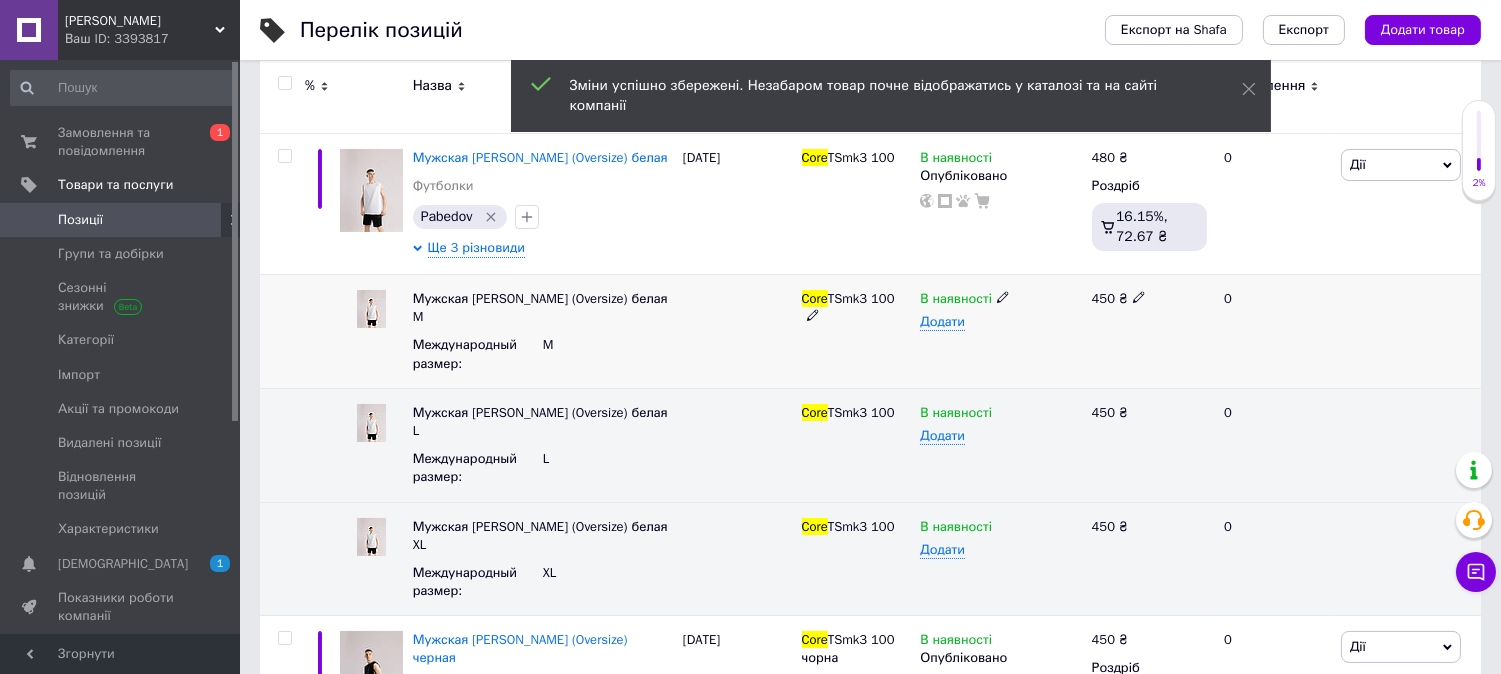 click 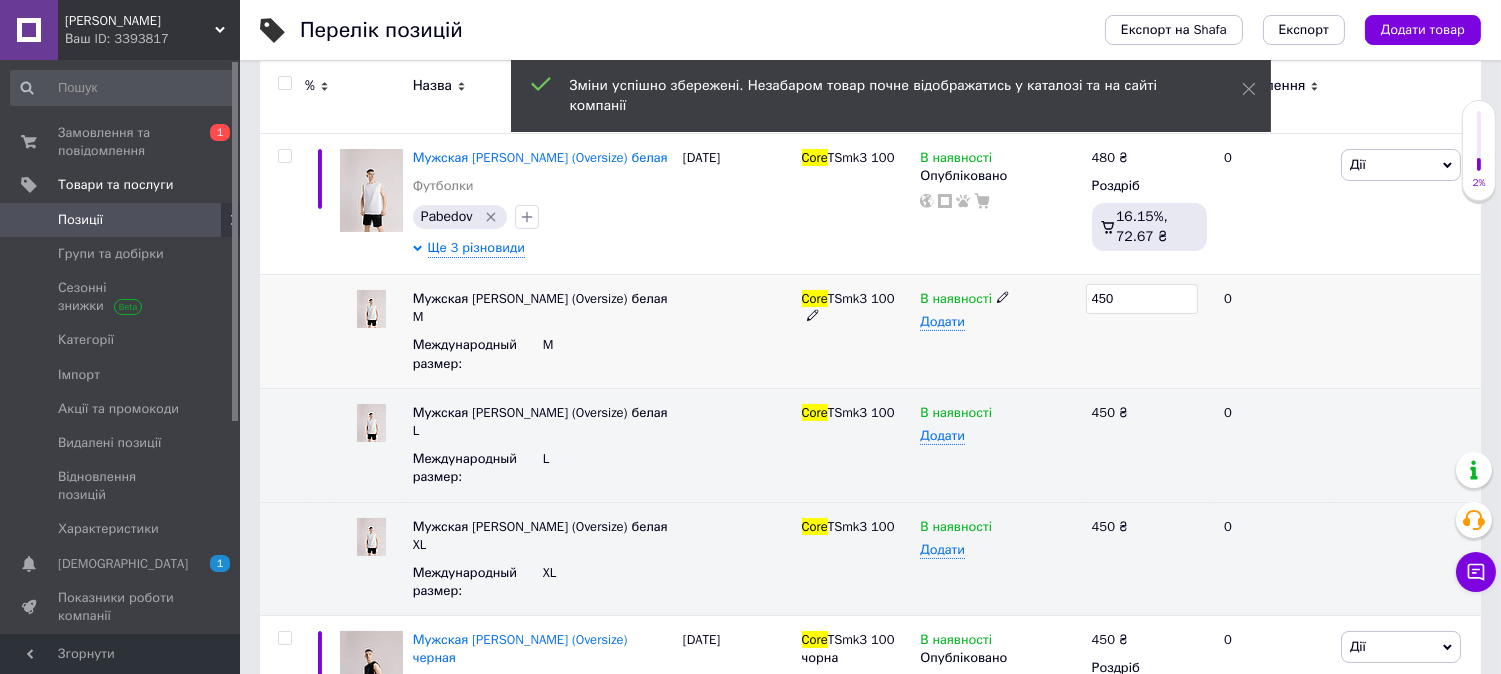 click on "450" at bounding box center [1142, 299] 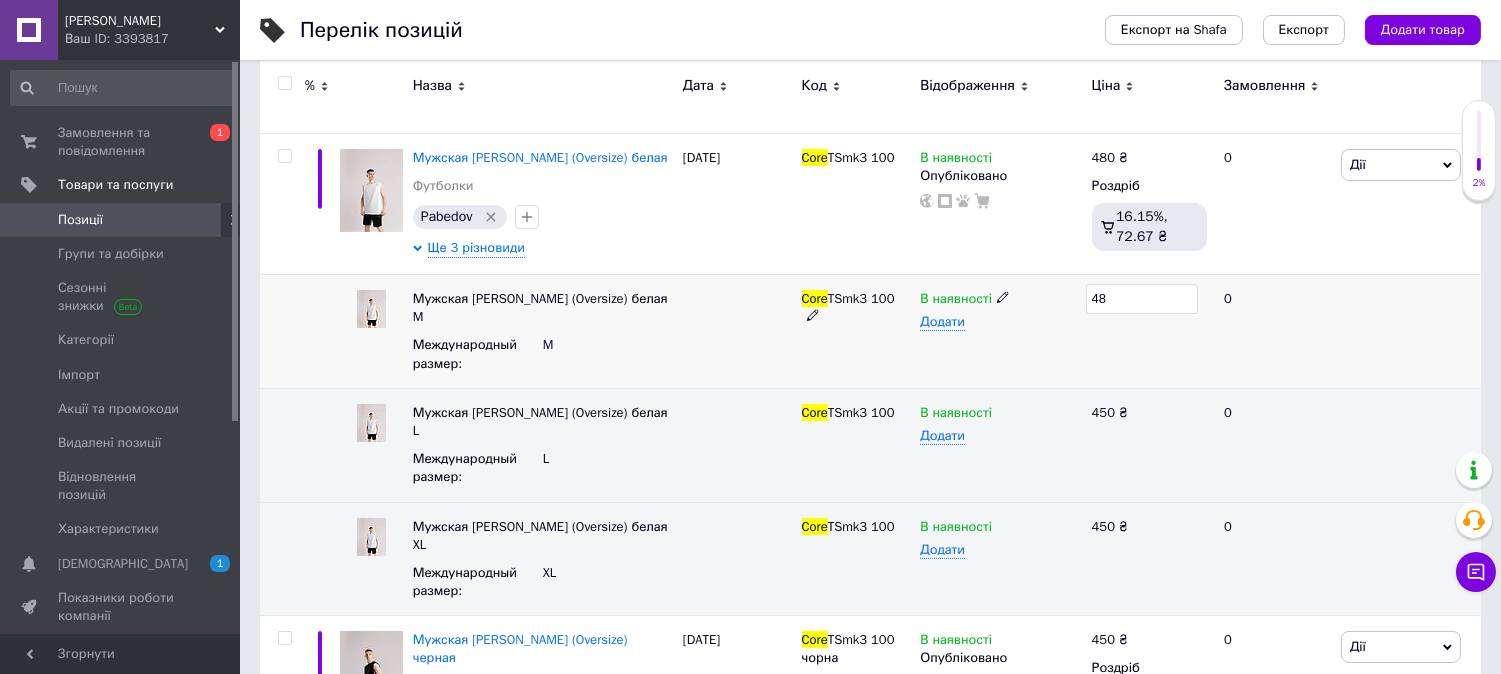 type on "480" 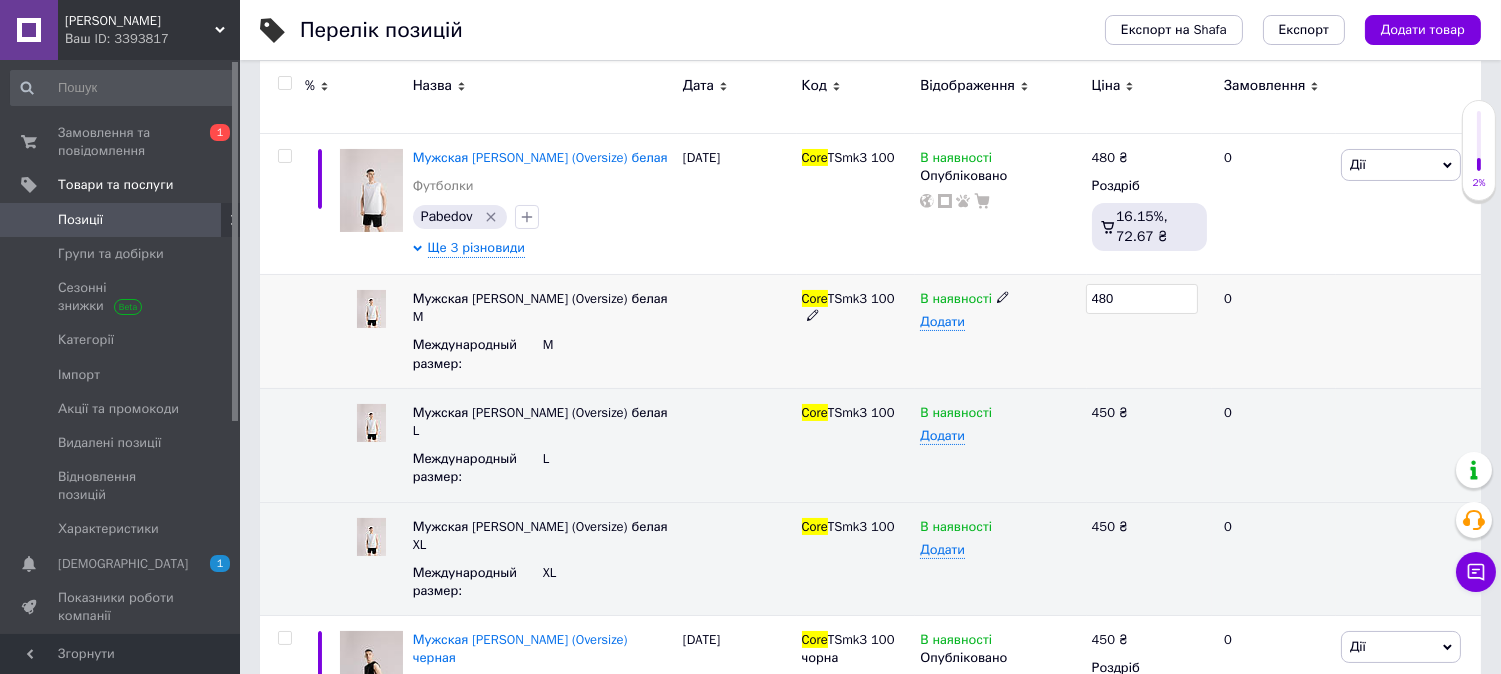 click on "480" at bounding box center (1142, 299) 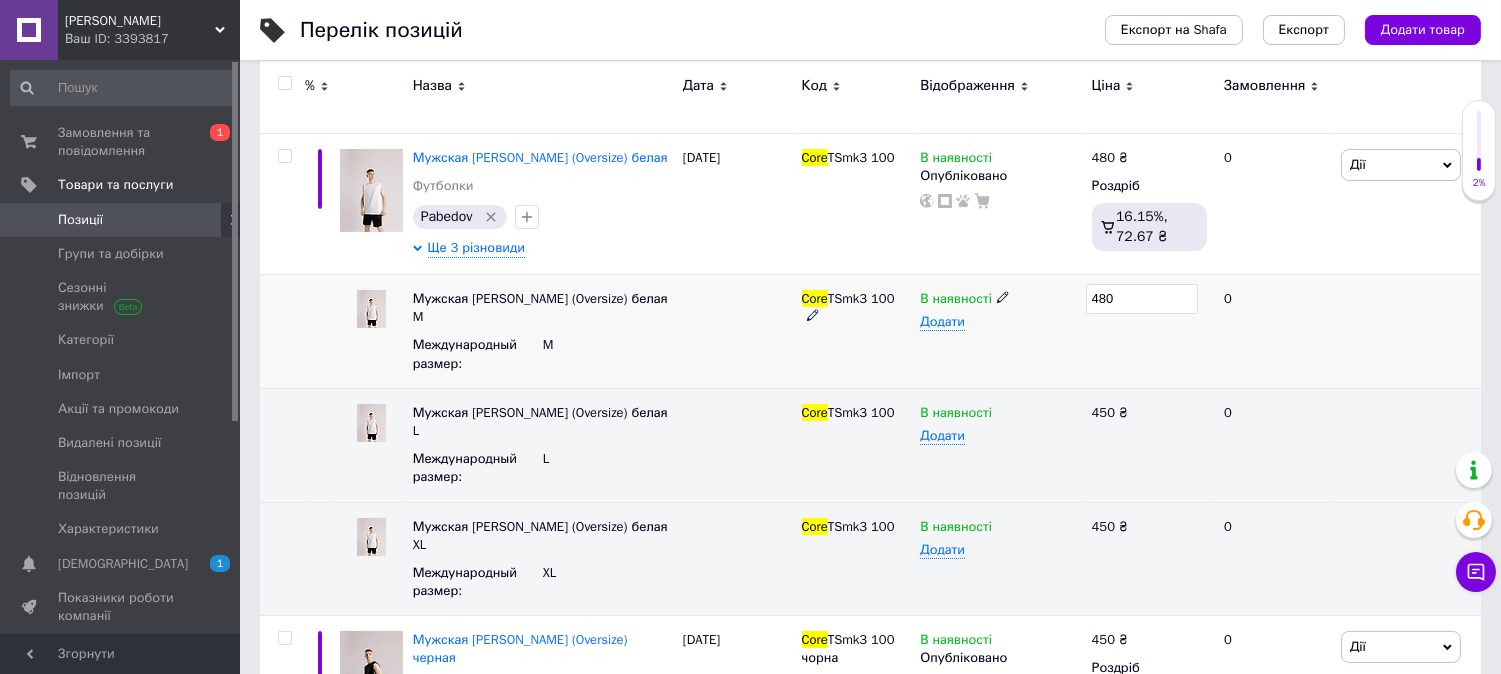click on "480" at bounding box center (1142, 299) 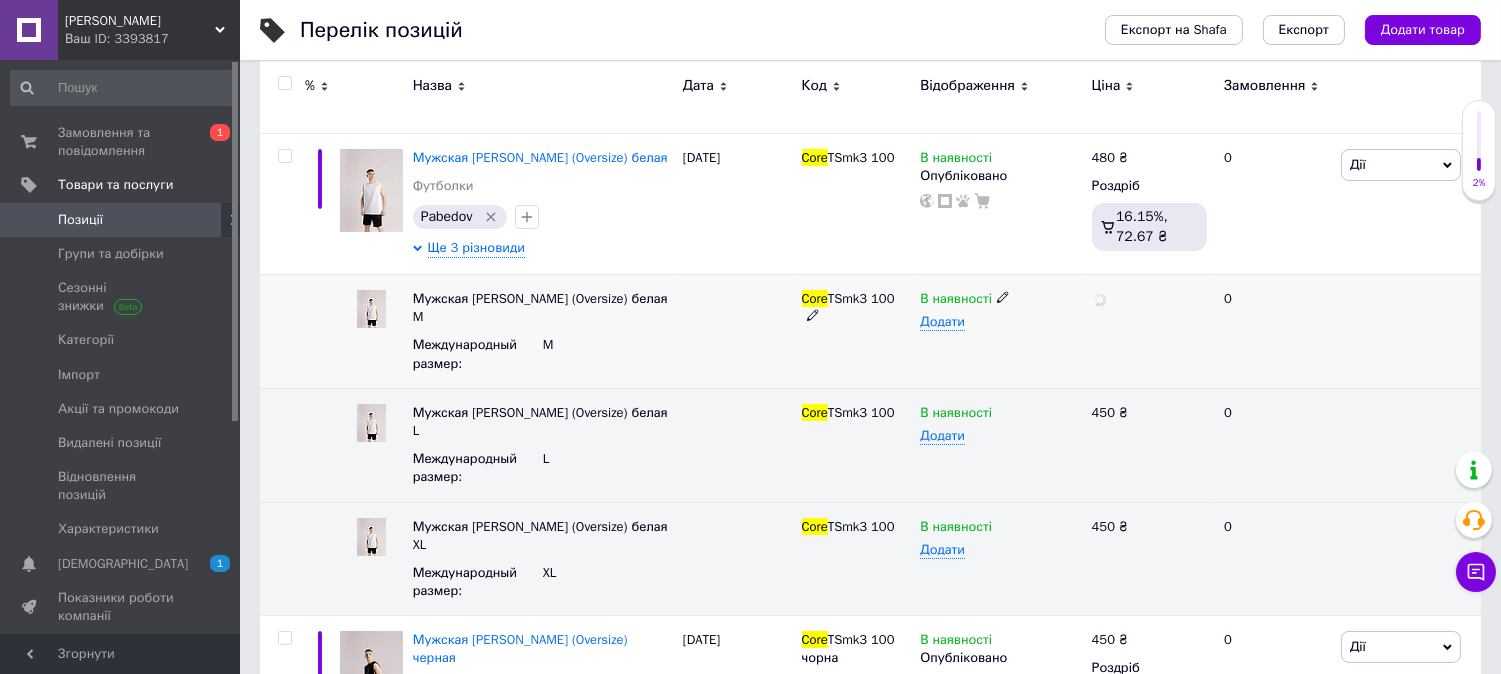 click at bounding box center (1149, 332) 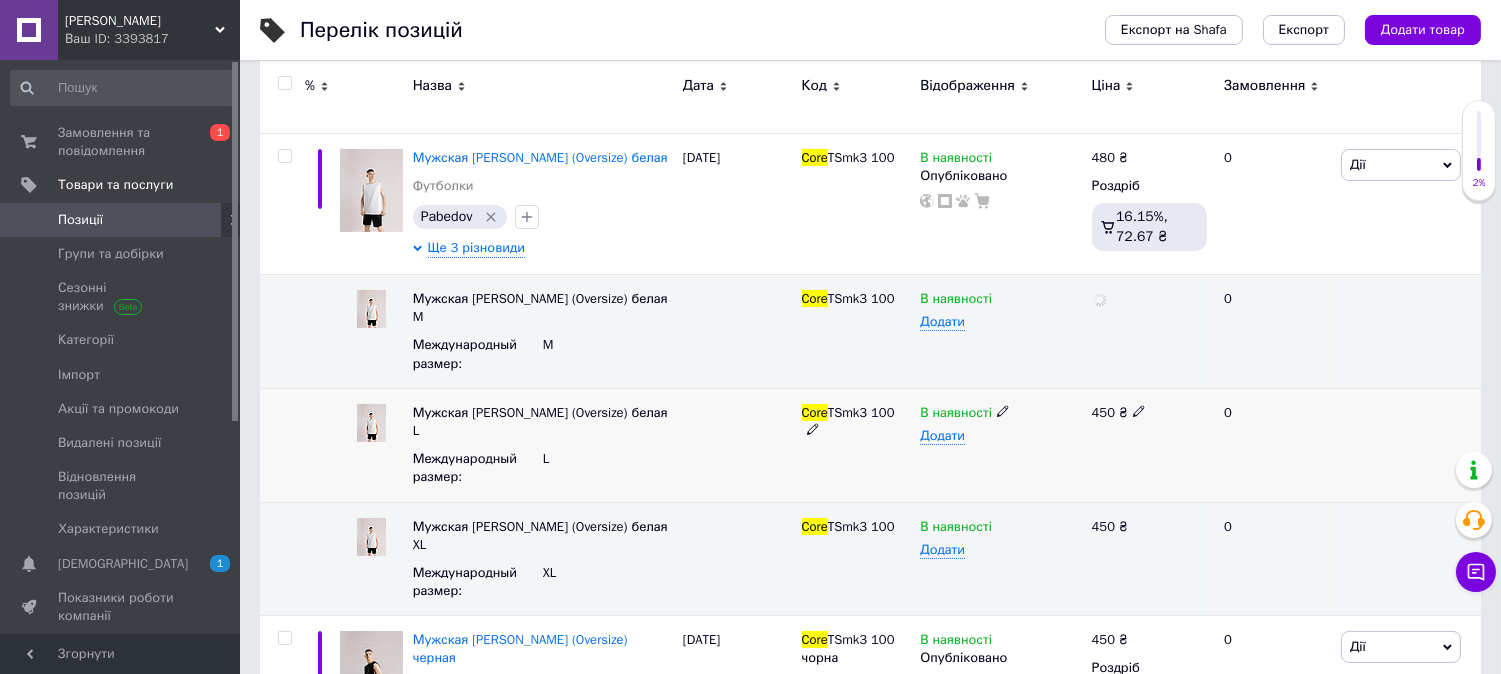 click 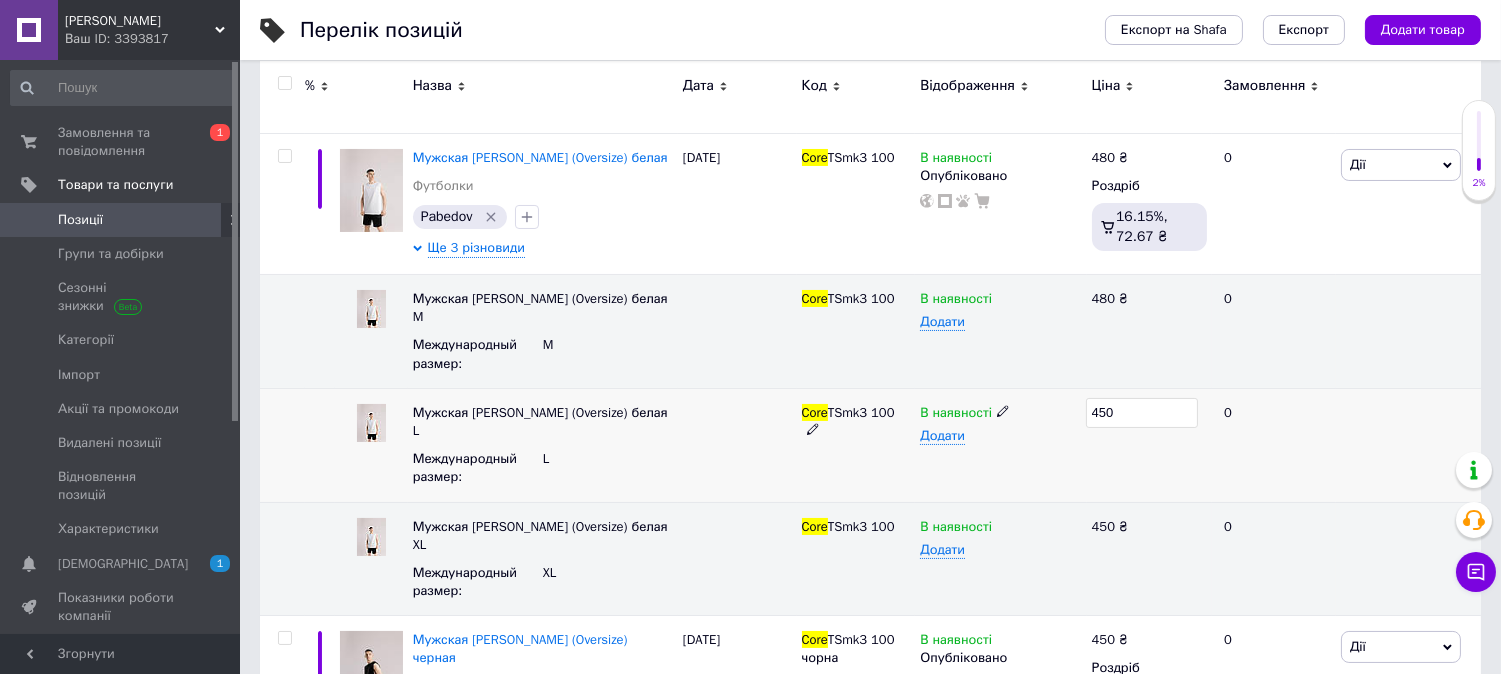 click on "450" at bounding box center (1142, 413) 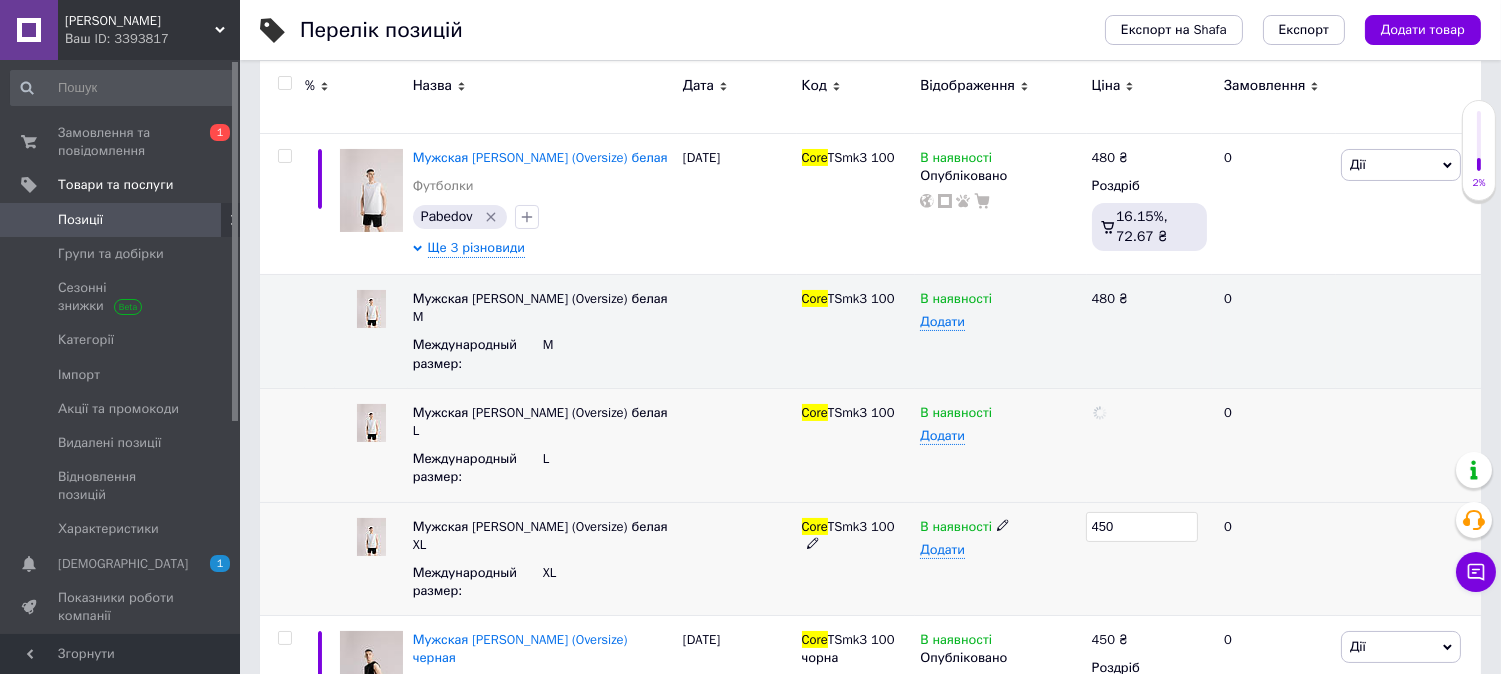 click on "450" at bounding box center [1142, 527] 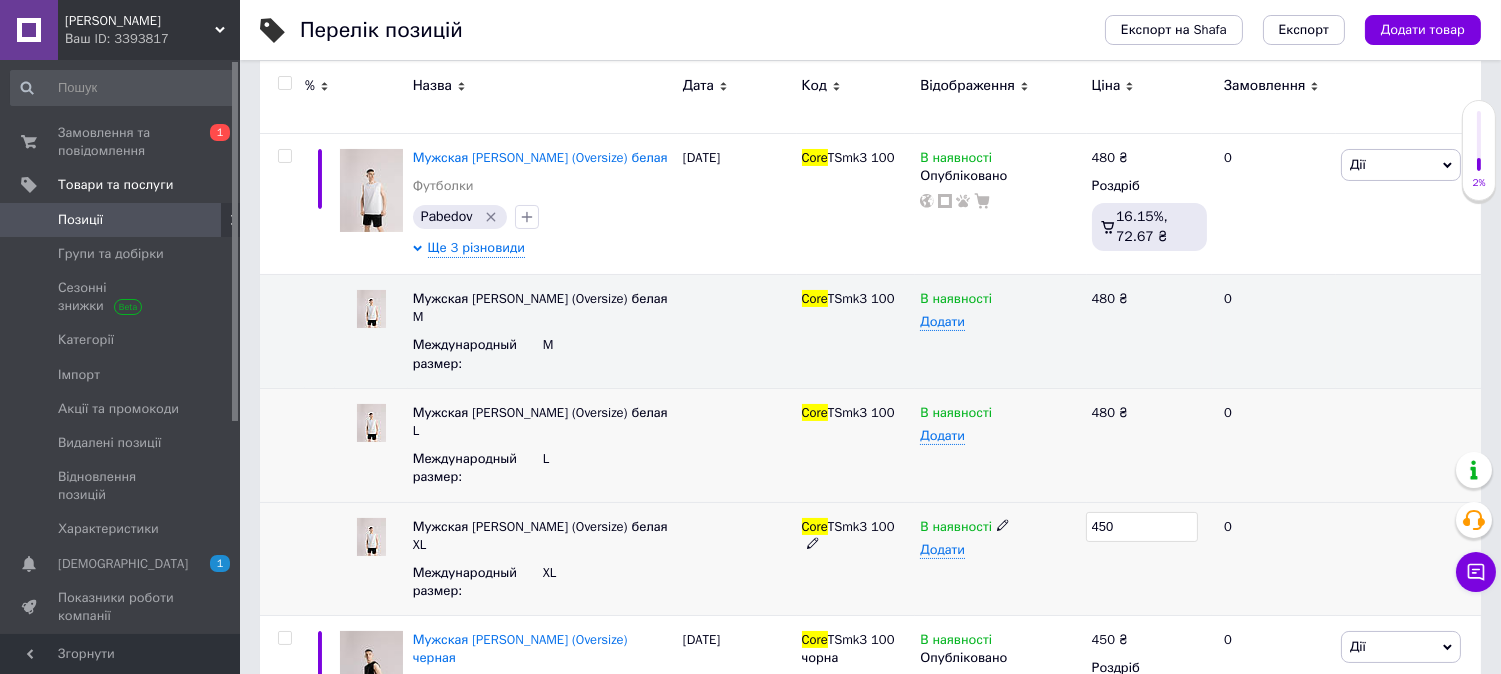 click on "450" at bounding box center [1142, 527] 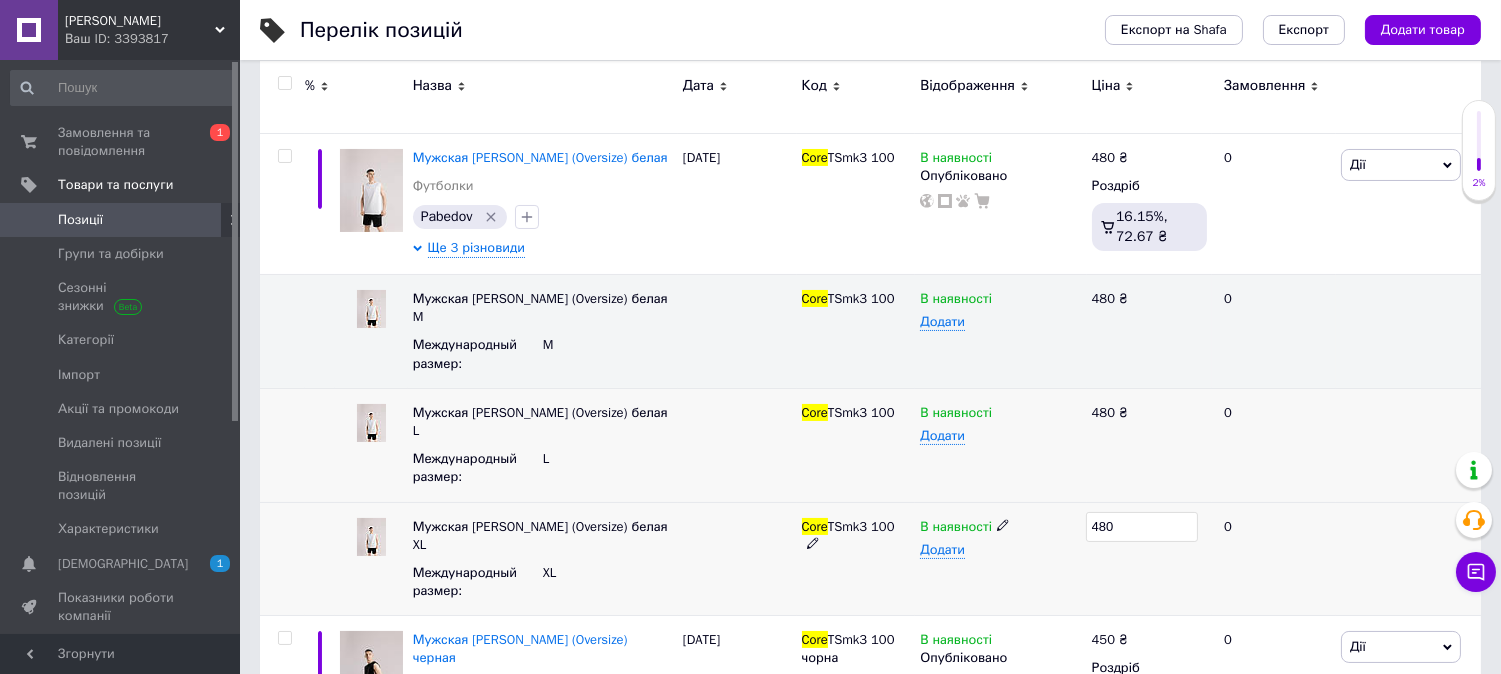 click on "480" at bounding box center [1149, 559] 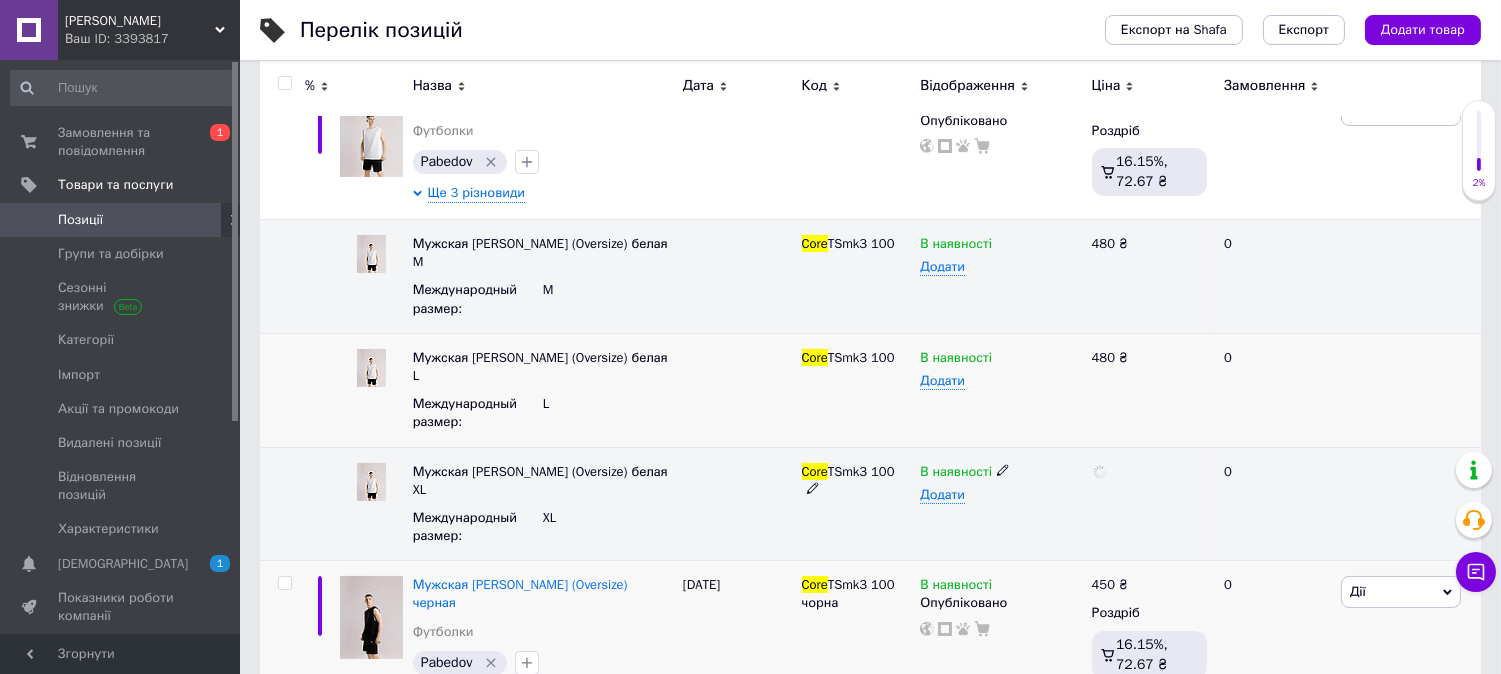 scroll, scrollTop: 383, scrollLeft: 0, axis: vertical 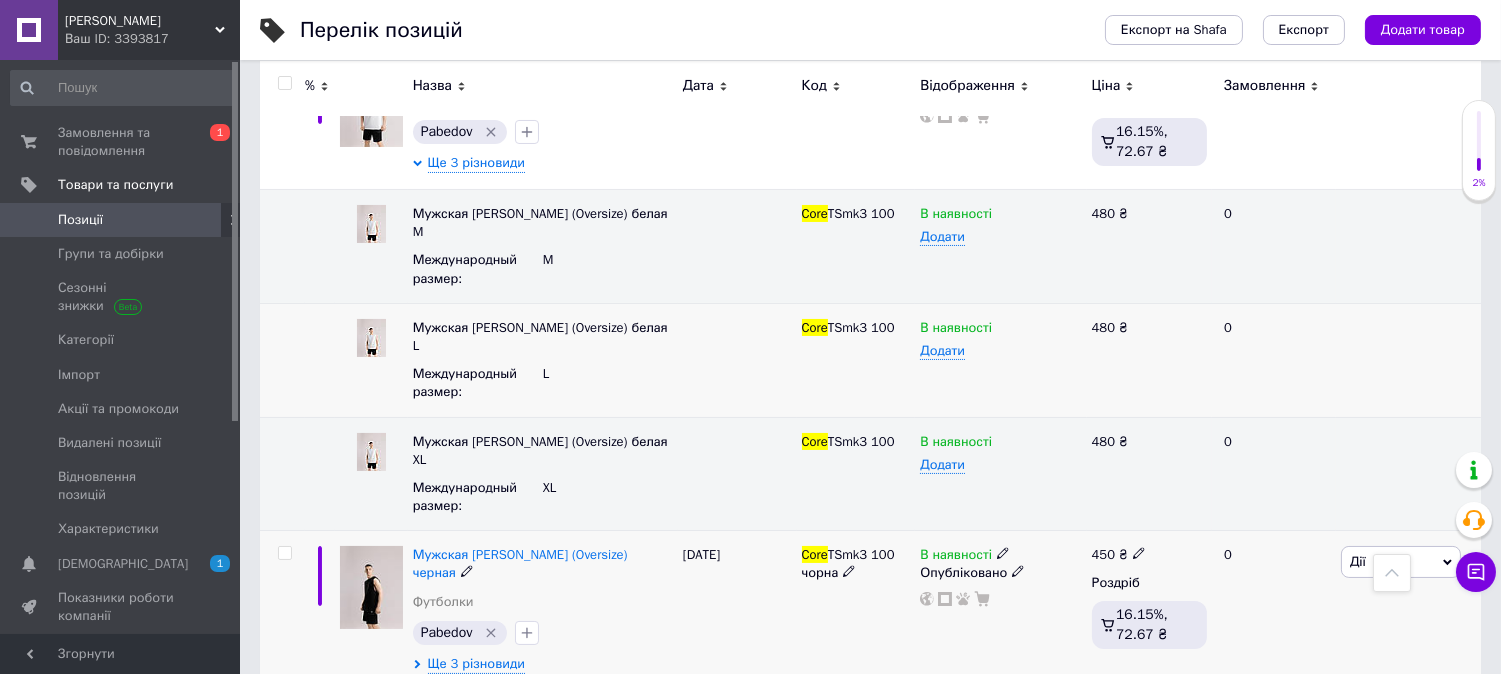 click on "450   ₴" at bounding box center [1149, 555] 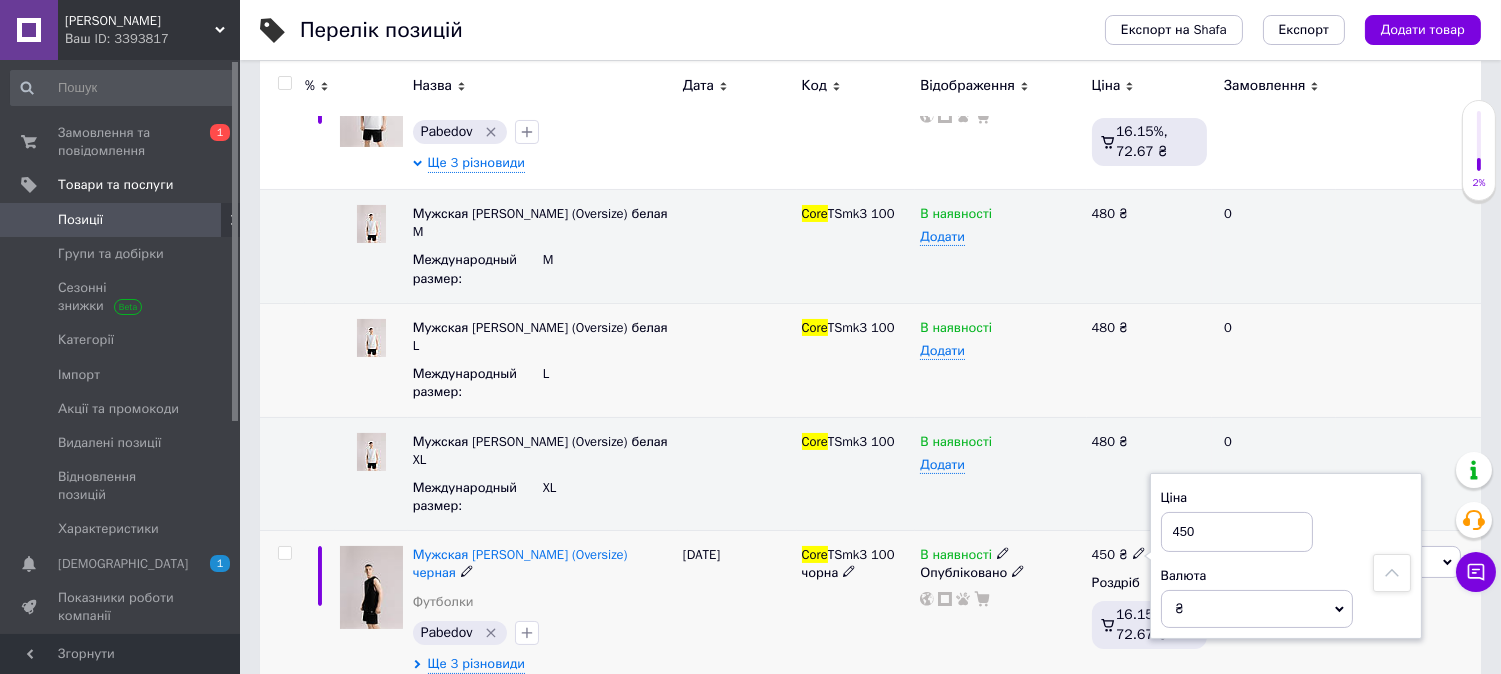 click on "450" at bounding box center [1237, 532] 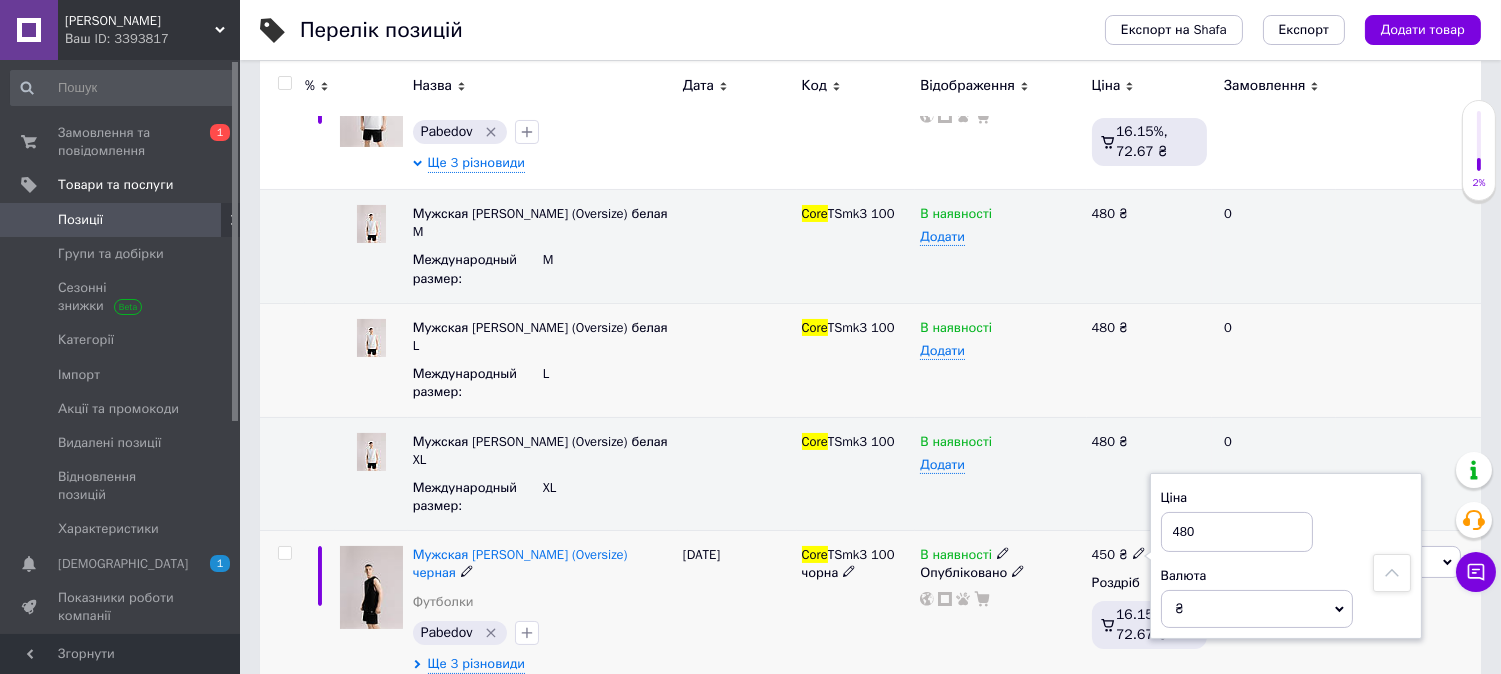 type on "480" 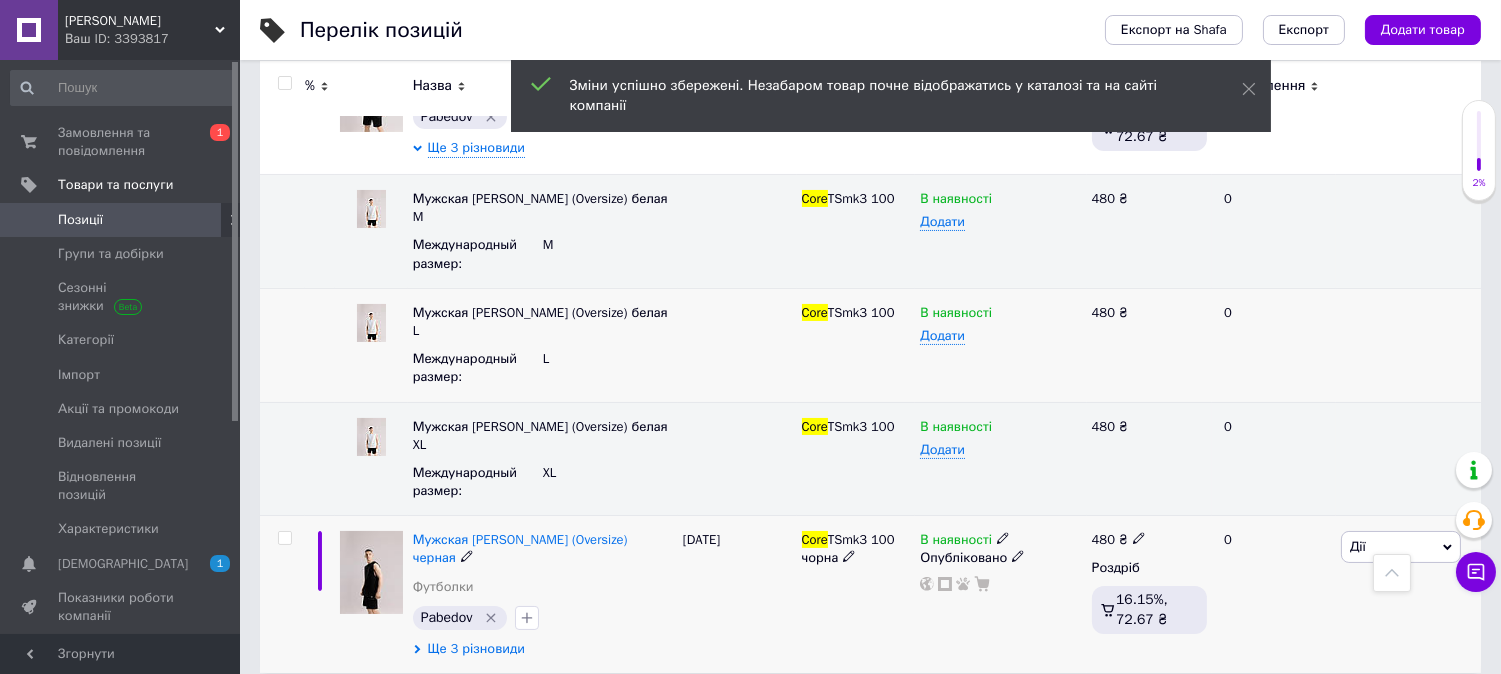 click on "Ще 3 різновиди" at bounding box center [476, 649] 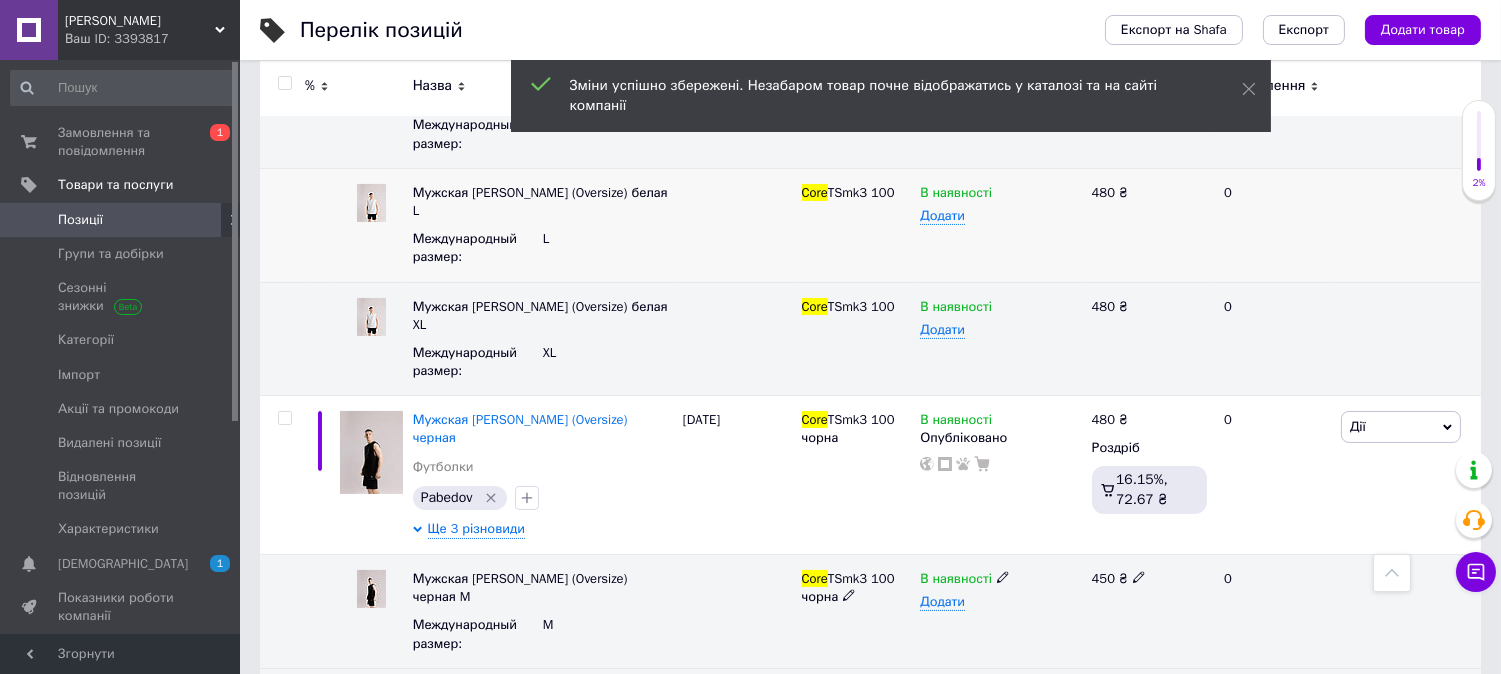 scroll, scrollTop: 724, scrollLeft: 0, axis: vertical 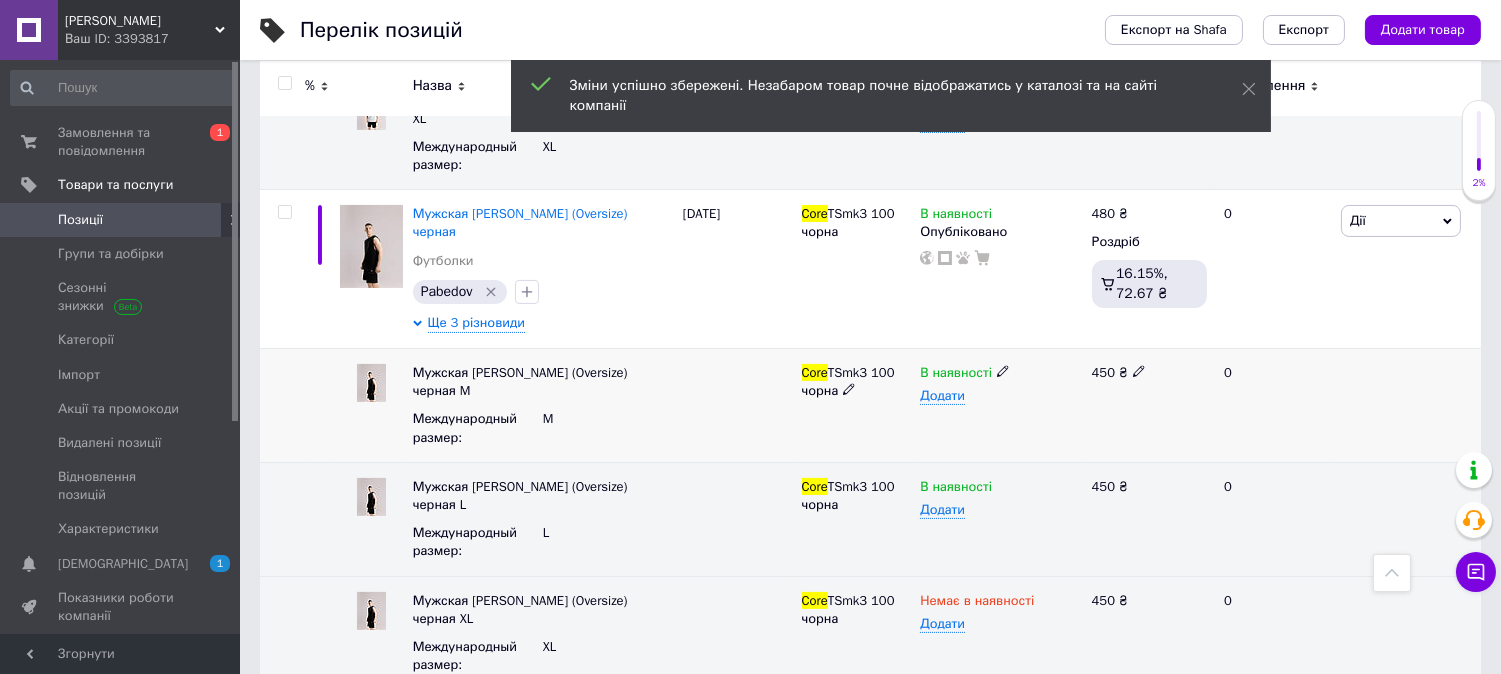 click 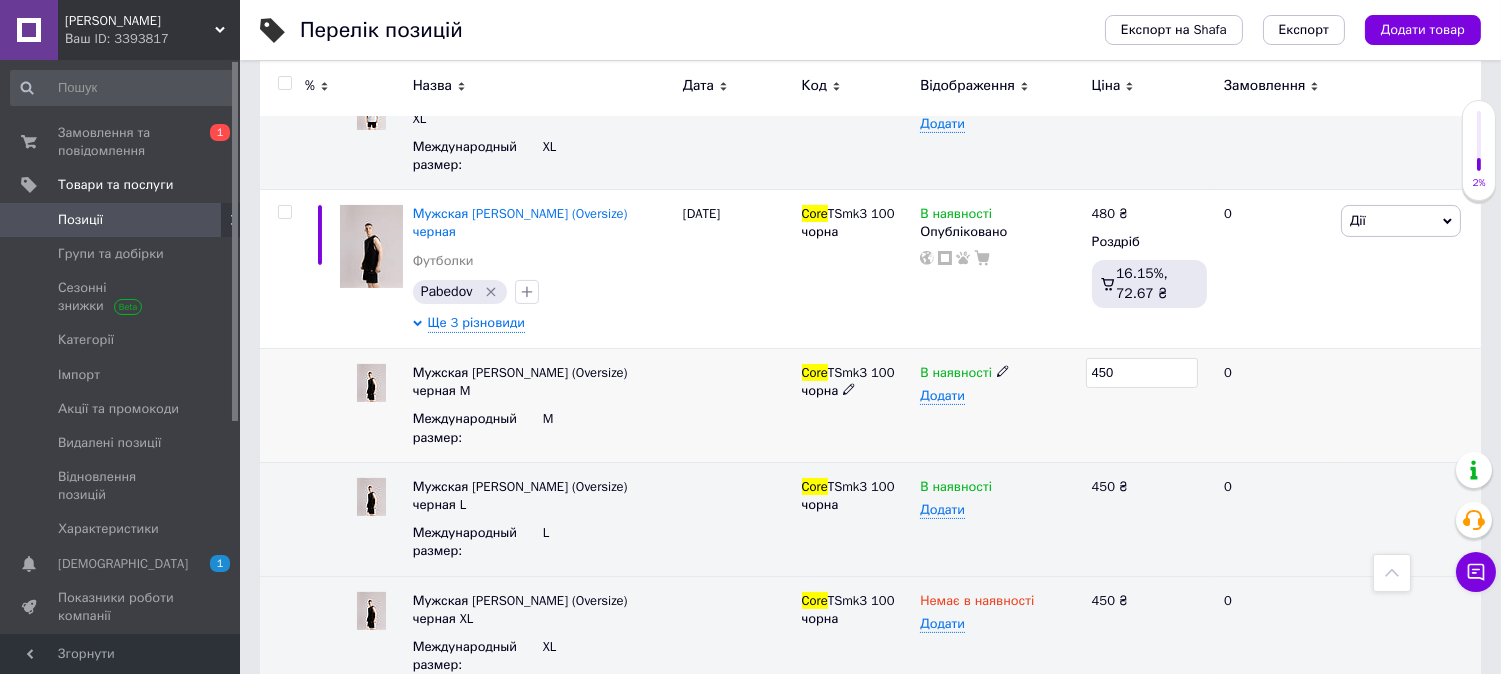 click on "450" at bounding box center [1142, 373] 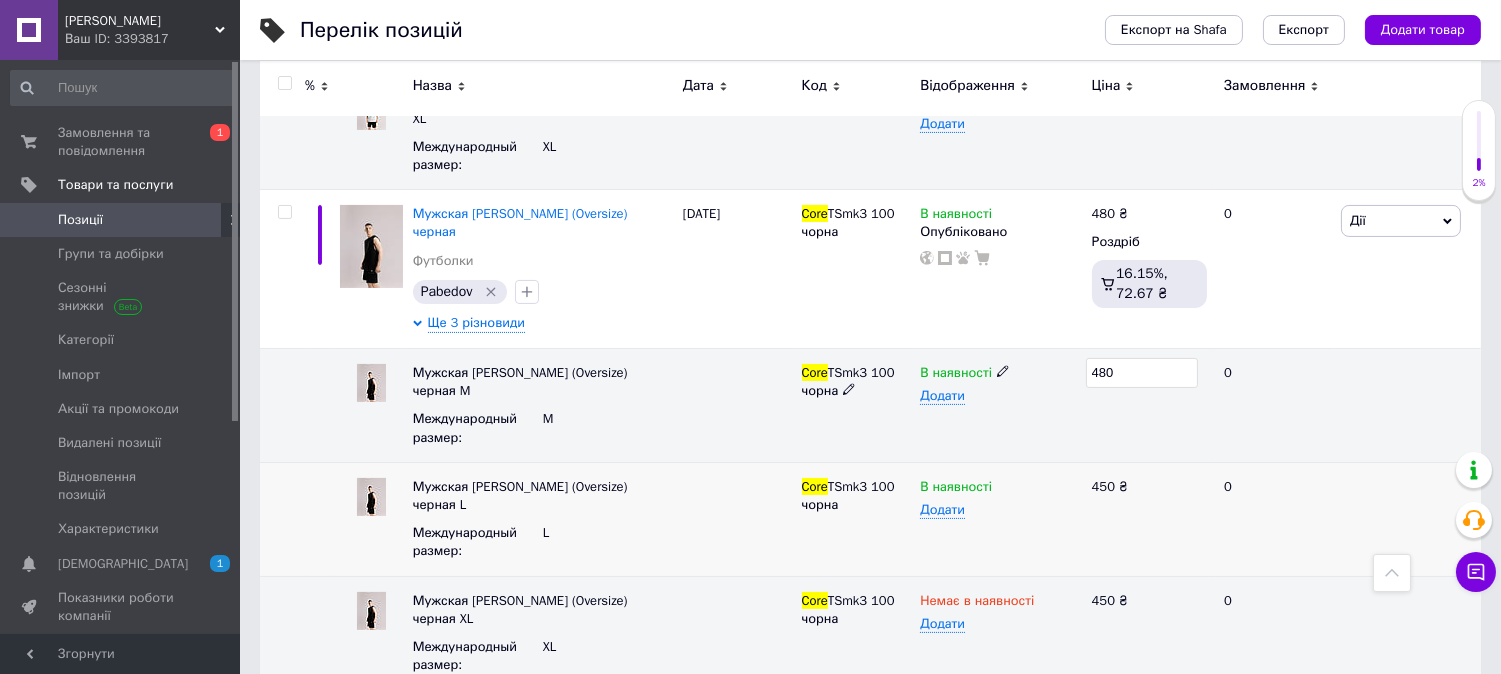 click on "450   ₴" at bounding box center [1149, 519] 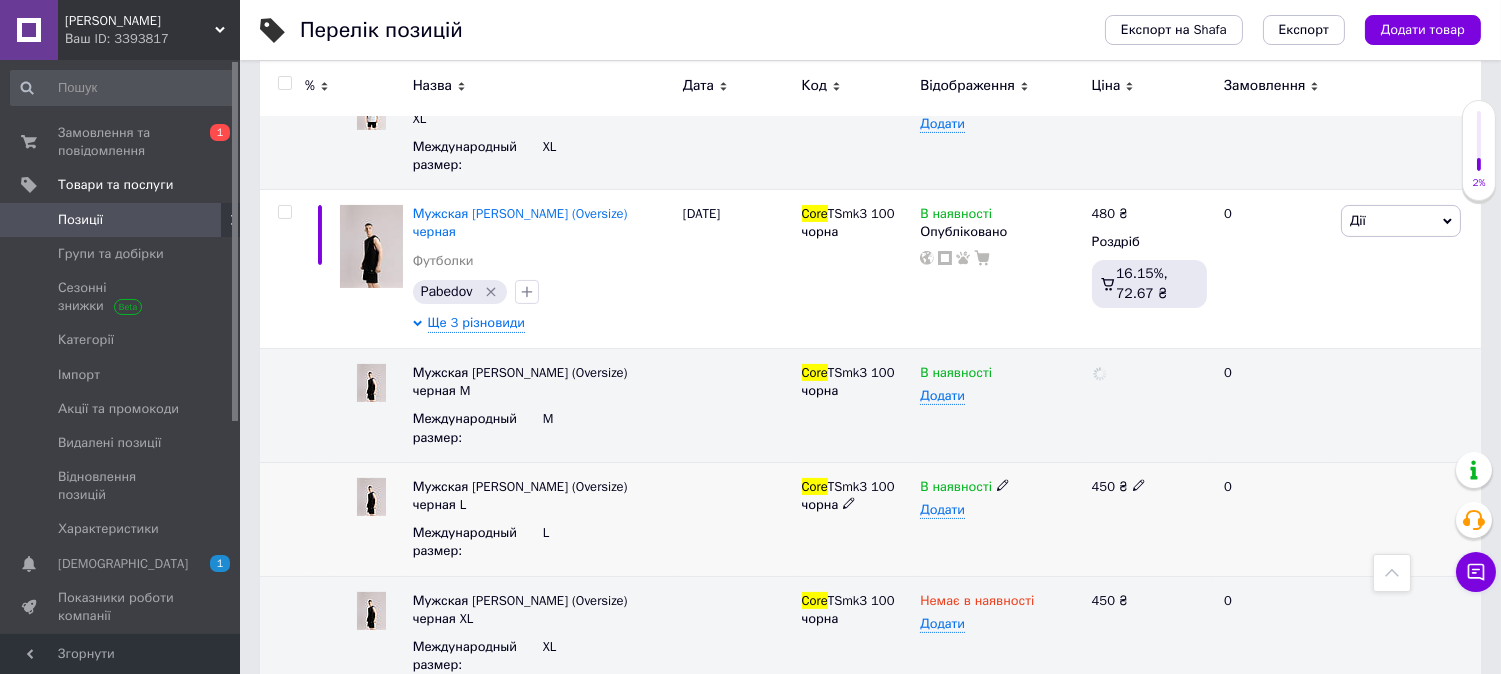 click 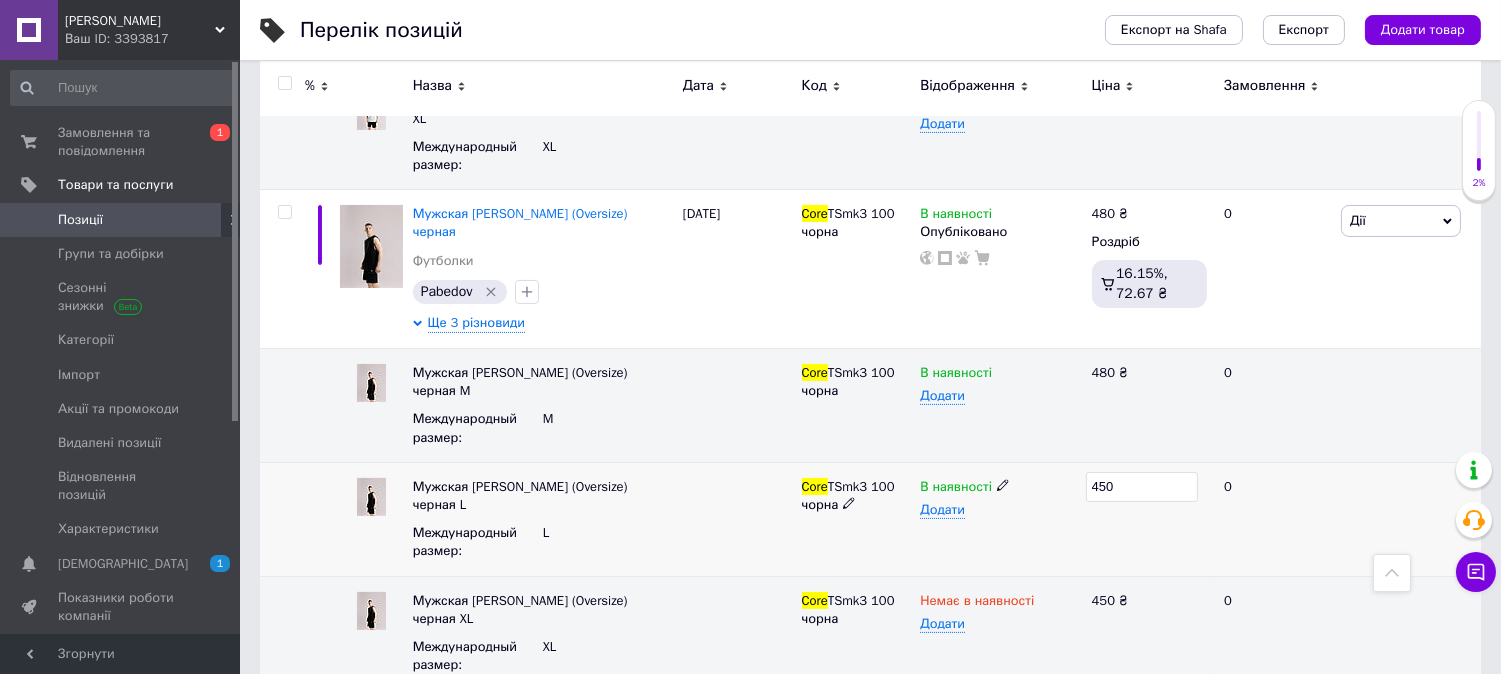 click on "450" at bounding box center [1142, 487] 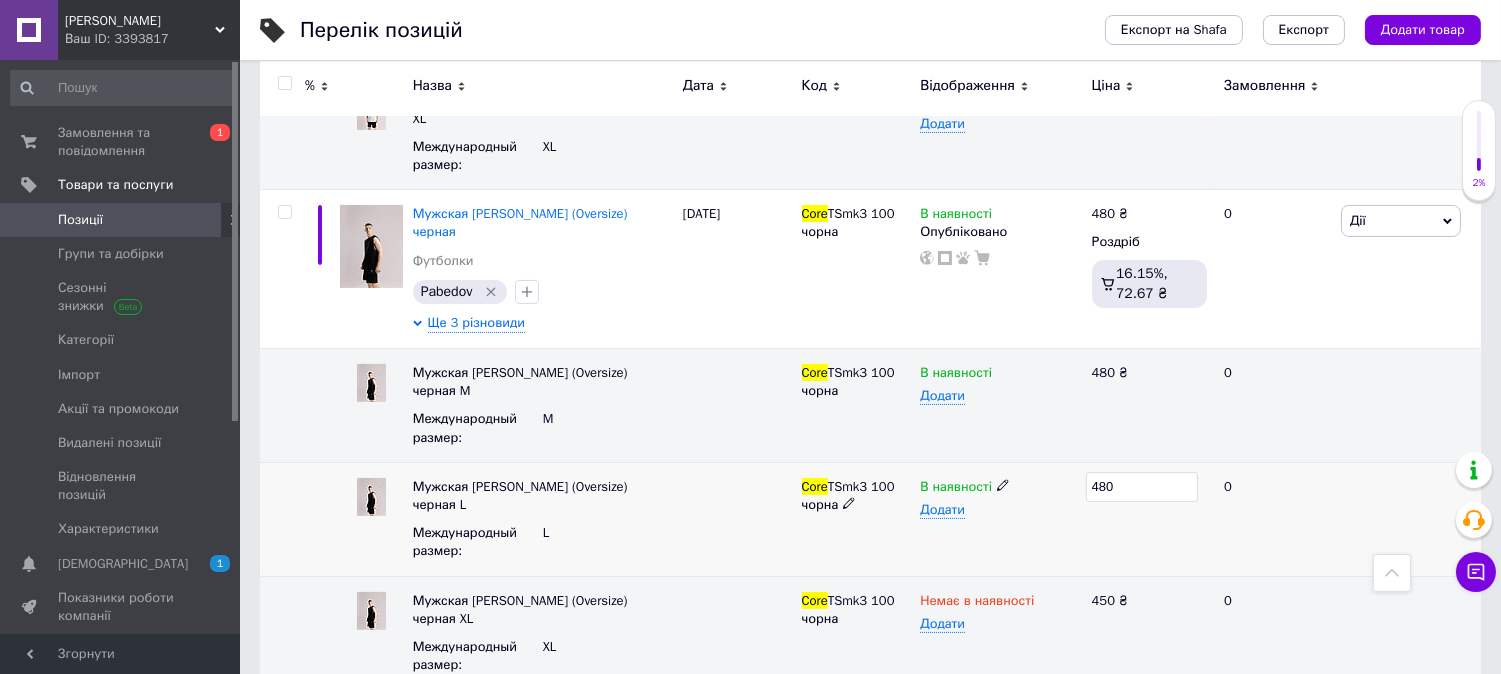 click on "480" at bounding box center (1149, 519) 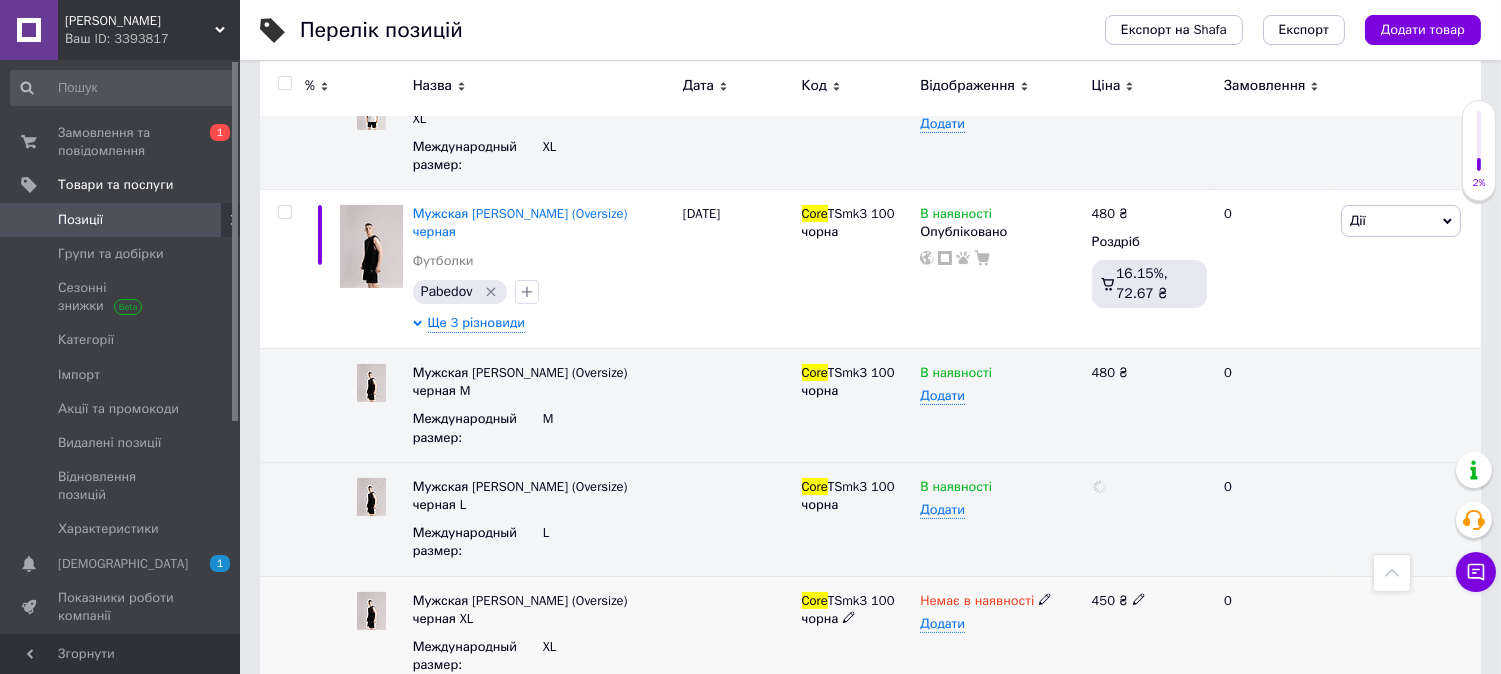 click 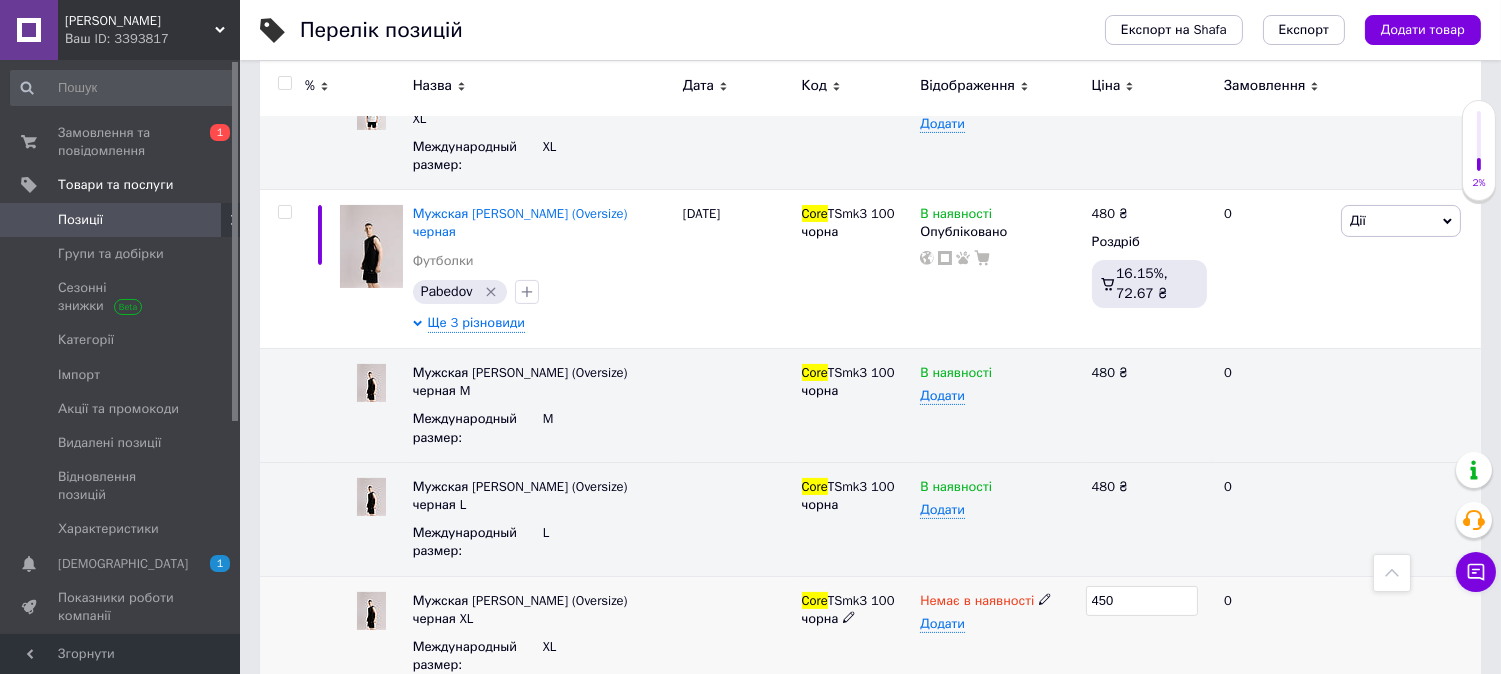 click on "450" at bounding box center (1142, 601) 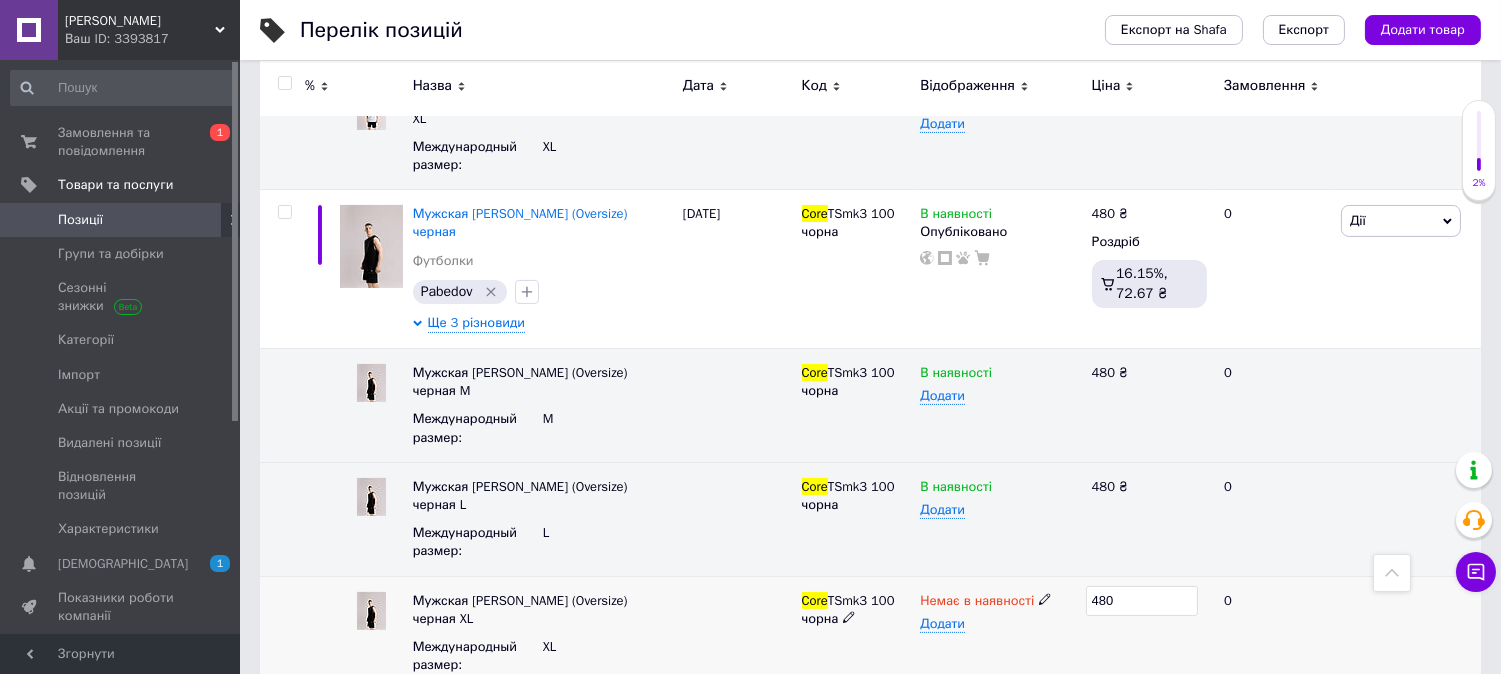 click on "480" at bounding box center [1149, 632] 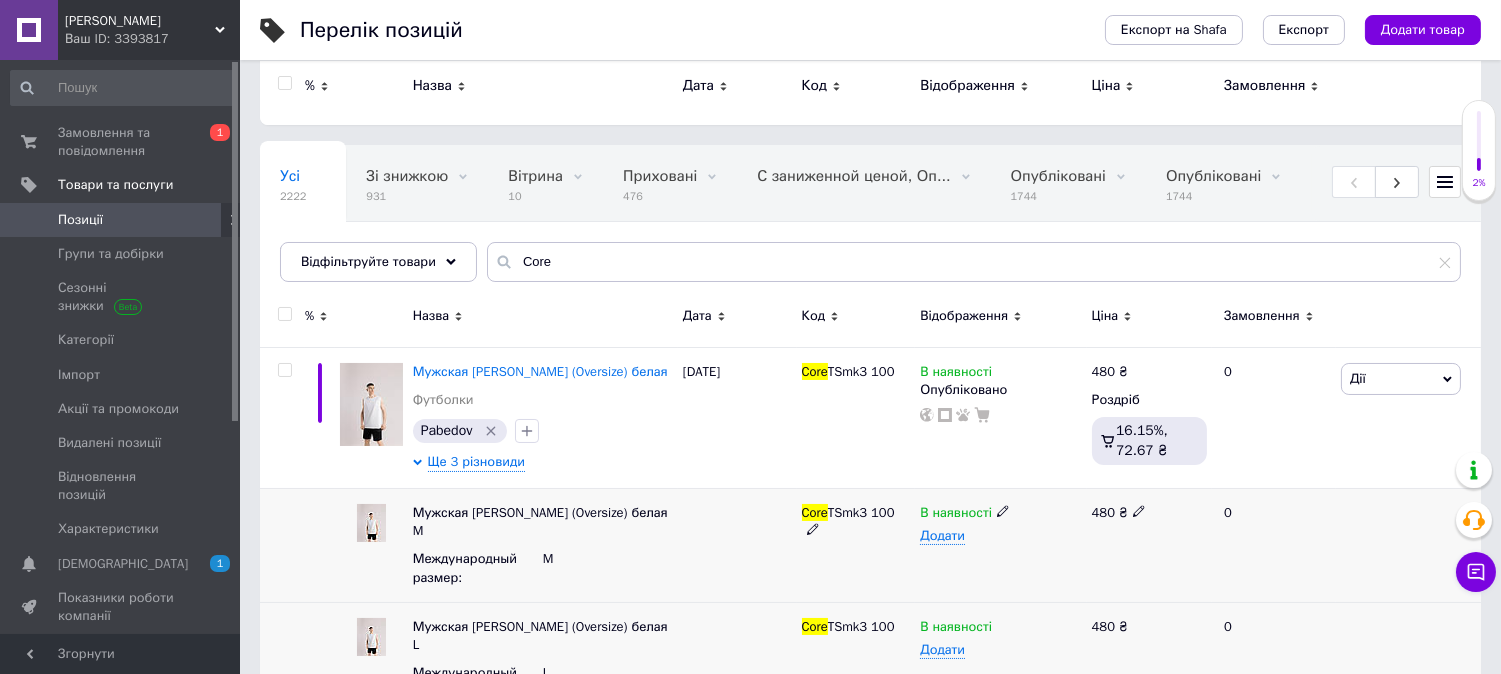 scroll, scrollTop: 0, scrollLeft: 0, axis: both 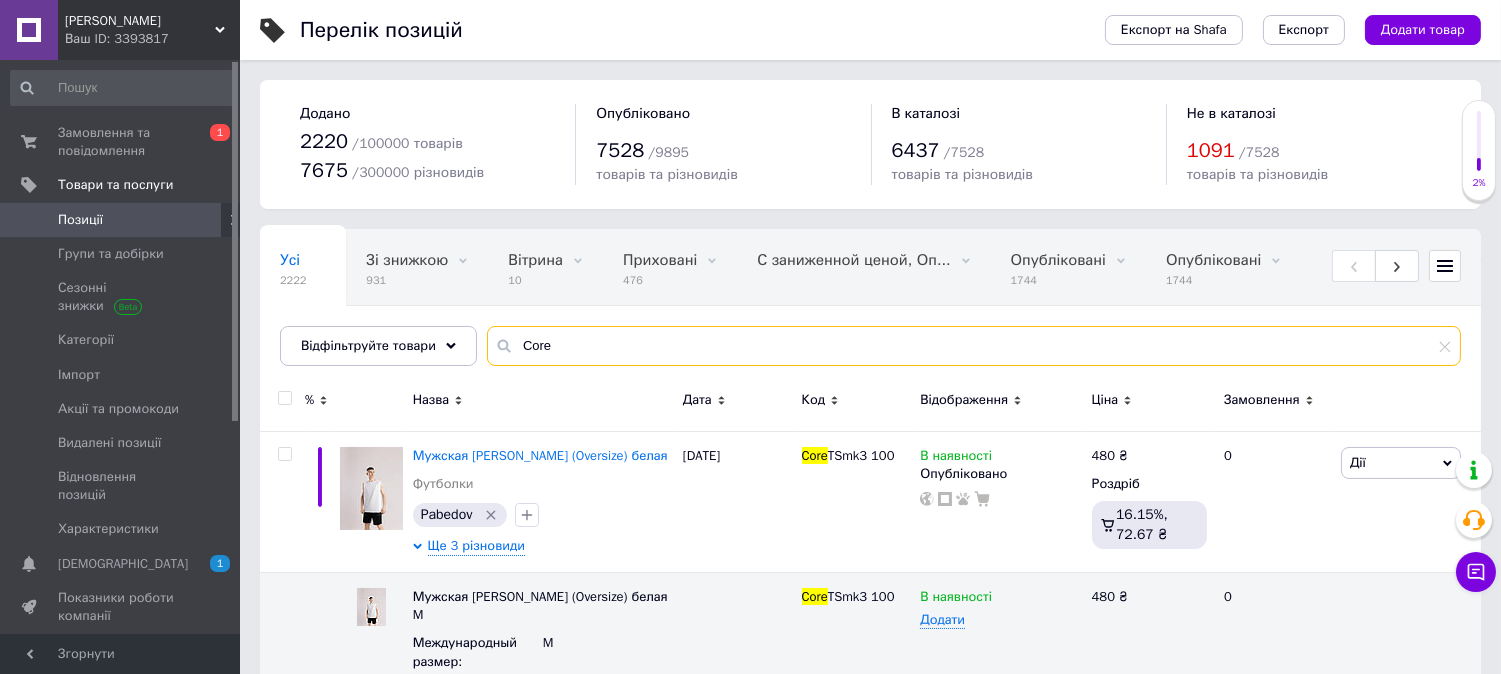 click on "Core" at bounding box center (974, 346) 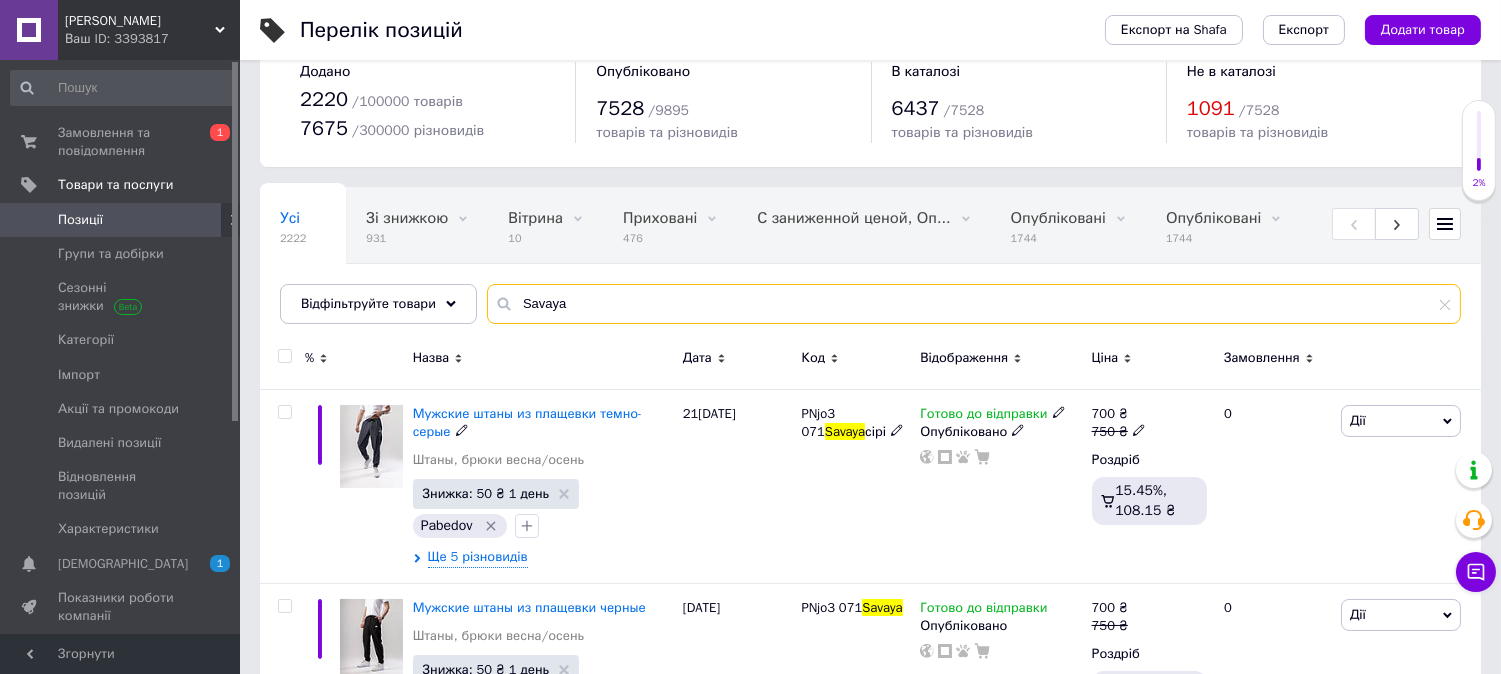 scroll, scrollTop: 17, scrollLeft: 0, axis: vertical 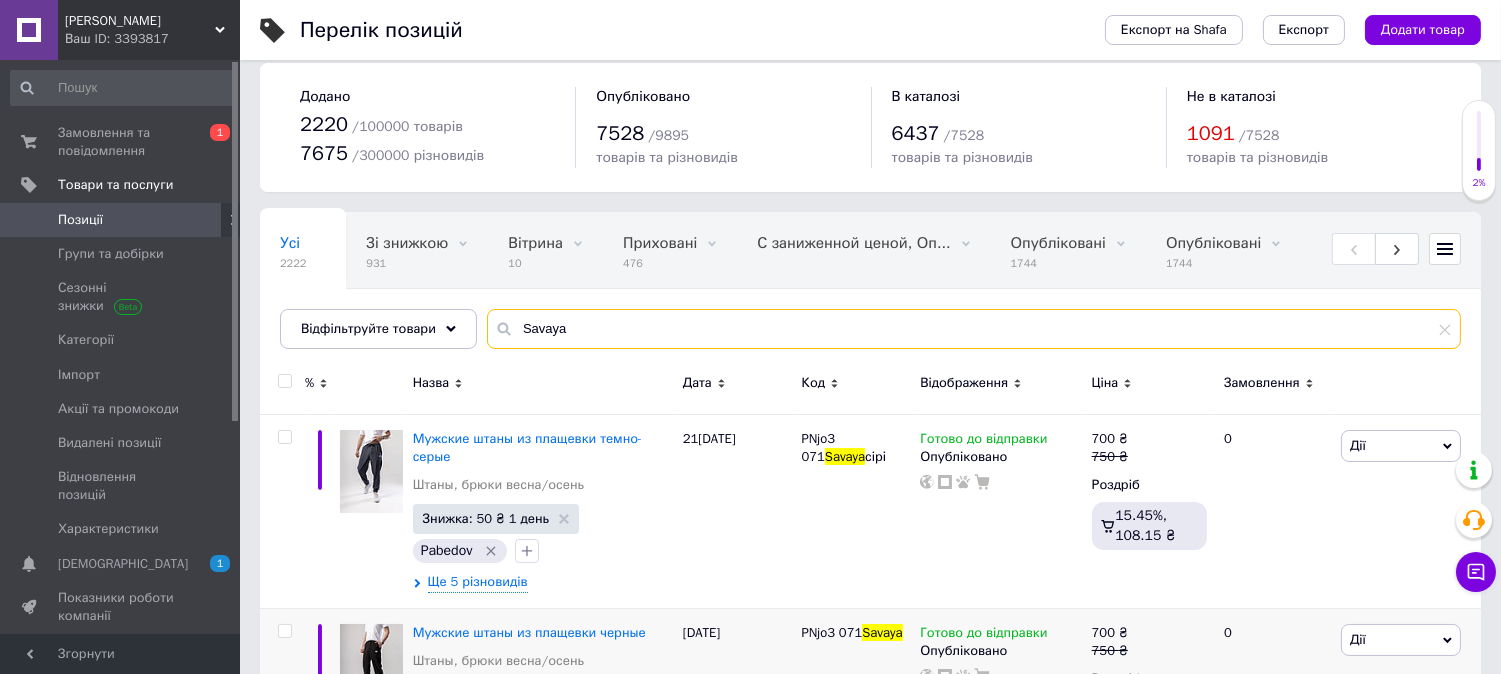 type on "Savaya" 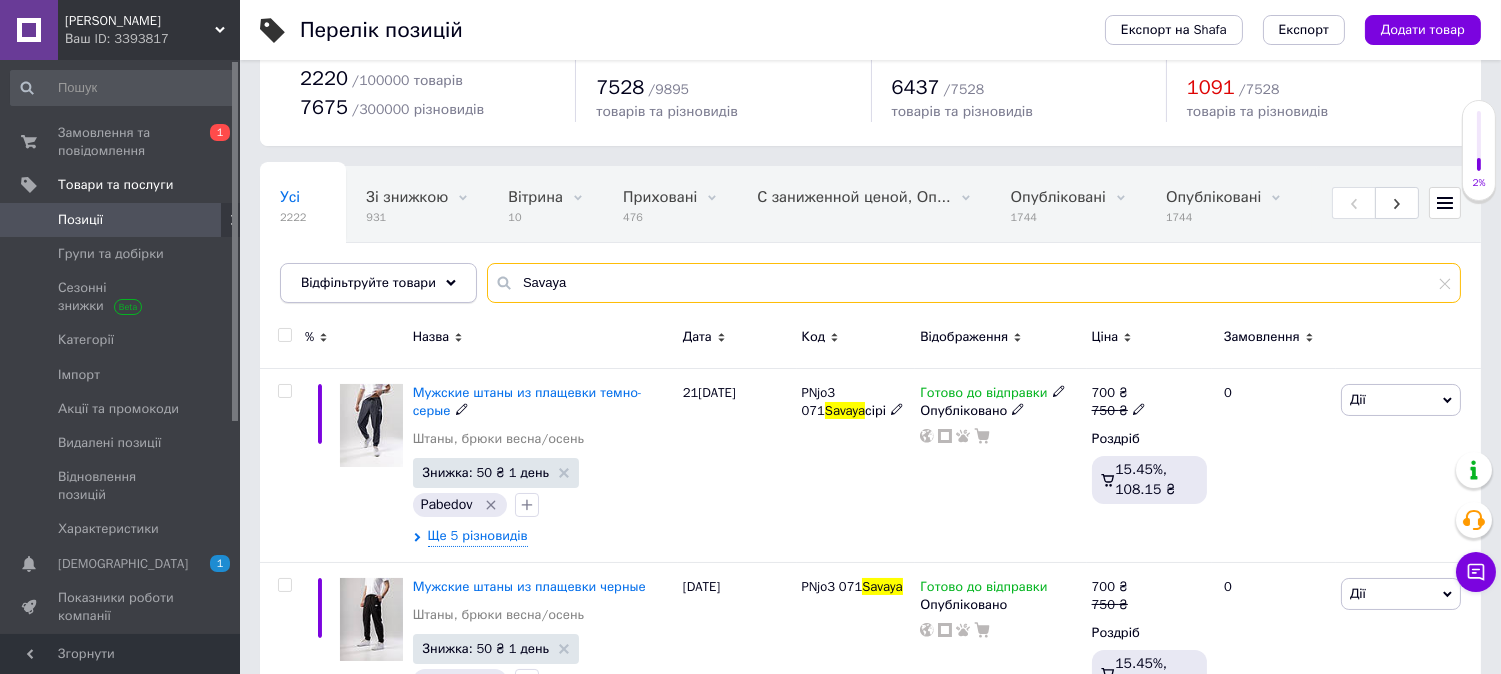 scroll, scrollTop: 0, scrollLeft: 0, axis: both 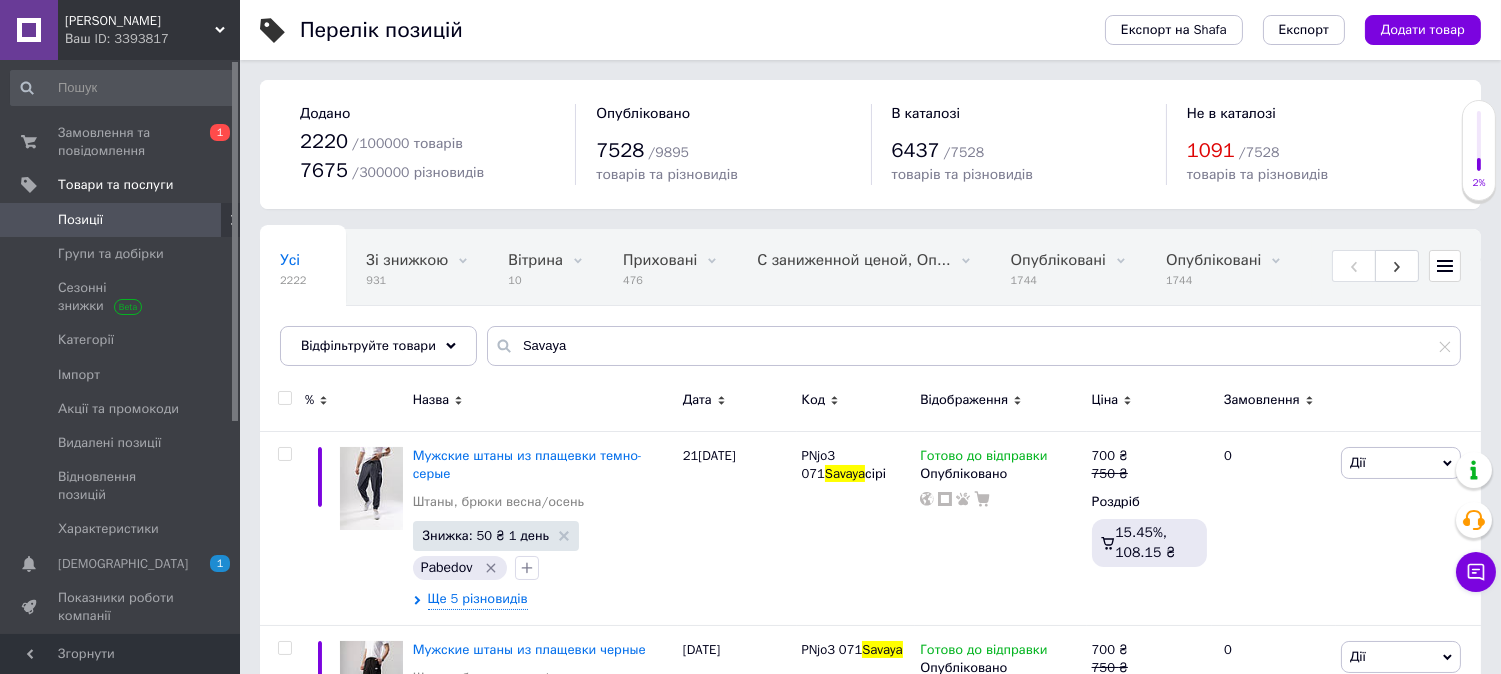 click on "Позиції" at bounding box center (121, 220) 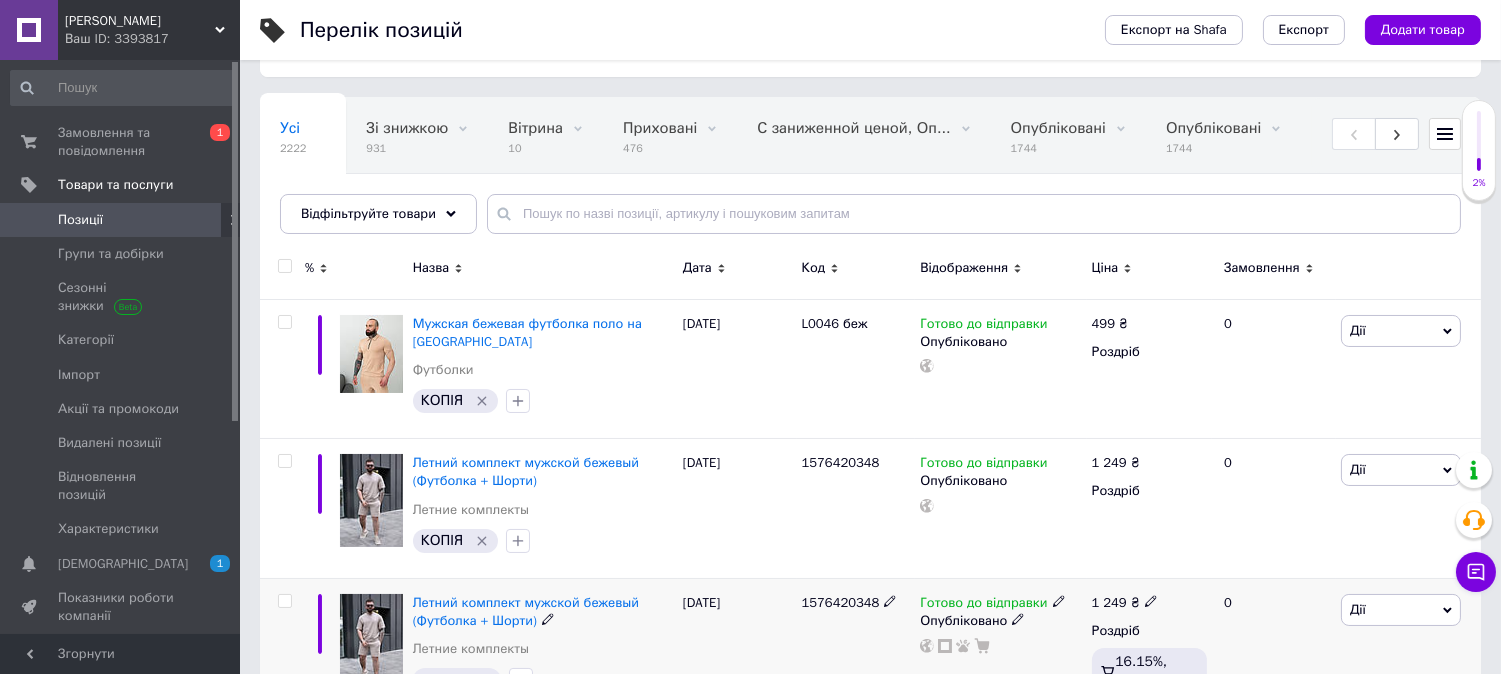 scroll, scrollTop: 222, scrollLeft: 0, axis: vertical 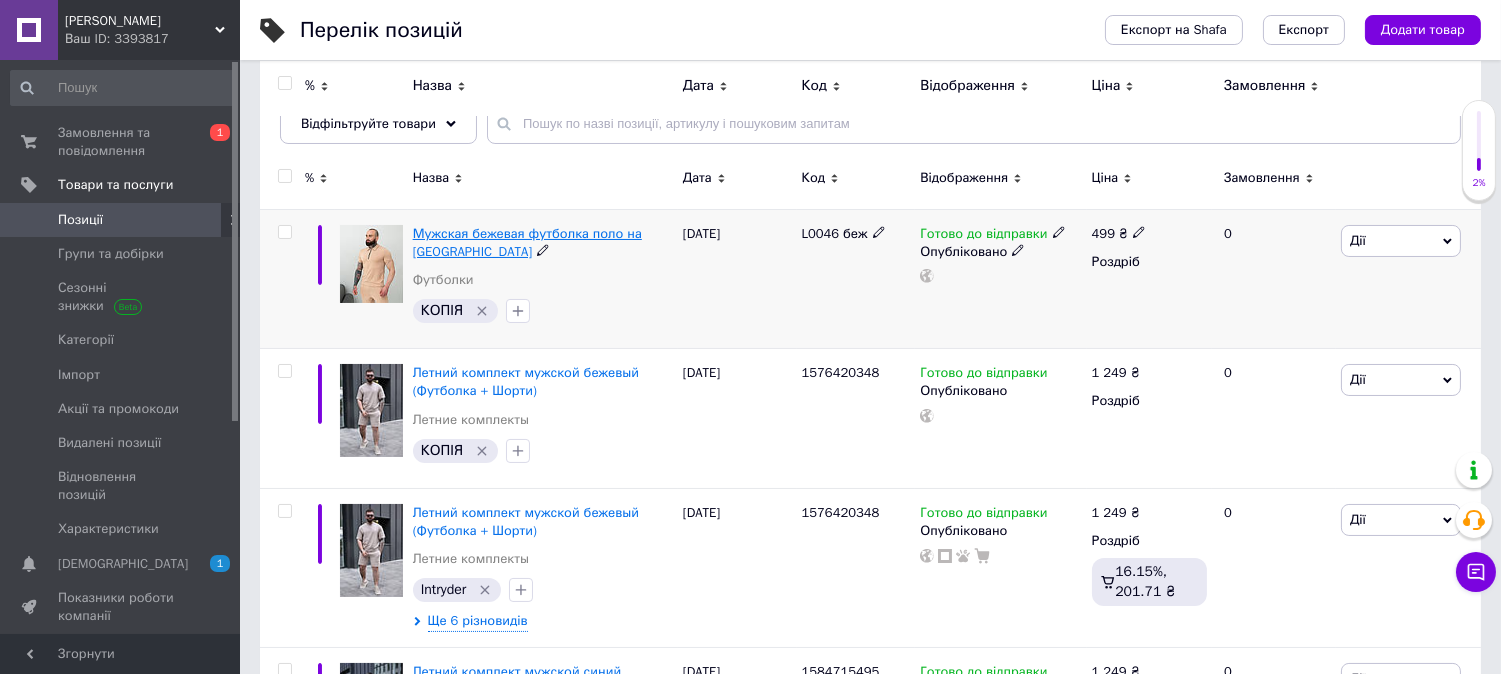 click on "Мужская бежевая футболка поло на [GEOGRAPHIC_DATA]" at bounding box center (527, 242) 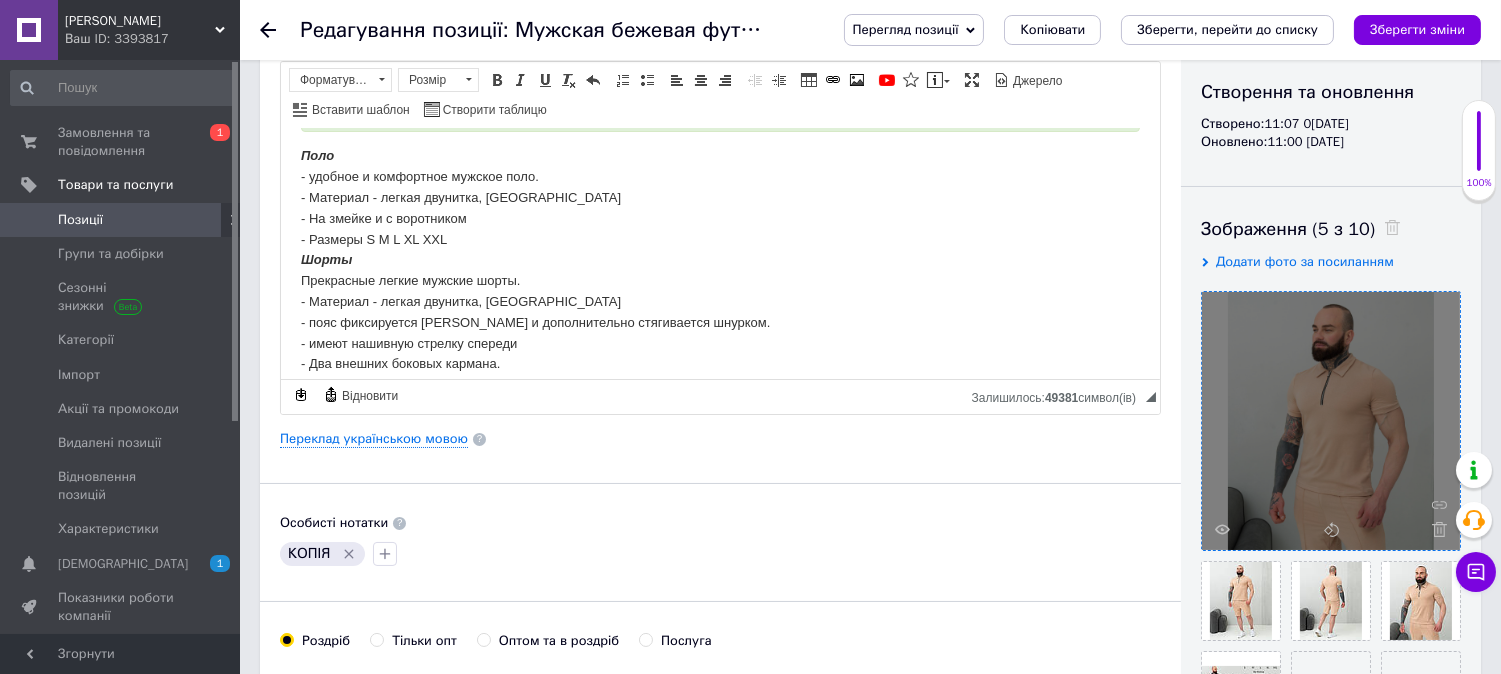 scroll, scrollTop: 222, scrollLeft: 0, axis: vertical 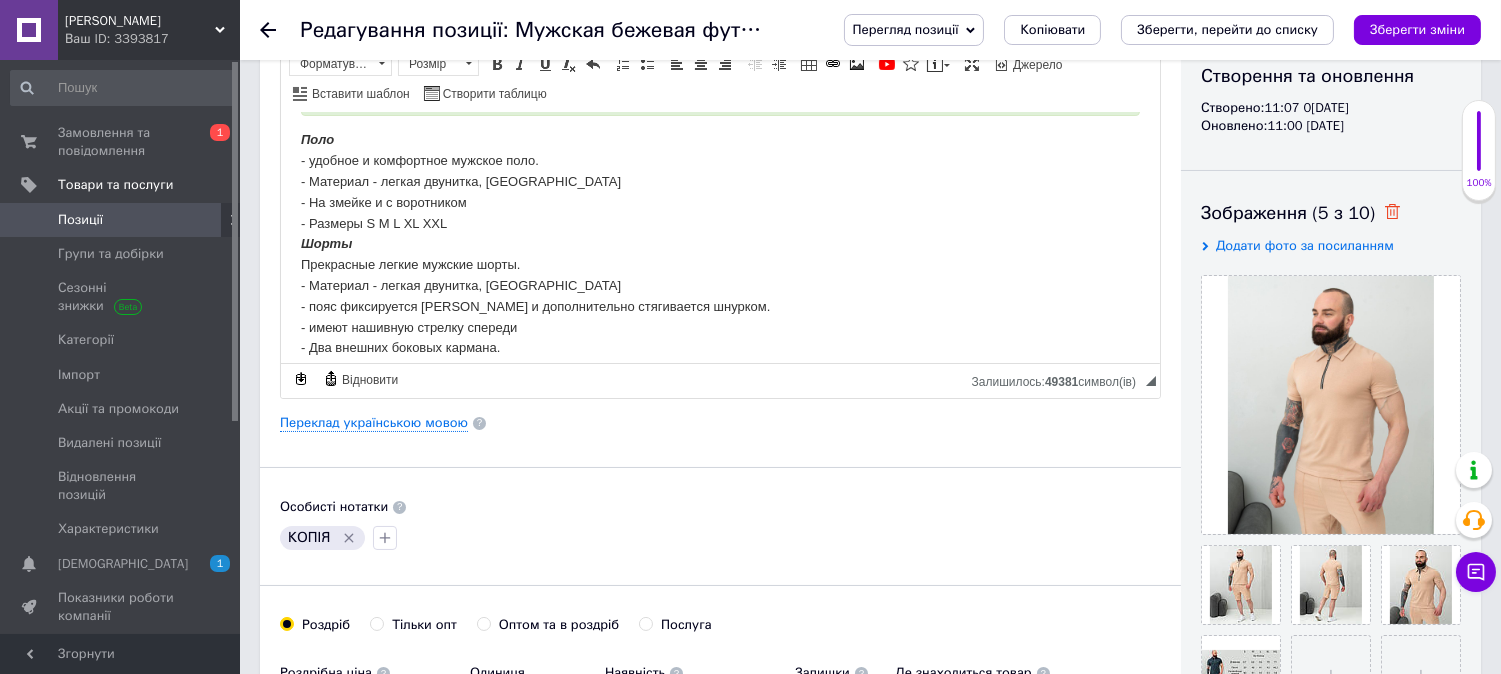 click 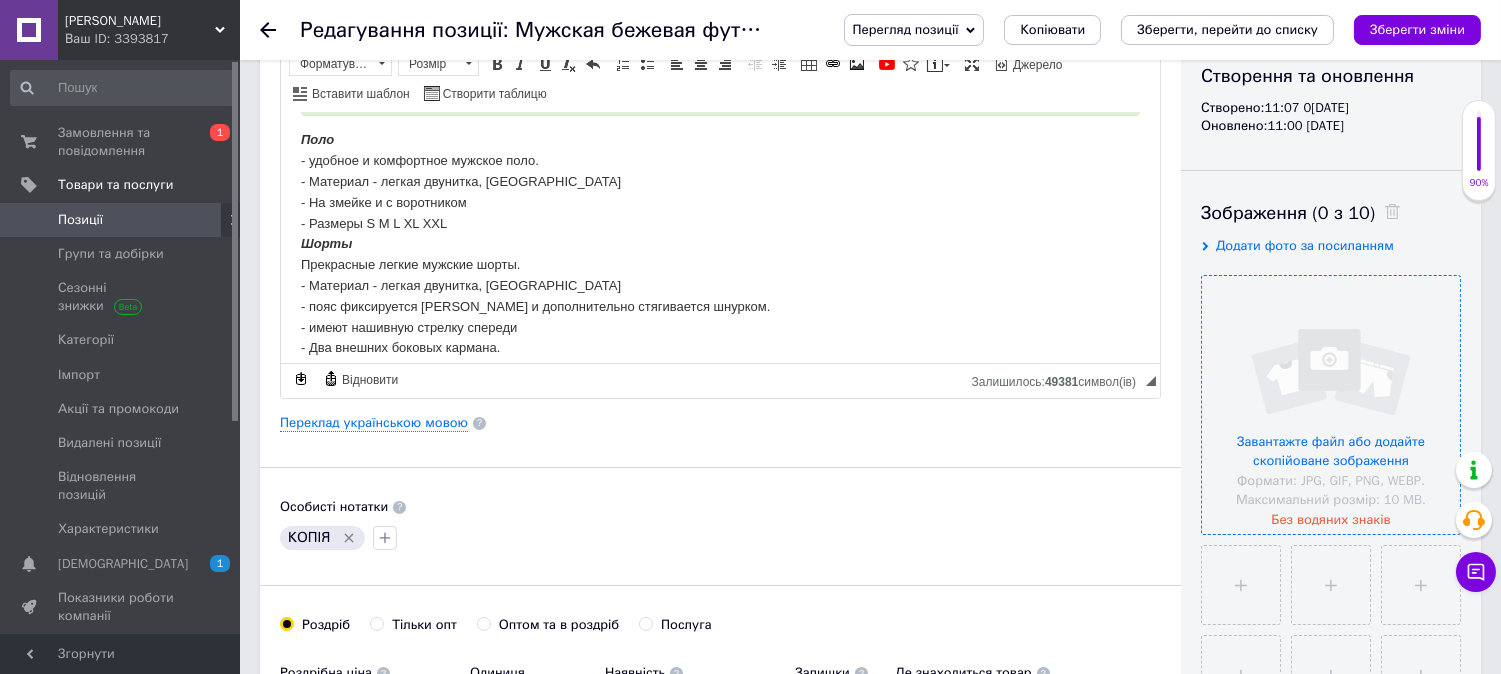 click at bounding box center (1331, 405) 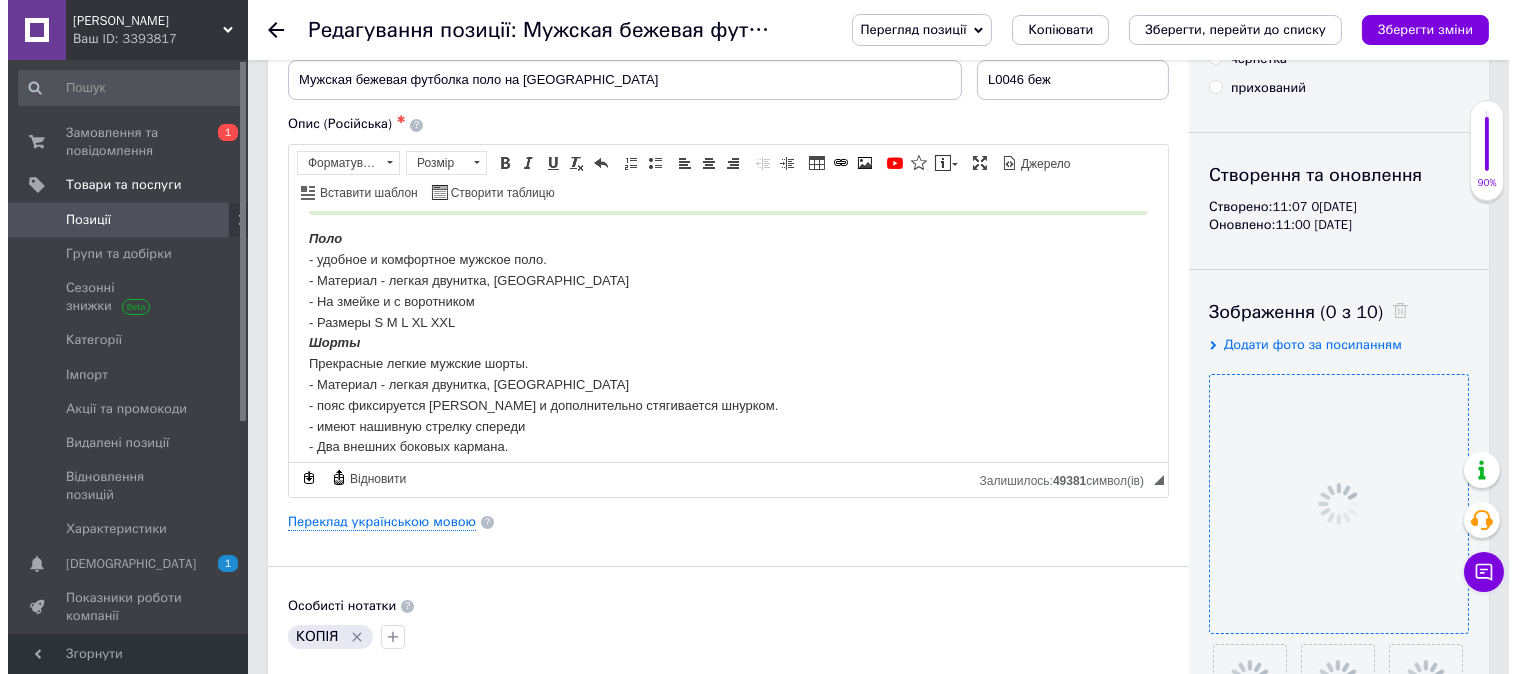 scroll, scrollTop: 0, scrollLeft: 0, axis: both 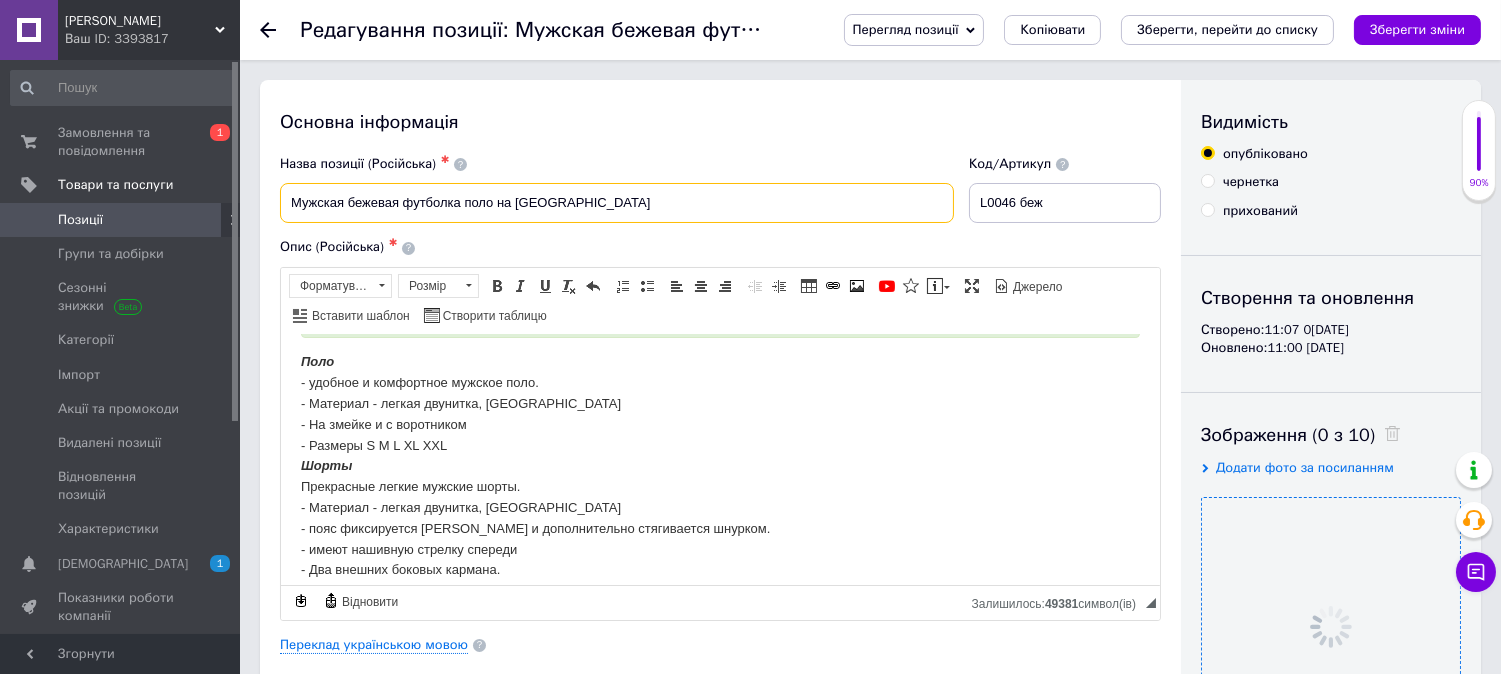 click on "Мужская бежевая футболка поло на [GEOGRAPHIC_DATA]" at bounding box center (617, 203) 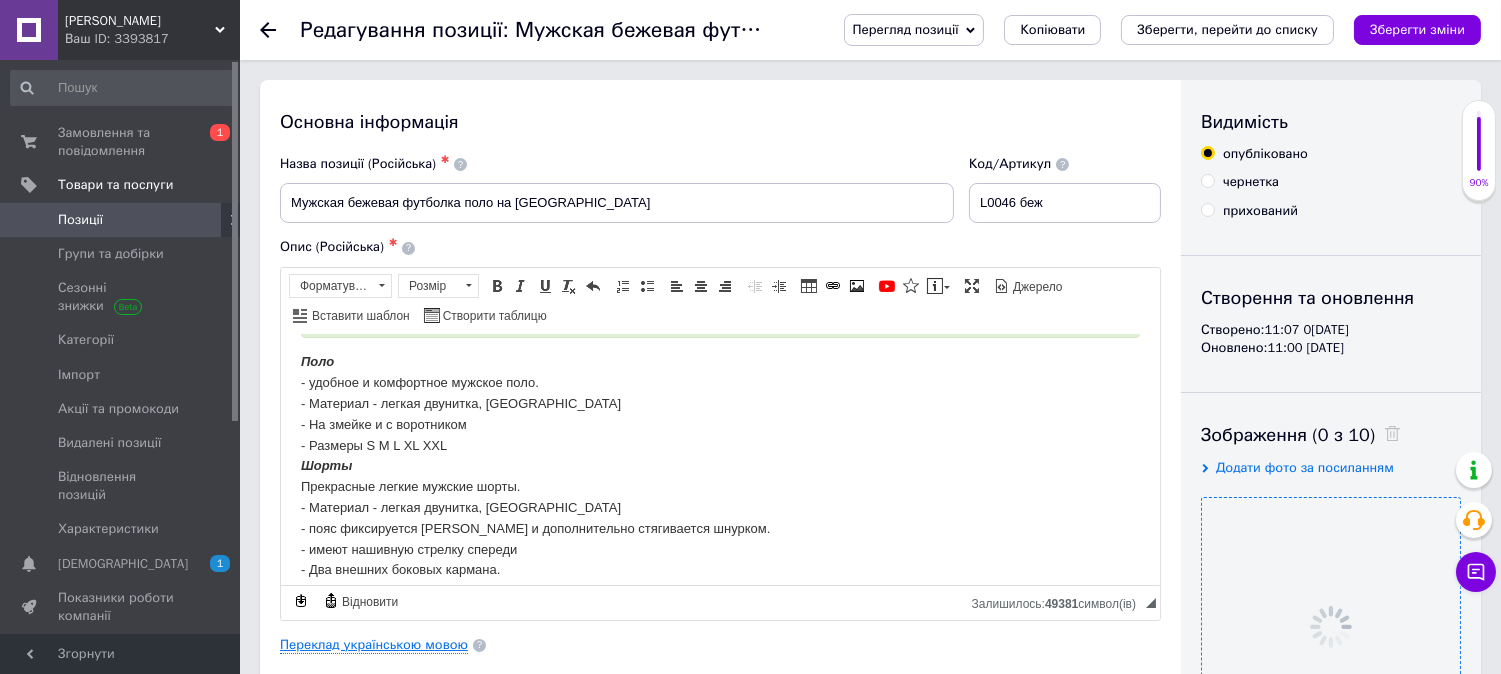 click on "Переклад українською мовою" at bounding box center [374, 645] 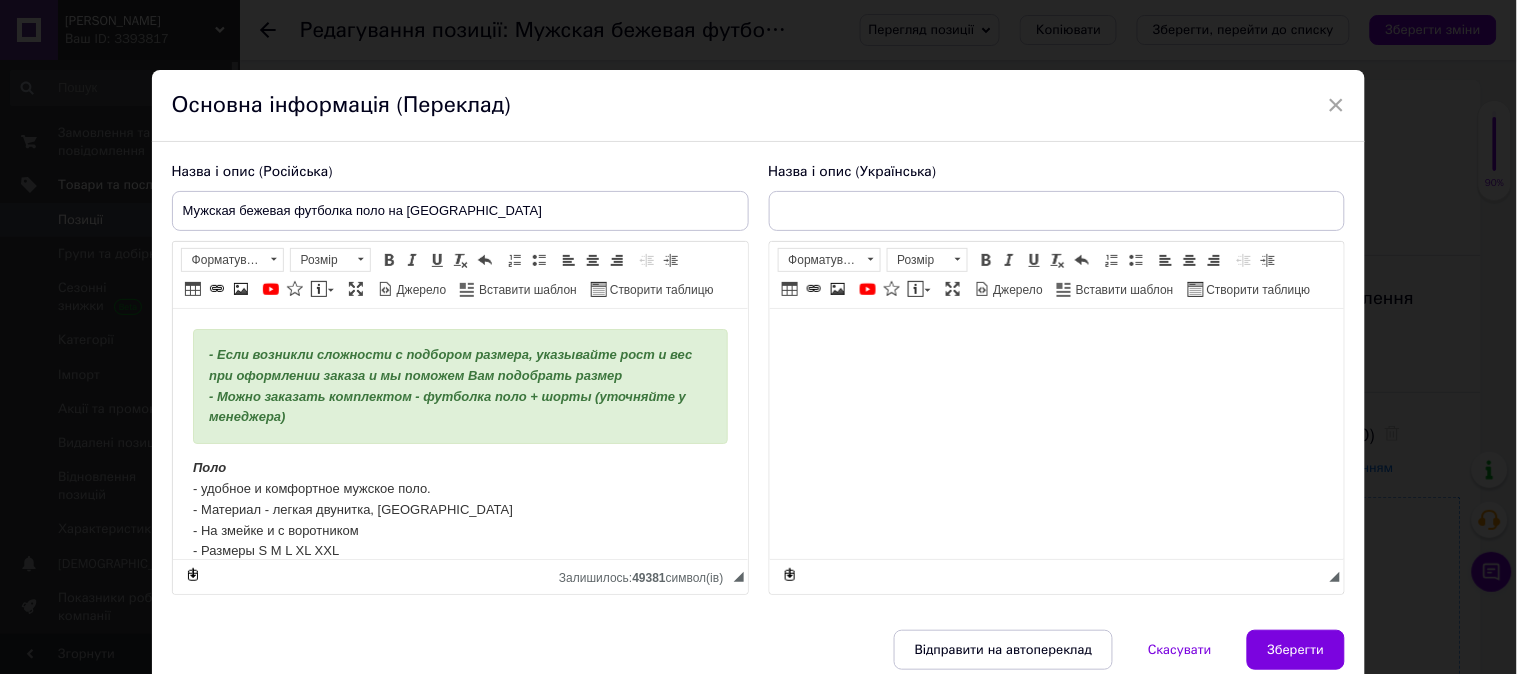 scroll, scrollTop: 0, scrollLeft: 0, axis: both 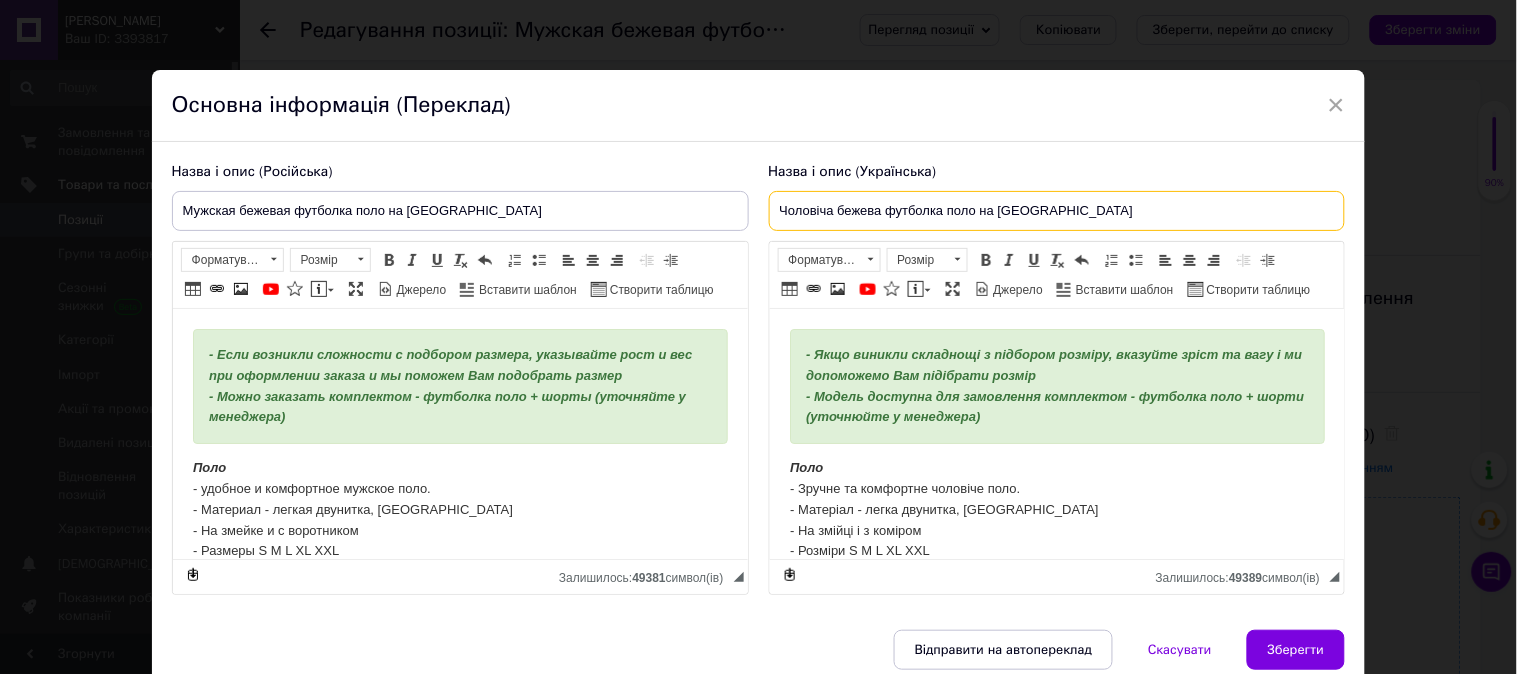 click on "Чоловіча бежева футболка поло на [GEOGRAPHIC_DATA]" at bounding box center [1057, 211] 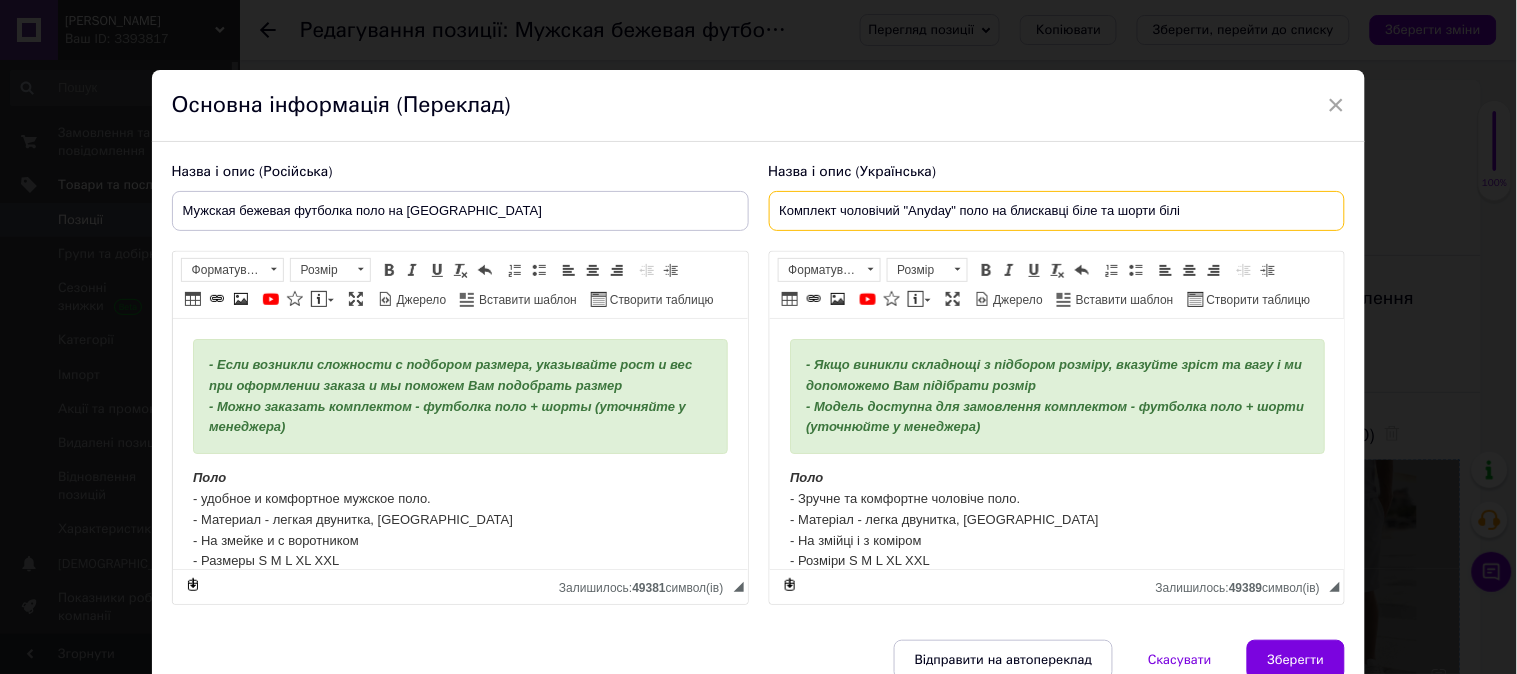 drag, startPoint x: 956, startPoint y: 215, endPoint x: 903, endPoint y: 206, distance: 53.75872 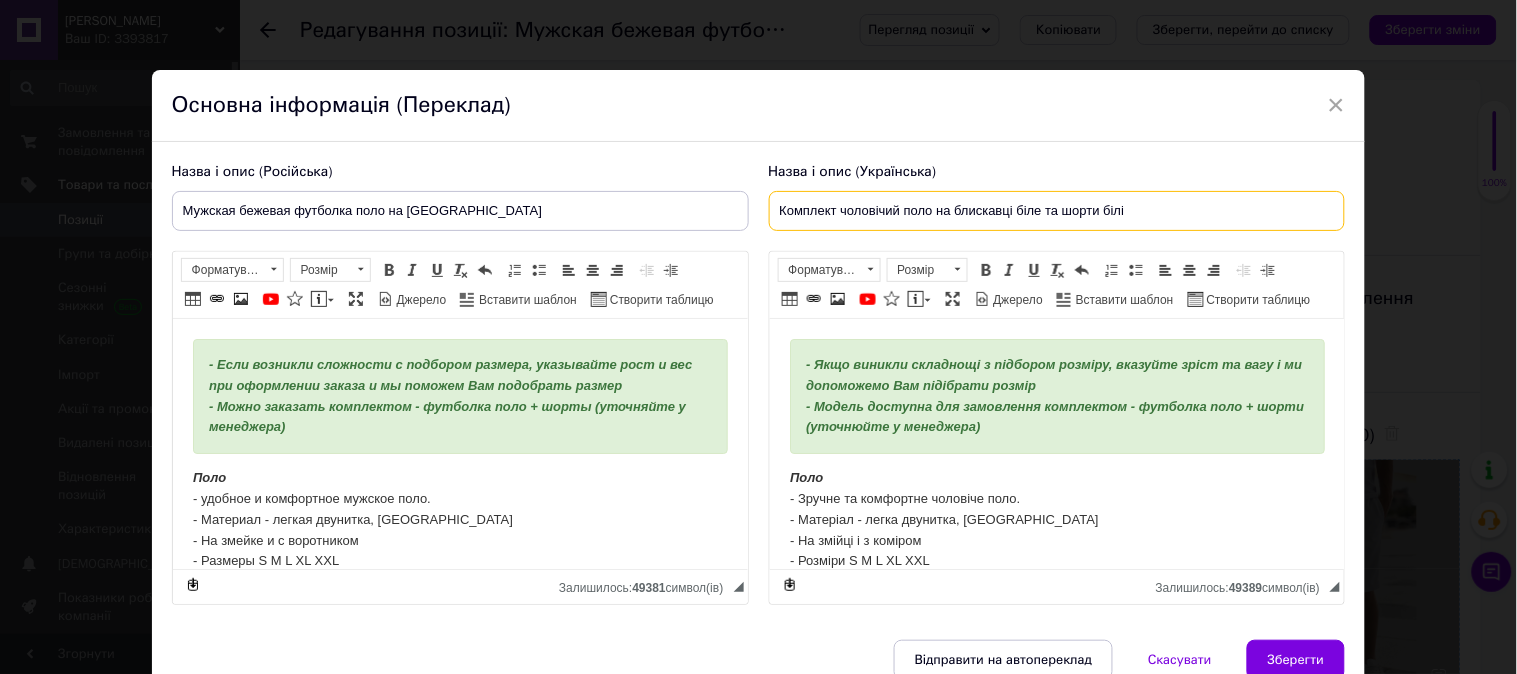 click on "Комплект чоловічий поло на блискавці біле та шорти білі" at bounding box center [1057, 211] 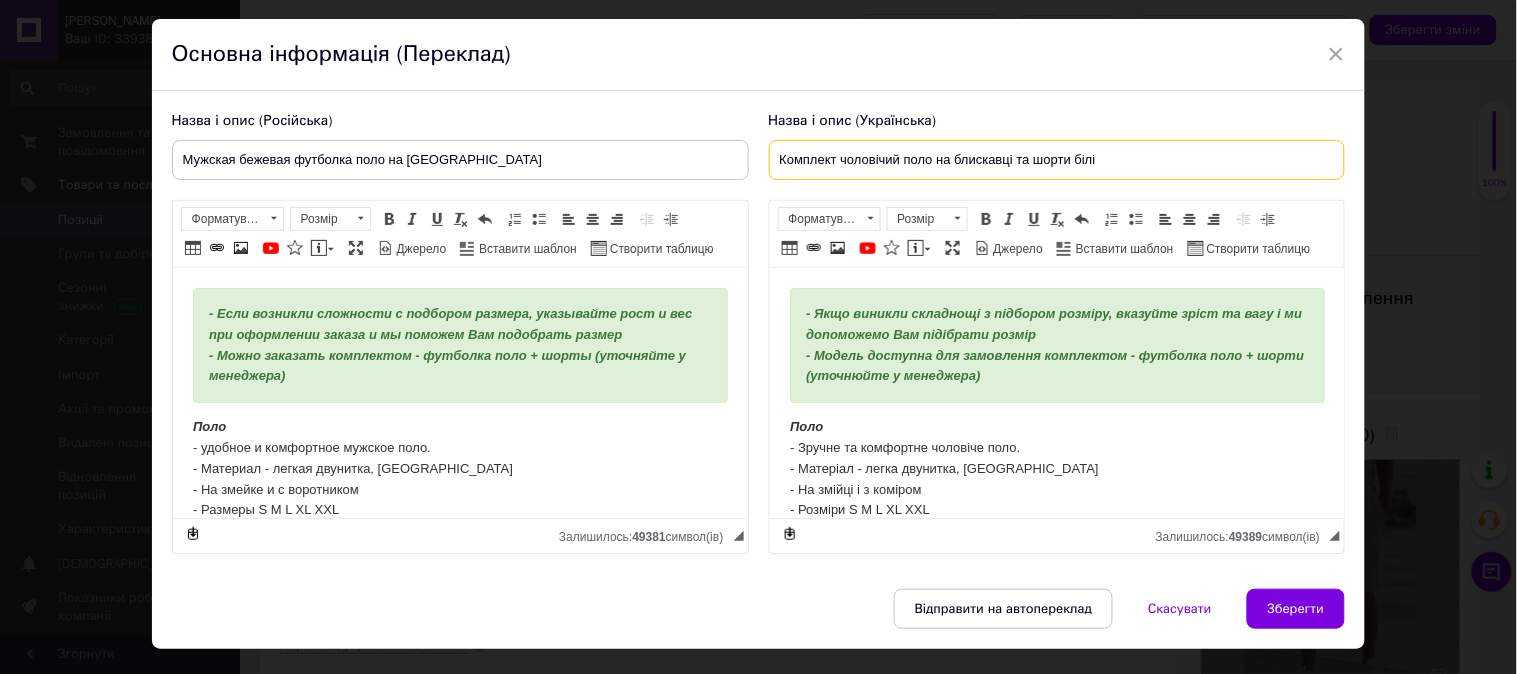 scroll, scrollTop: 126, scrollLeft: 0, axis: vertical 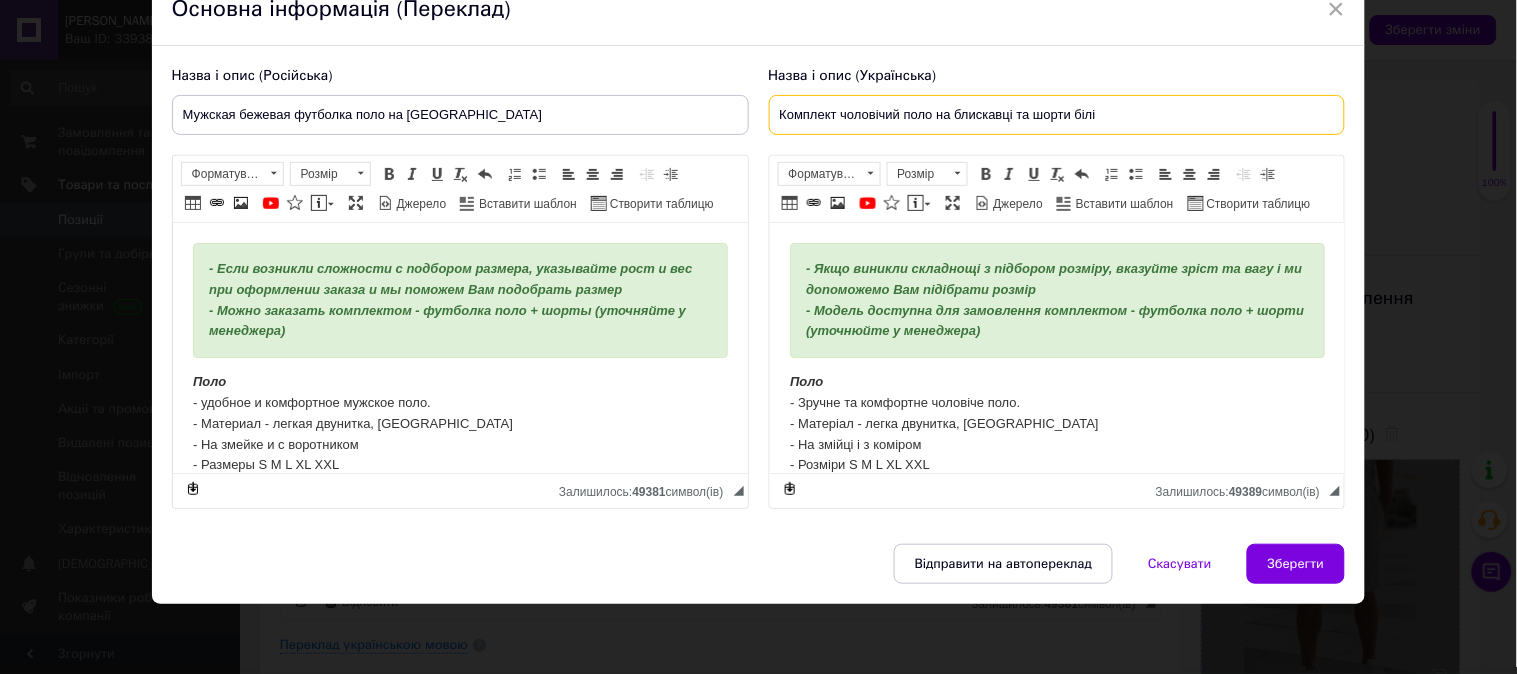 drag, startPoint x: 1125, startPoint y: 95, endPoint x: 711, endPoint y: 96, distance: 414.00122 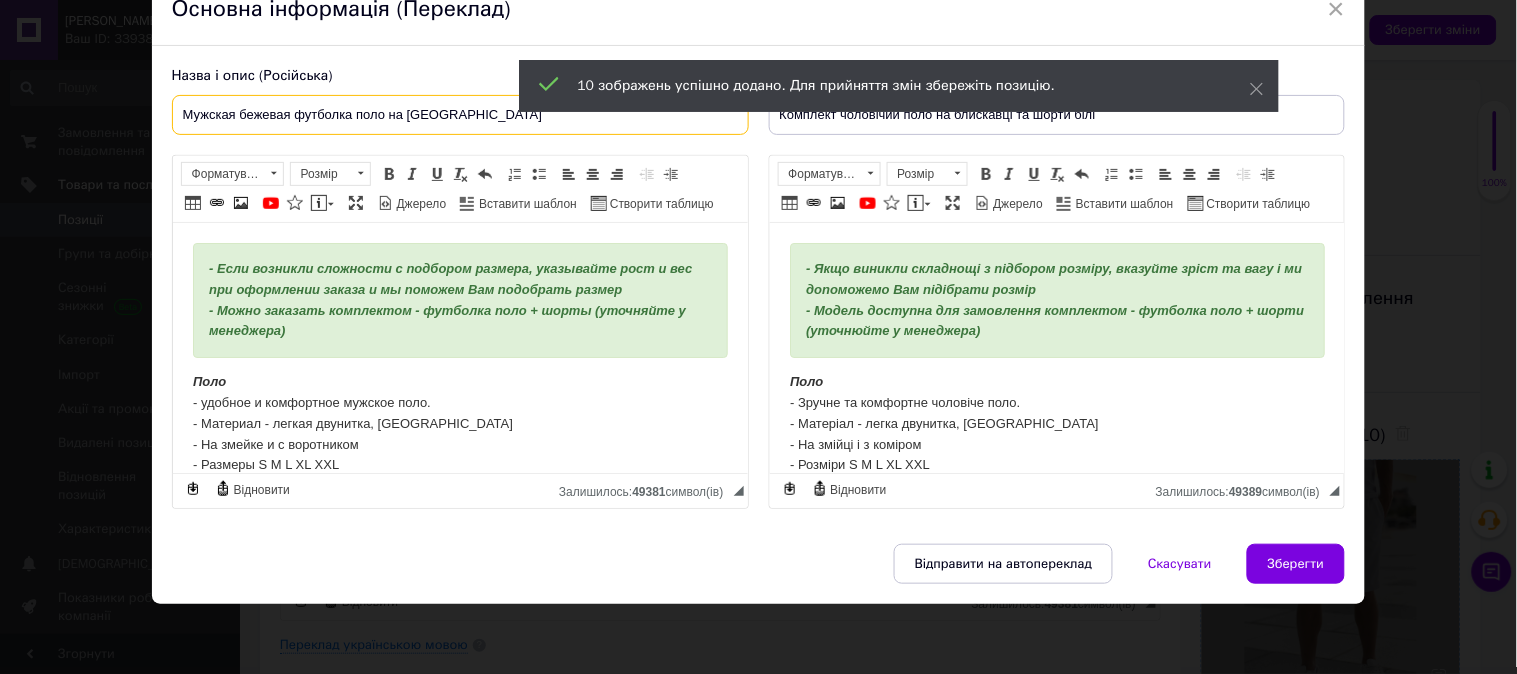 click on "Мужская бежевая футболка поло на [GEOGRAPHIC_DATA]" at bounding box center [460, 115] 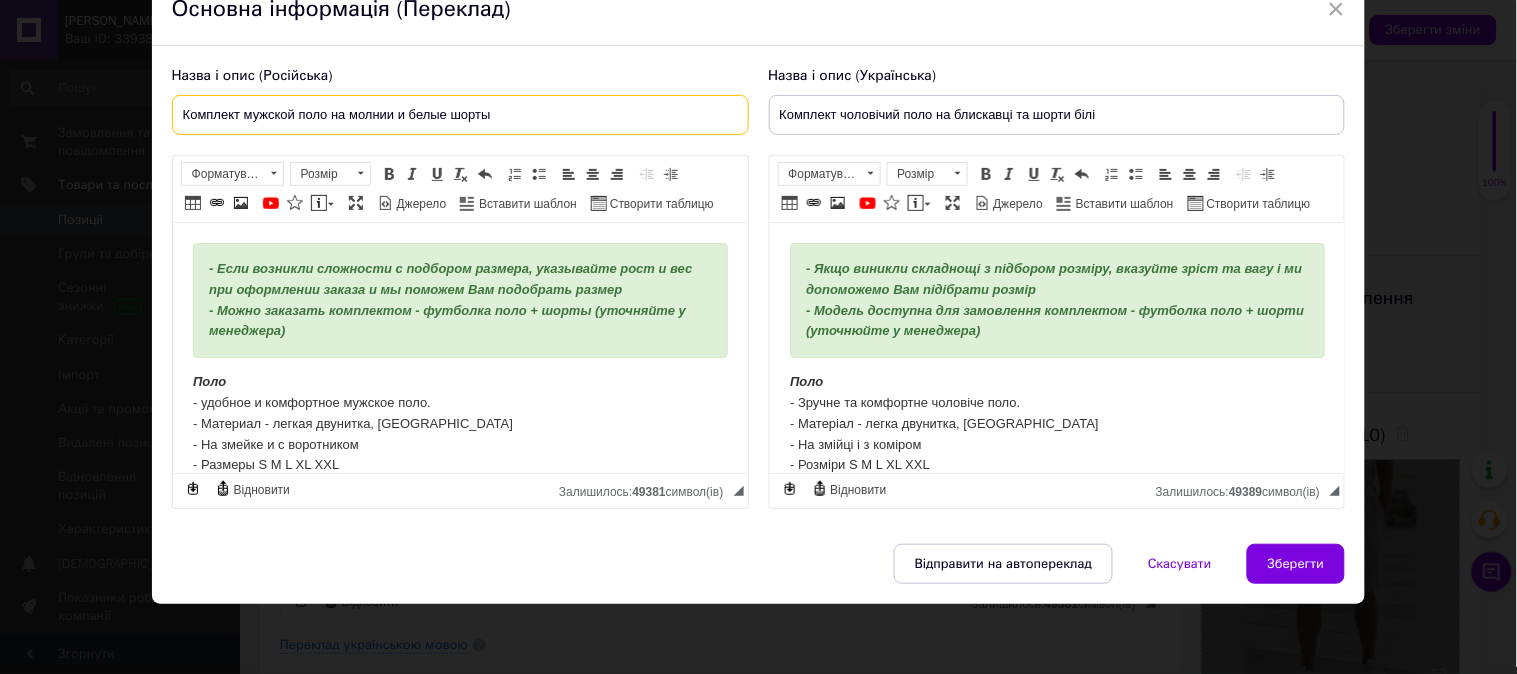 type on "Комплект мужской поло на молнии и белые шорты" 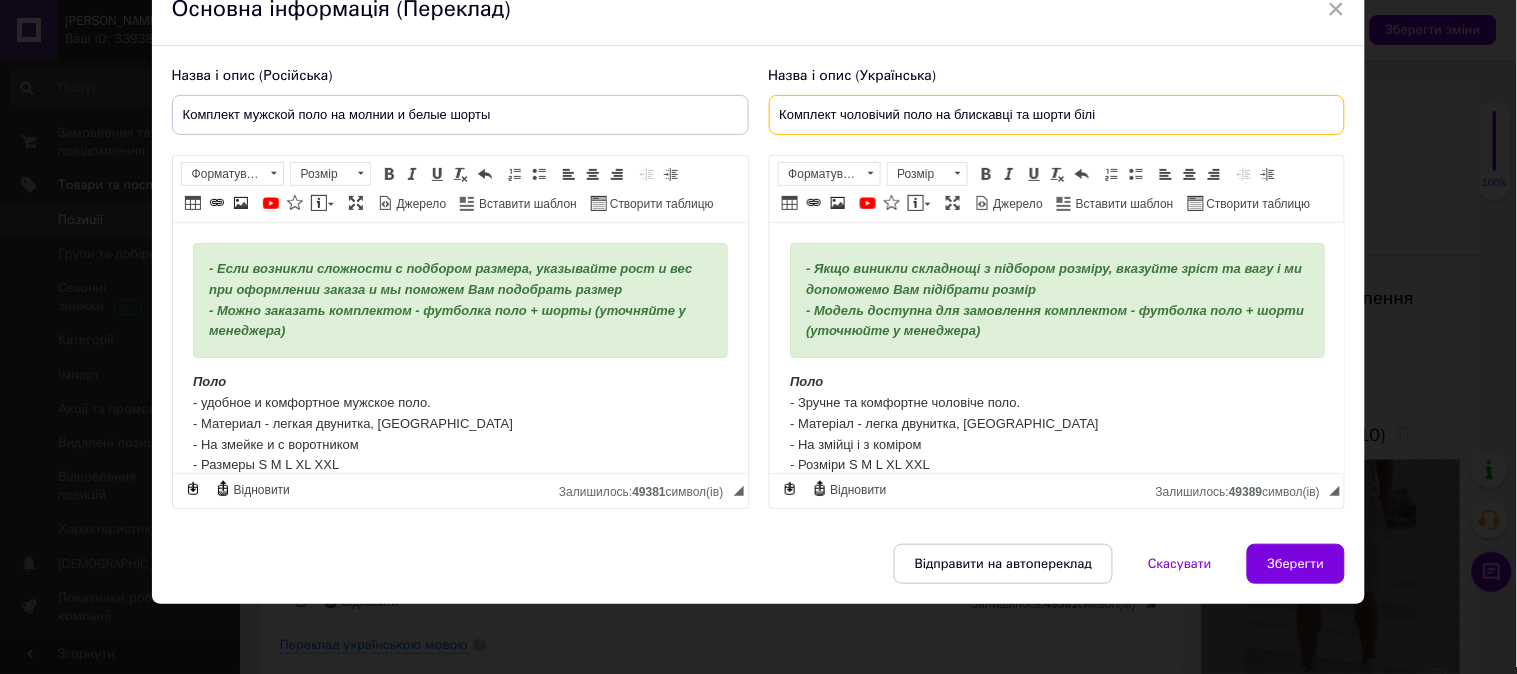 click on "Комплект чоловічий поло на блискавці та шорти білі" at bounding box center (1057, 115) 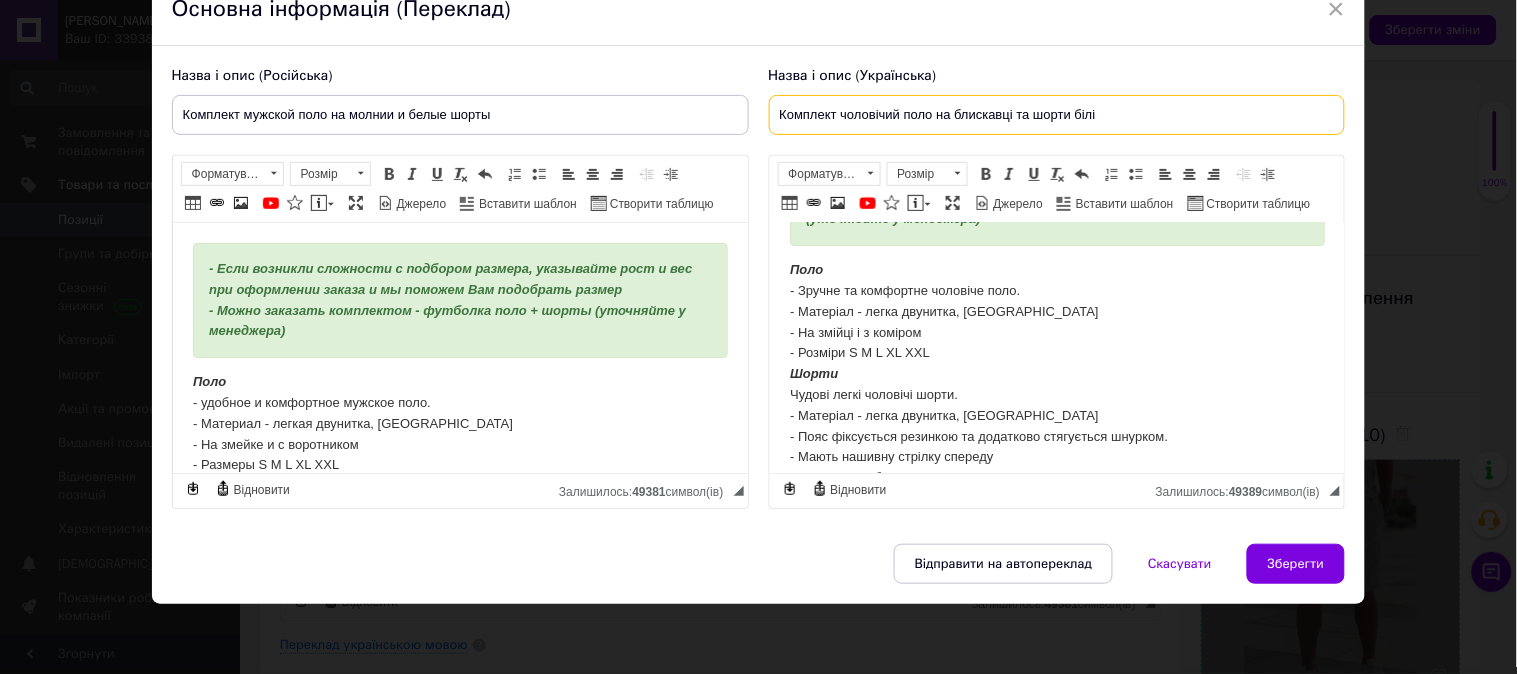 scroll, scrollTop: 111, scrollLeft: 0, axis: vertical 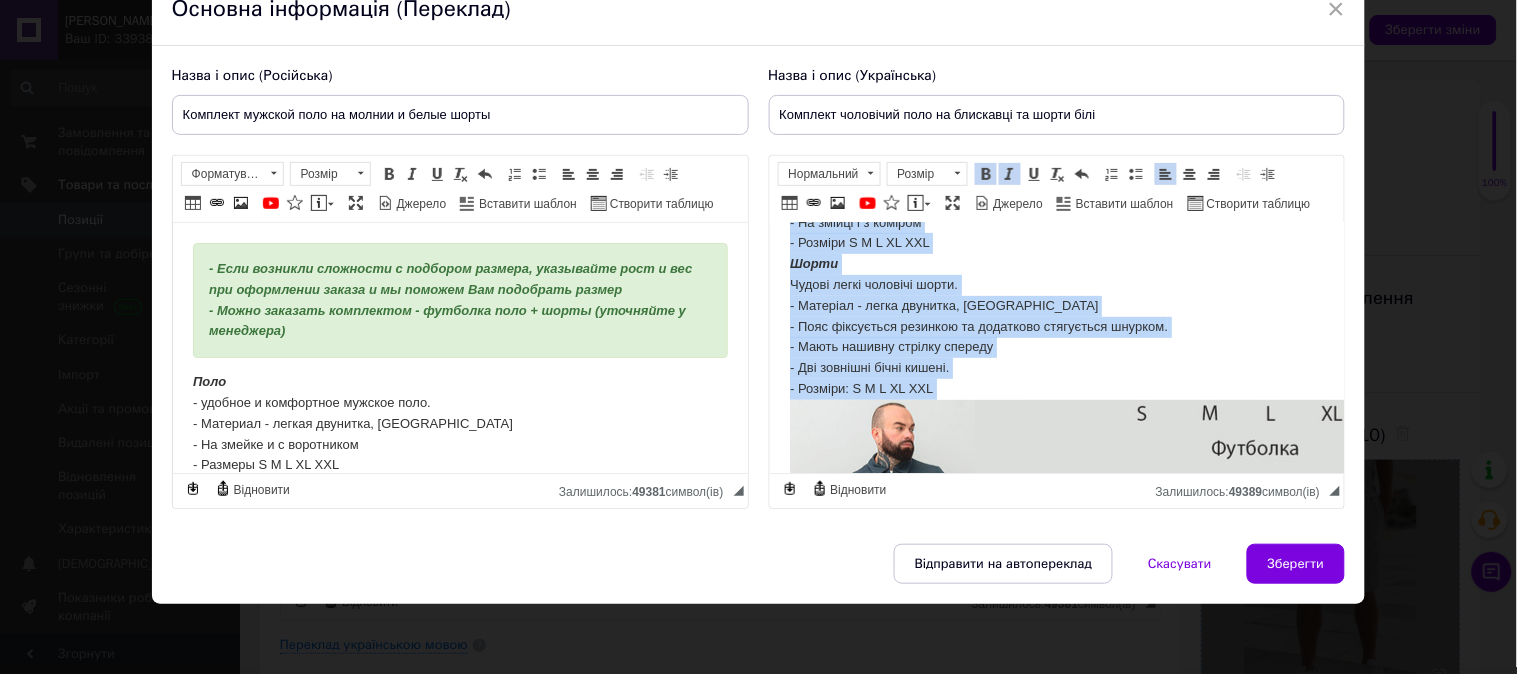 drag, startPoint x: 786, startPoint y: 279, endPoint x: 996, endPoint y: 413, distance: 249.11041 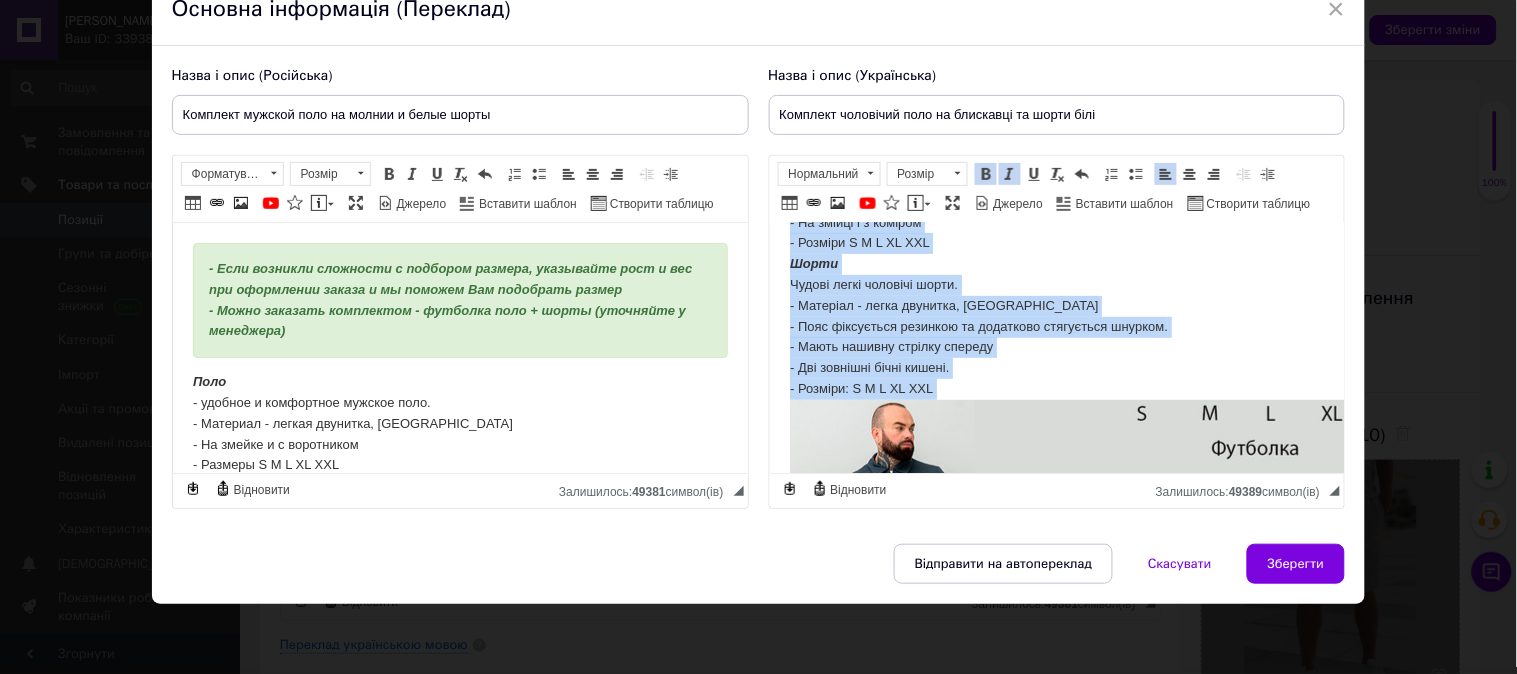 click on "Поло - Зручне та комфортне чоловіче поло.  - Матеріал - легка двунитка, Туреччина  - На змійці і з коміром - Розміри S M L XL XXL Шорти  Чудові легкі чоловічі шорти.  - Матеріал - легка двунитка, Туреччина - Пояс фіксується резинкою та додатково стягується шнурком.  - Мають нашивну стрілку спереду - Дві зовнішні бічні кишені.  - Розміри: S M L XL XXL Кольори: Чорний Антрацит Беж Коричневий Пляшка Бордо" at bounding box center (1056, 3136) 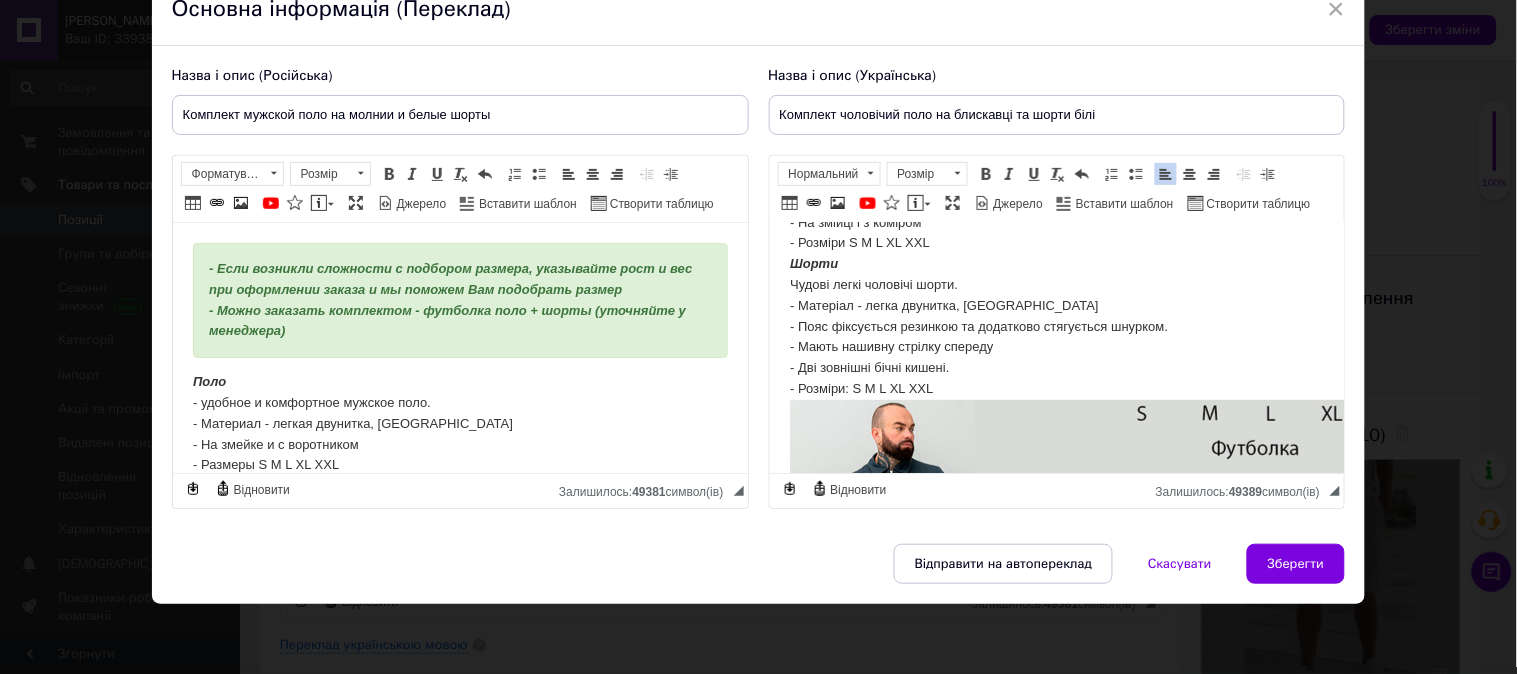 drag, startPoint x: 960, startPoint y: 370, endPoint x: 786, endPoint y: 270, distance: 200.68881 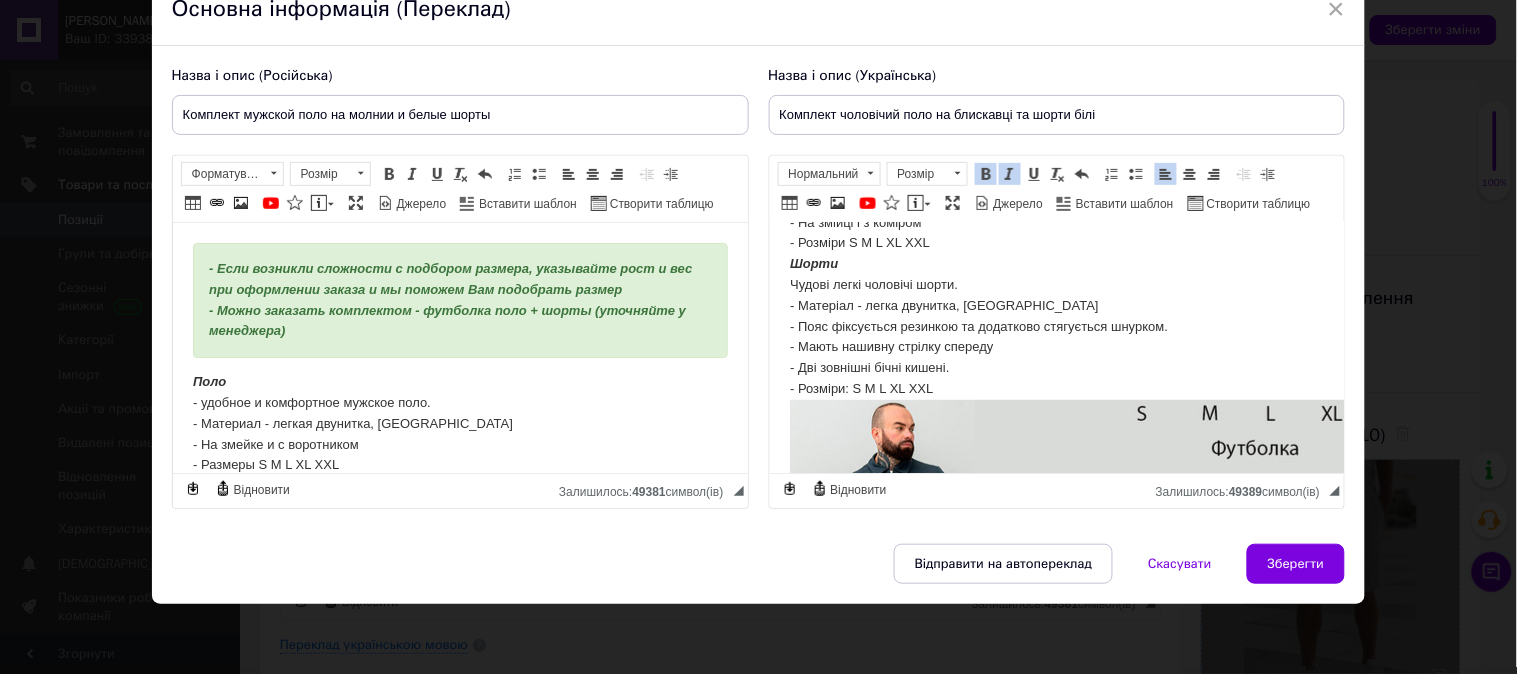 type 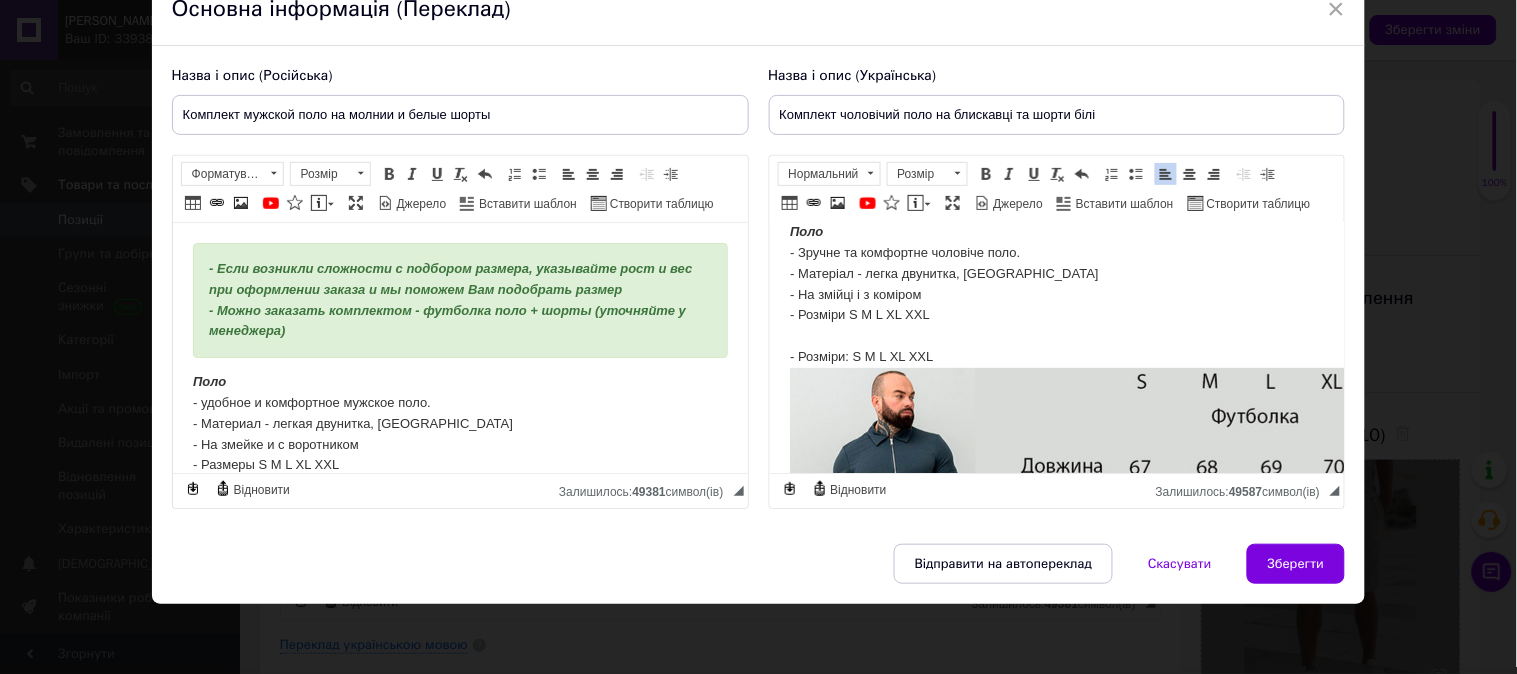 scroll, scrollTop: 111, scrollLeft: 0, axis: vertical 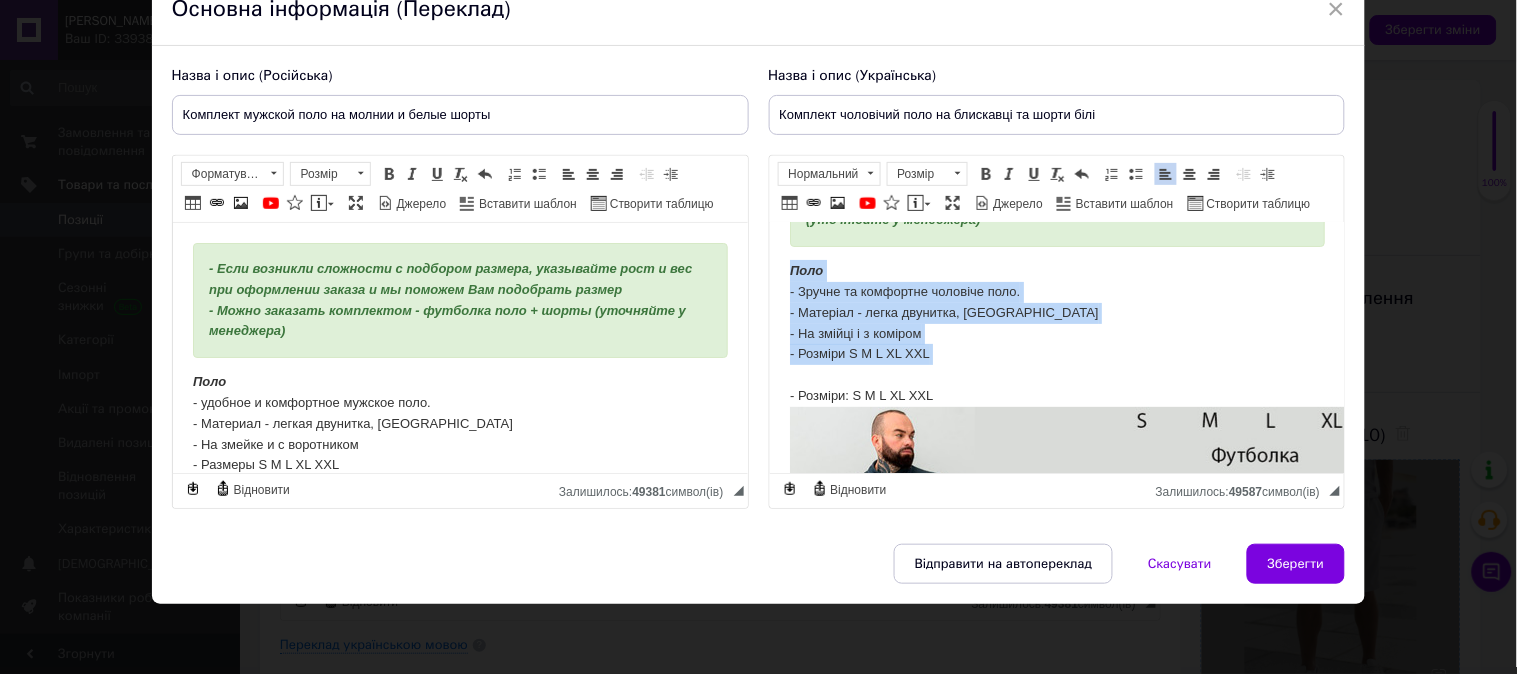 drag, startPoint x: 939, startPoint y: 364, endPoint x: 784, endPoint y: 265, distance: 183.91846 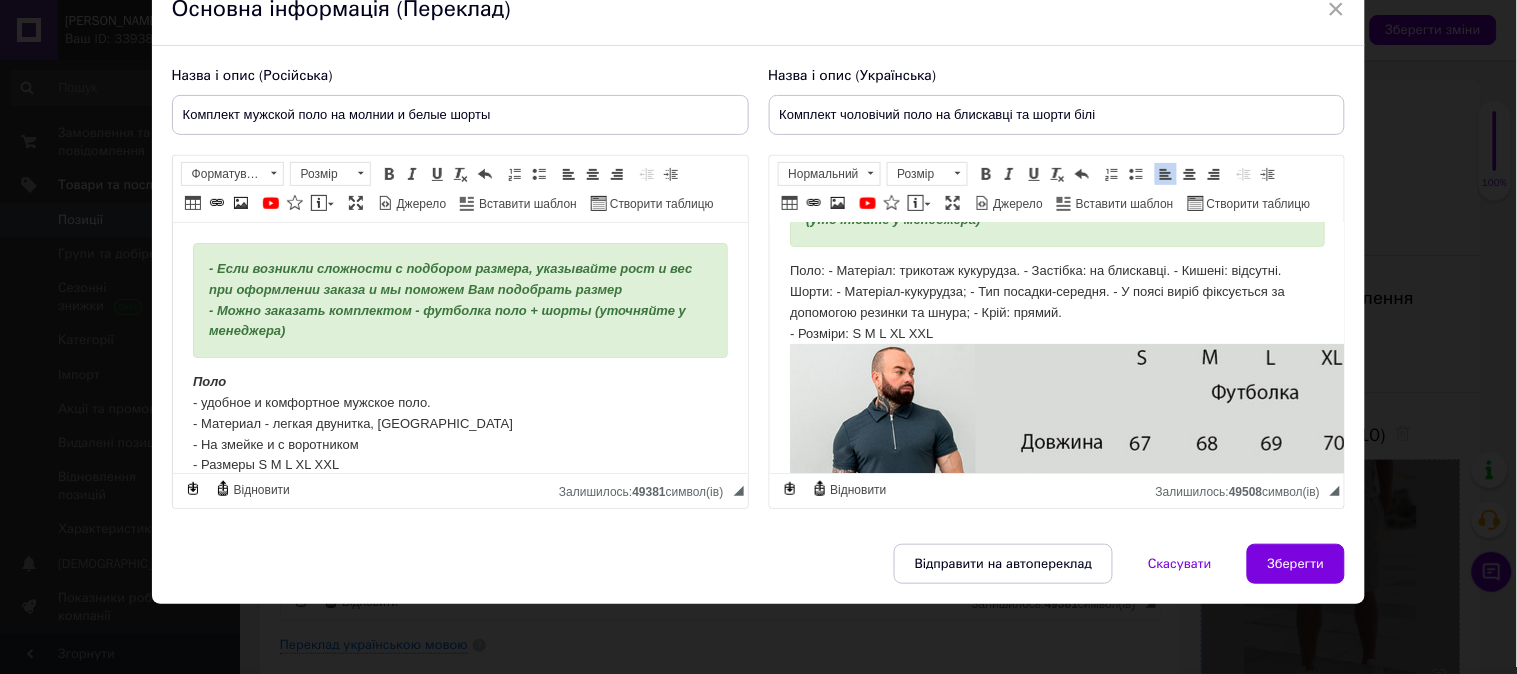click on "Поло: - Матеріал: трикотаж кукурудза. - Застібка: на блискавці. - Кишені: відсутні. Шорти: - Матеріал-кукурудза; - Тип посадки-середня. - У поясі виріб фіксується за допомогою резинки та шнура; - Крій: прямий. - Розміри: S M L XL XXL Кольори: Чорний Антрацит Беж Коричневий Пляшка Бордо" at bounding box center (1056, 3164) 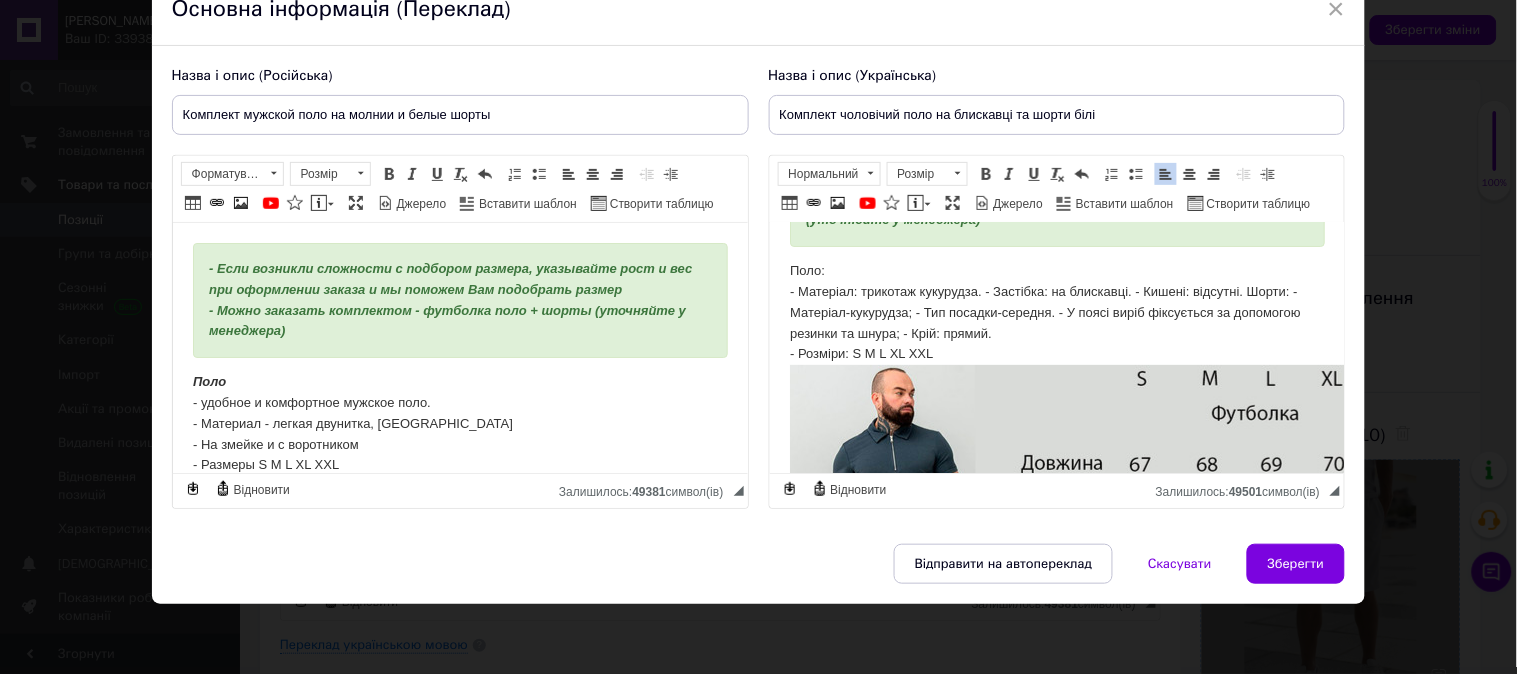 click on "Поло:  ​​​​​​​ - Матеріал: трикотаж кукурудза. - Застібка: на блискавці. - Кишені: відсутні. Шорти: - Матеріал-кукурудза; - Тип посадки-середня. - У поясі виріб фіксується за допомогою резинки та шнура; - Крій: прямий. - Розміри: S M L XL XXL Кольори: Чорний Антрацит Беж Коричневий Пляшка Бордо" at bounding box center [1056, 3174] 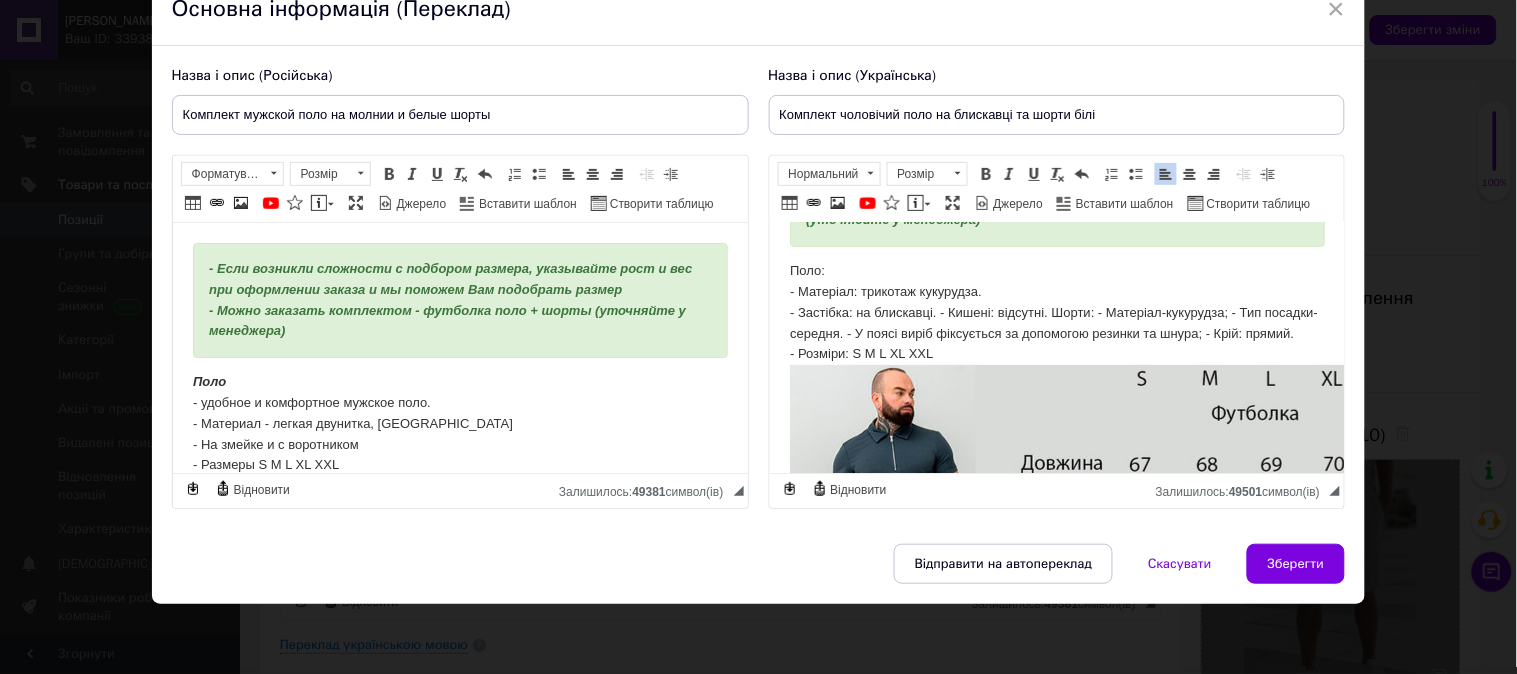 click on "Поло:  - Матеріал: трикотаж кукурудза.  ​​​​​​​ - Застібка: на блискавці. - Кишені: відсутні. Шорти: - Матеріал-кукурудза; - Тип посадки-середня. - У поясі виріб фіксується за допомогою резинки та шнура; - Крій: прямий. - Розміри: S M L XL XXL Кольори: Чорний Антрацит Беж Коричневий Пляшка Бордо" at bounding box center (1056, 3174) 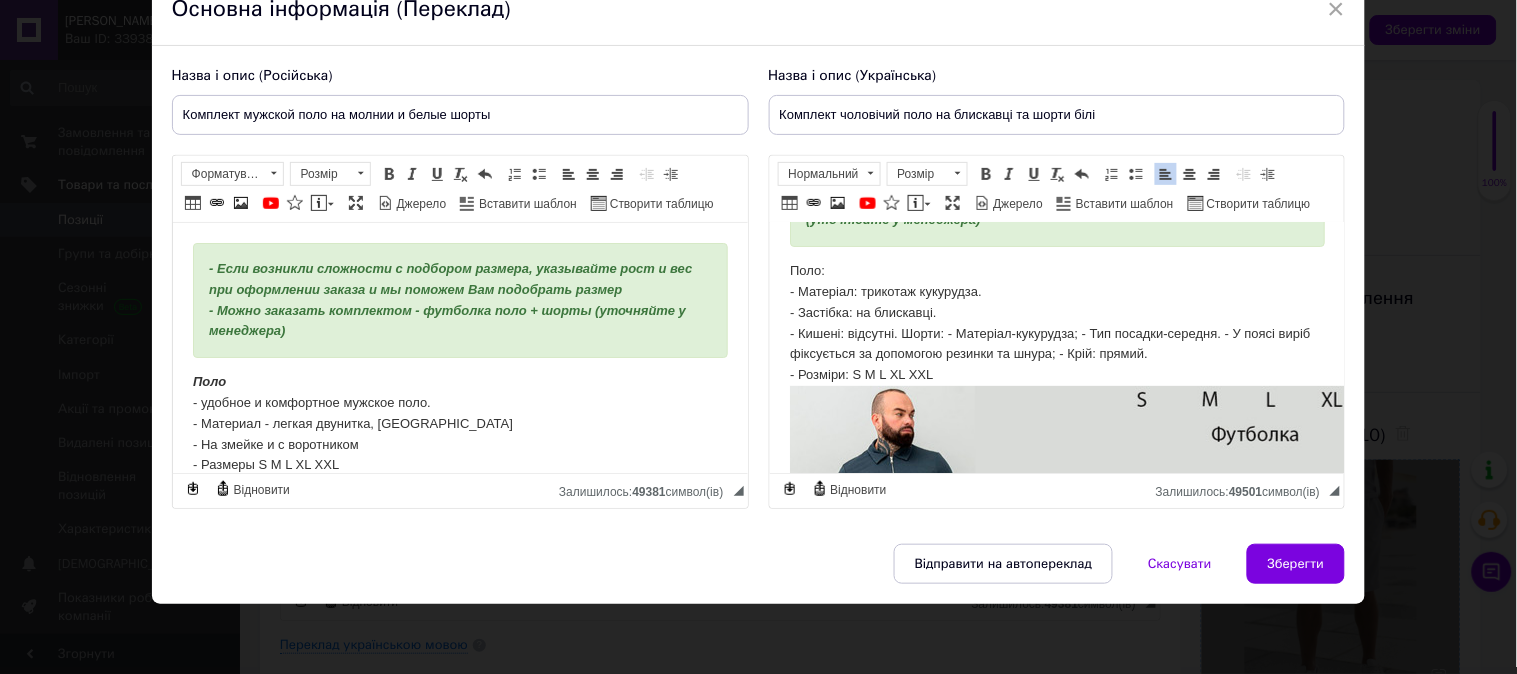 click on "Поло:  - Матеріал: трикотаж кукурудза.  - Застібка: на блискавці.  ​​​​​​​ - Кишені: відсутні. Шорти: - Матеріал-кукурудза; - Тип посадки-середня. - У поясі виріб фіксується за допомогою резинки та шнура; - Крій: прямий. - Розміри: S M L XL XXL Кольори: Чорний Антрацит Беж Коричневий Пляшка Бордо" at bounding box center [1056, 3185] 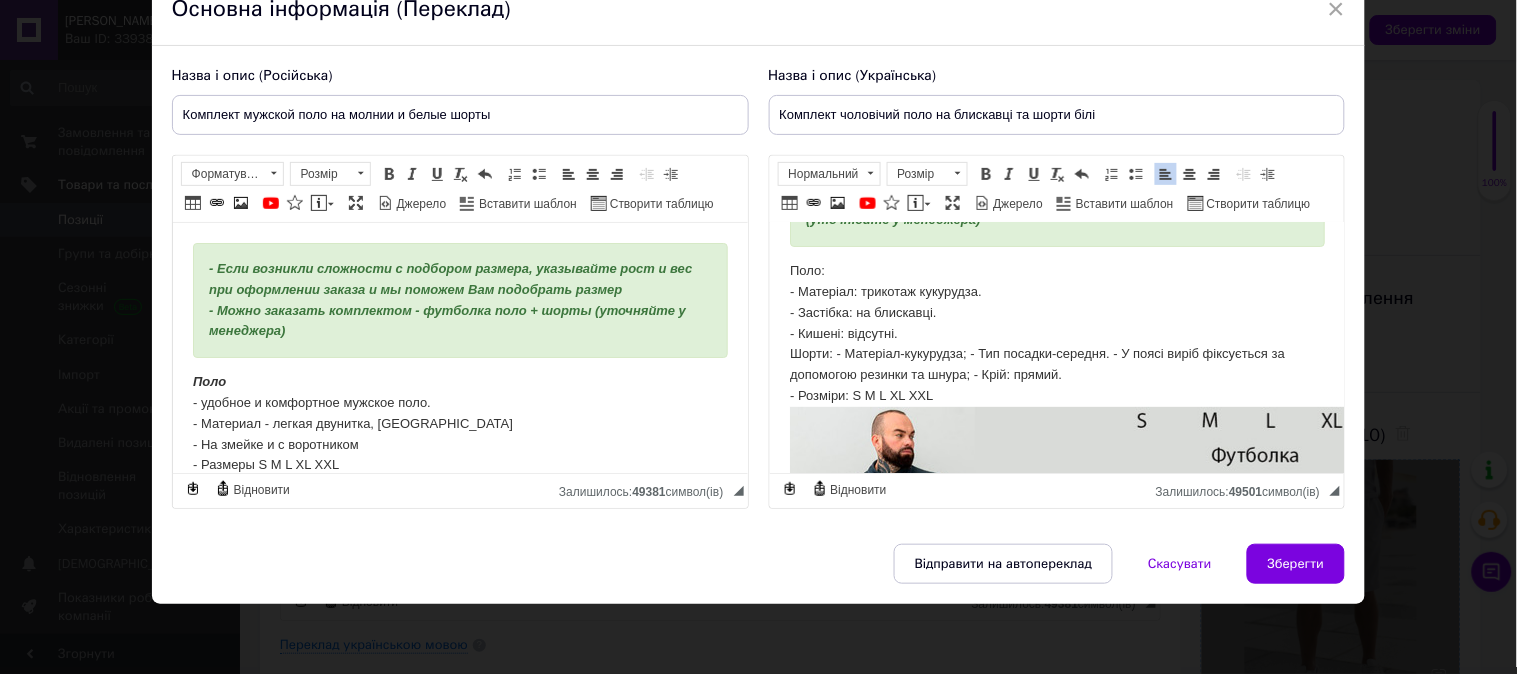 click on "Поло:  - Матеріал: трикотаж кукурудза.  - Застібка: на блискавці.  - Кишені: відсутні.  ​​​​​​​ Шорти: - Матеріал-кукурудза; - Тип посадки-середня. - У поясі виріб фіксується за допомогою резинки та шнура; - Крій: прямий. - Розміри: S M L XL XXL Кольори: Чорний Антрацит Беж Коричневий Пляшка Бордо" at bounding box center (1056, 3195) 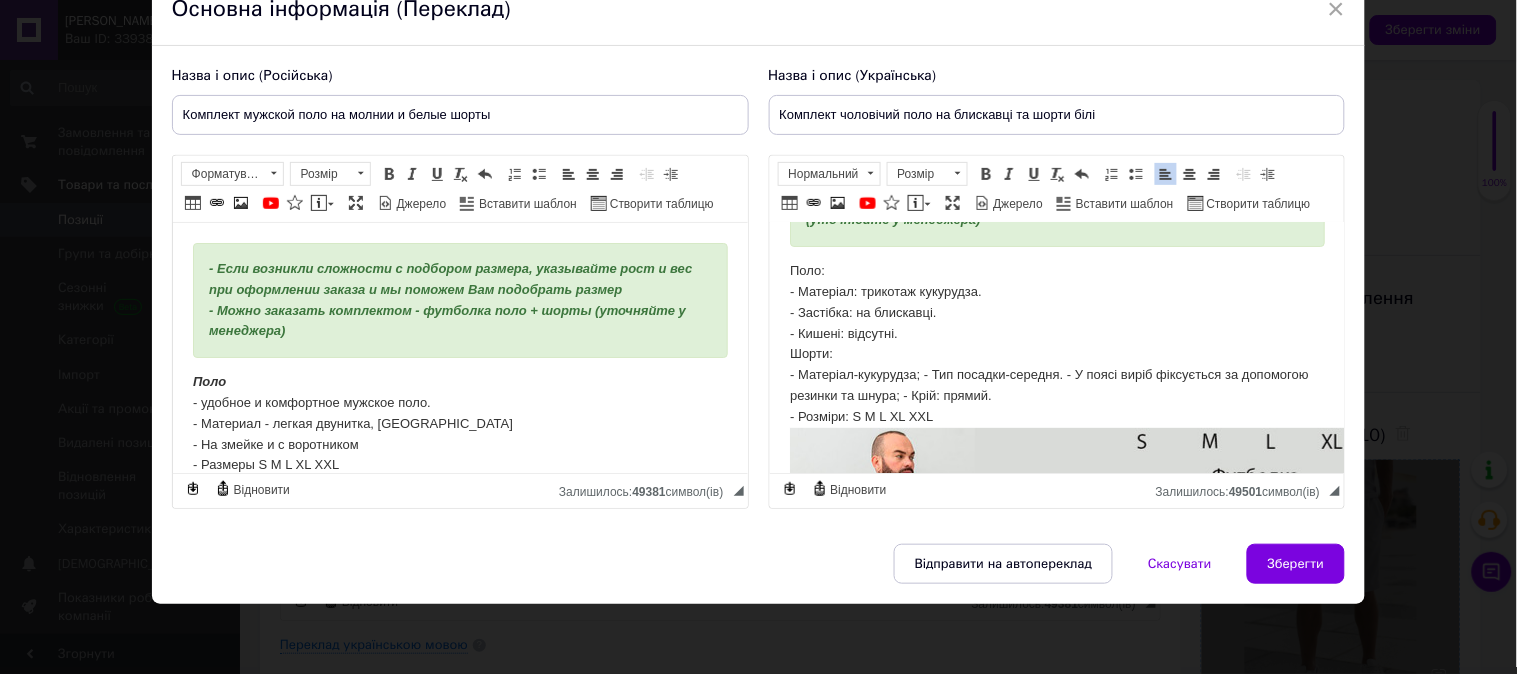 drag, startPoint x: 921, startPoint y: 375, endPoint x: 1042, endPoint y: 408, distance: 125.4193 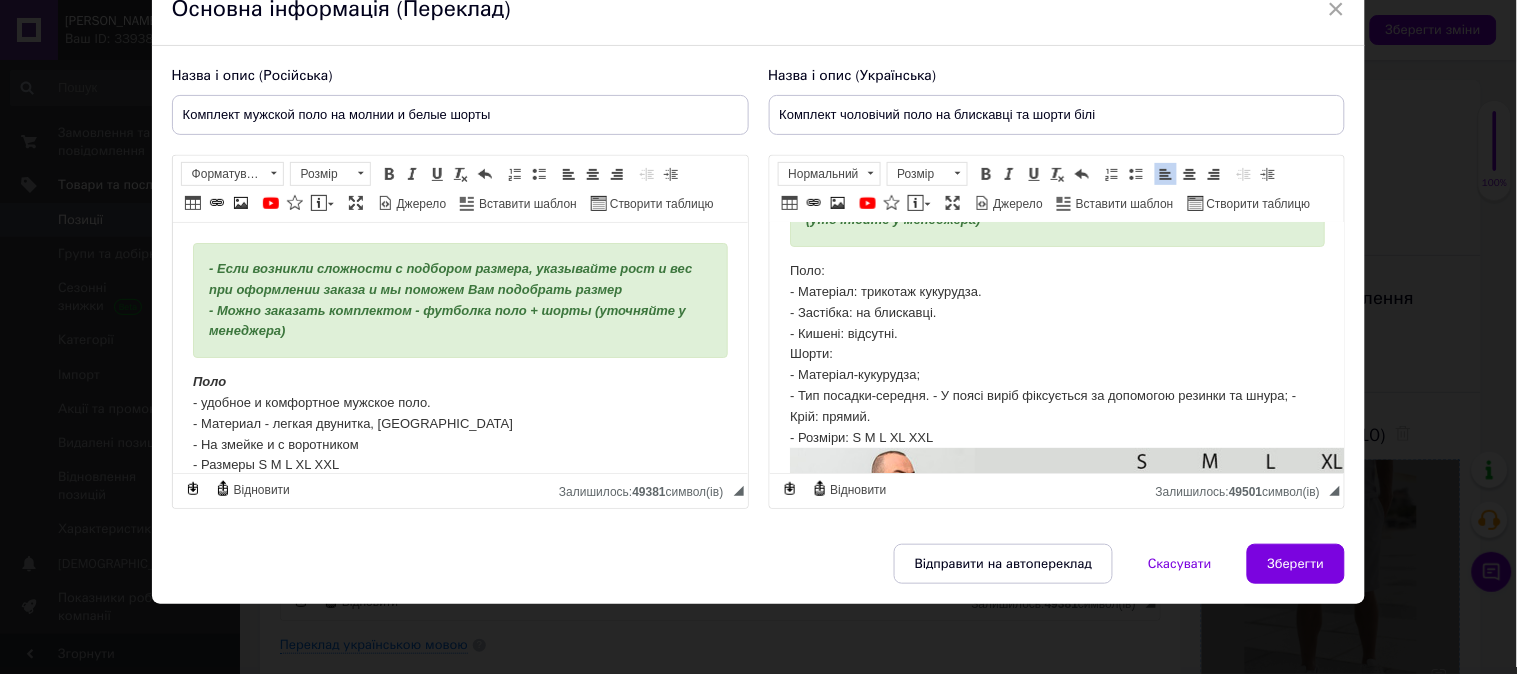 click on "Поло:  - Матеріал: трикотаж кукурудза.  - Застібка: на блискавці.  - Кишені: відсутні.  Шорти:  - Матеріал-кукурудза;  ​​​​​​​ - Тип посадки-середня. - У поясі виріб фіксується за допомогою резинки та шнура; - Крій: прямий. - Розміри: S M L XL XXL Кольори: Чорний Антрацит Беж Коричневий Пляшка Бордо" at bounding box center (1056, 3216) 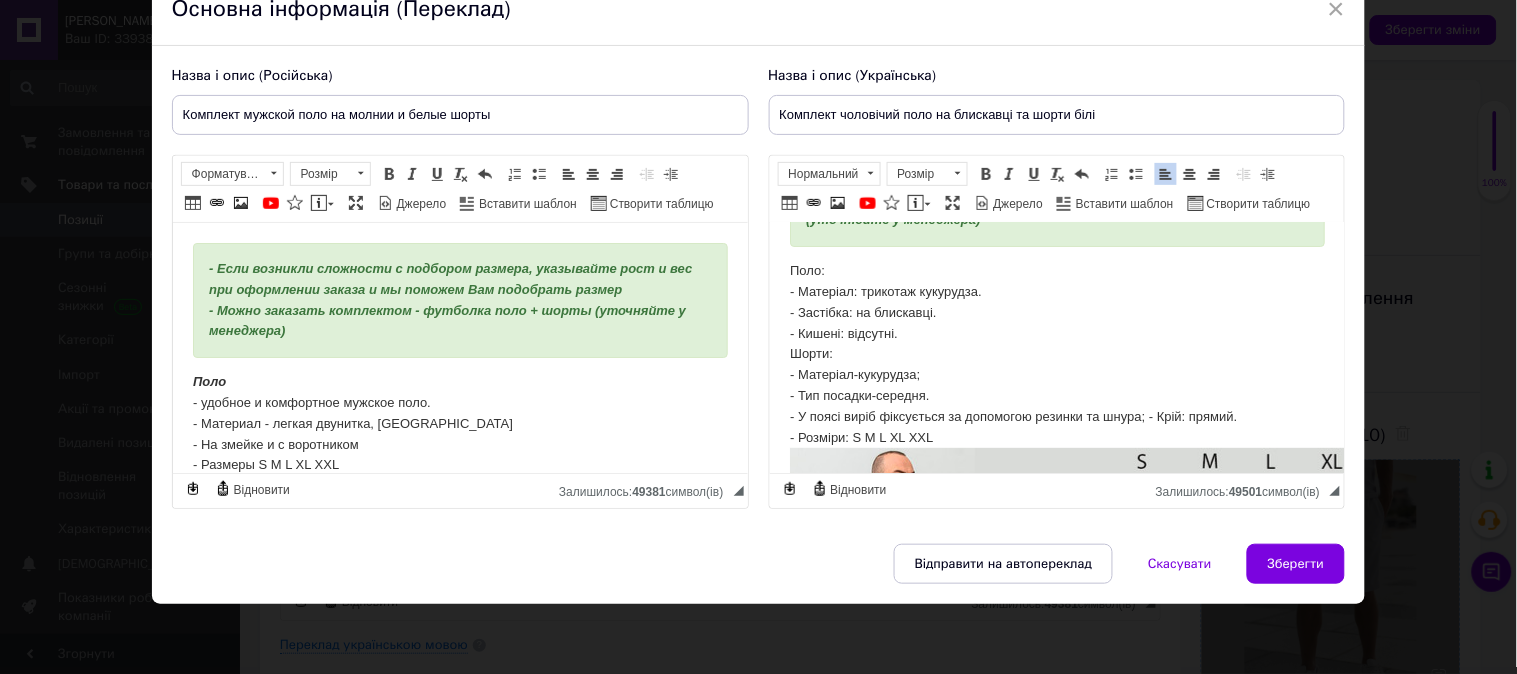 click on "Поло:  - Матеріал: трикотаж кукурудза.  - Застібка: на блискавці.  - Кишені: відсутні.  Шорти:  - Матеріал-кукурудза;  - Тип посадки-середня.  ​​​​​​​ - У поясі виріб фіксується за допомогою резинки та шнура; - Крій: прямий. - Розміри: S M L XL XXL Кольори: Чорний Антрацит Беж Коричневий Пляшка Бордо" at bounding box center [1056, 3216] 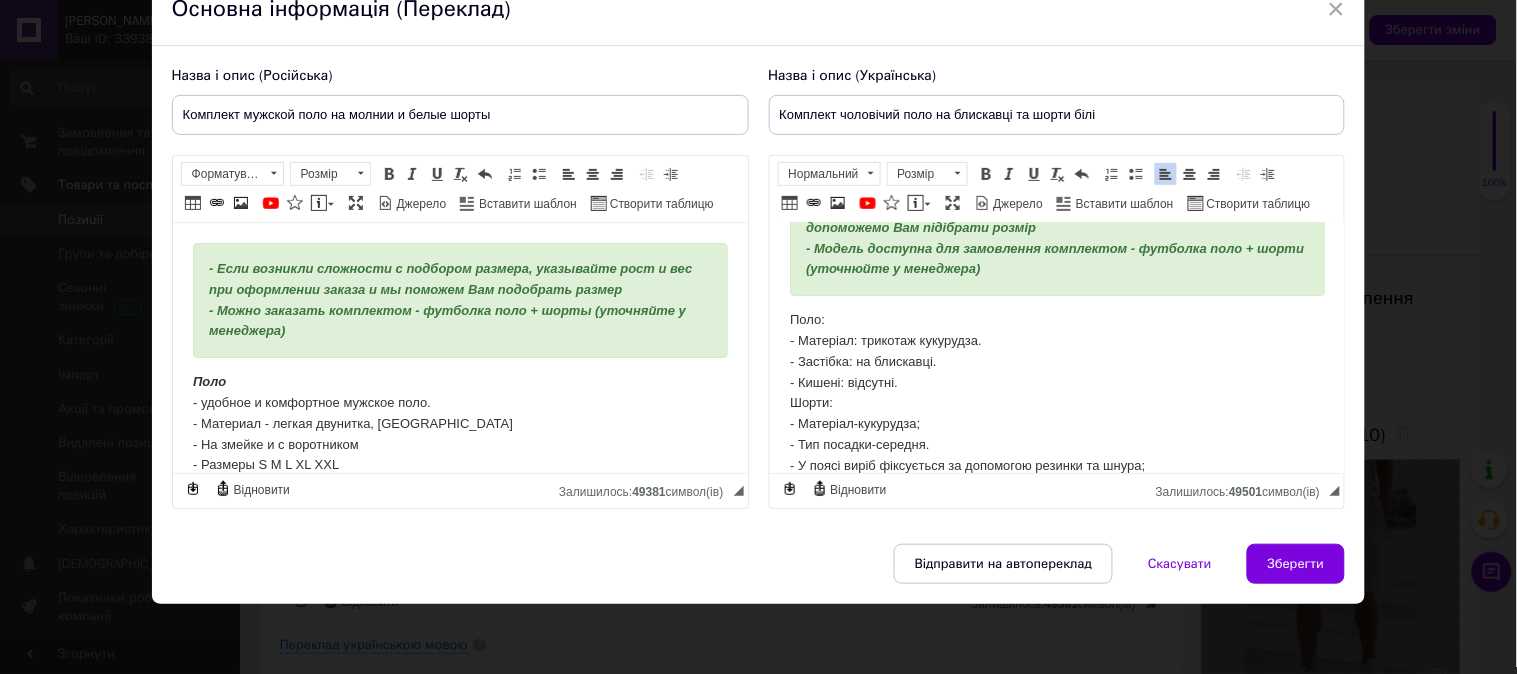 scroll, scrollTop: 111, scrollLeft: 0, axis: vertical 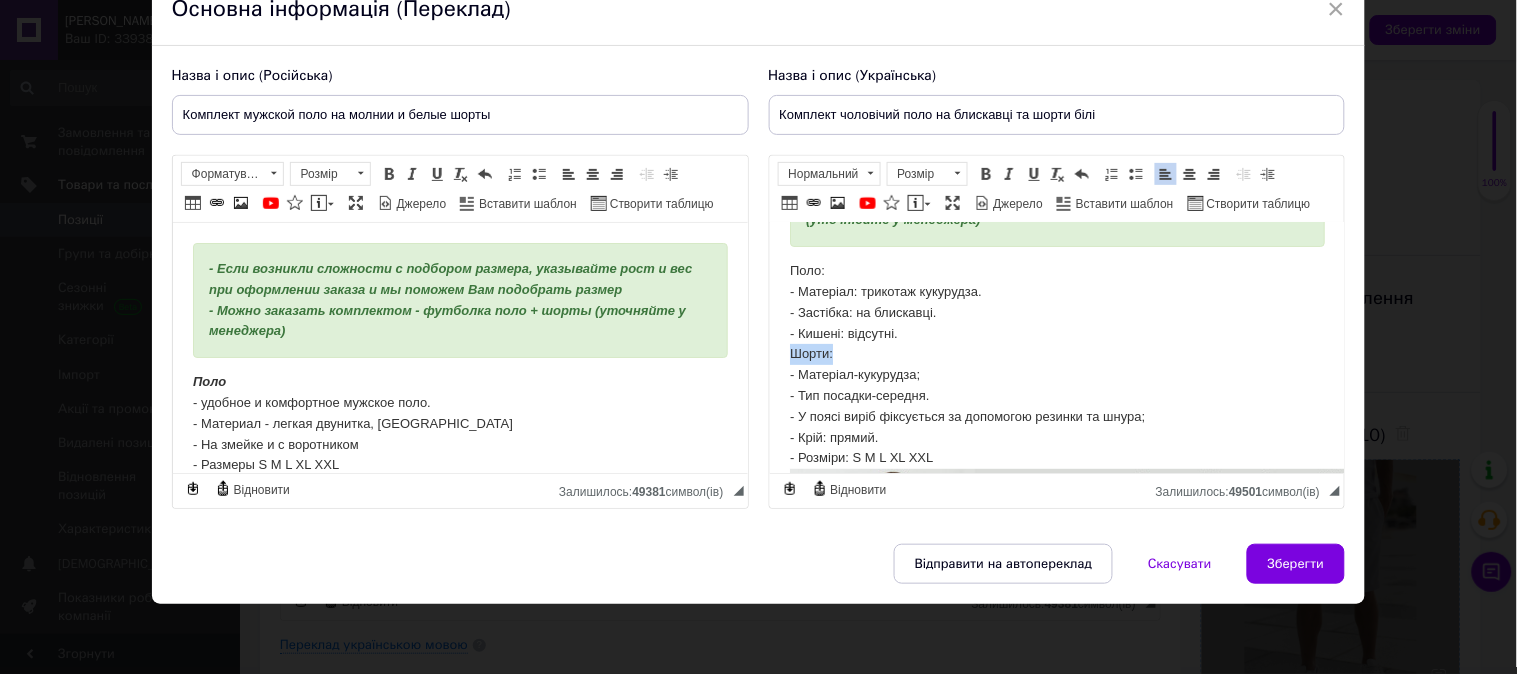 drag, startPoint x: 830, startPoint y: 356, endPoint x: 785, endPoint y: 350, distance: 45.39824 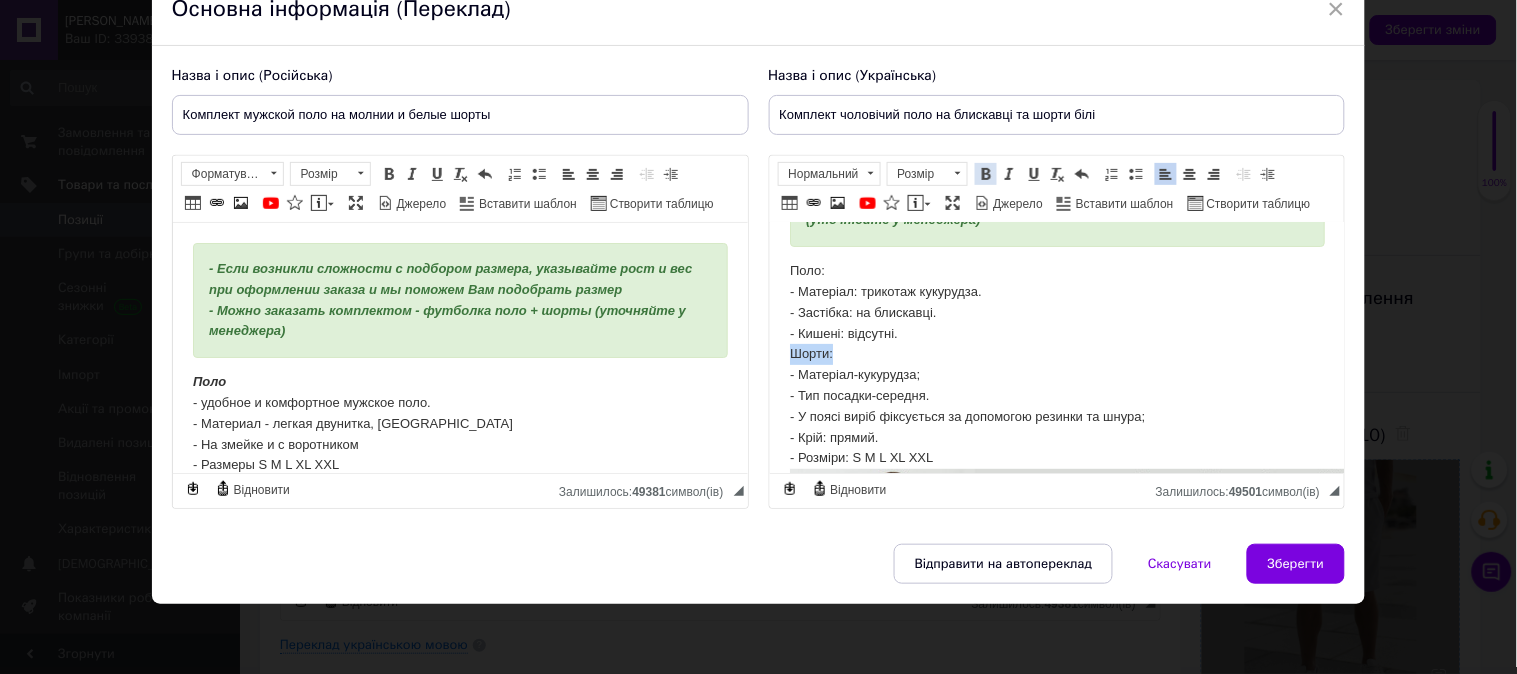 click on "Жирний  Сполучення клавіш Ctrl+B" at bounding box center [986, 174] 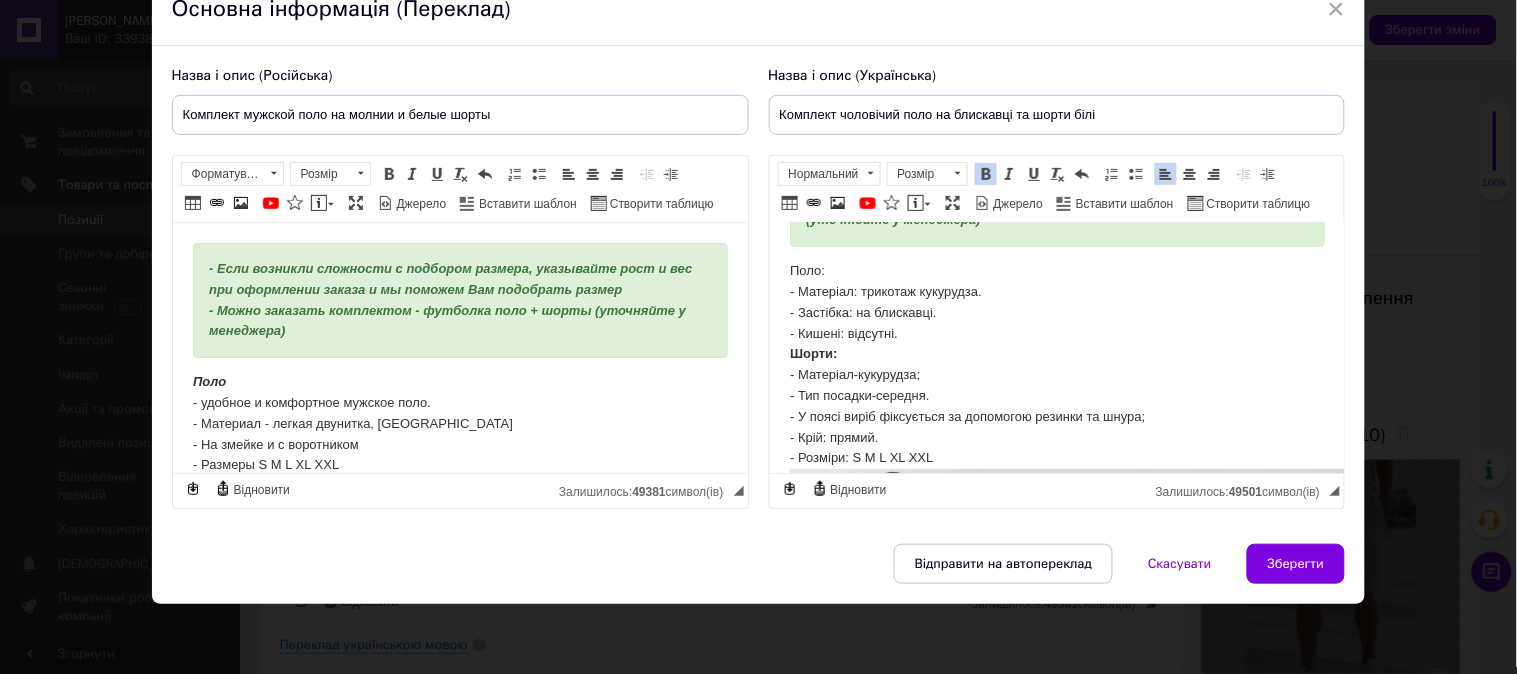 drag, startPoint x: 997, startPoint y: 146, endPoint x: 974, endPoint y: 153, distance: 24.04163 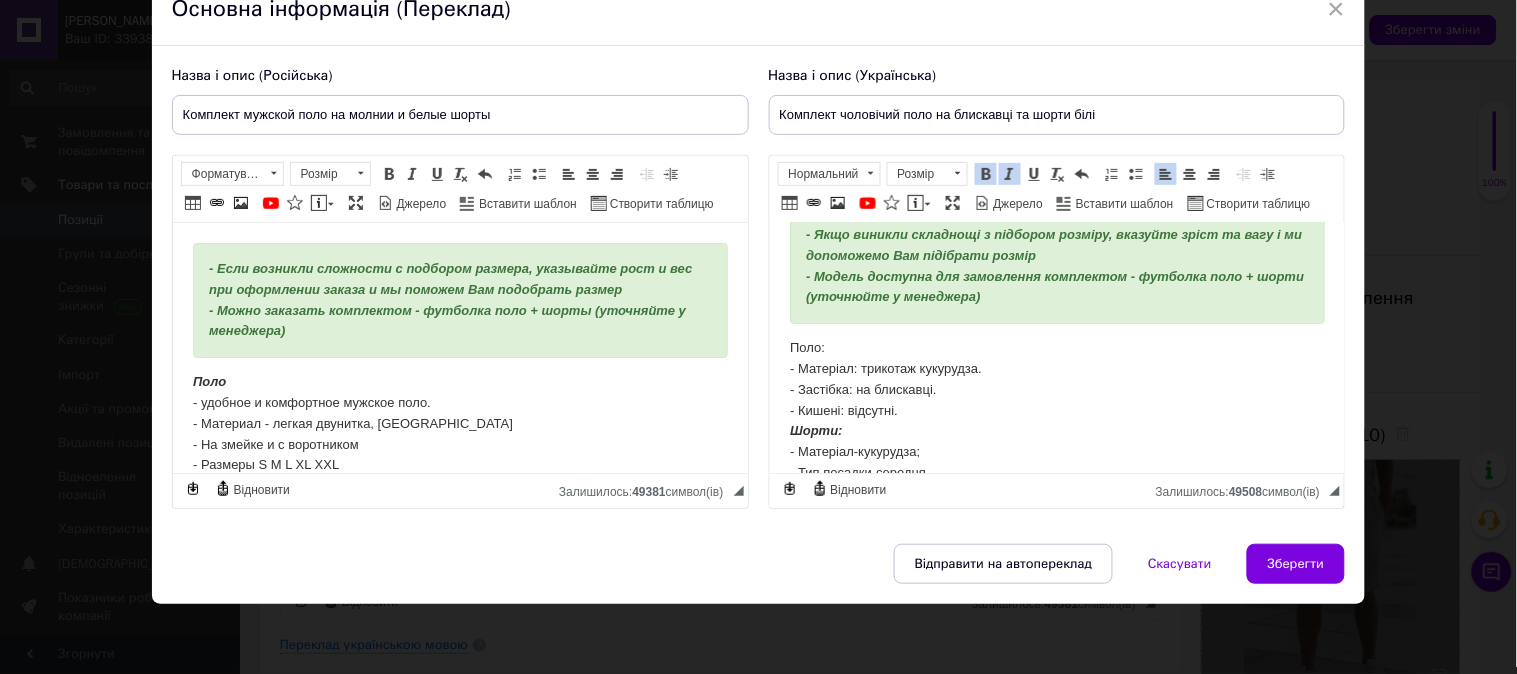 scroll, scrollTop: 0, scrollLeft: 0, axis: both 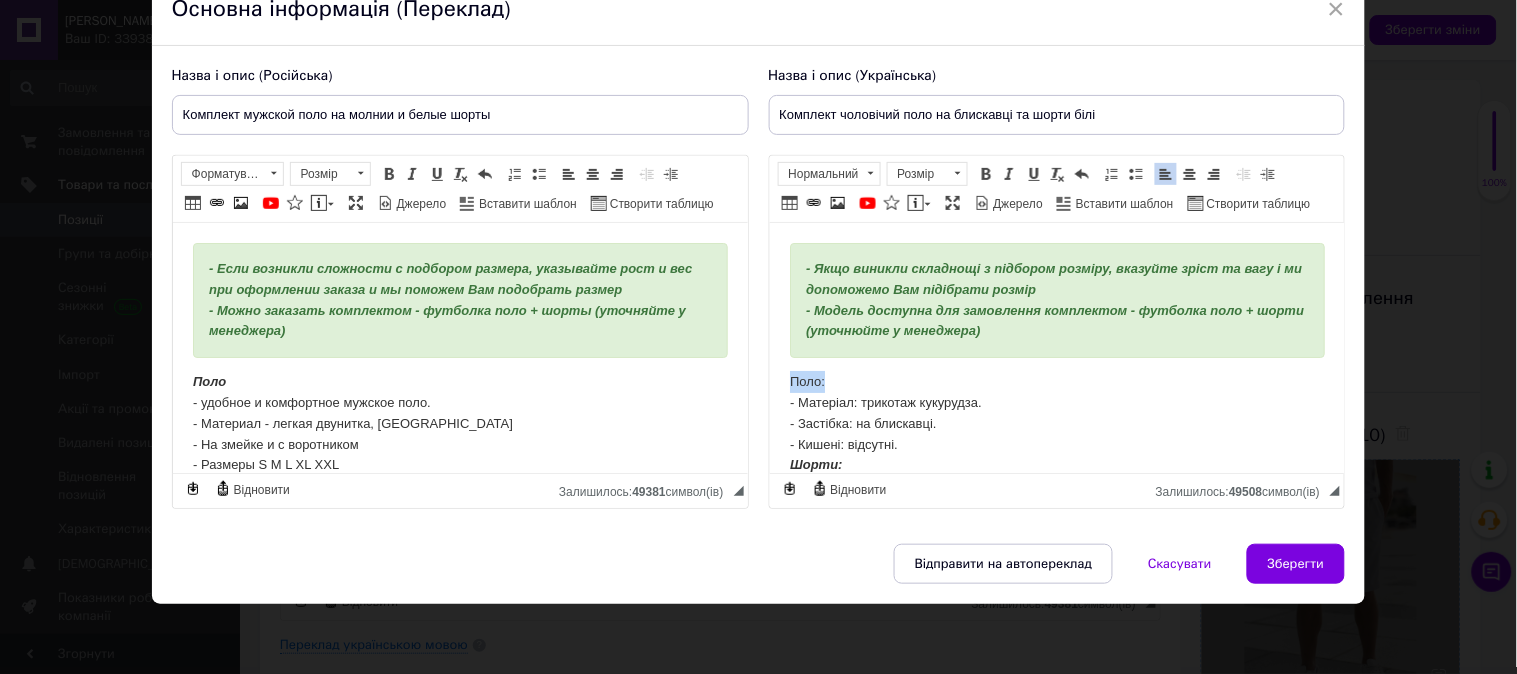 drag, startPoint x: 786, startPoint y: 381, endPoint x: 852, endPoint y: 381, distance: 66 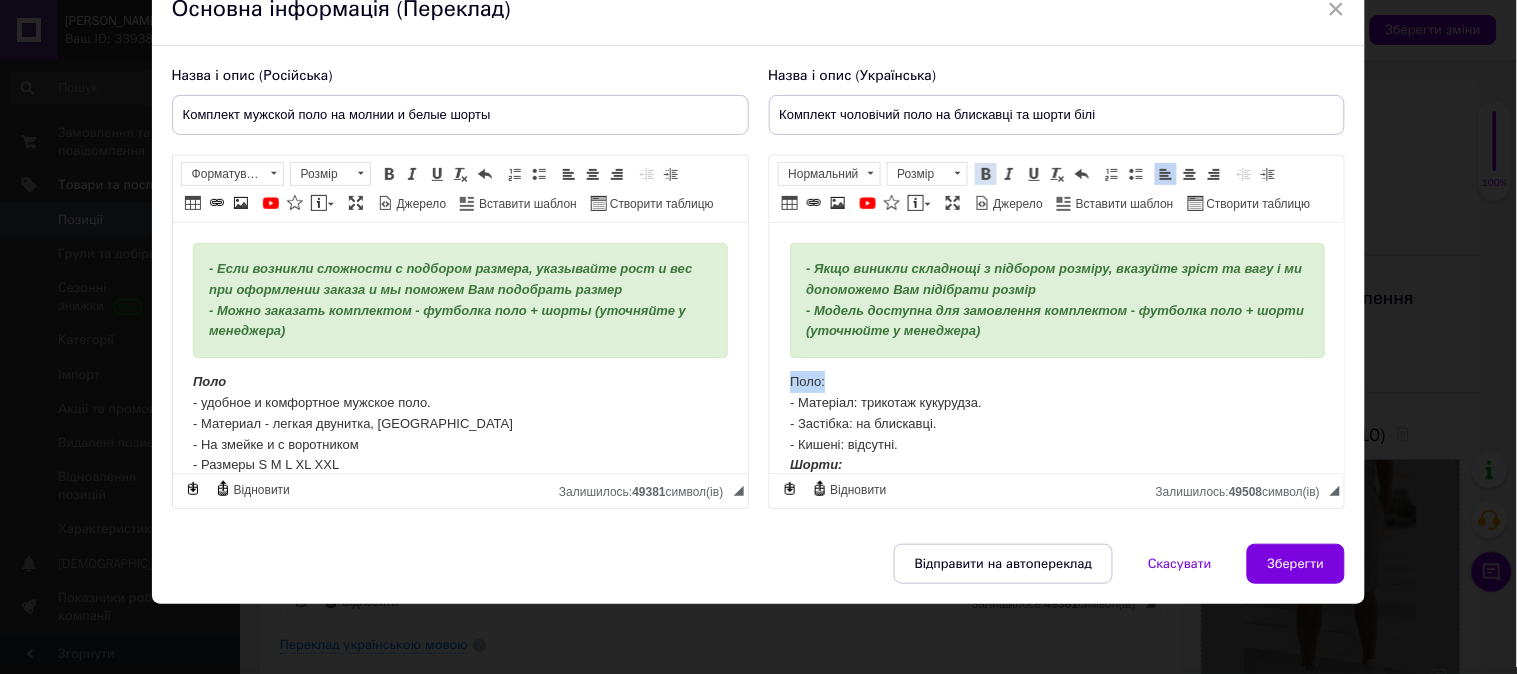 click at bounding box center (986, 174) 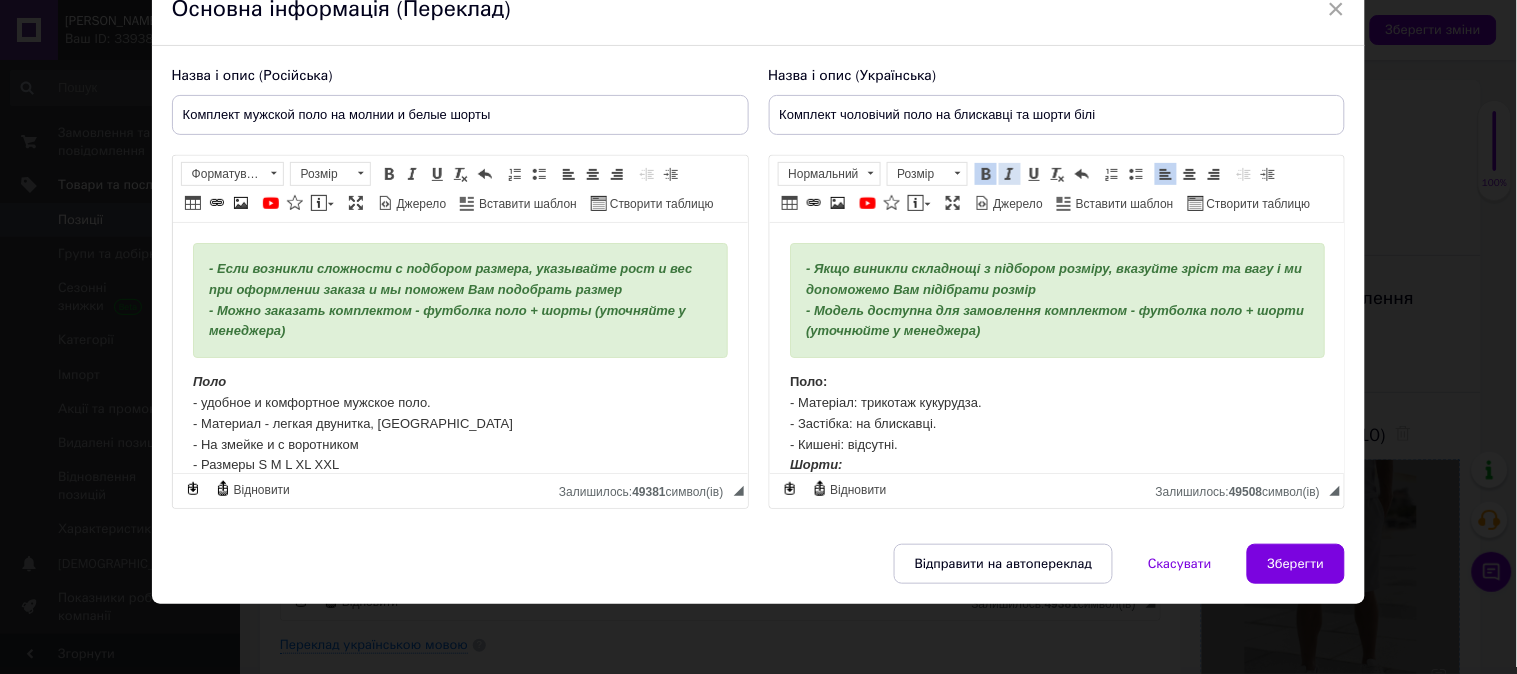 click at bounding box center [1010, 174] 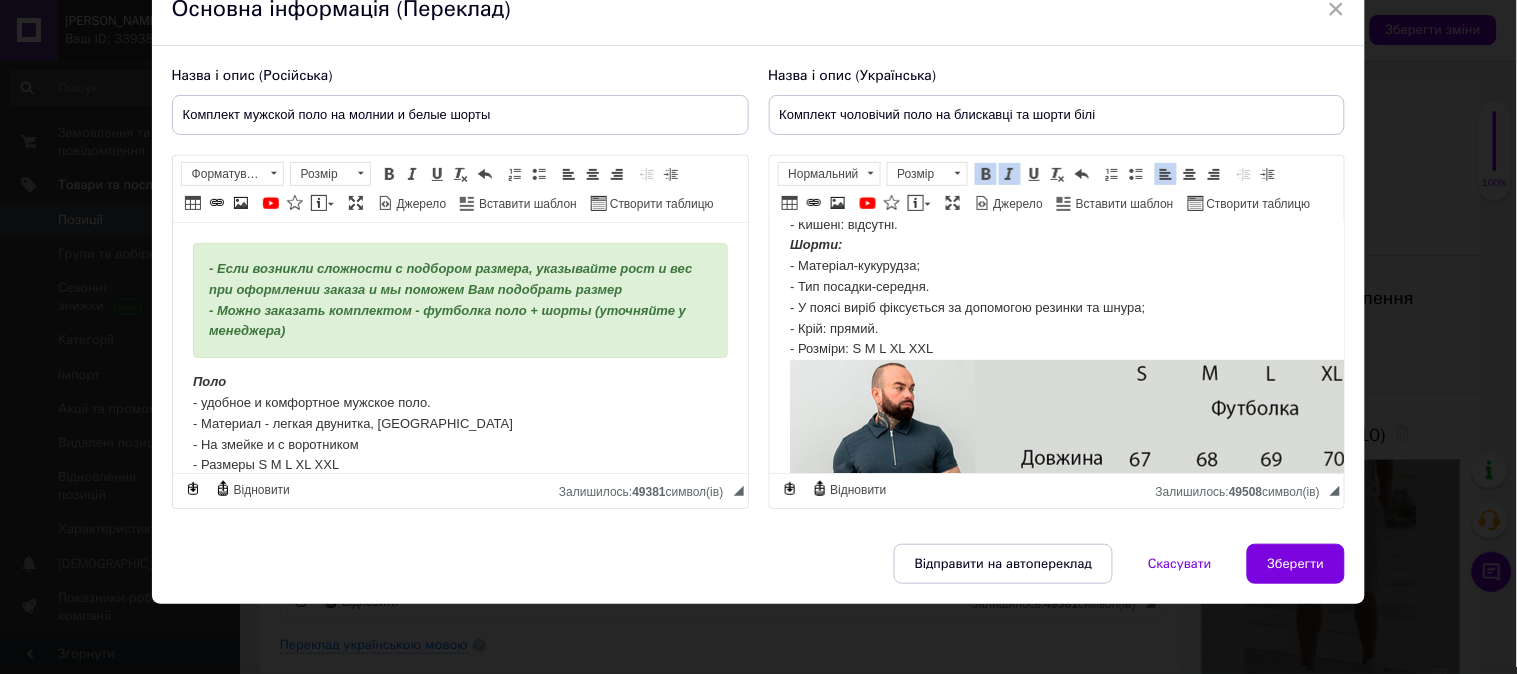 scroll, scrollTop: 222, scrollLeft: 0, axis: vertical 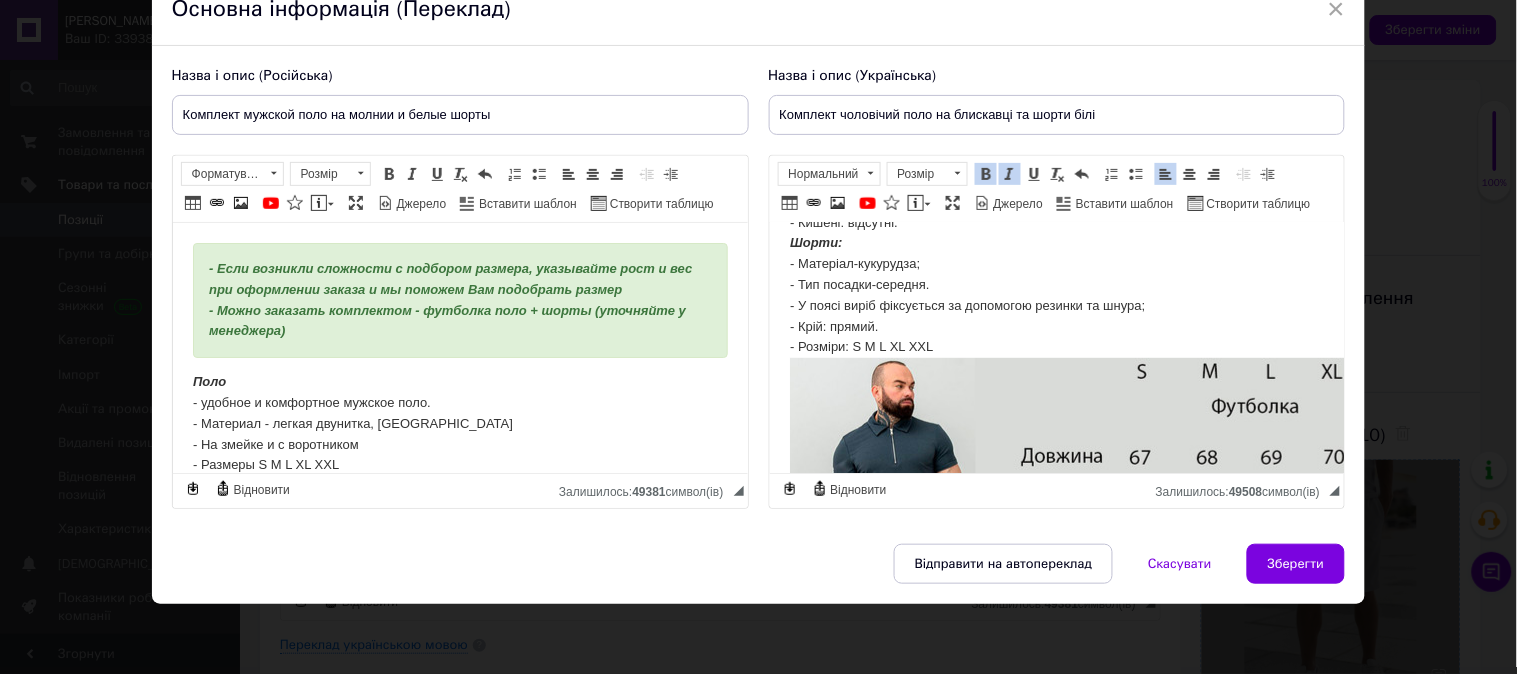 click on "Поло:   - Матеріал: трикотаж кукурудза.  - Застібка: на блискавці.  - Кишені: відсутні.  Шорти:   - Матеріал-кукурудза;  - Тип посадки-середня.  - У поясі виріб фіксується за допомогою резинки та шнура;  - Крій: прямий. - Розміри: S M L XL XXL Кольори: Чорний Антрацит Беж Коричневий Пляшка Бордо" at bounding box center (1056, 3115) 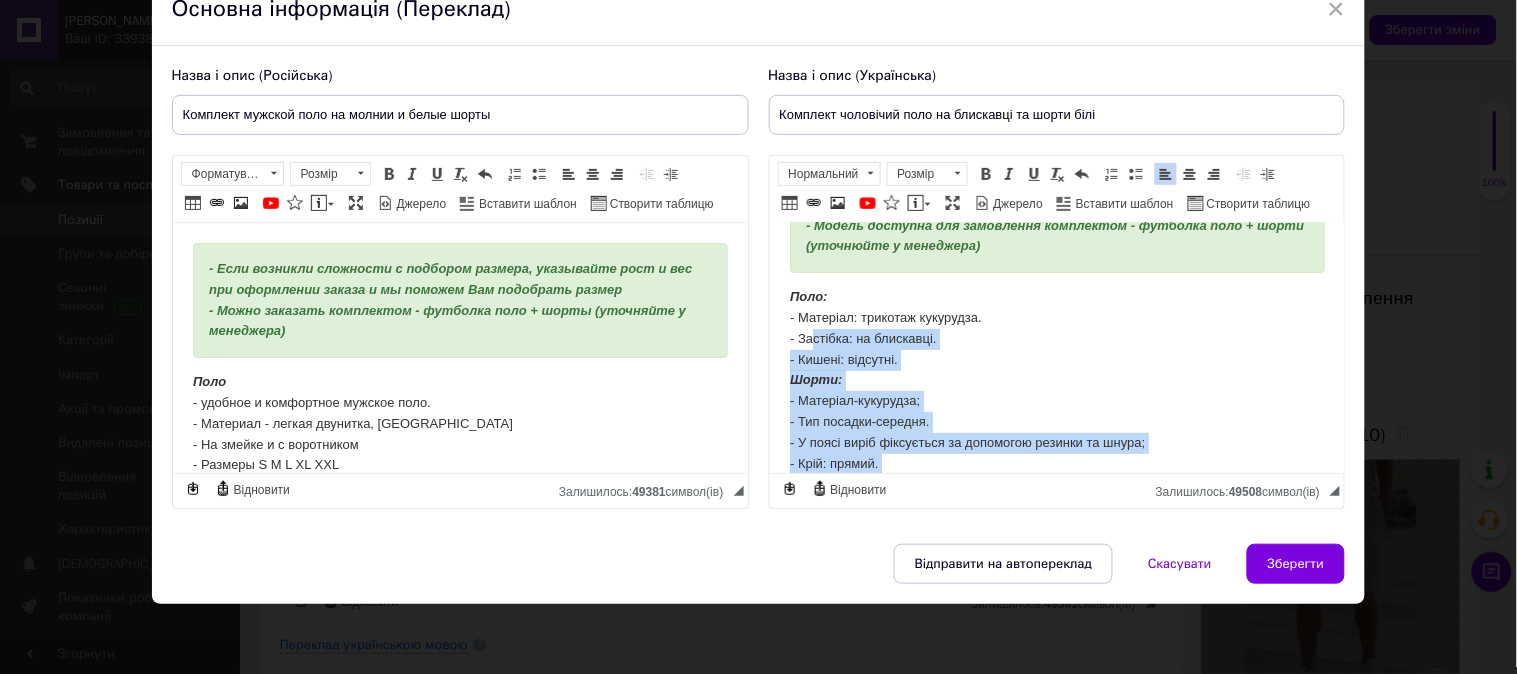 scroll, scrollTop: 0, scrollLeft: 0, axis: both 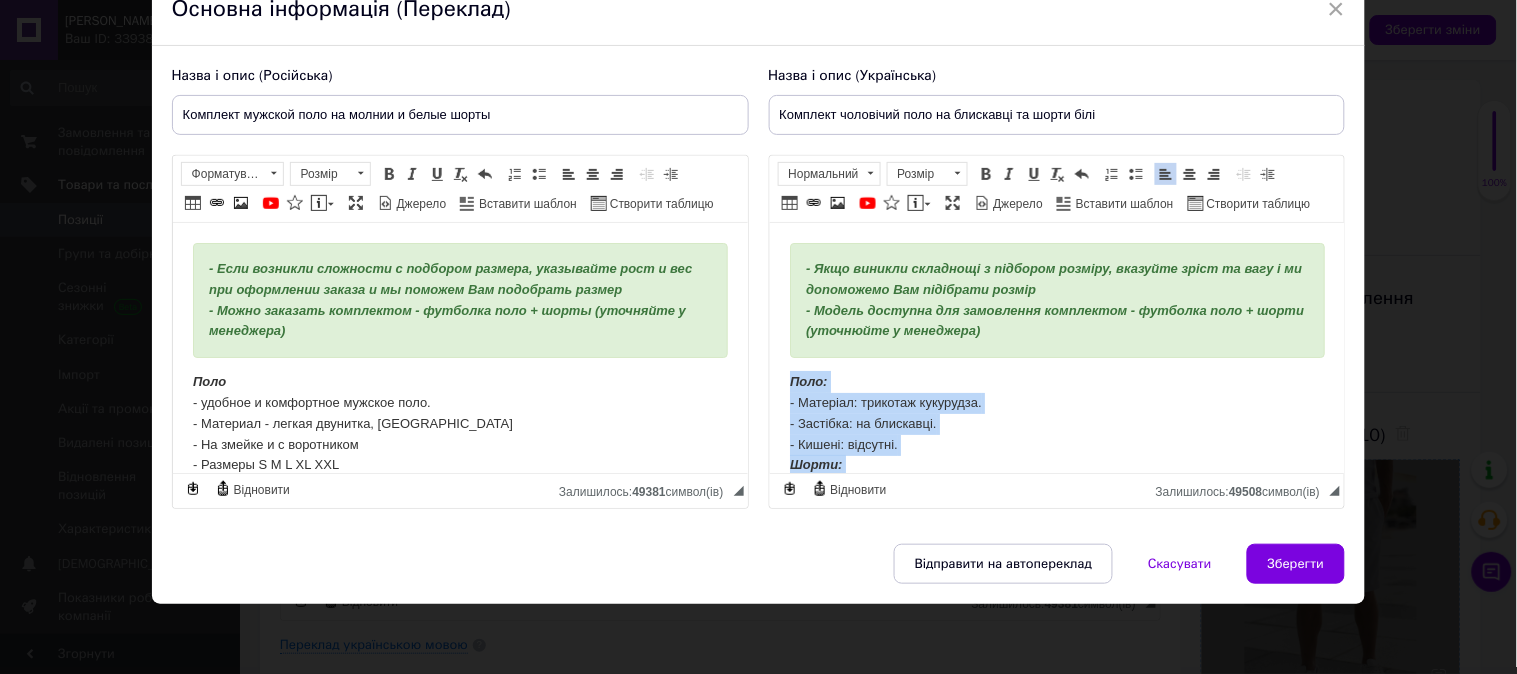 drag, startPoint x: 944, startPoint y: 345, endPoint x: 790, endPoint y: 390, distance: 160.44002 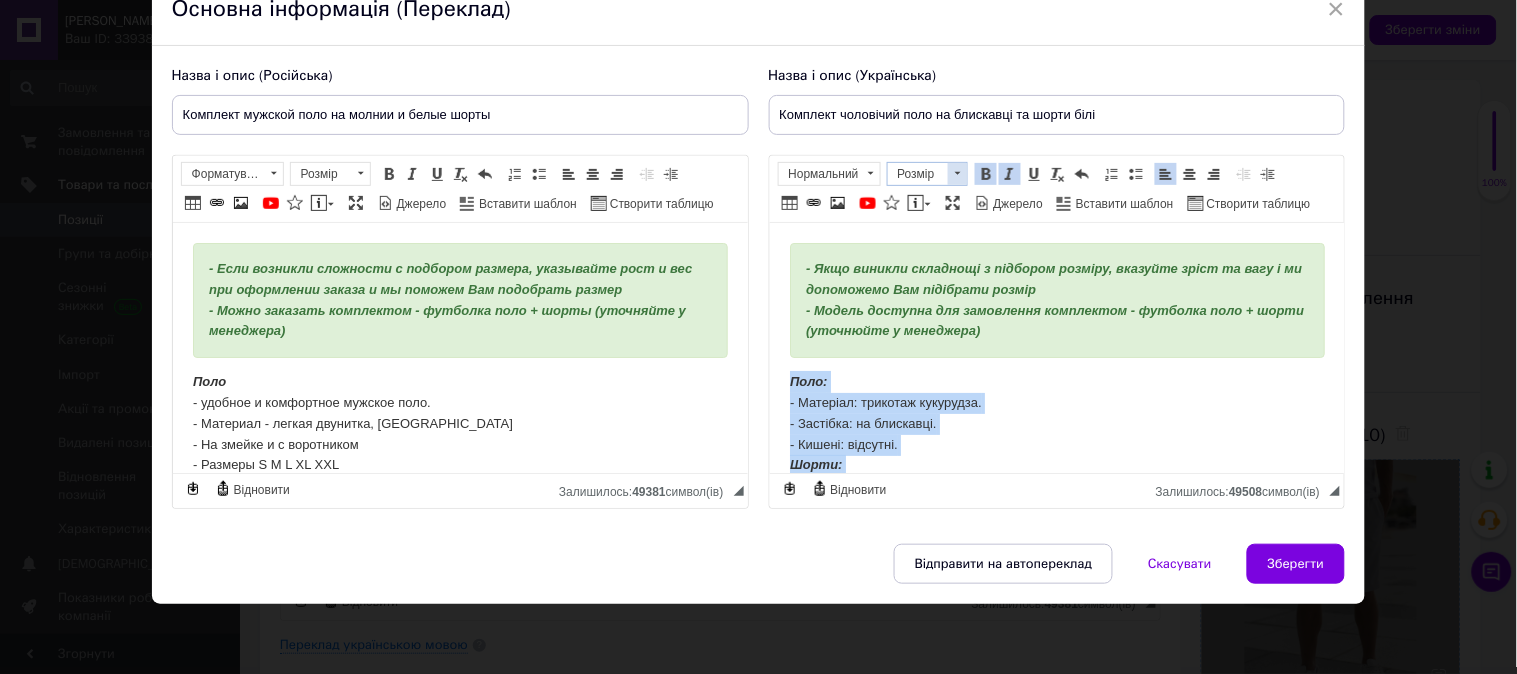 click at bounding box center (958, 173) 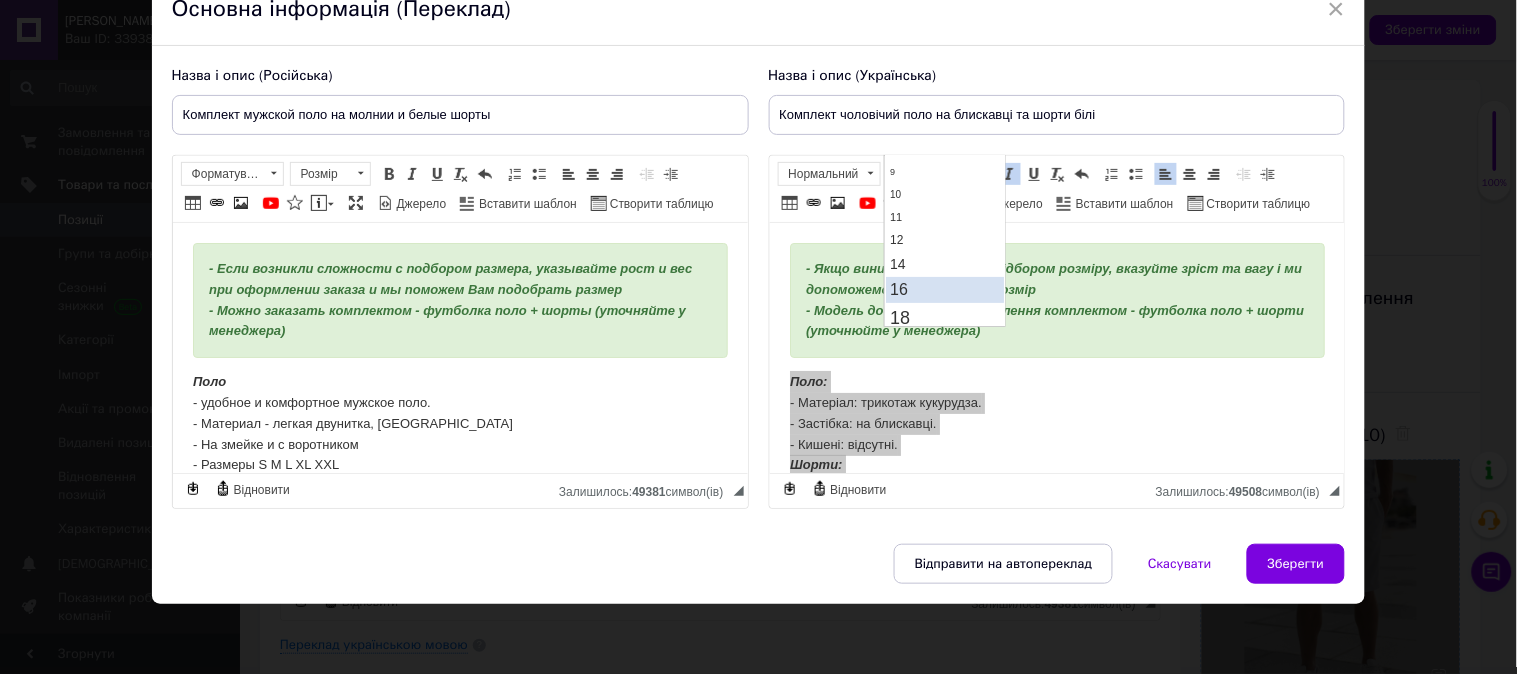 scroll, scrollTop: 111, scrollLeft: 0, axis: vertical 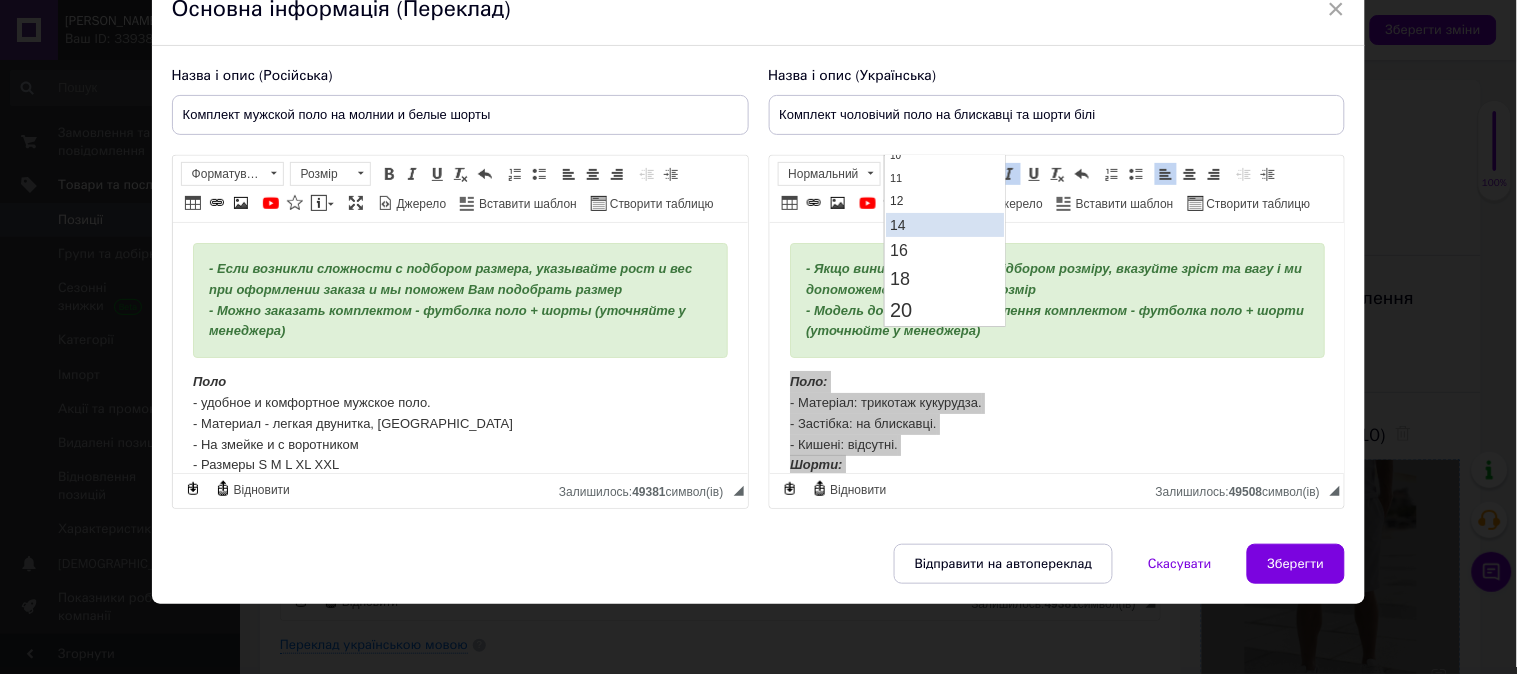 click on "14" at bounding box center [944, 225] 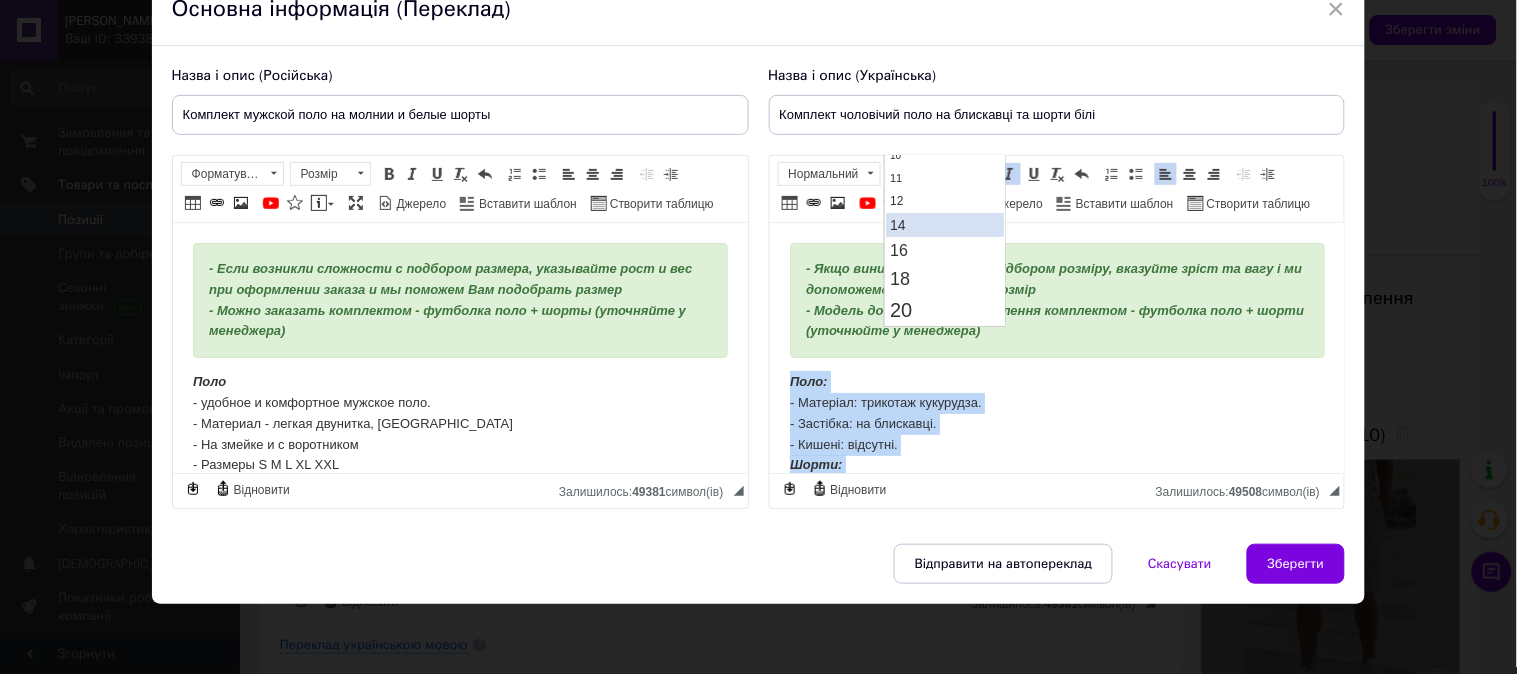 scroll, scrollTop: 0, scrollLeft: 0, axis: both 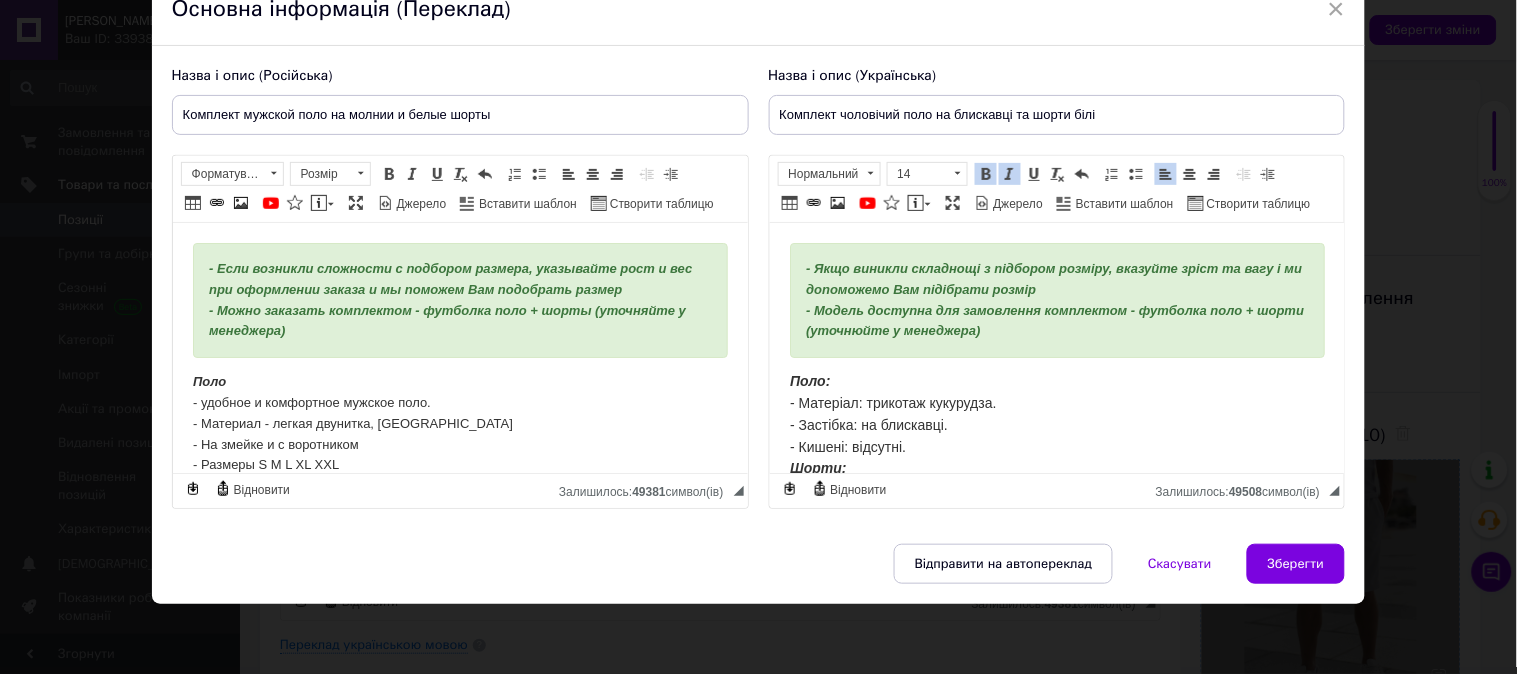 click on "Поло:   - Матеріал: трикотаж кукурудза.  - Застібка: на блискавці.  - Кишені: відсутні.  Шорти:   - Матеріал-кукурудза;  - Тип посадки-середня.  - У поясі виріб фіксується за допомогою резинки та шнура;  - Крій: прямий. - Розміри: S M L XL XXL Кольори: Чорний Антрацит Беж Коричневий Пляшка Бордо" at bounding box center [1056, 3342] 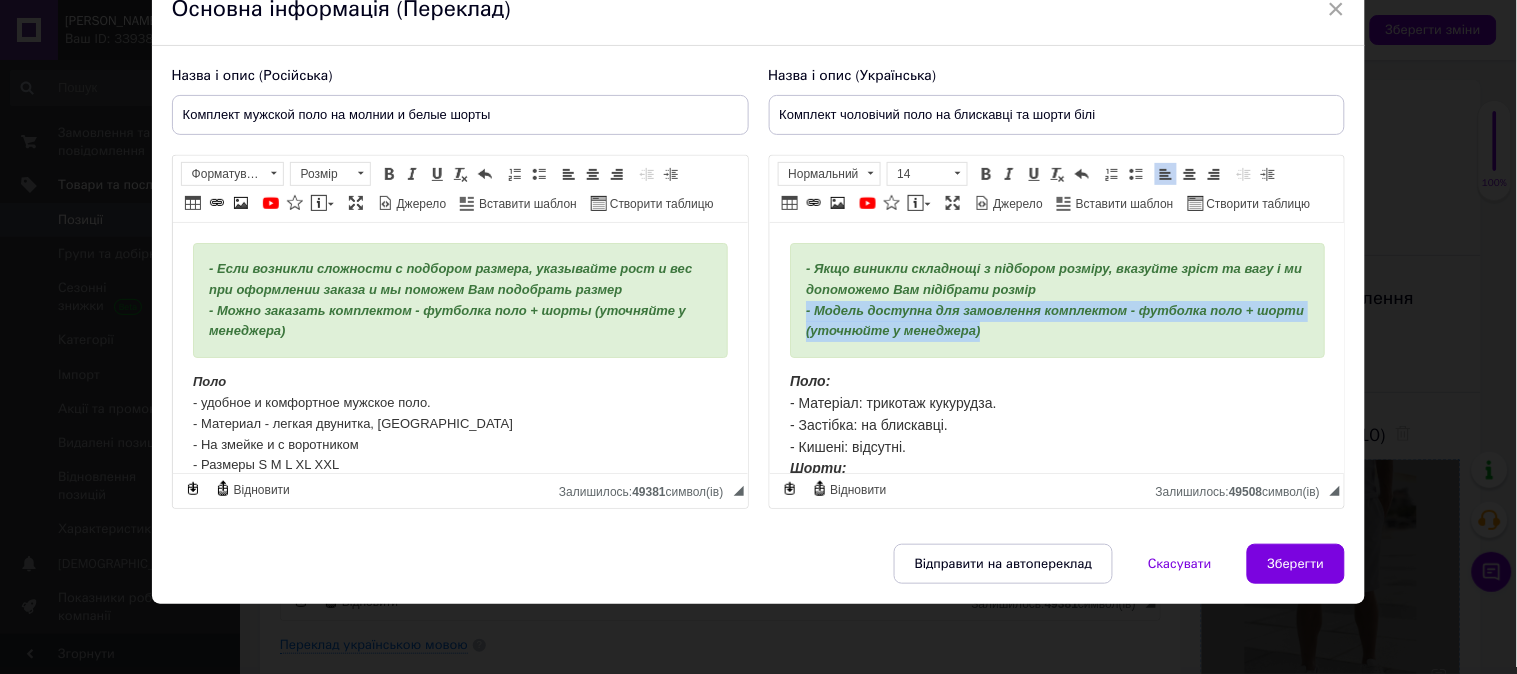 drag, startPoint x: 797, startPoint y: 312, endPoint x: 1065, endPoint y: 329, distance: 268.53864 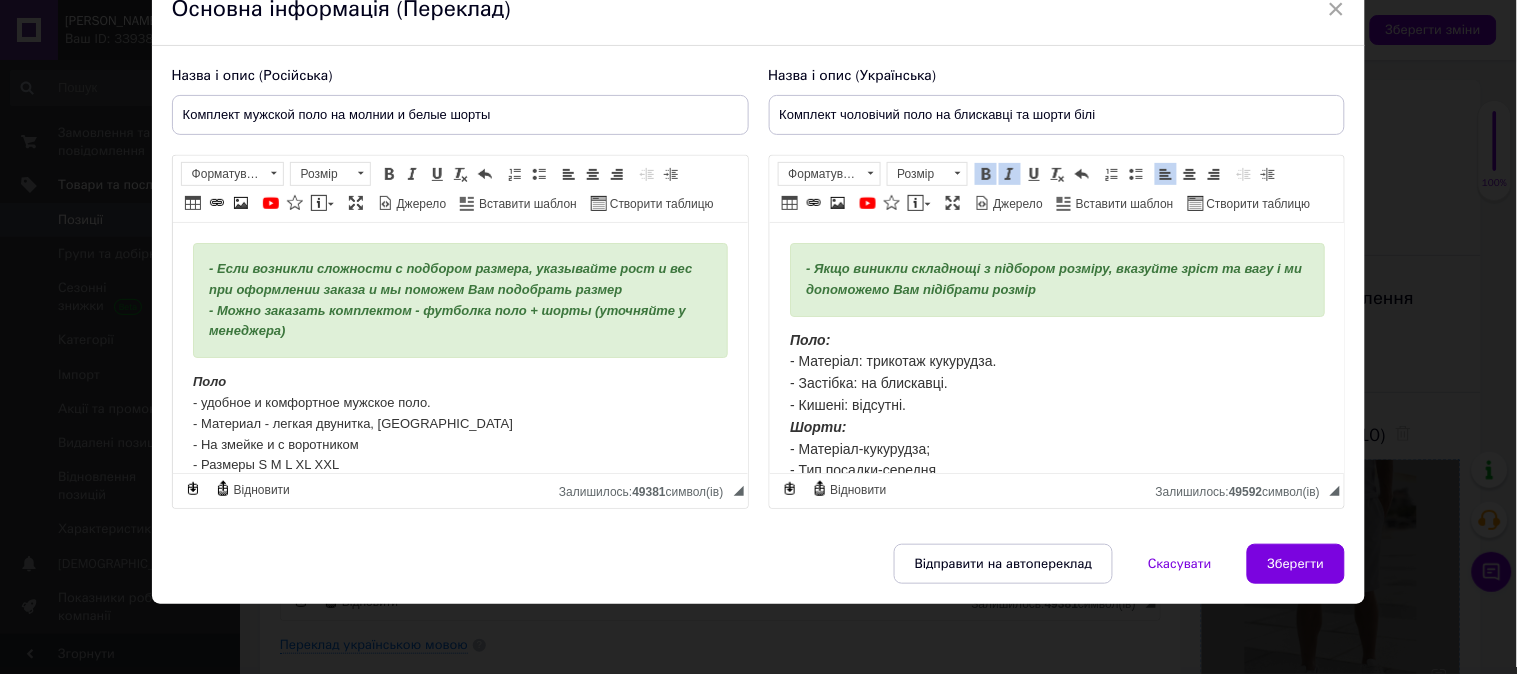click on "Поло:   - Матеріал: трикотаж кукурудза.  - Застібка: на блискавці.  - Кишені: відсутні.  Шорти:   - Матеріал-кукурудза;  - Тип посадки-середня.  - У поясі виріб фіксується за допомогою резинки та шнура;  - Крій: прямий. - Розміри: S M L XL XXL Кольори: Чорний Антрацит Беж Коричневий Пляшка Бордо" at bounding box center [1056, 3301] 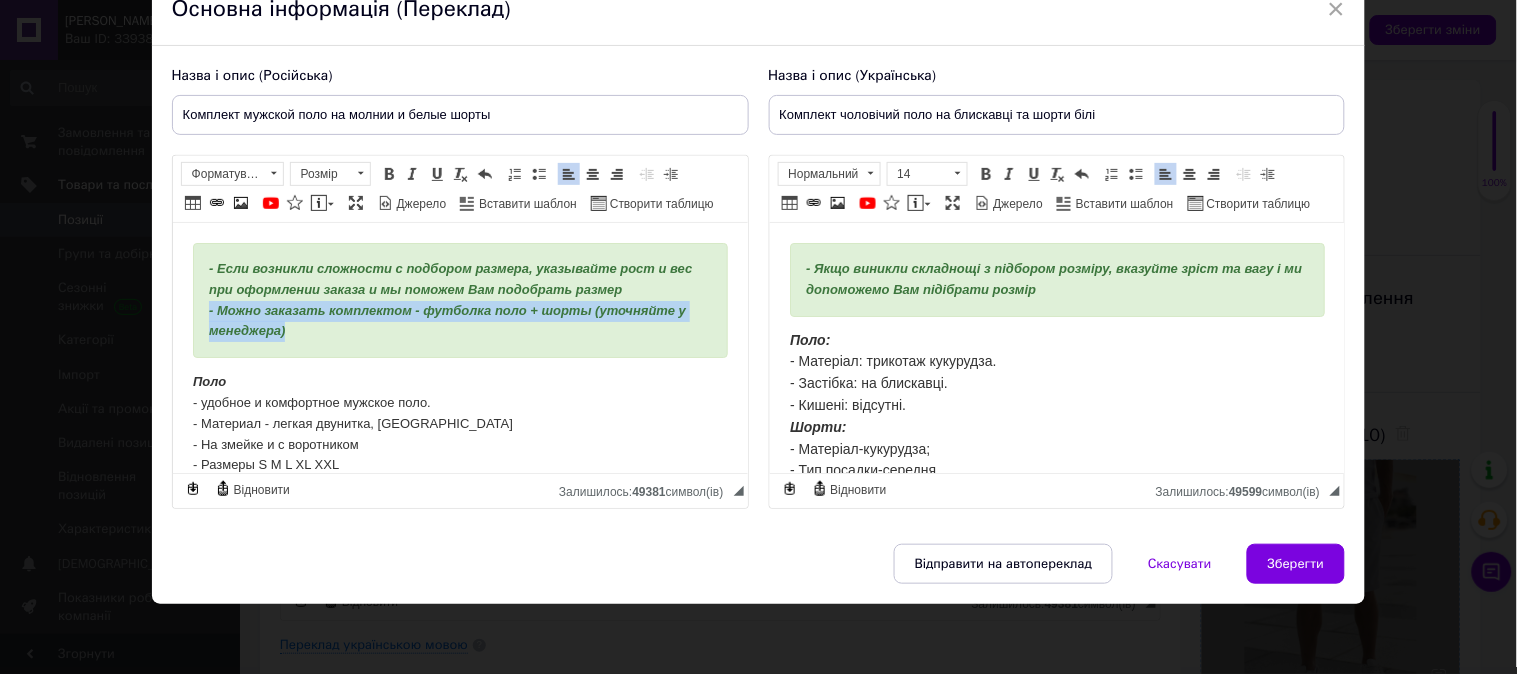 drag, startPoint x: 287, startPoint y: 322, endPoint x: 317, endPoint y: 334, distance: 32.31099 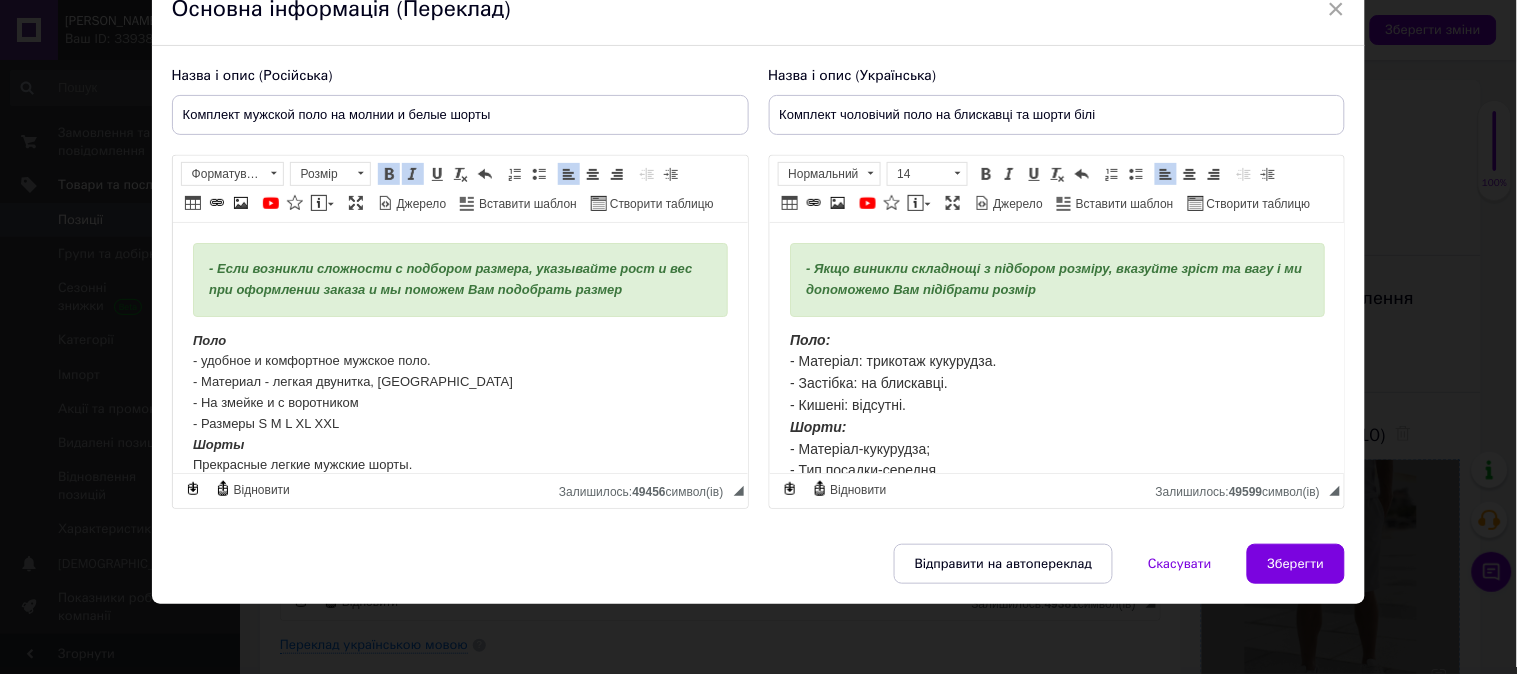 click on "Поло - удобное и комфортное мужское поло. - Материал - легкая двунитка, [GEOGRAPHIC_DATA] - На змейке и с воротником - Размеры S M L XL XXL​ Шорты Прекрасные легкие мужские шорты. - Материал - легкая двунитка, [GEOGRAPHIC_DATA] - пояс фиксируется резинкой и дополнительно стягивается шнурком. - имеют нашивную стрелку спереди - Два внешних боковых кармана. - Размеры: S M L XL XXL Цвета: Черный Антрацит Беж Коричневый Бутылка Бордо" at bounding box center (459, 3317) 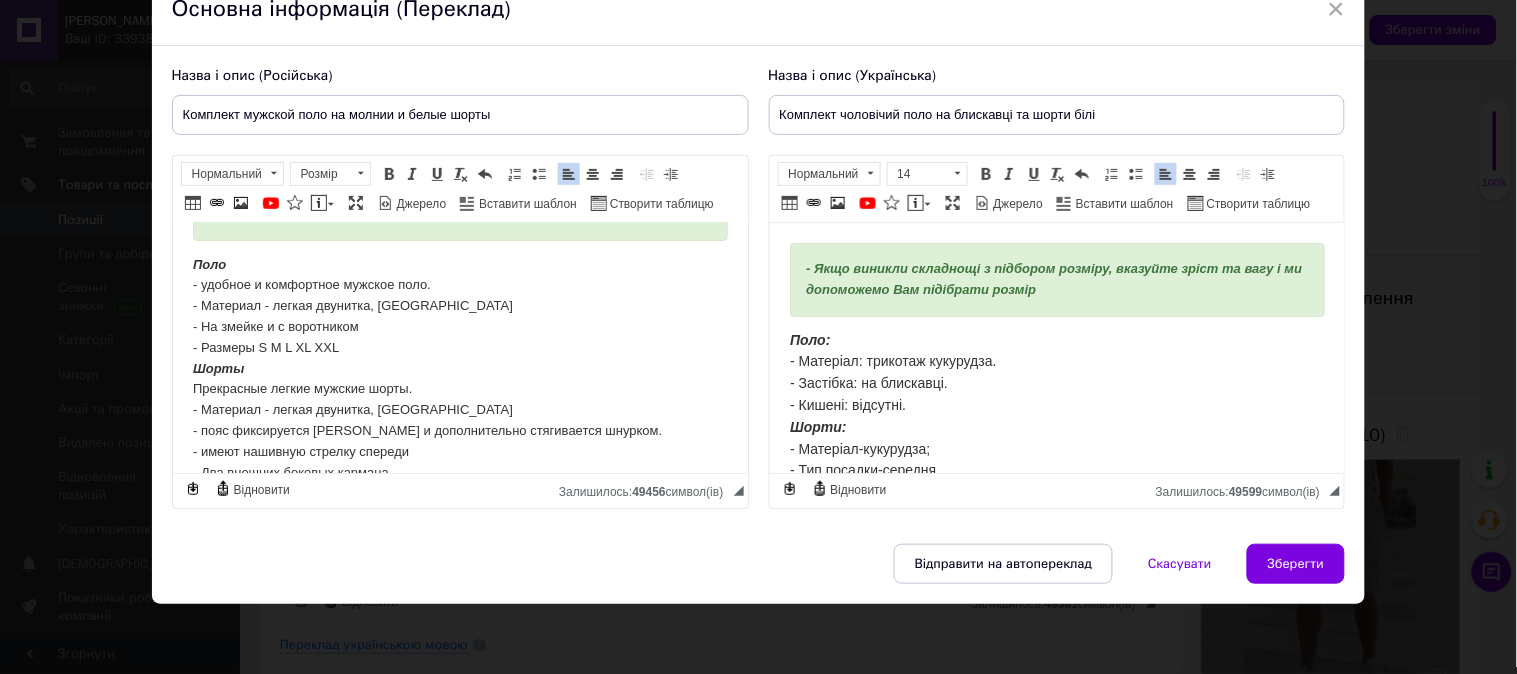 scroll, scrollTop: 111, scrollLeft: 0, axis: vertical 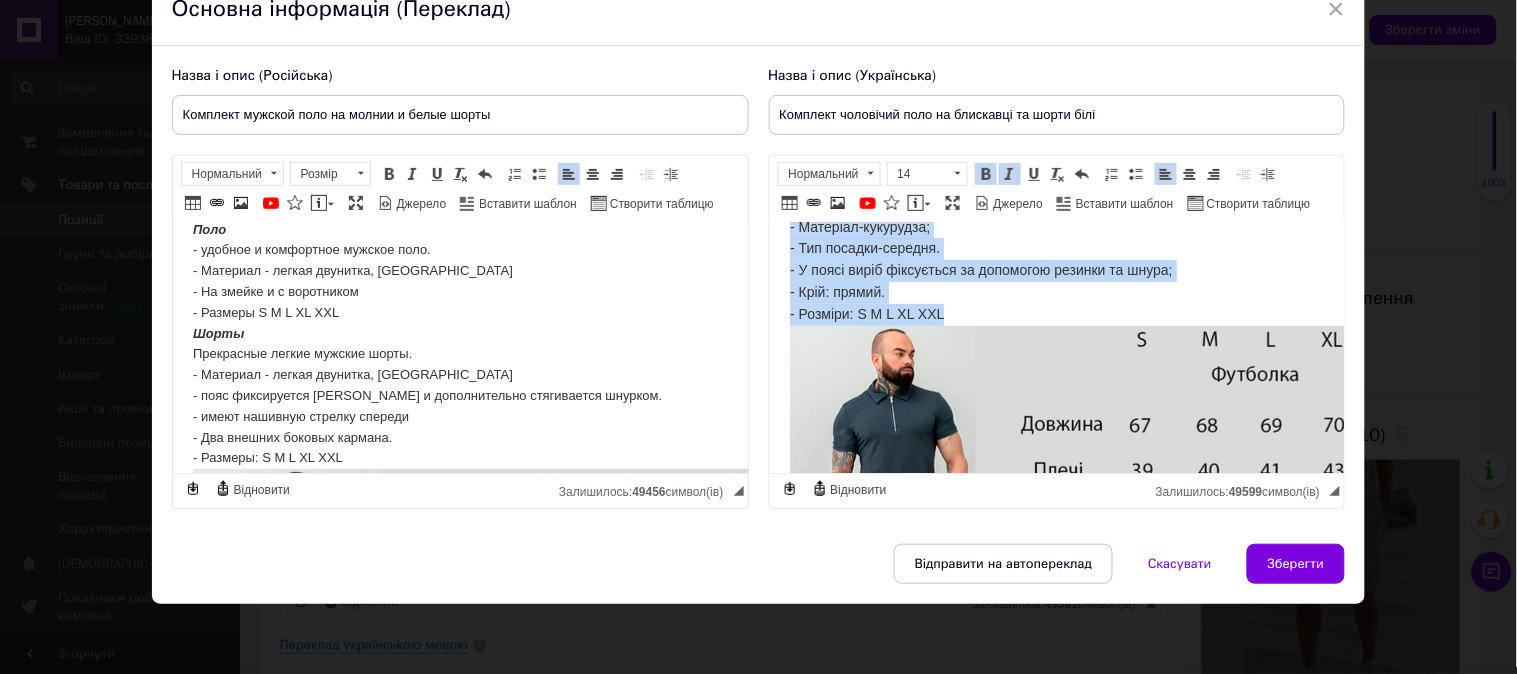 drag, startPoint x: 781, startPoint y: 340, endPoint x: 955, endPoint y: 311, distance: 176.40012 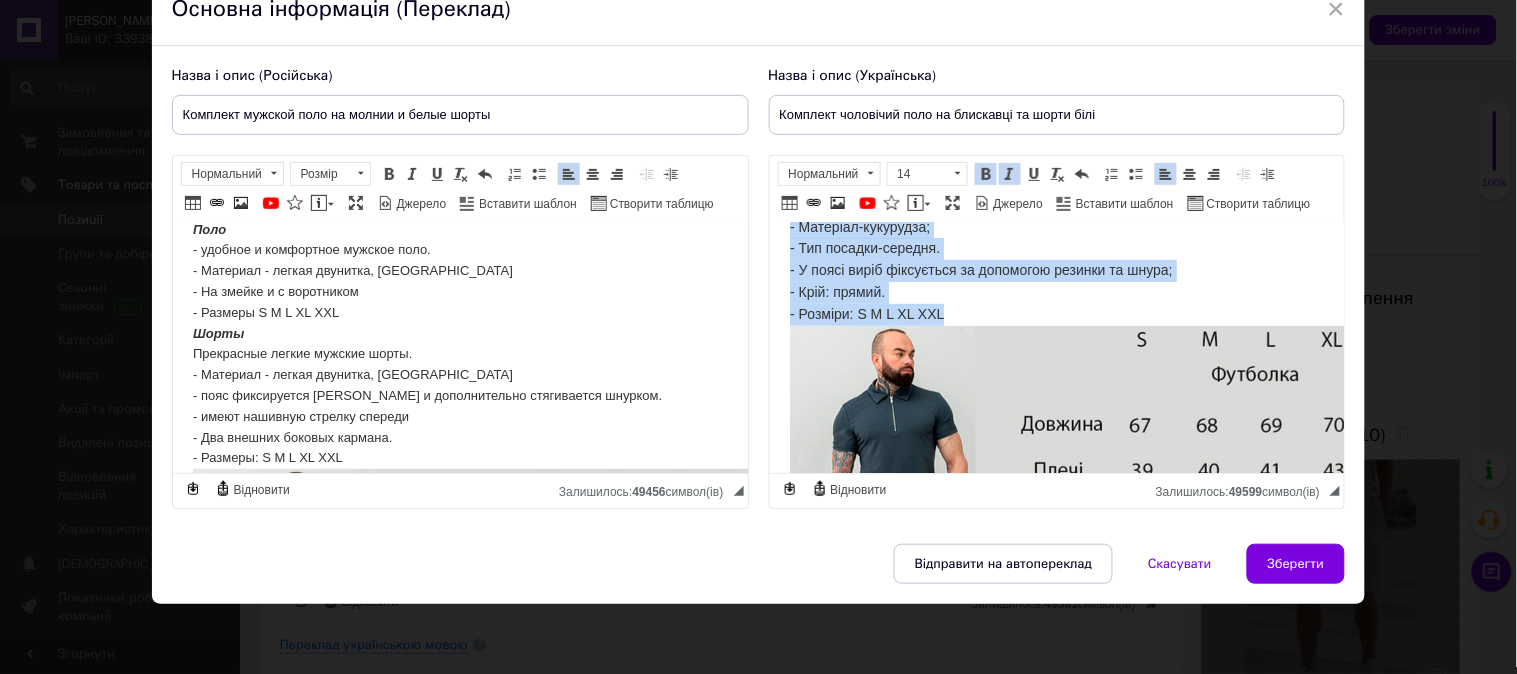 click on "- Якщо виникли складнощі з підбором розміру, вказуйте зріст та вагу і ми допоможемо Вам підібрати розмір Поло:   - Матеріал: трикотаж кукурудза.  - Застібка: на блискавці.  - Кишені: відсутні.  Шорти:   - Матеріал-кукурудза;  - Тип посадки-середня.  - У поясі виріб фіксується за допомогою резинки та шнура;  - Крій: прямий. - Розміри: S M L XL XXL Кольори: Чорний Антрацит Беж Коричневий Пляшка Бордо" at bounding box center (1056, 3035) 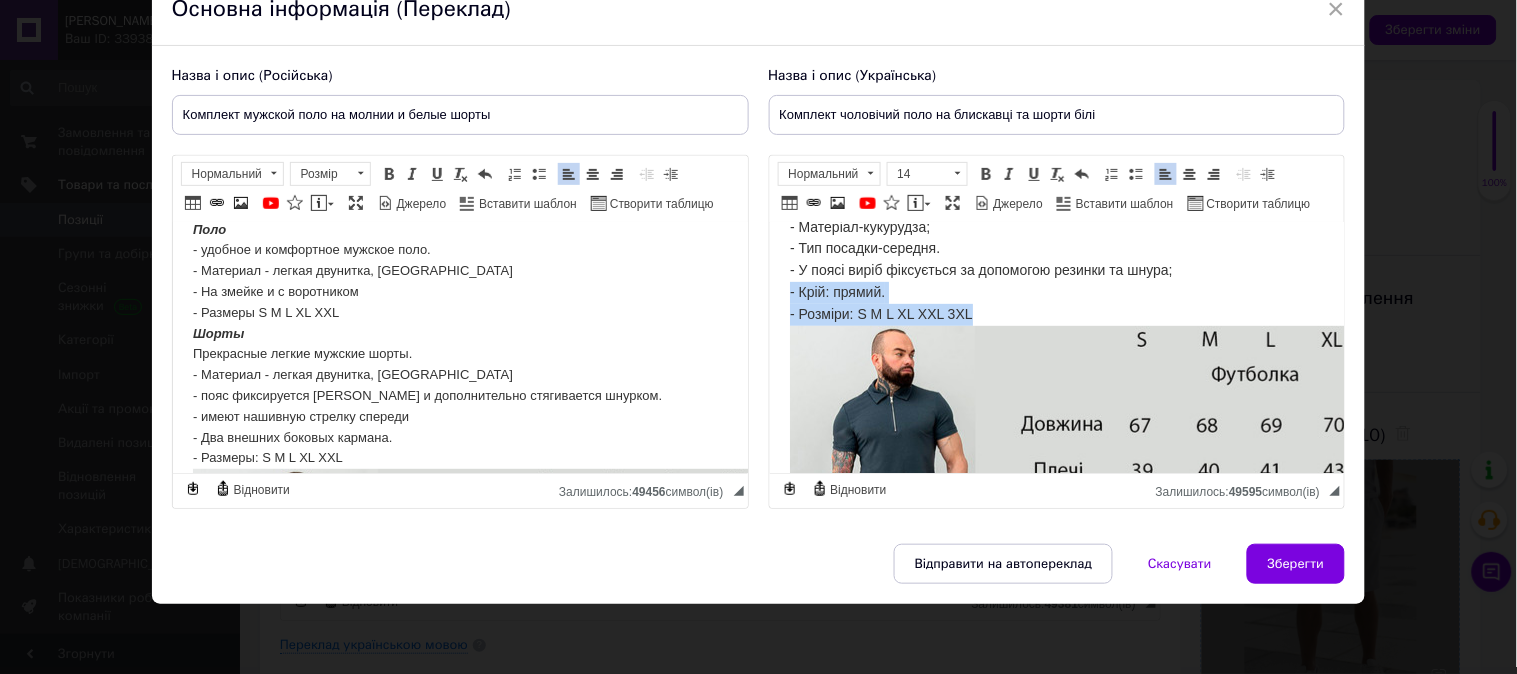 scroll, scrollTop: 0, scrollLeft: 0, axis: both 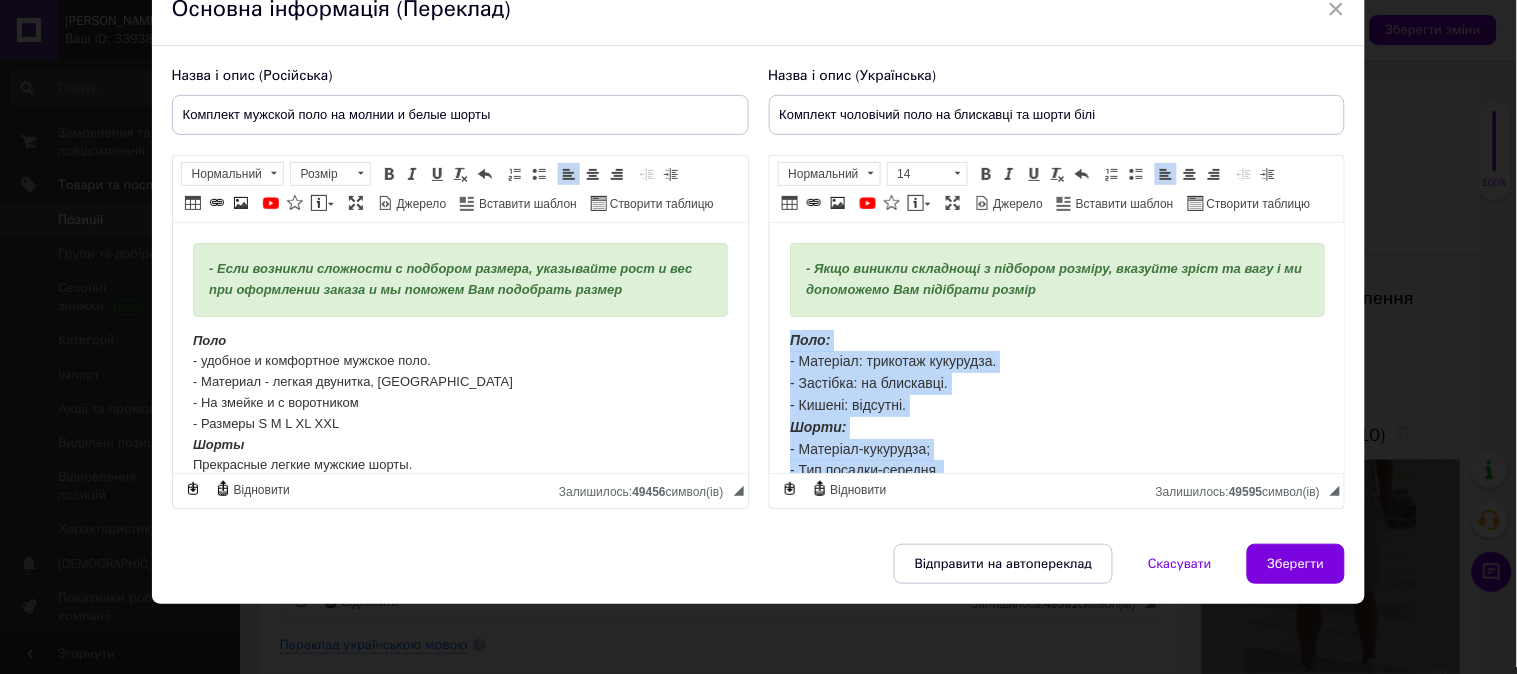 drag, startPoint x: 981, startPoint y: 300, endPoint x: 795, endPoint y: 336, distance: 189.45184 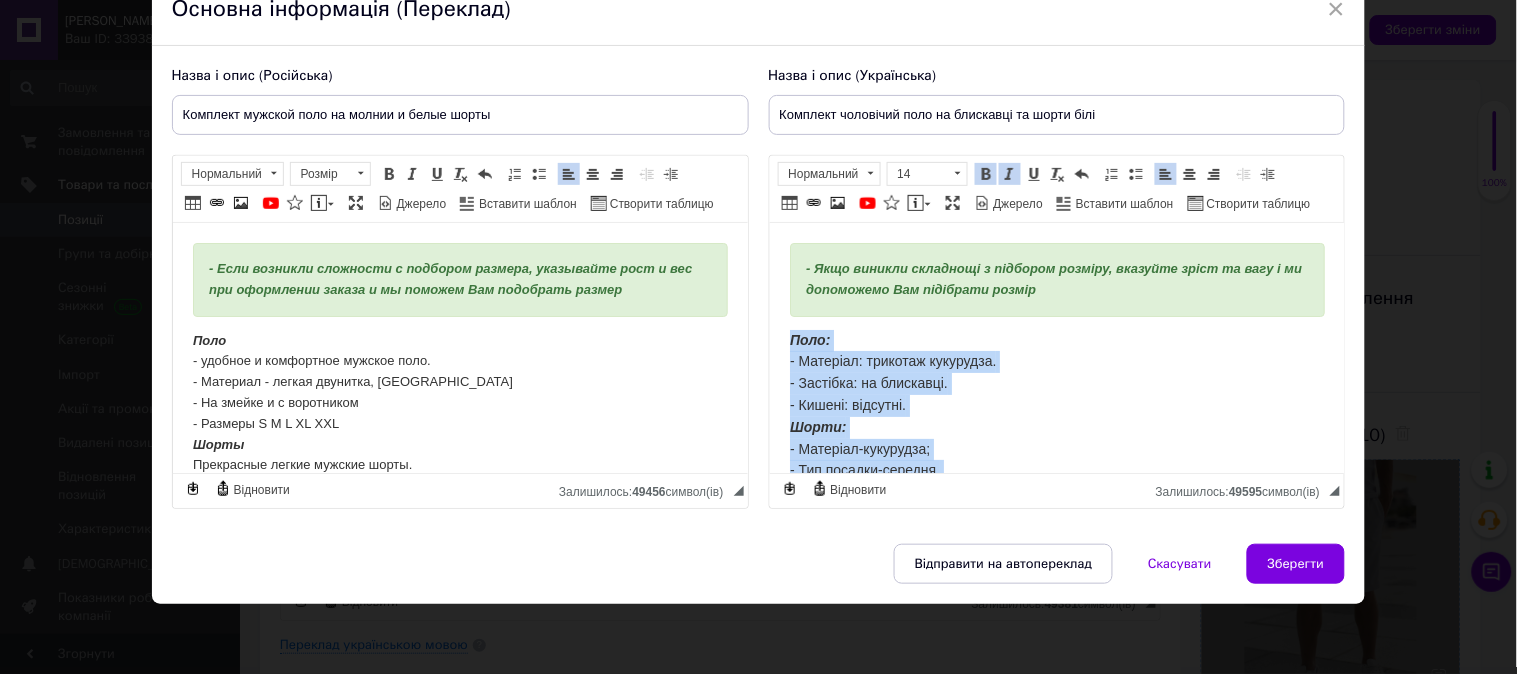 copy on "Поло:   - Матеріал: трикотаж кукурудза.  - Застібка: на блискавці.  - Кишені: відсутні.  Шорти:   - Матеріал-кукурудза;  - Тип посадки-середня.  - У поясі виріб фіксується за допомогою резинки та шнура;  - Крій: прямий. - Розміри: S M L XL XXL 3XL" 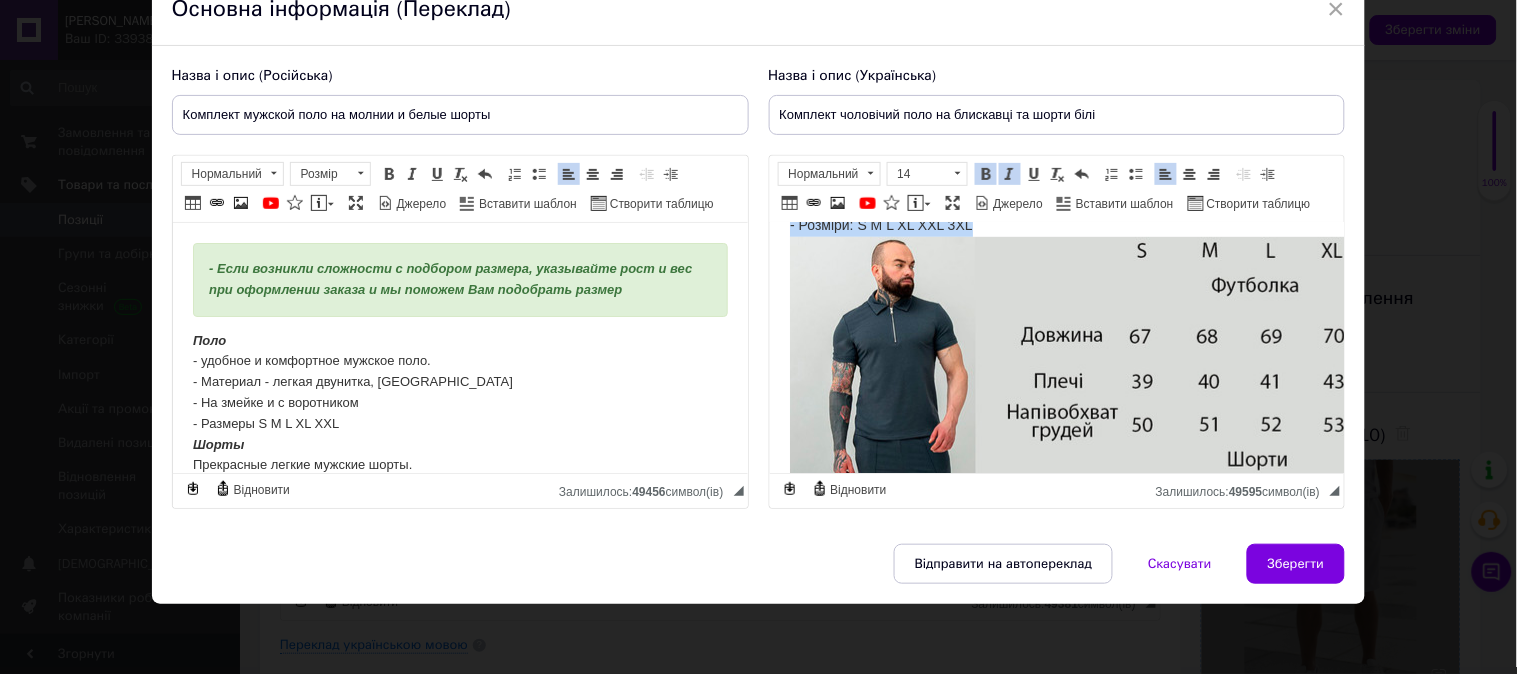 scroll, scrollTop: 333, scrollLeft: 0, axis: vertical 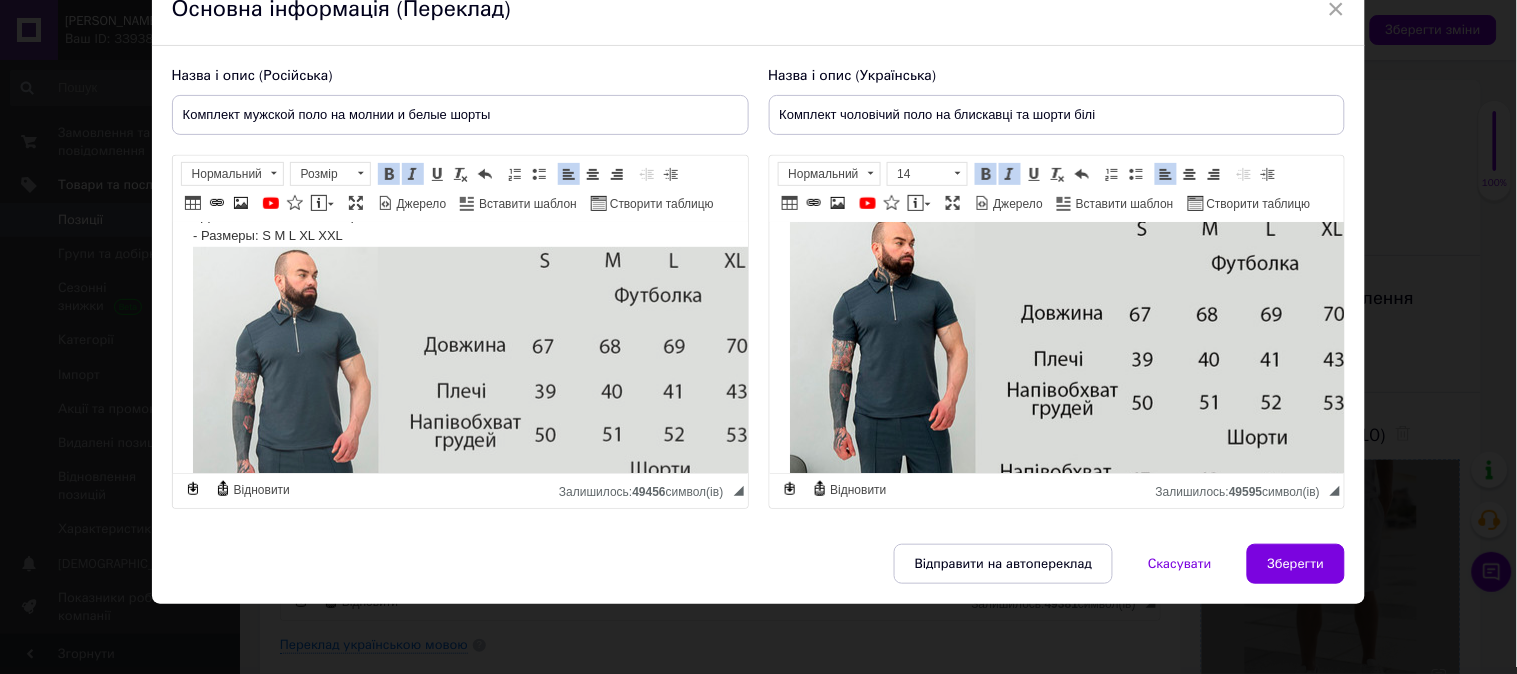 drag, startPoint x: 187, startPoint y: 350, endPoint x: 256, endPoint y: 352, distance: 69.02898 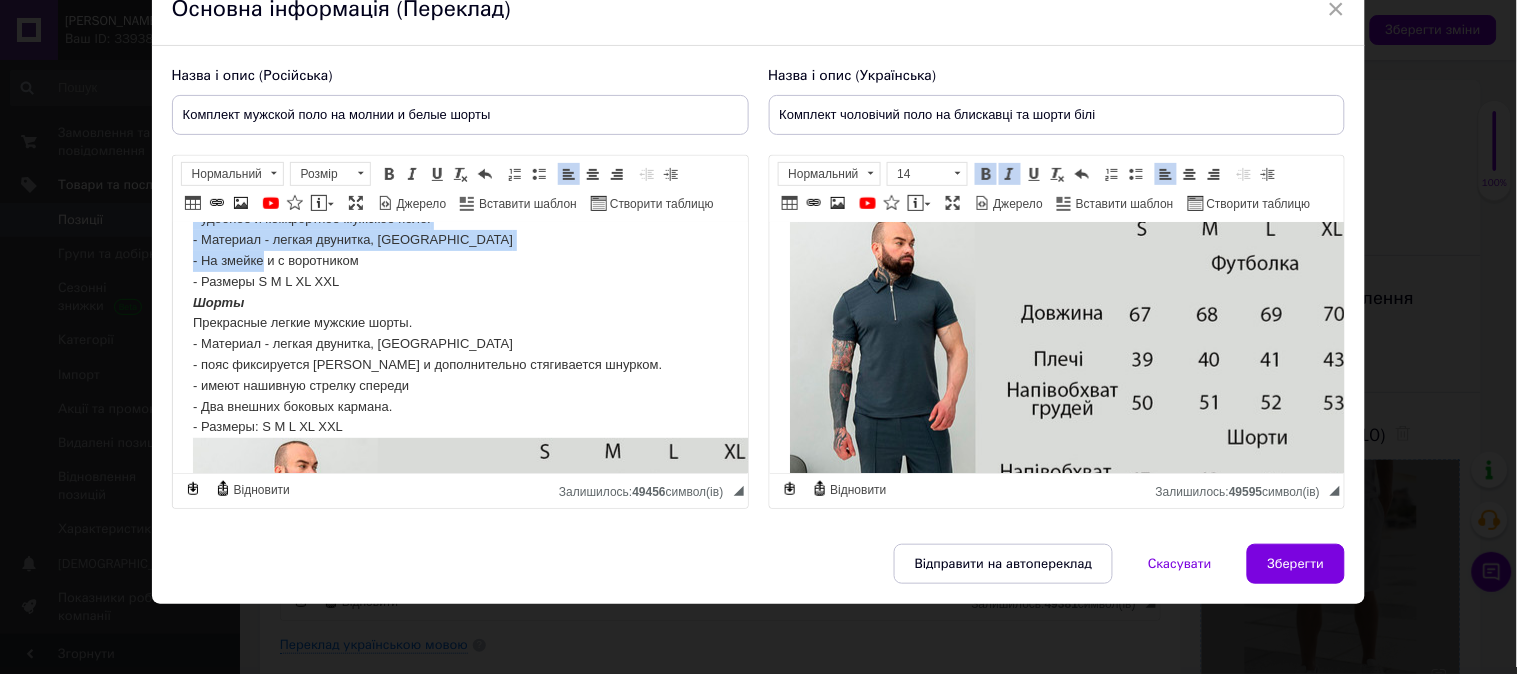 scroll, scrollTop: 180, scrollLeft: 0, axis: vertical 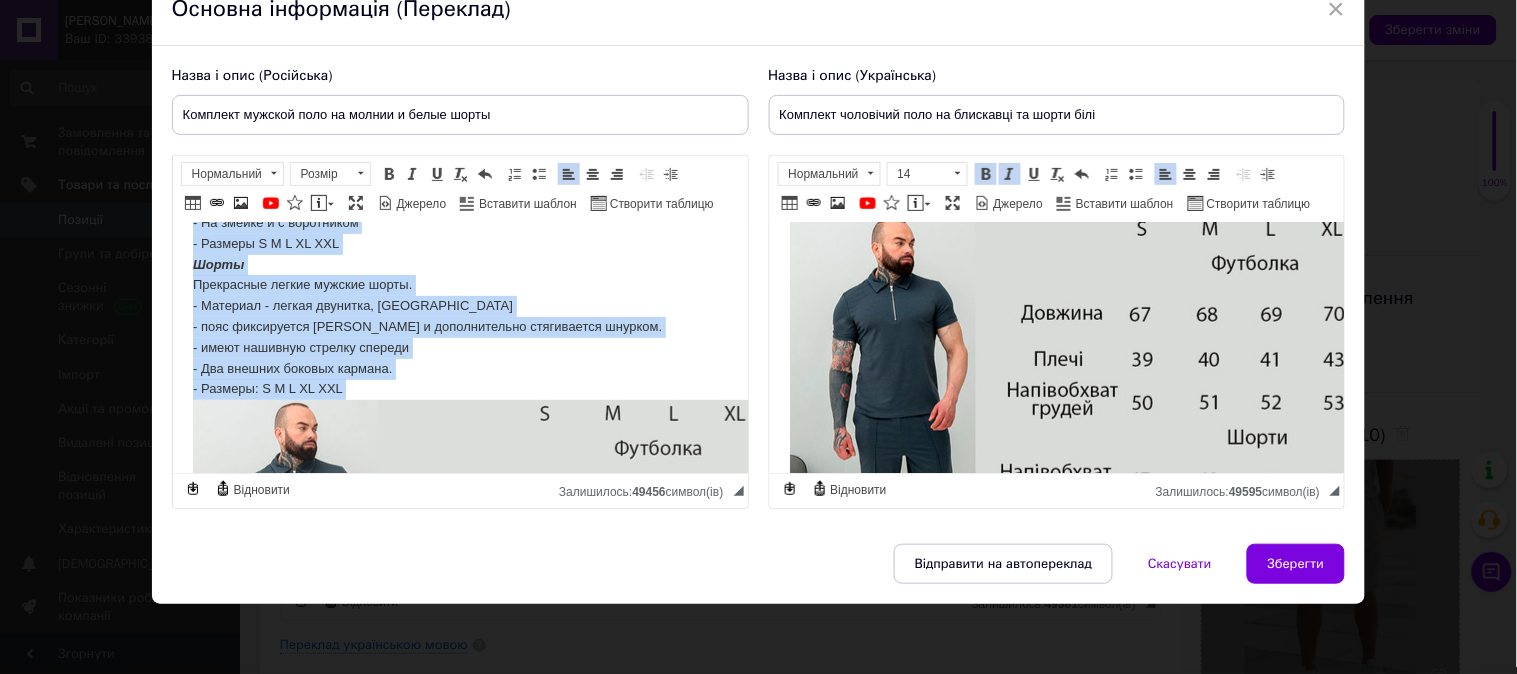 drag, startPoint x: 195, startPoint y: 228, endPoint x: 414, endPoint y: 420, distance: 291.2473 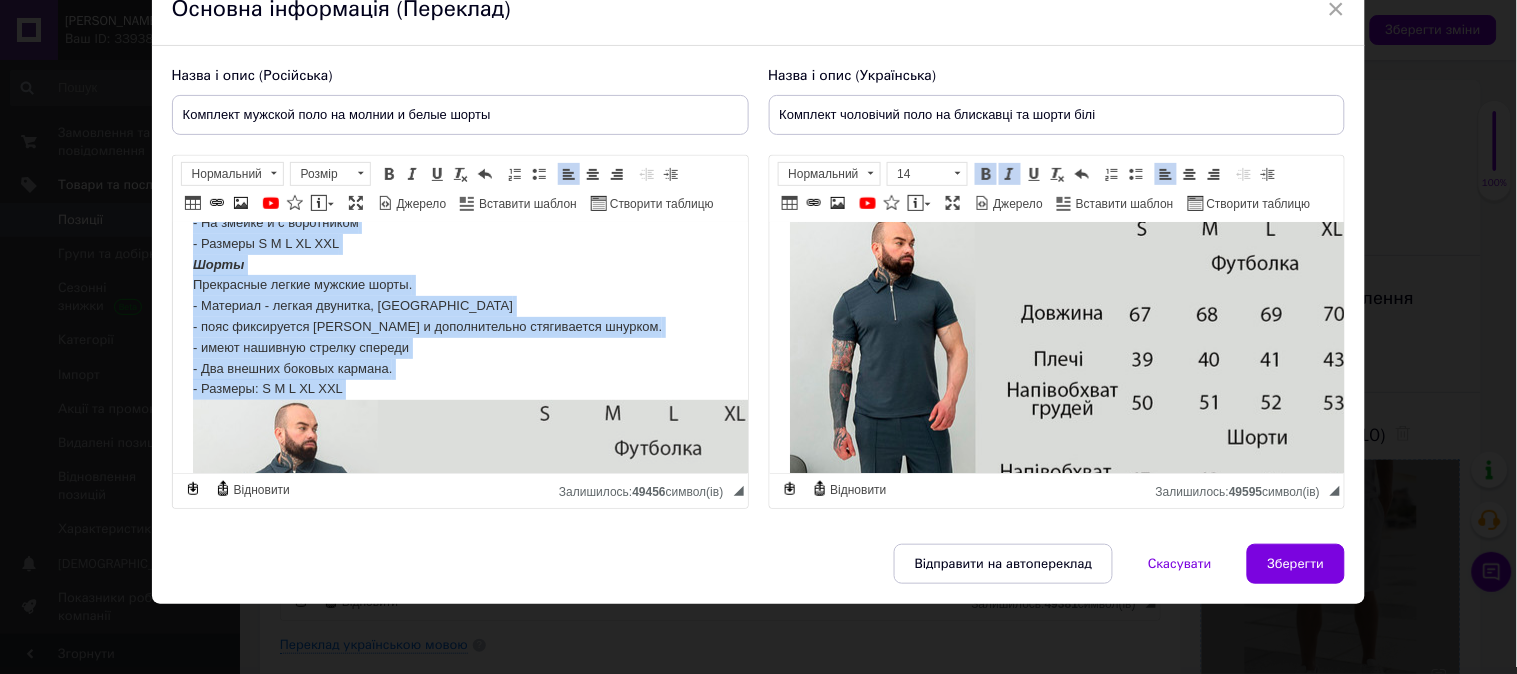 click on "Поло - удобное и комфортное мужское поло. - Материал - легкая двунитка, [GEOGRAPHIC_DATA] - На змейке и с воротником - Размеры S M L XL XXL​ Шорты Прекрасные легкие мужские шорты. - Материал - легкая двунитка, [GEOGRAPHIC_DATA] - пояс фиксируется резинкой и дополнительно стягивается шнурком. - имеют нашивную стрелку спереди - Два внешних боковых кармана. - Размеры: S M L XL XXL Цвета: Черный Антрацит Беж Коричневый Бутылка Бордо" at bounding box center (459, 3137) 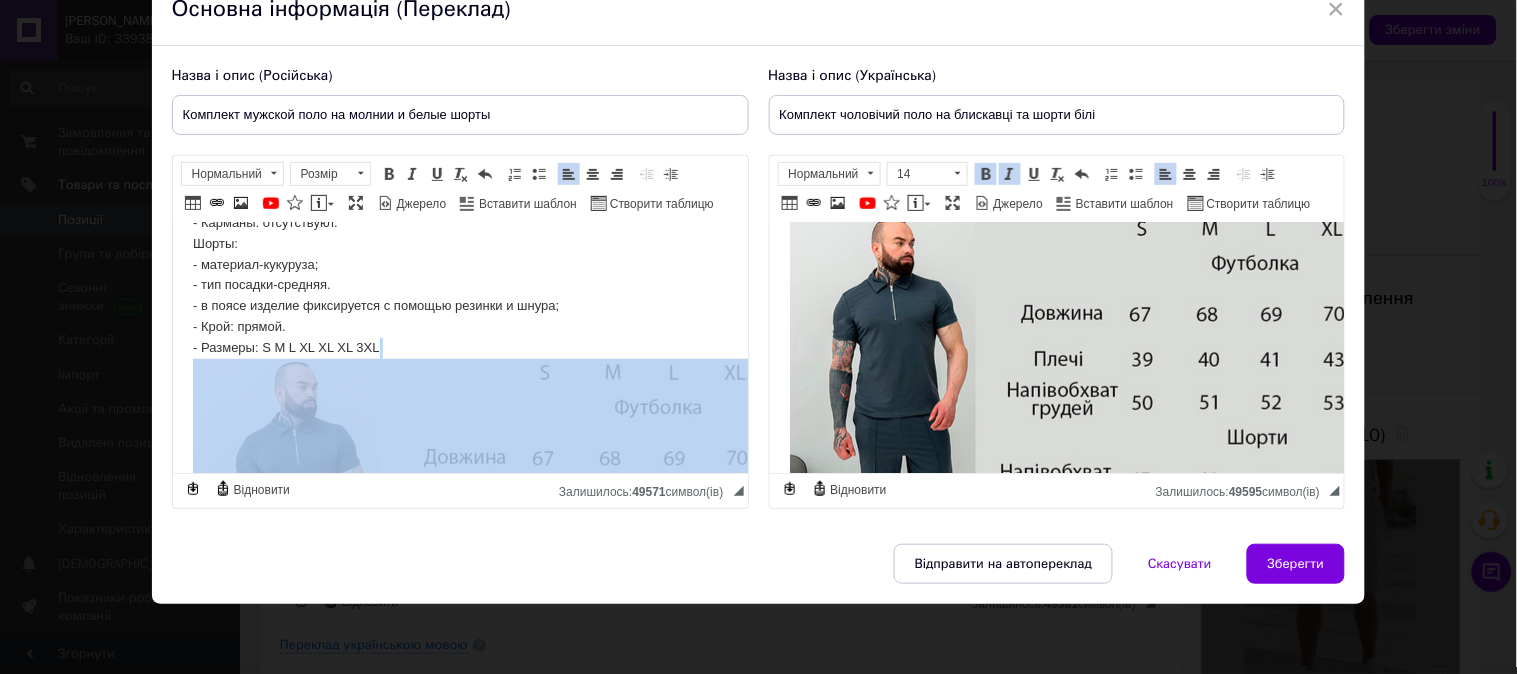 click at bounding box center (512, 562) 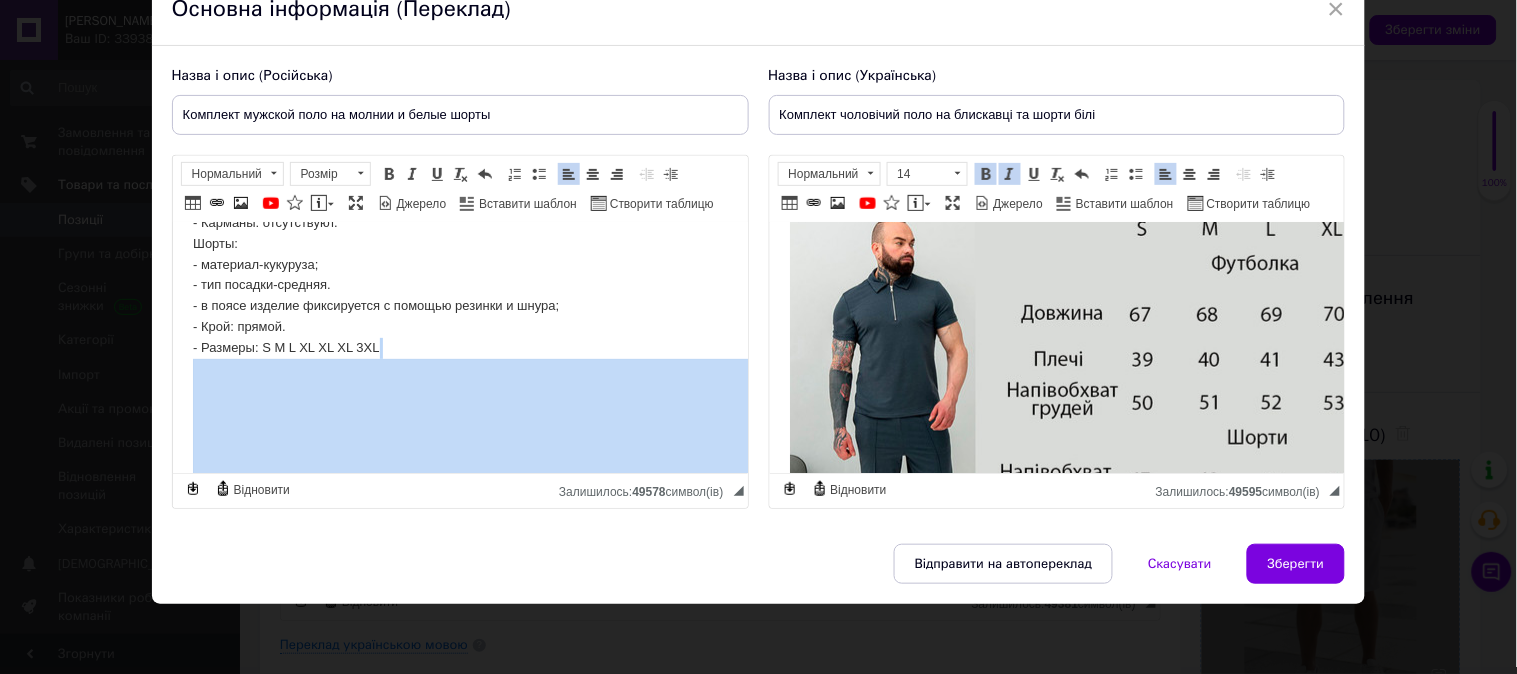 click at bounding box center [473, 517] 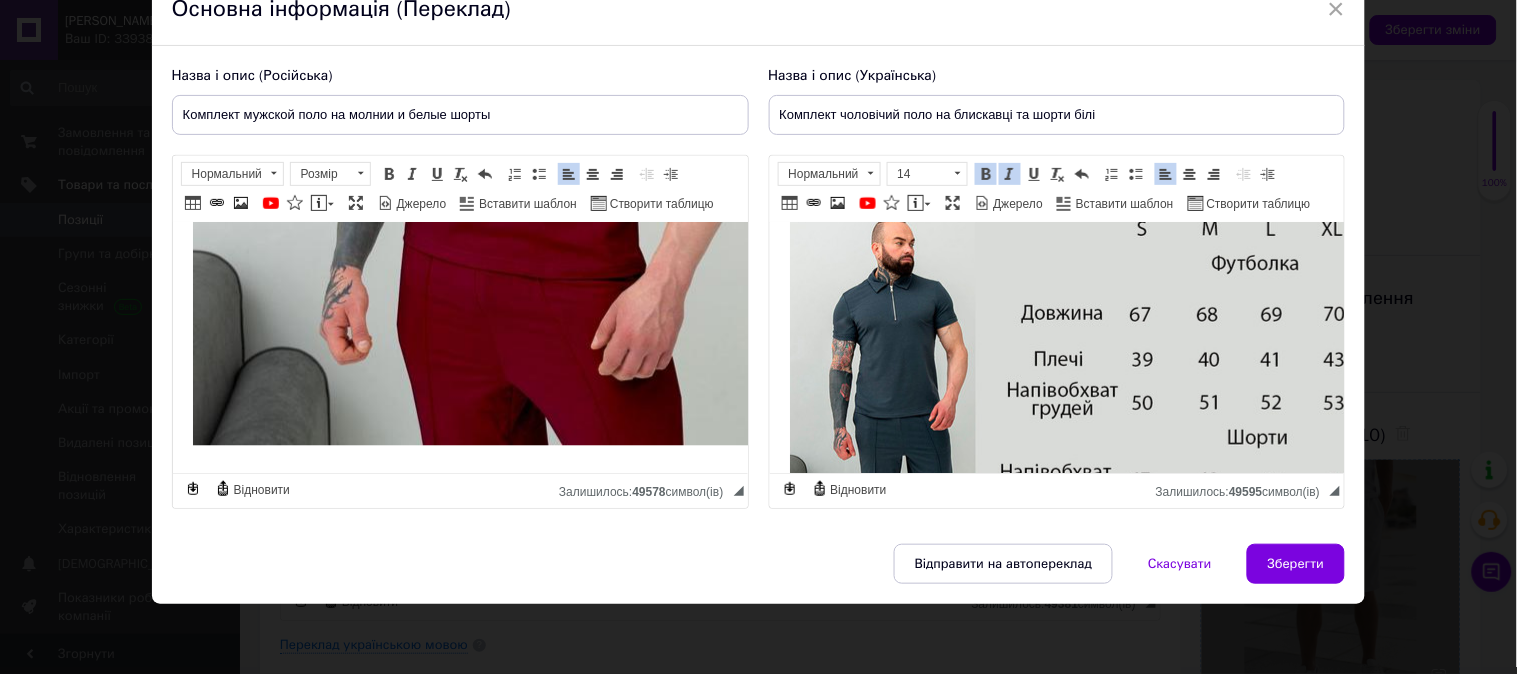 drag, startPoint x: 193, startPoint y: 388, endPoint x: 407, endPoint y: 528, distance: 255.72641 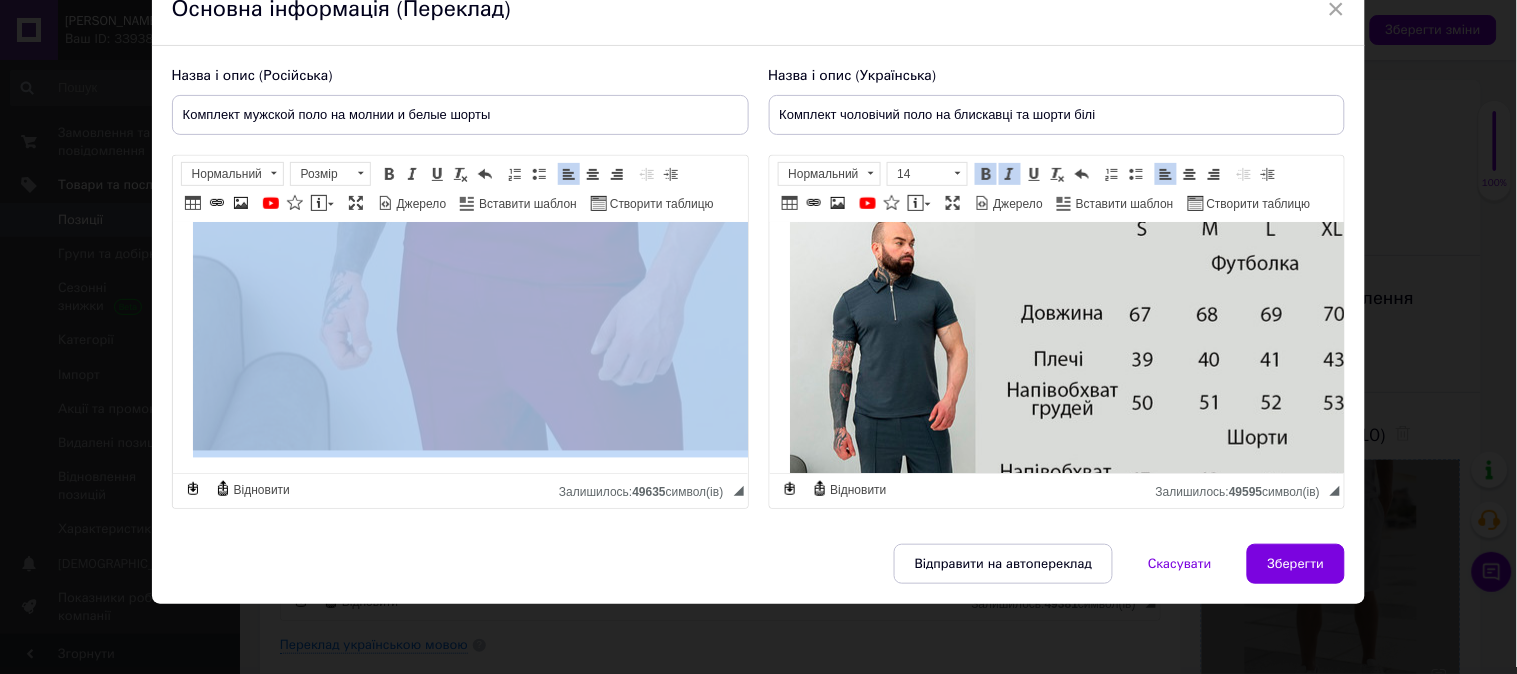 click at bounding box center [512, 51] 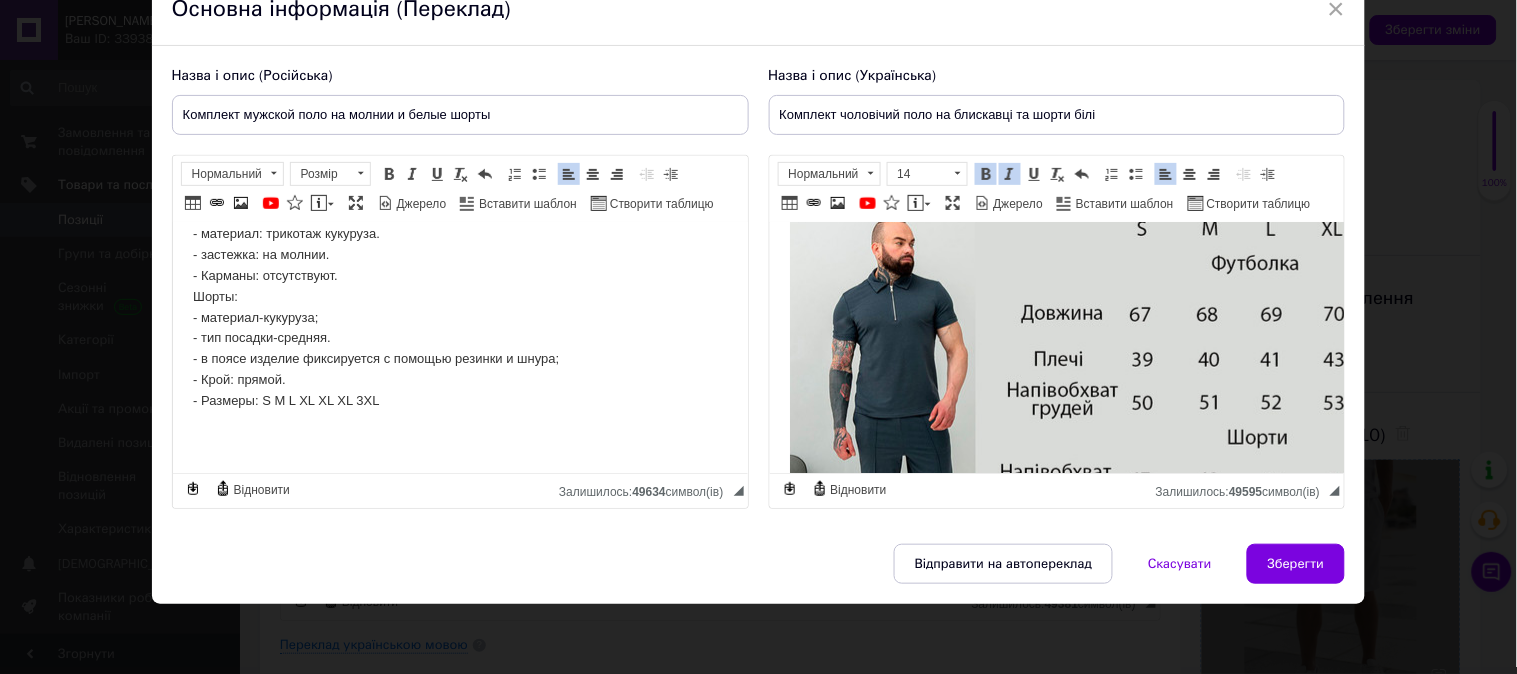 scroll, scrollTop: 126, scrollLeft: 0, axis: vertical 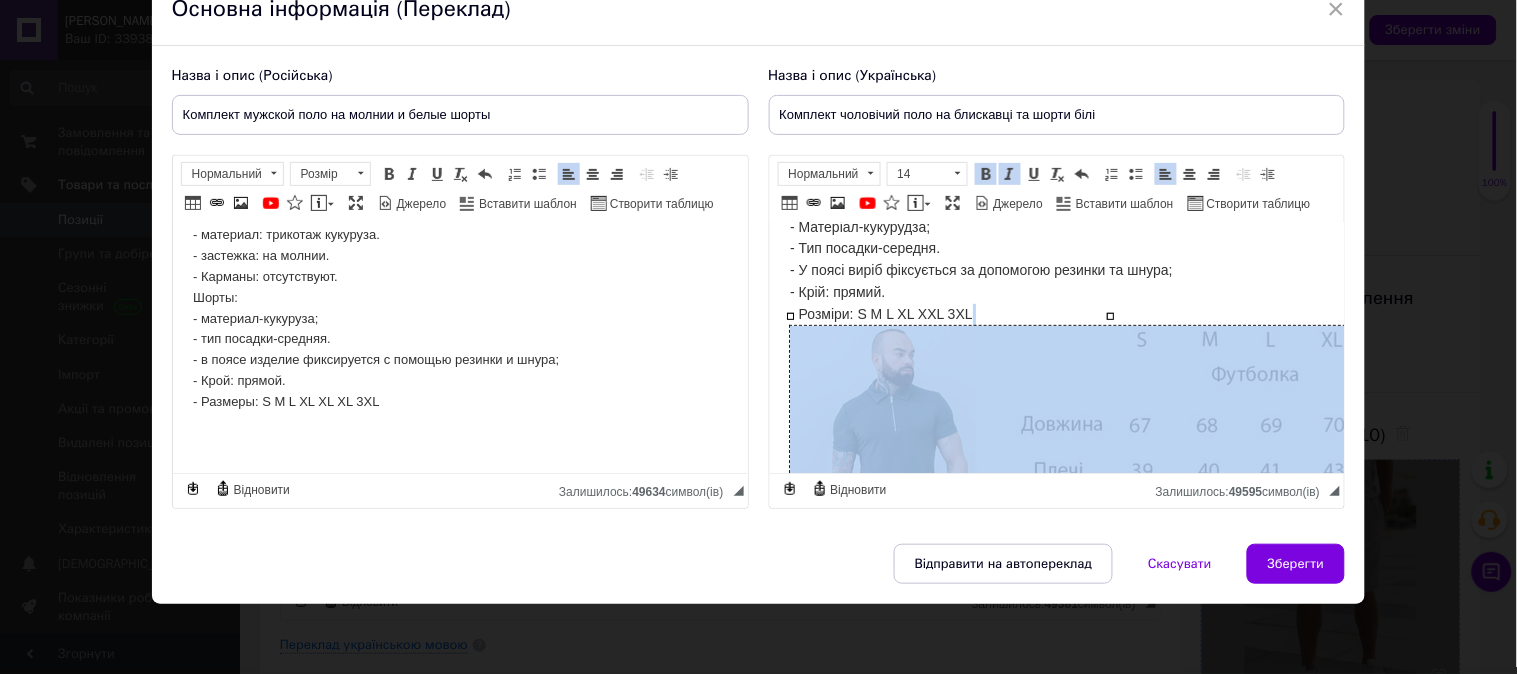click at bounding box center [1109, 529] 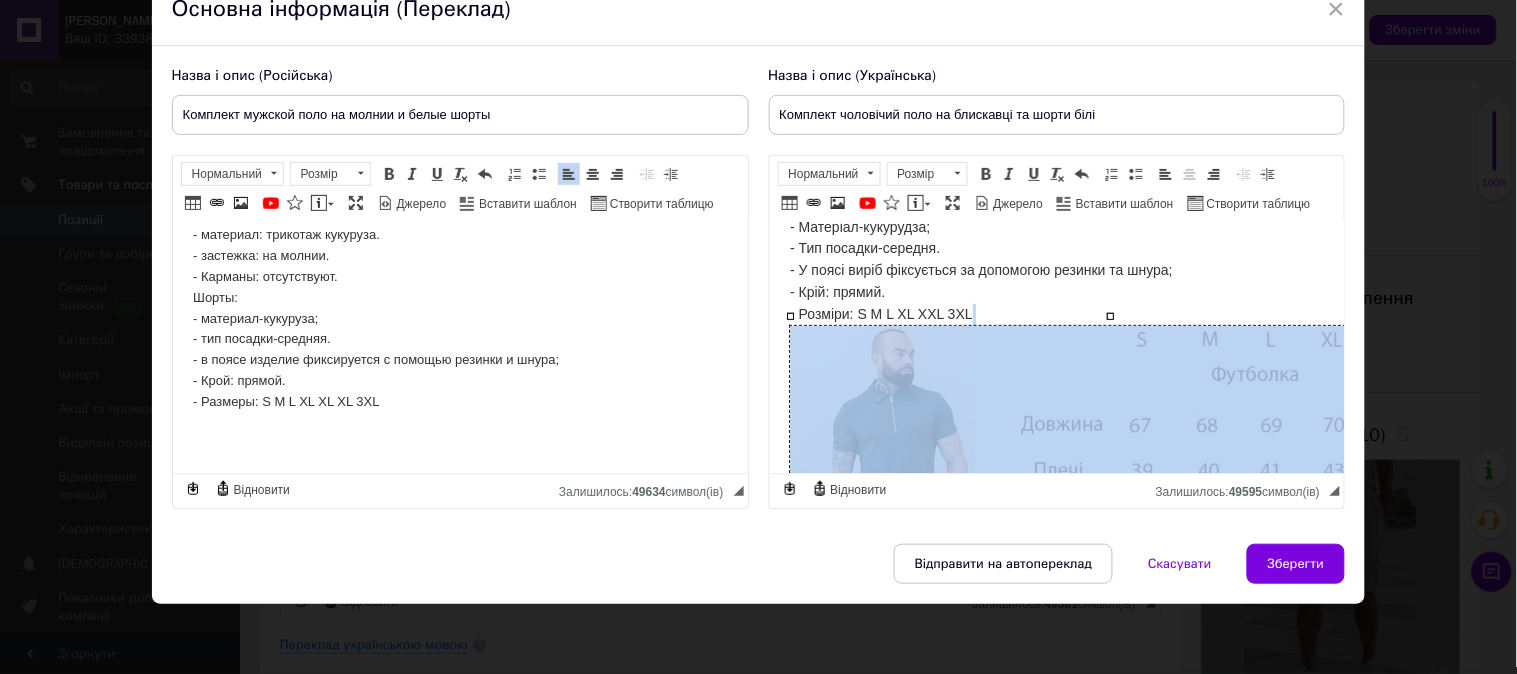 click at bounding box center [1109, 529] 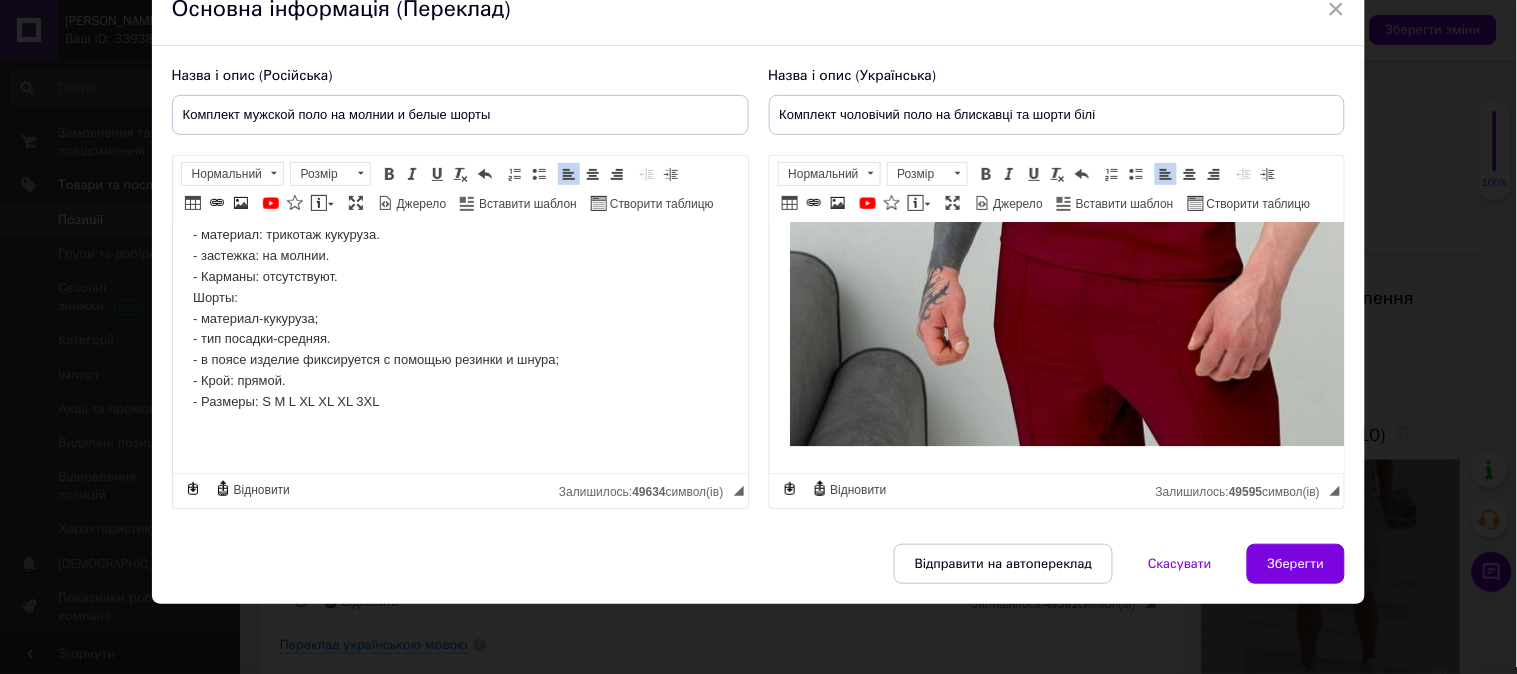 drag, startPoint x: 804, startPoint y: 325, endPoint x: 1683, endPoint y: 751, distance: 976.7891 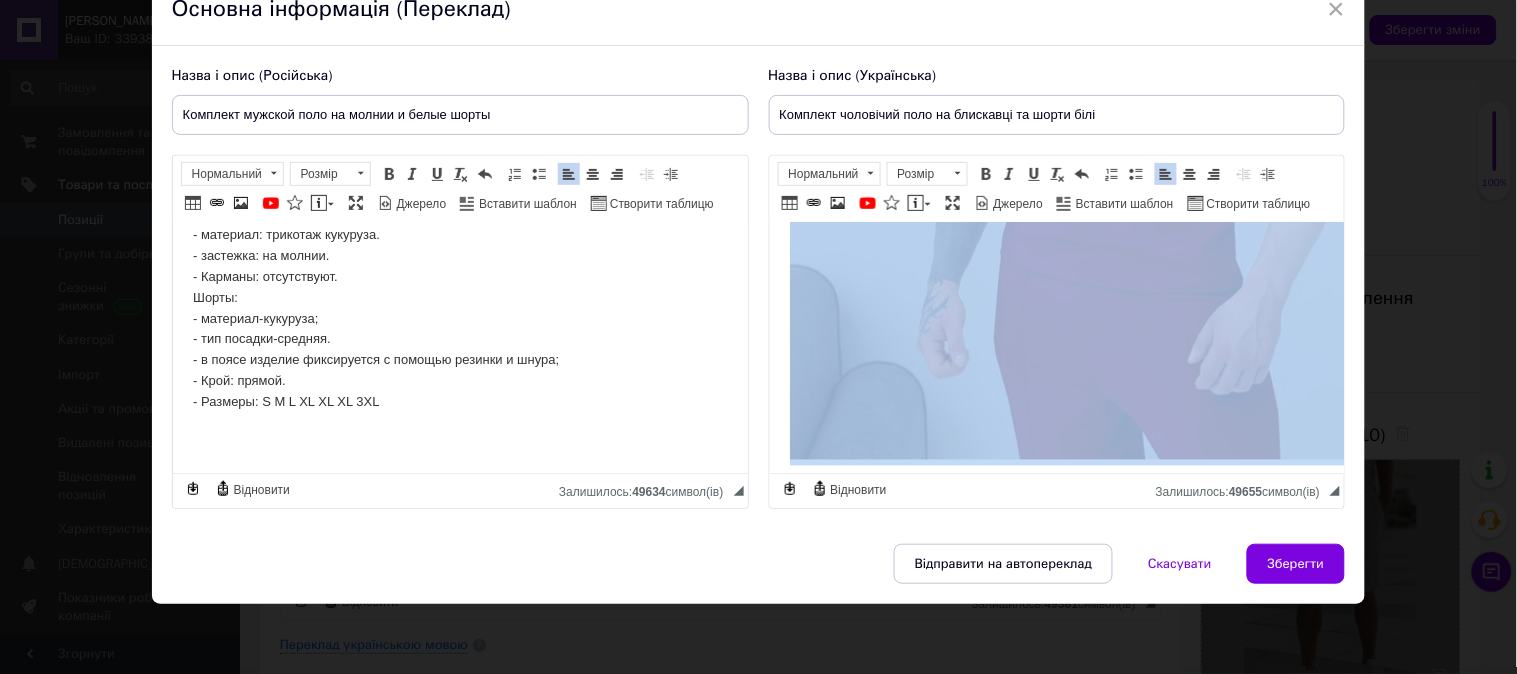 click at bounding box center [1109, 60] 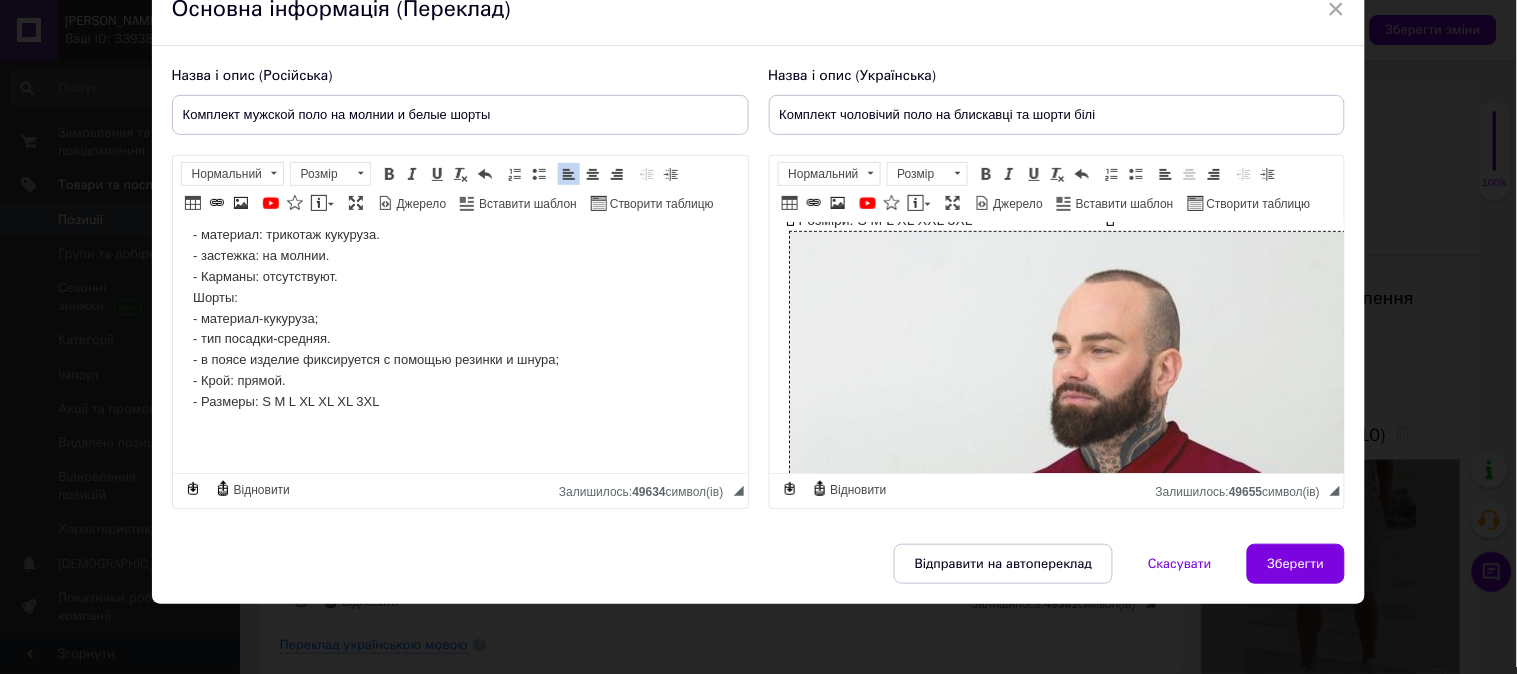 scroll, scrollTop: 105, scrollLeft: 0, axis: vertical 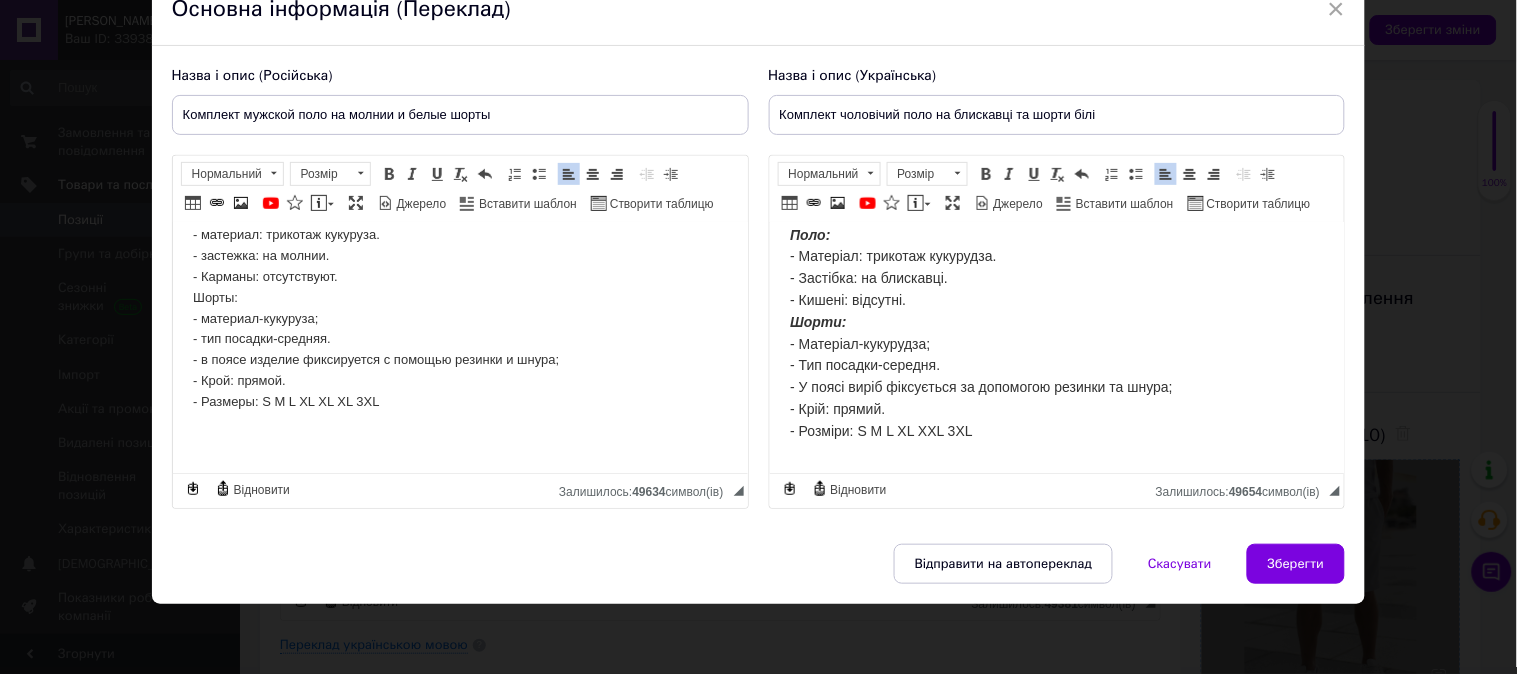 click on "Поло: - материал: трикотаж кукуруза. - застежка: на молнии. - Карманы: отсутствуют. Шорты: - материал-кукуруза; - тип посадки-средняя. - в поясе изделие фиксируется с помощью резинки и шнура; - Крой: прямой. - Размеры: S M L XL XL XL 3XL" at bounding box center [459, 329] 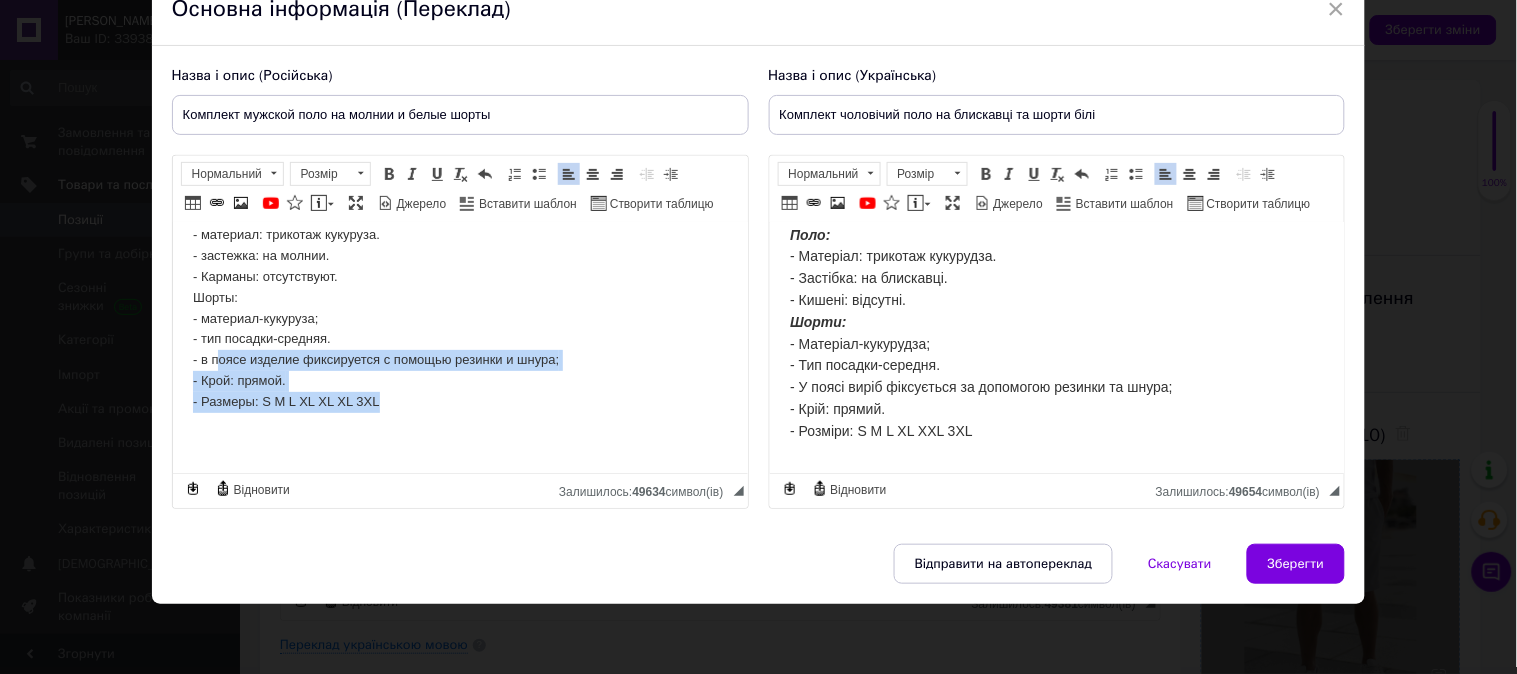 scroll, scrollTop: 15, scrollLeft: 0, axis: vertical 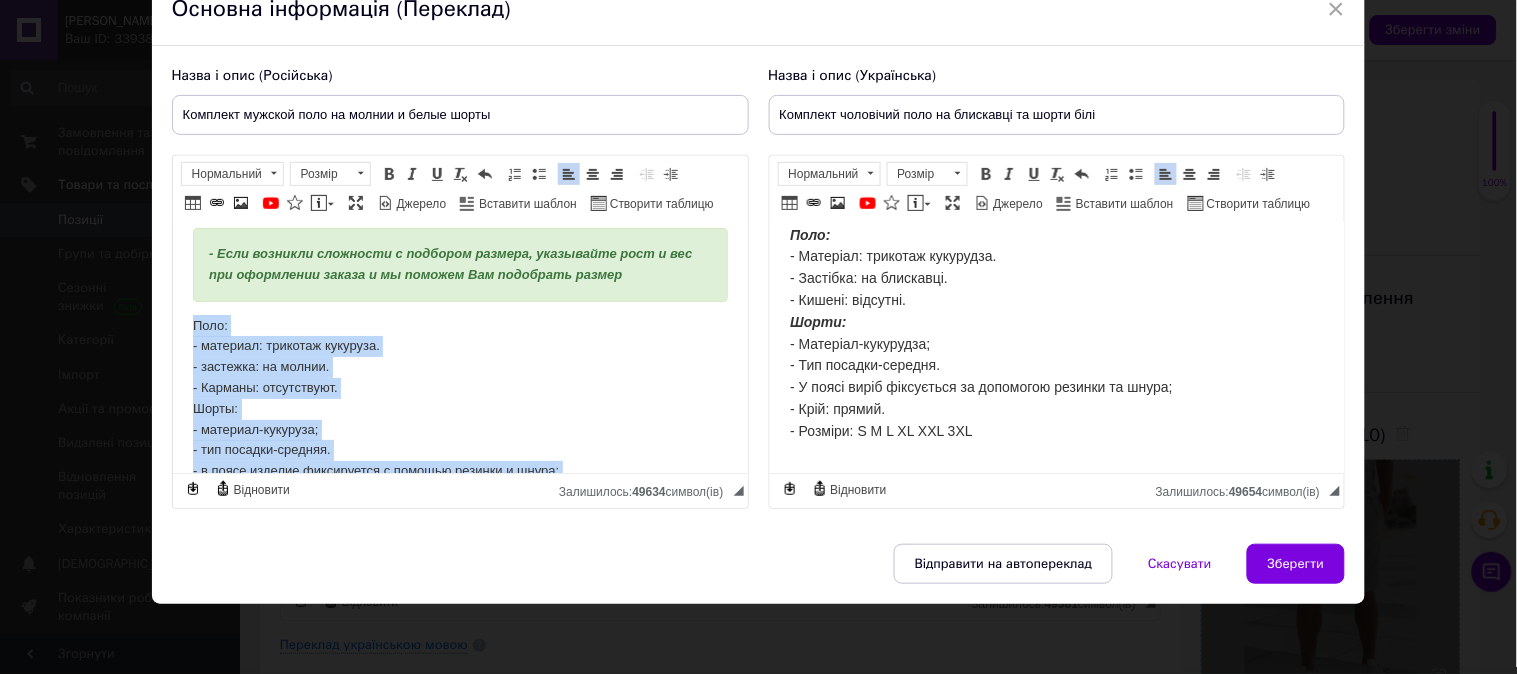 drag, startPoint x: 401, startPoint y: 404, endPoint x: 175, endPoint y: 325, distance: 239.40968 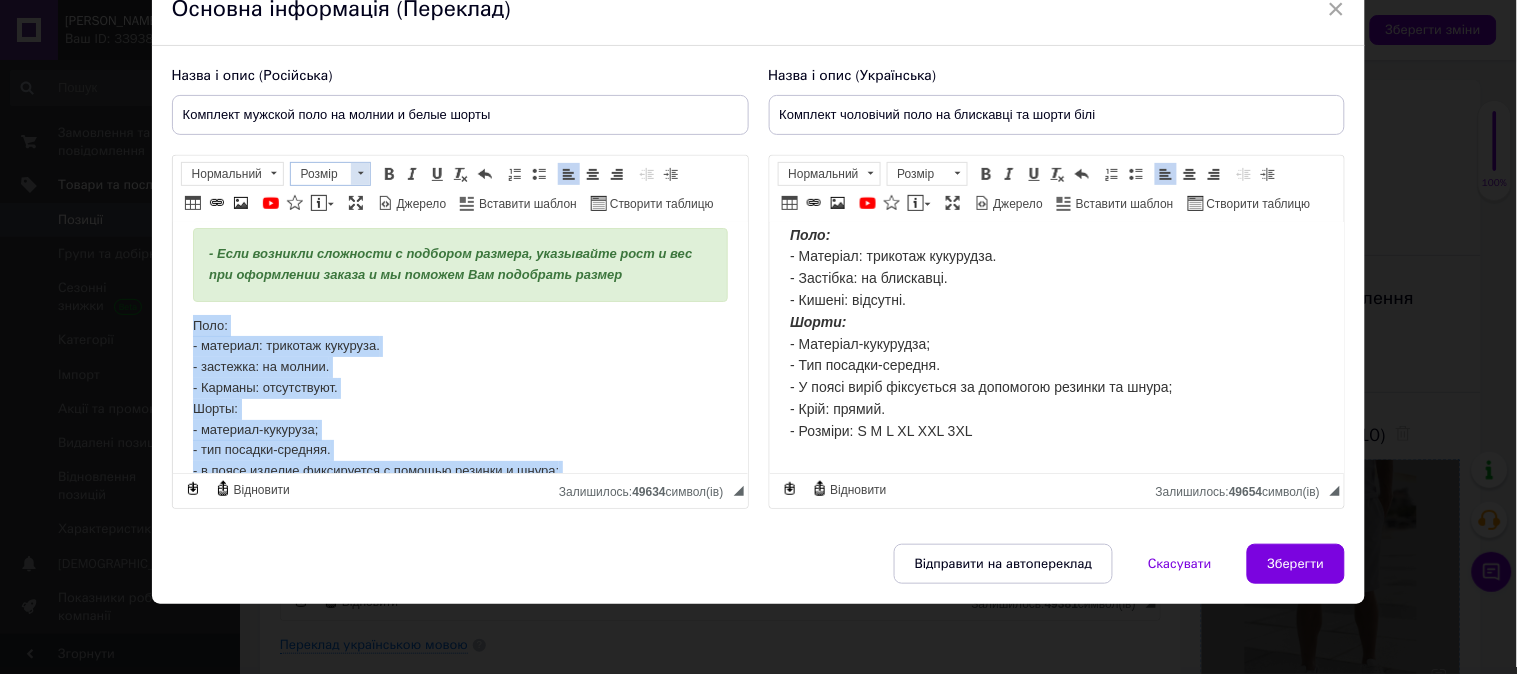 click at bounding box center [360, 174] 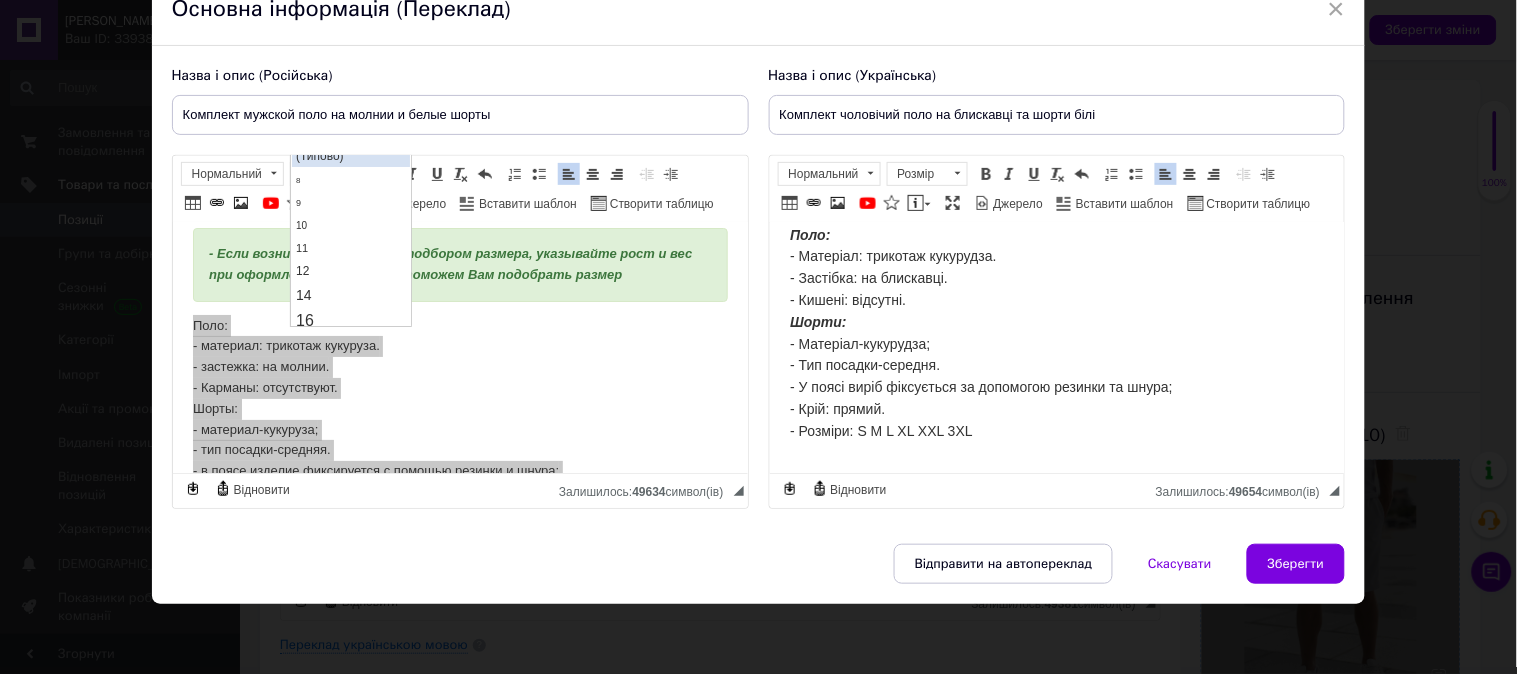 scroll, scrollTop: 111, scrollLeft: 0, axis: vertical 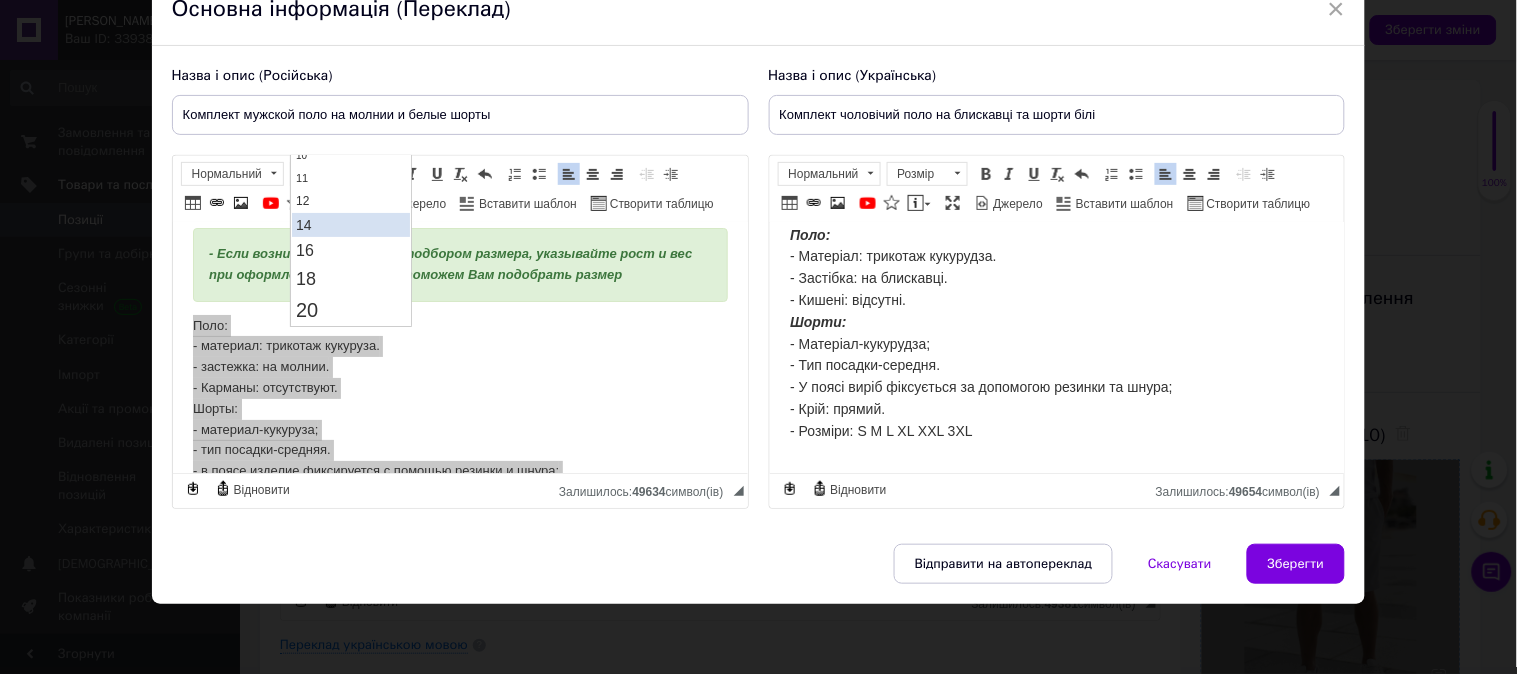 click on "14" at bounding box center (350, 225) 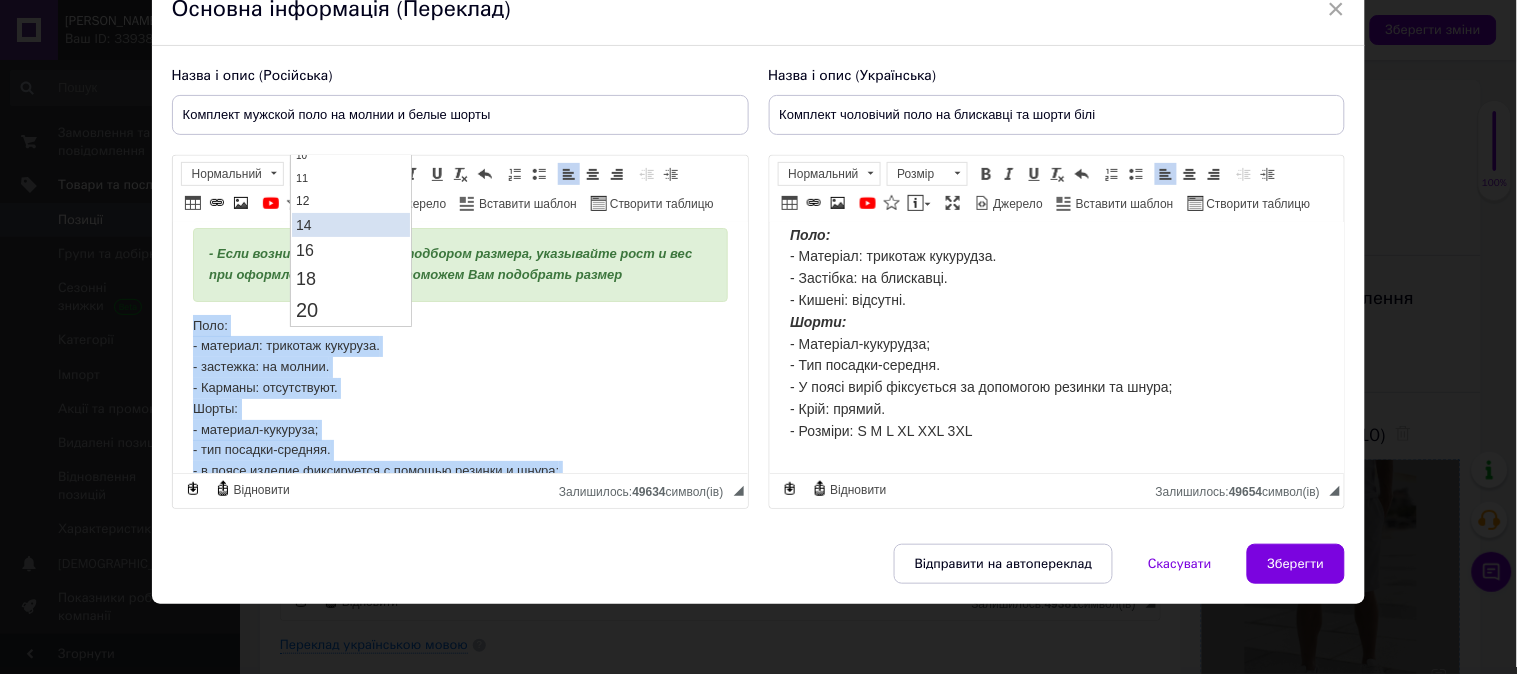 scroll, scrollTop: 0, scrollLeft: 0, axis: both 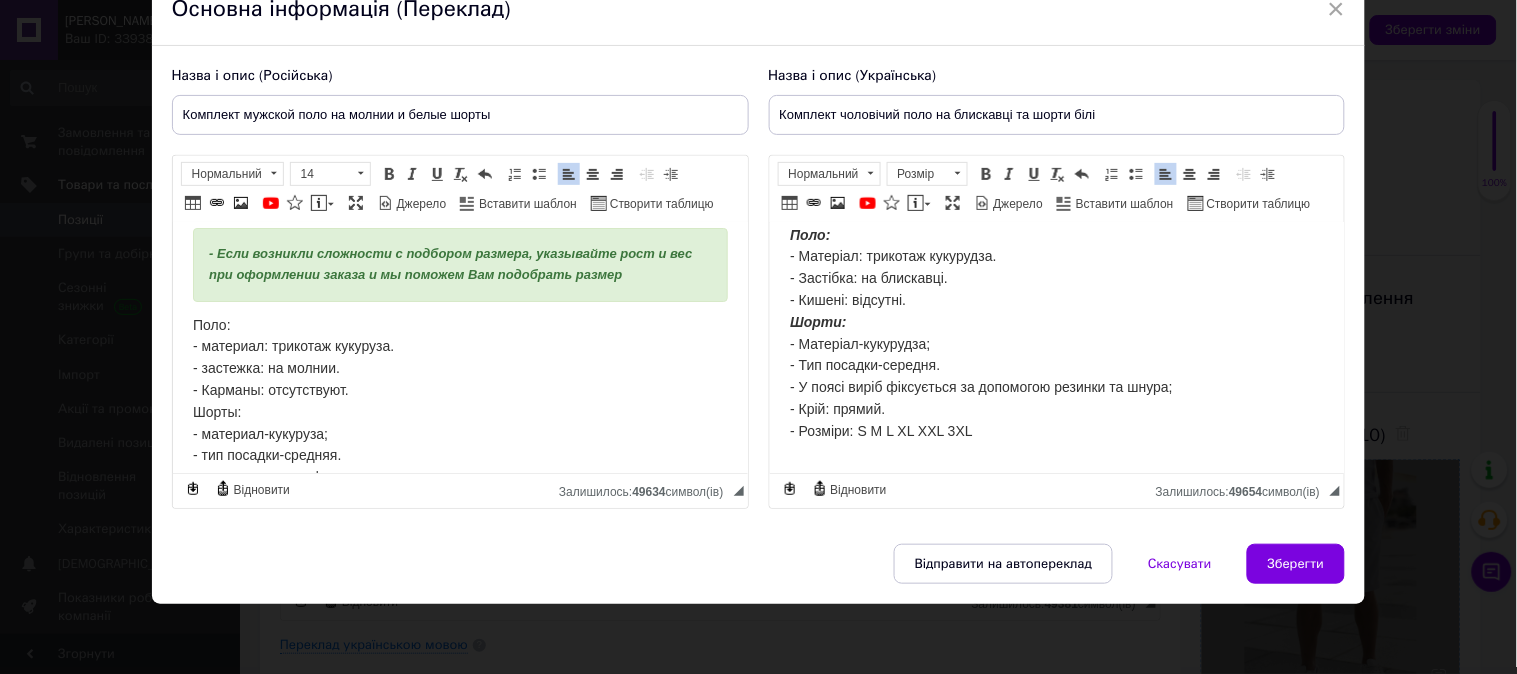 click on "Поло: - материал: трикотаж кукуруза. - застежка: на молнии. - Карманы: отсутствуют. Шорты: - материал-кукуруза; - тип посадки-средняя. - в поясе изделие фиксируется с помощью резинки и шнура; - Крой: прямой. - Размеры: S M L XL XL XL 3XL" at bounding box center [459, 445] 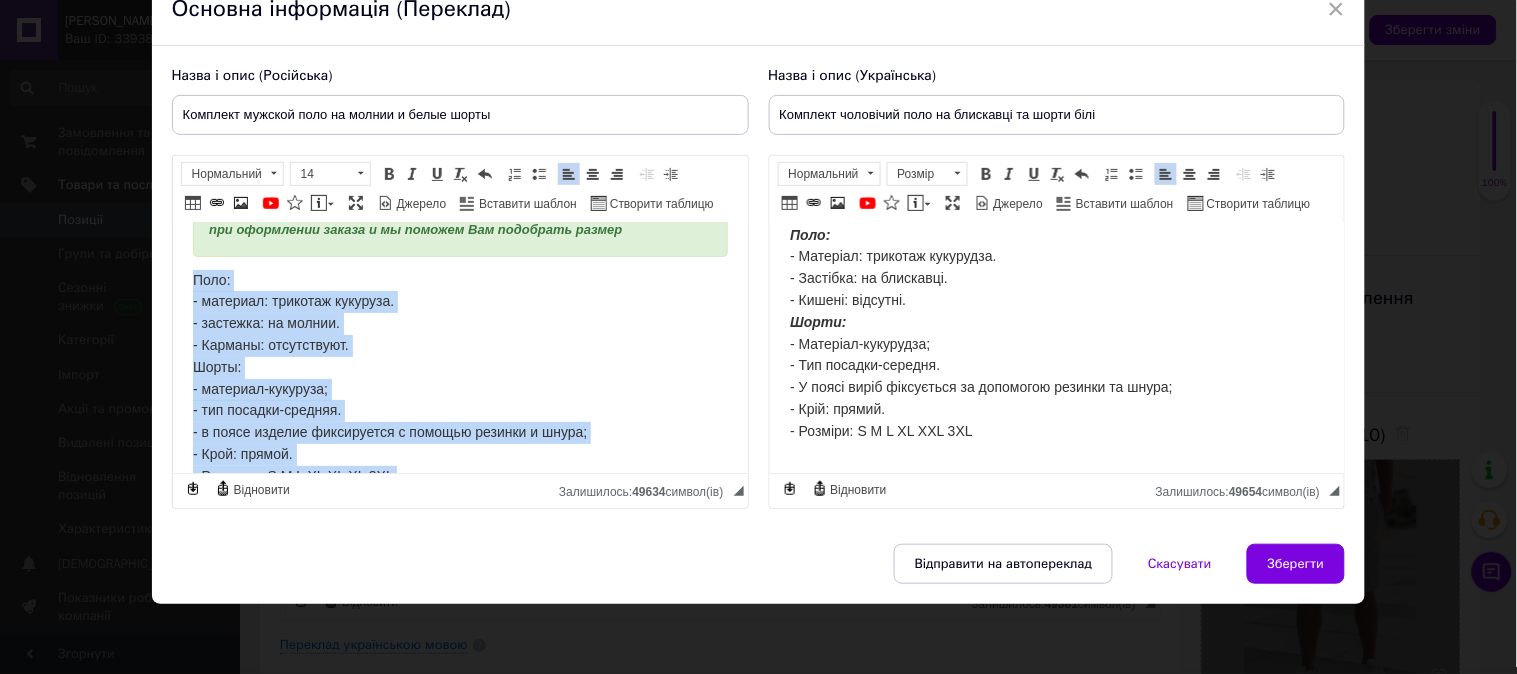 scroll, scrollTop: 126, scrollLeft: 0, axis: vertical 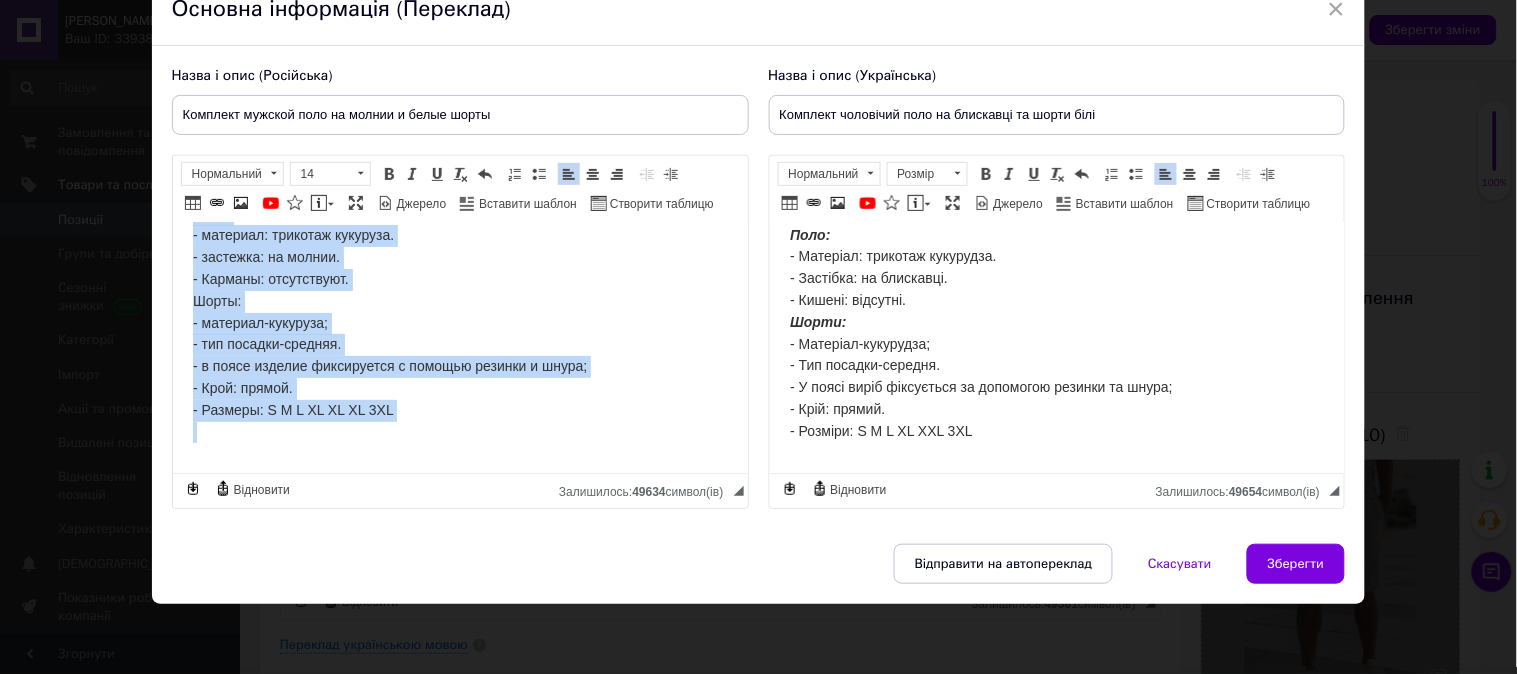 drag, startPoint x: 181, startPoint y: 320, endPoint x: 485, endPoint y: 434, distance: 324.67215 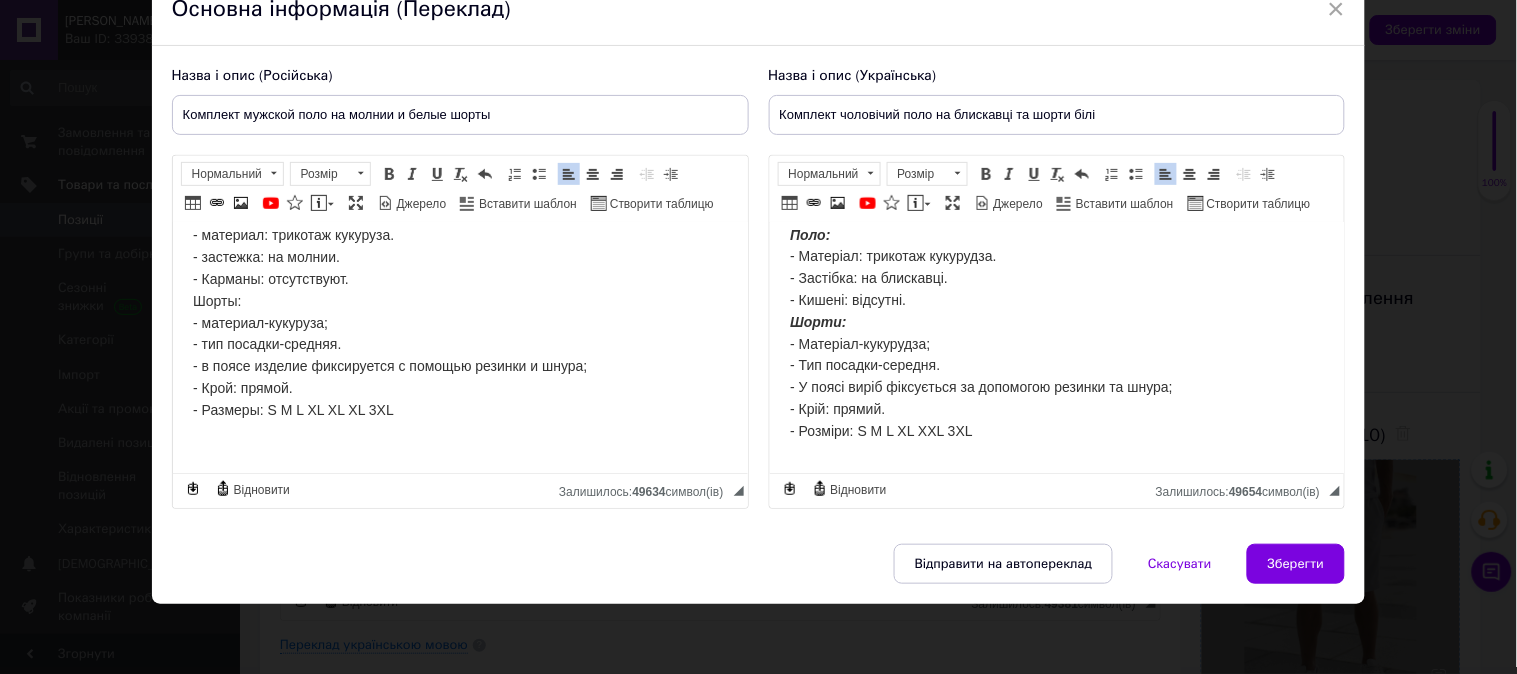 click on "Поло:   - Матеріал: трикотаж кукурудза.  - Застібка: на блискавці.  - Кишені: відсутні.  Шорти:   - Матеріал-кукурудза;  - Тип посадки-середня.  - У поясі виріб фіксується за допомогою резинки та шнура;  - Крій: прямий. - Розміри: S M L XL XXL 3XL" at bounding box center [1056, 344] 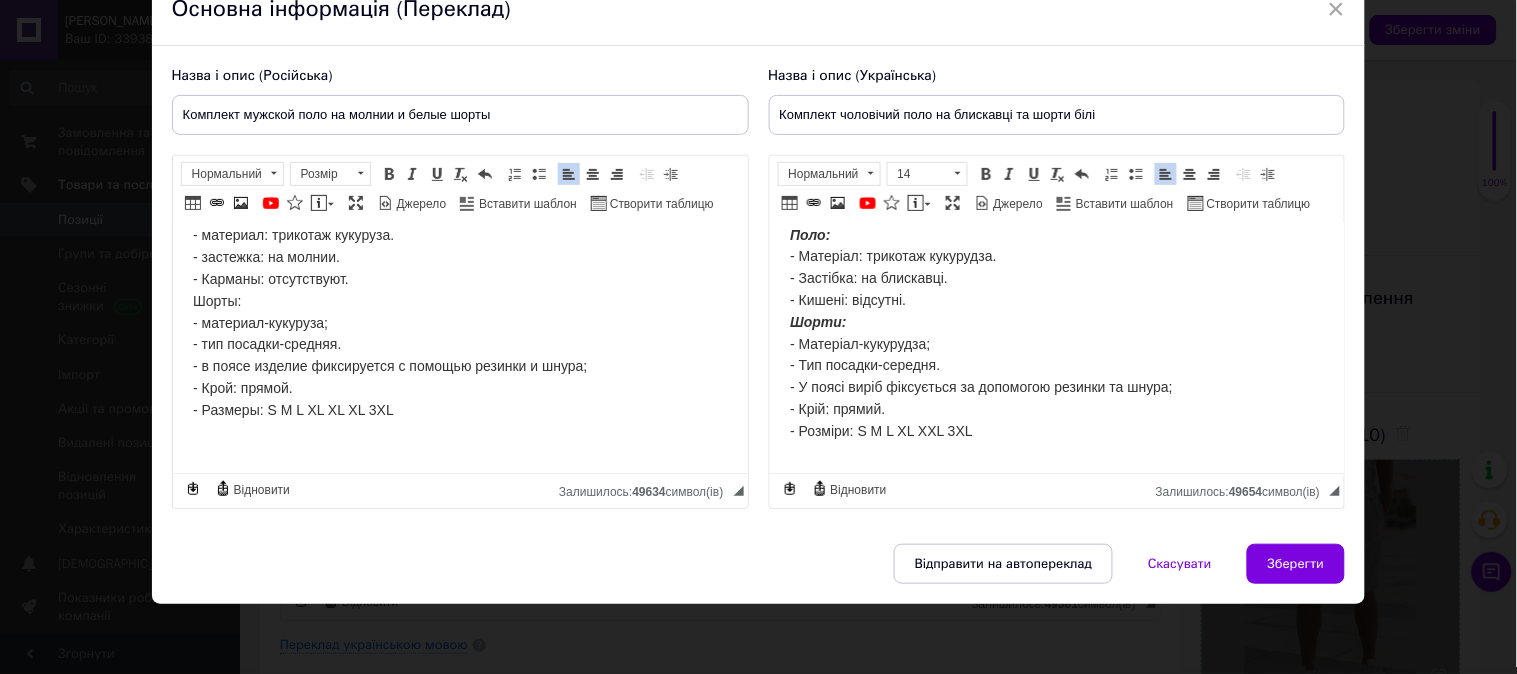 click on "Поло: - материал: трикотаж кукуруза. - застежка: на молнии. - Карманы: отсутствуют. Шорты: - материал-кукуруза; - тип посадки-средняя. - в поясе изделие фиксируется с помощью резинки и шнура; - Крой: прямой. - Размеры: S M L XL XL XL 3XL" at bounding box center [459, 334] 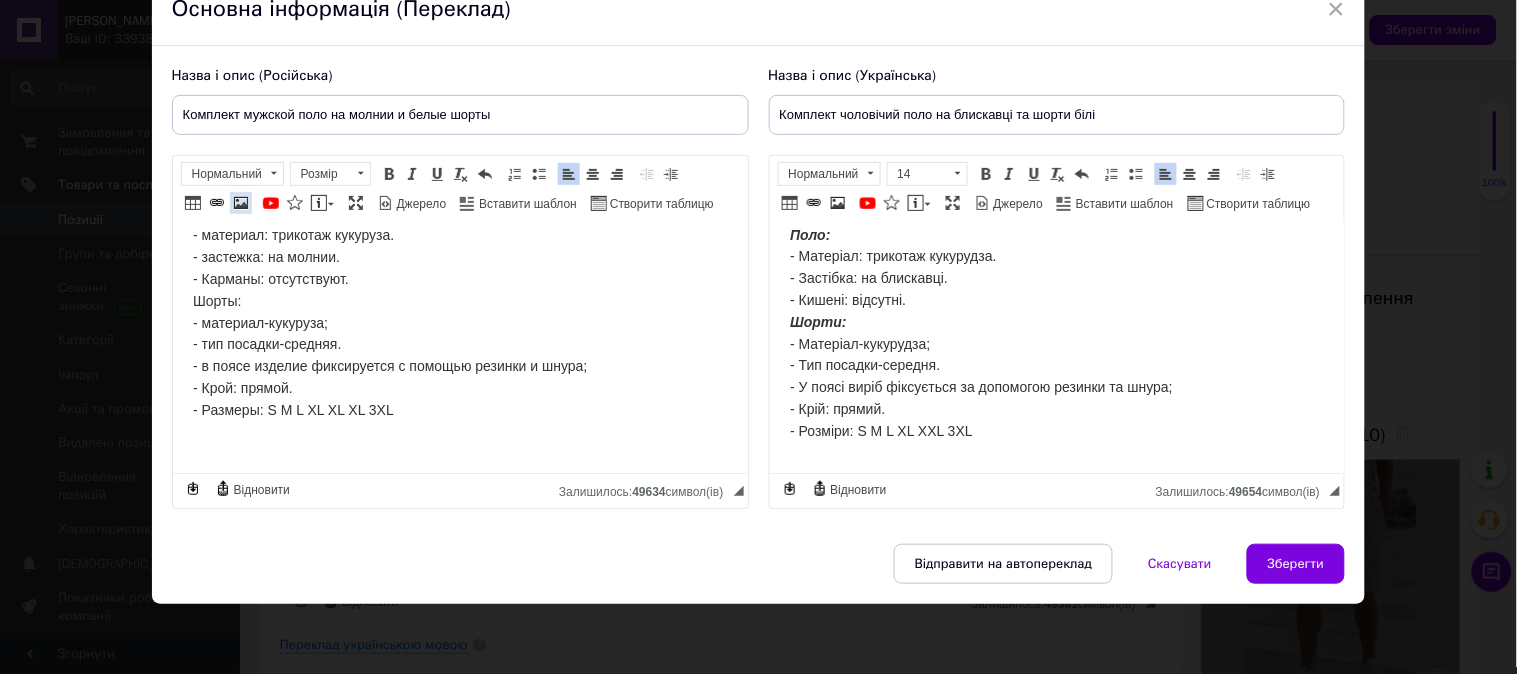 click at bounding box center [241, 203] 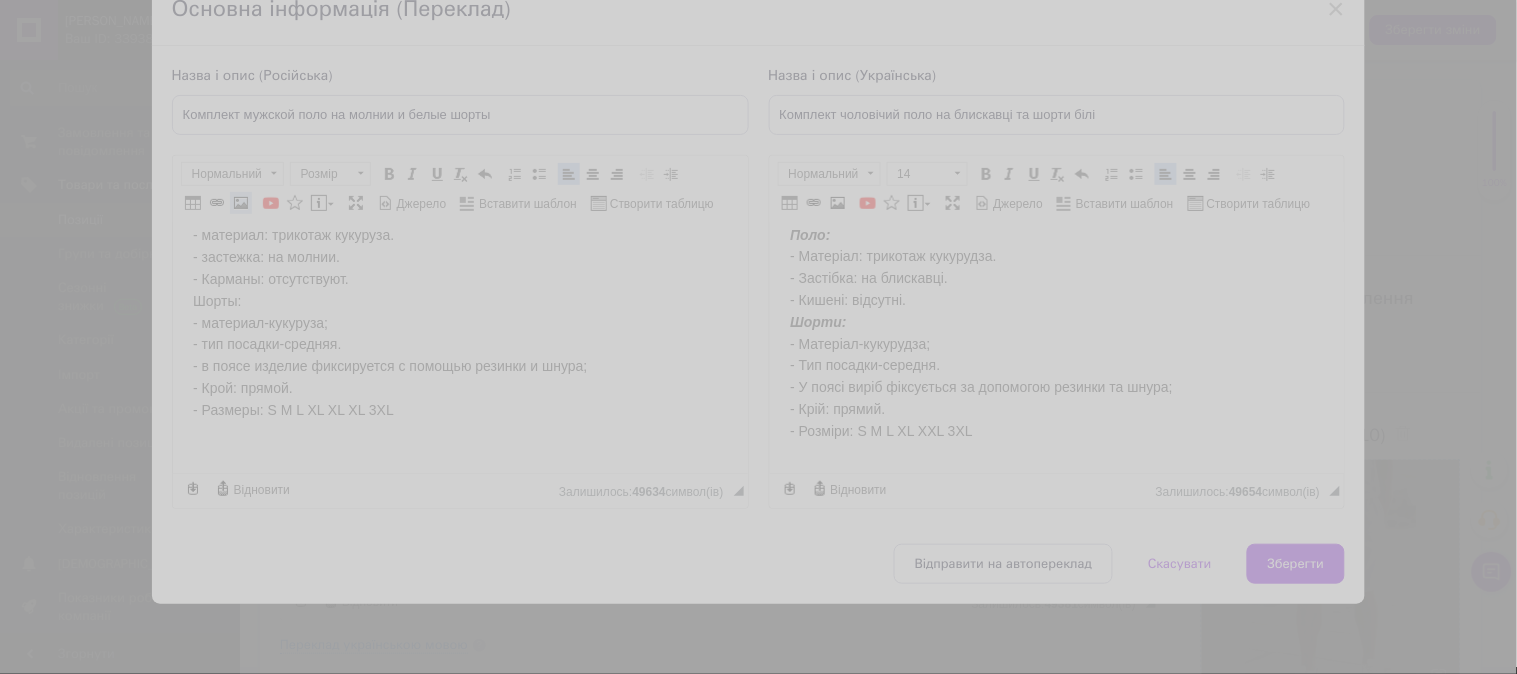 select 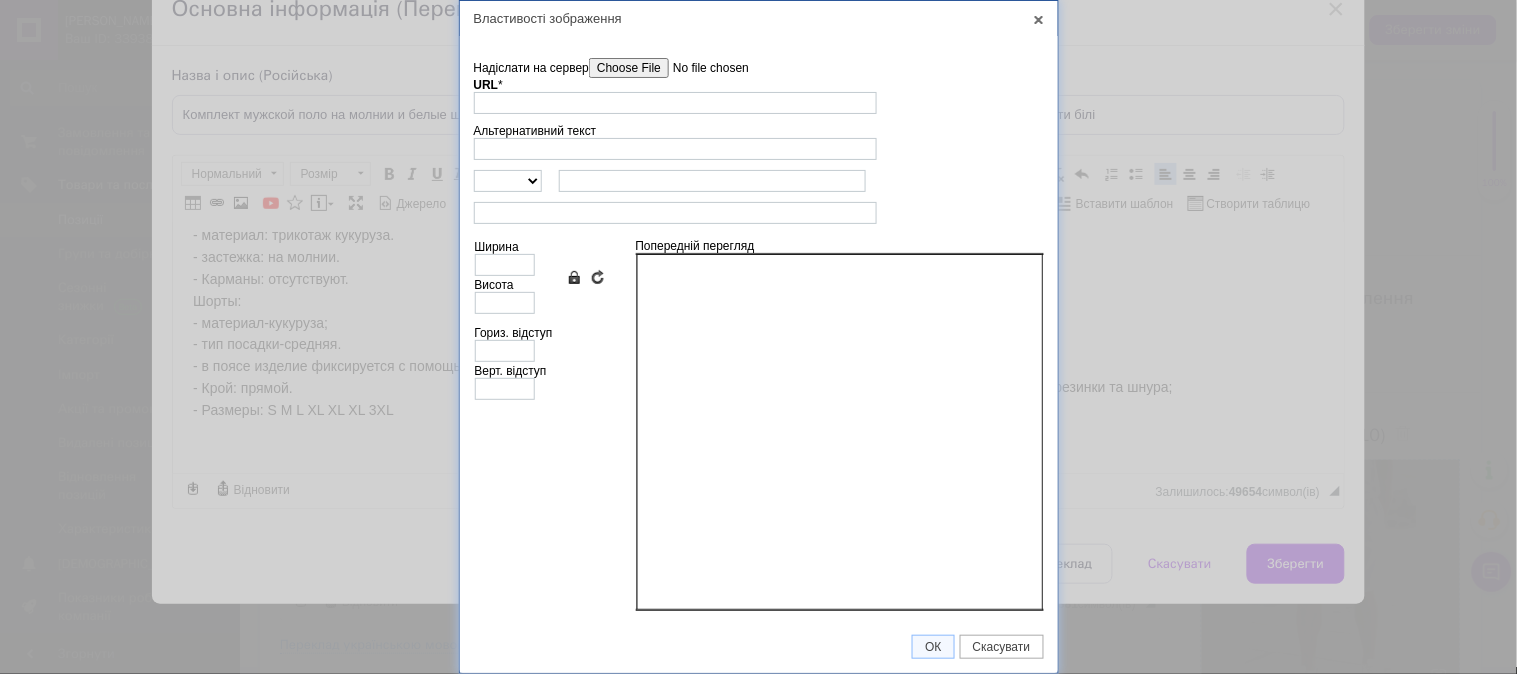 click on "Надіслати на сервер" at bounding box center (702, 68) 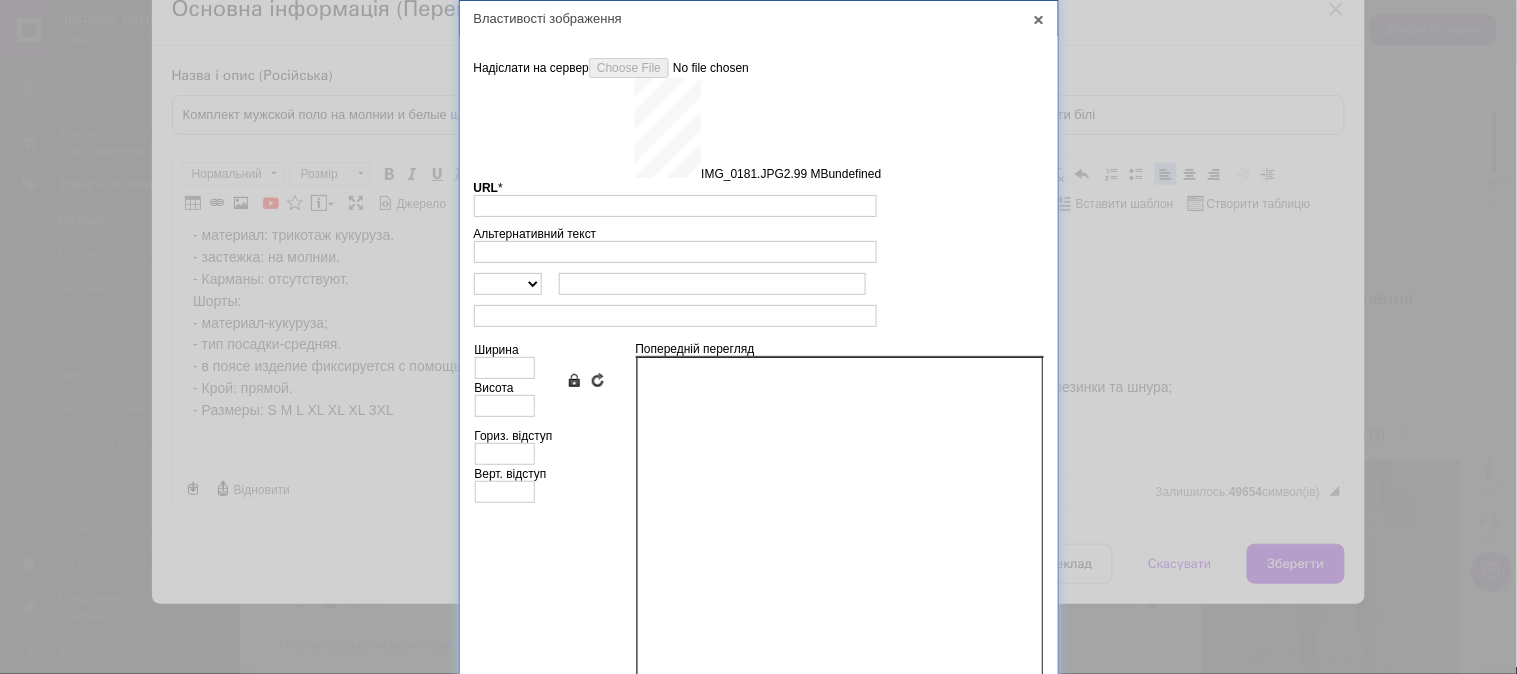 type on "[URL][DOMAIN_NAME]" 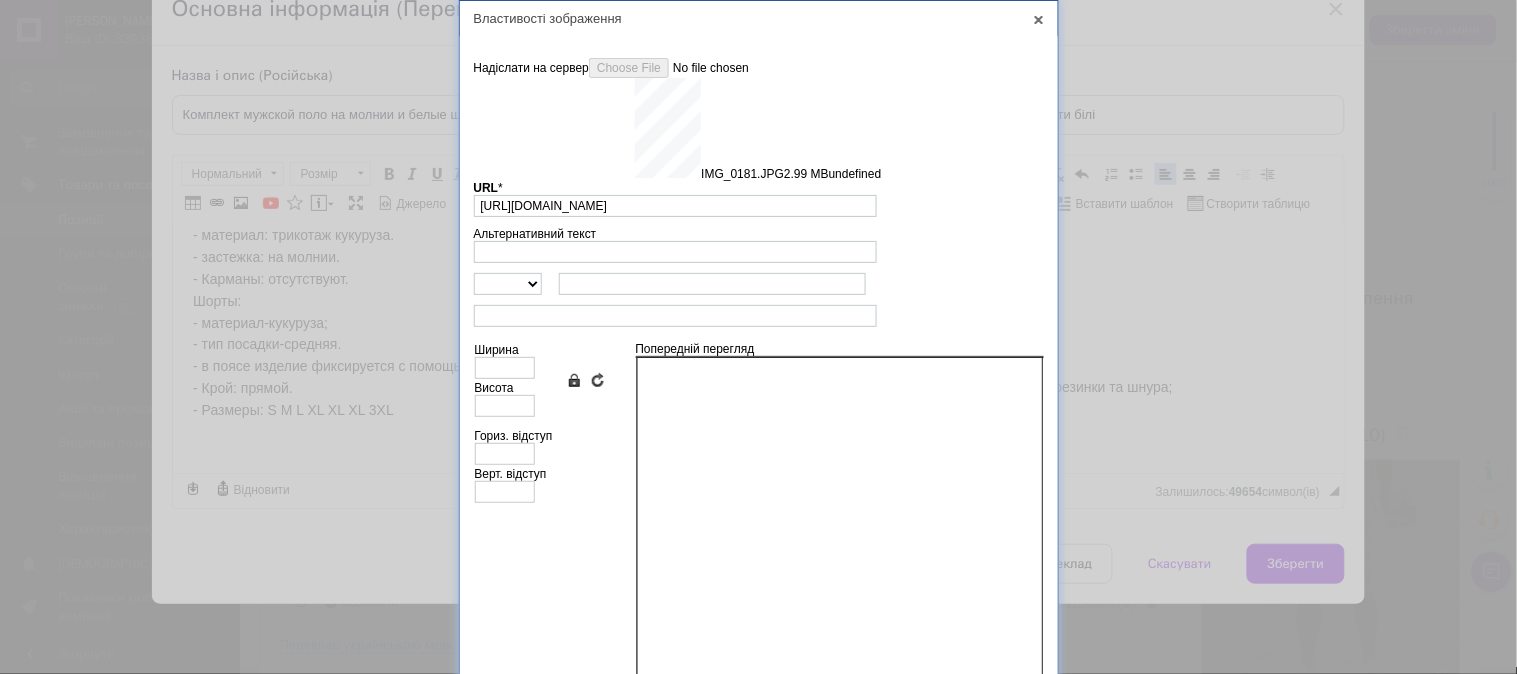 type on "640" 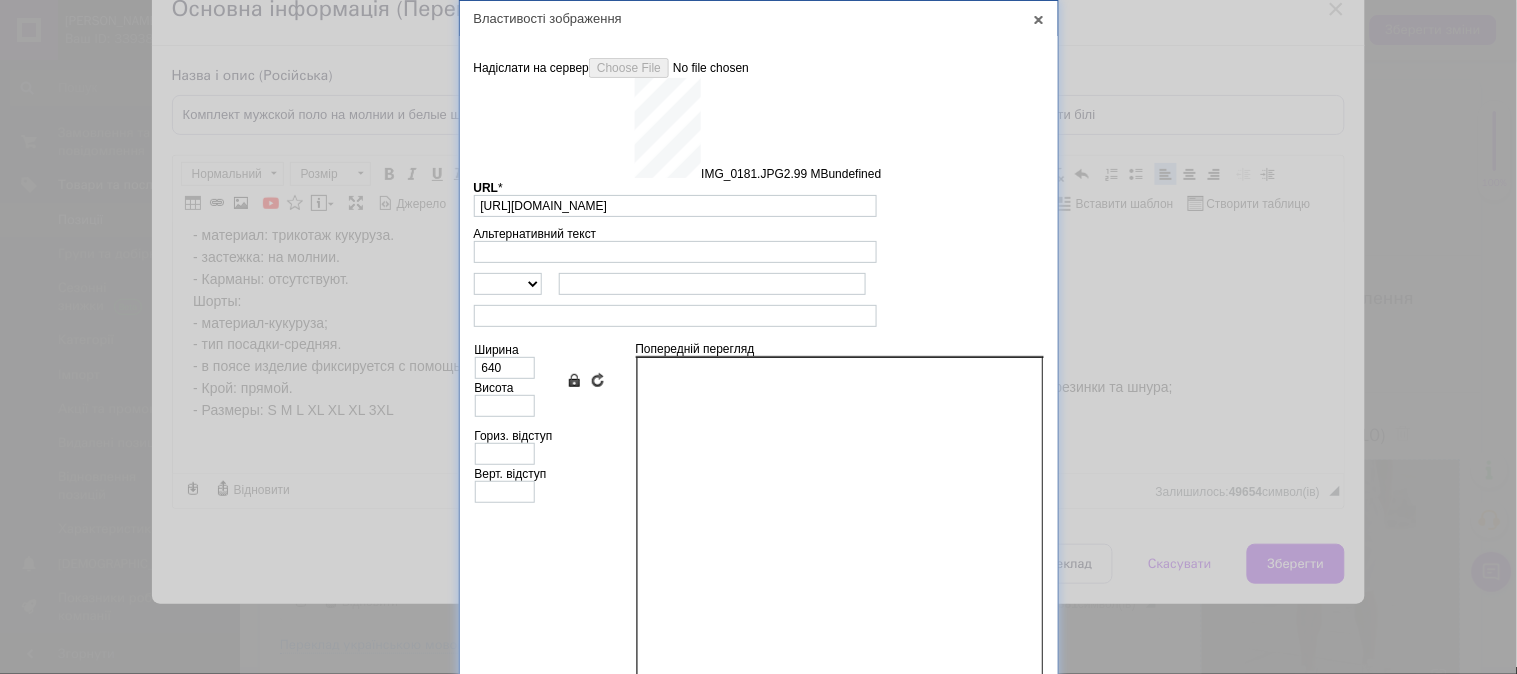 type on "959" 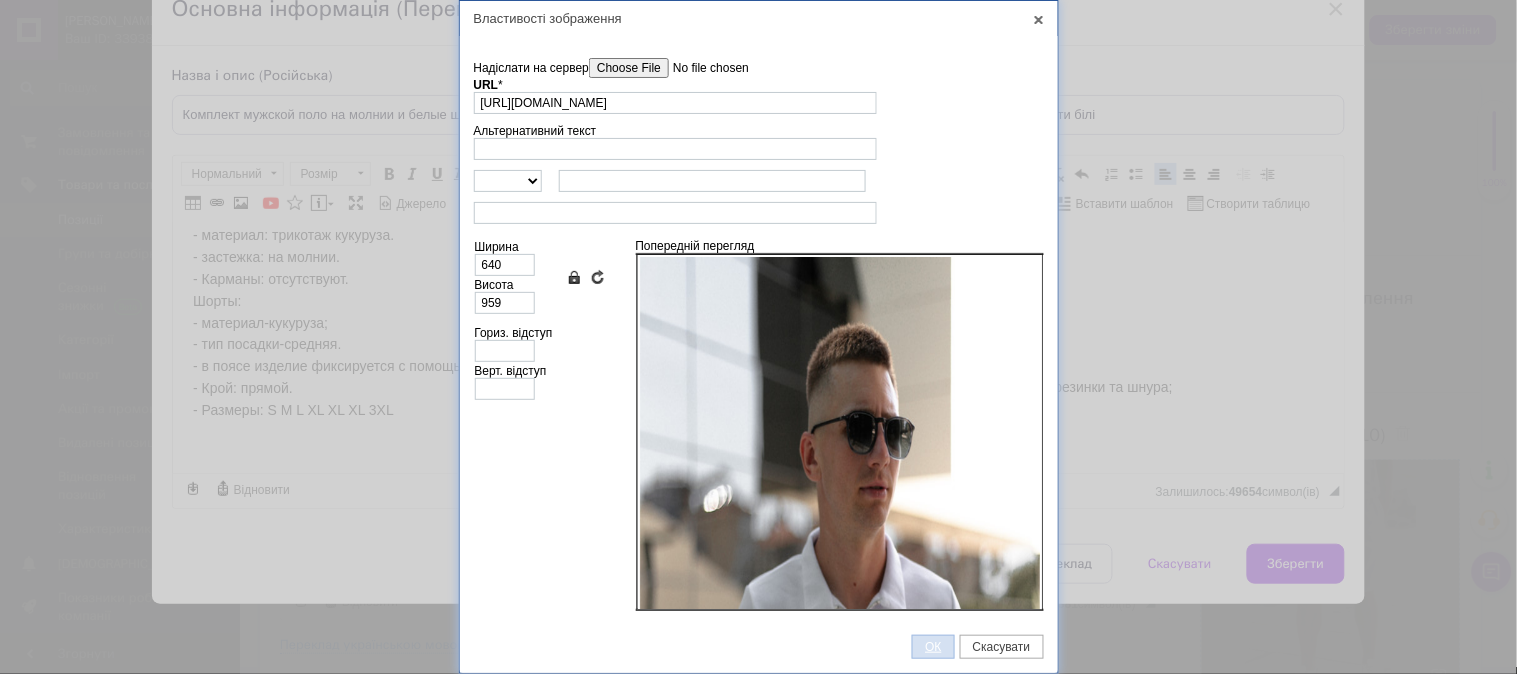 click on "ОК" at bounding box center [933, 647] 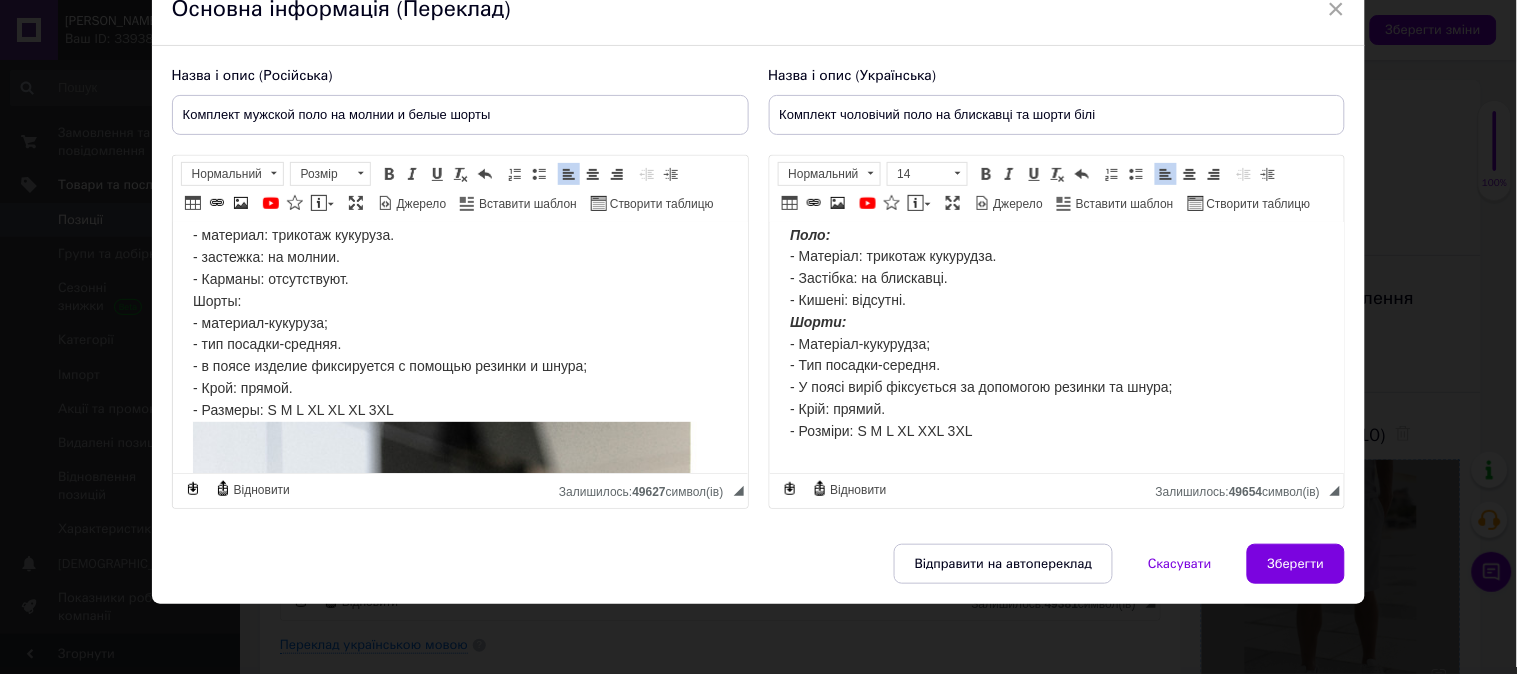 scroll, scrollTop: 1063, scrollLeft: 0, axis: vertical 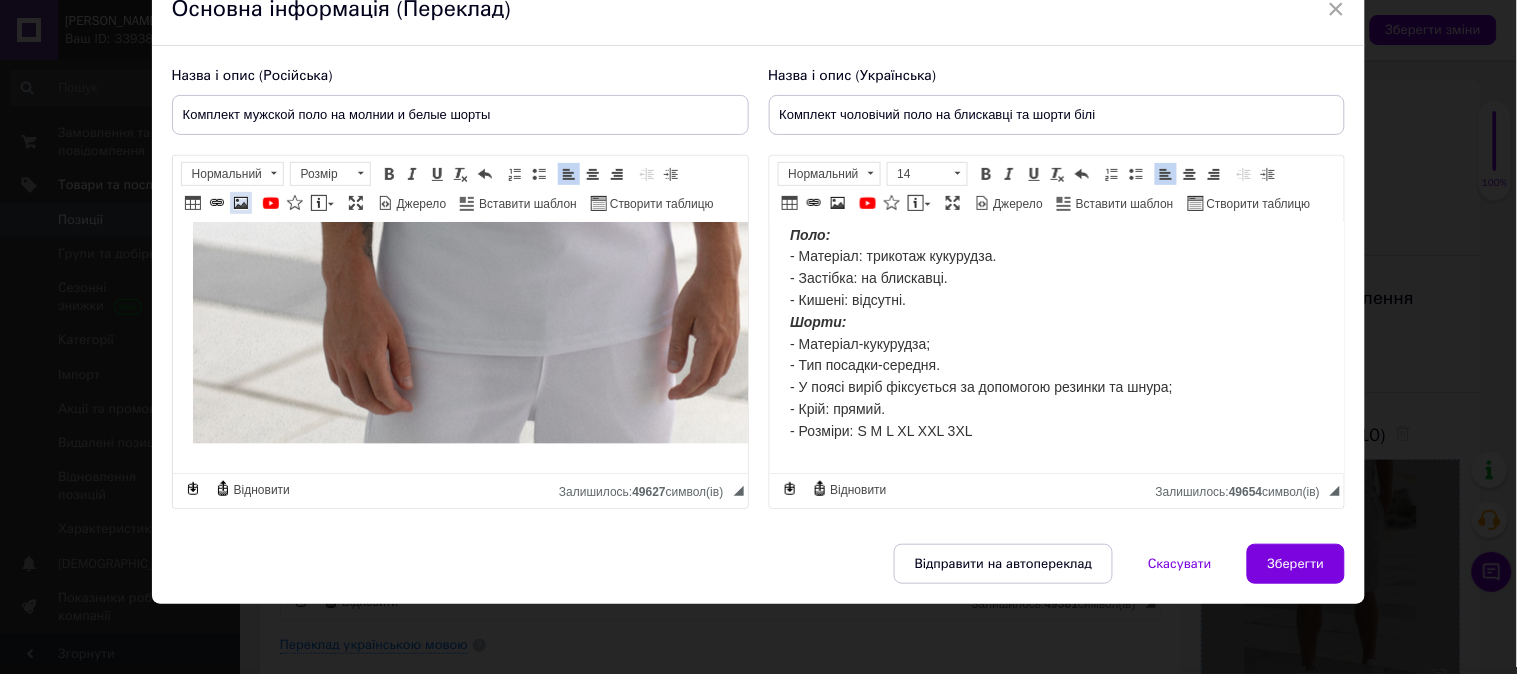 click at bounding box center (241, 203) 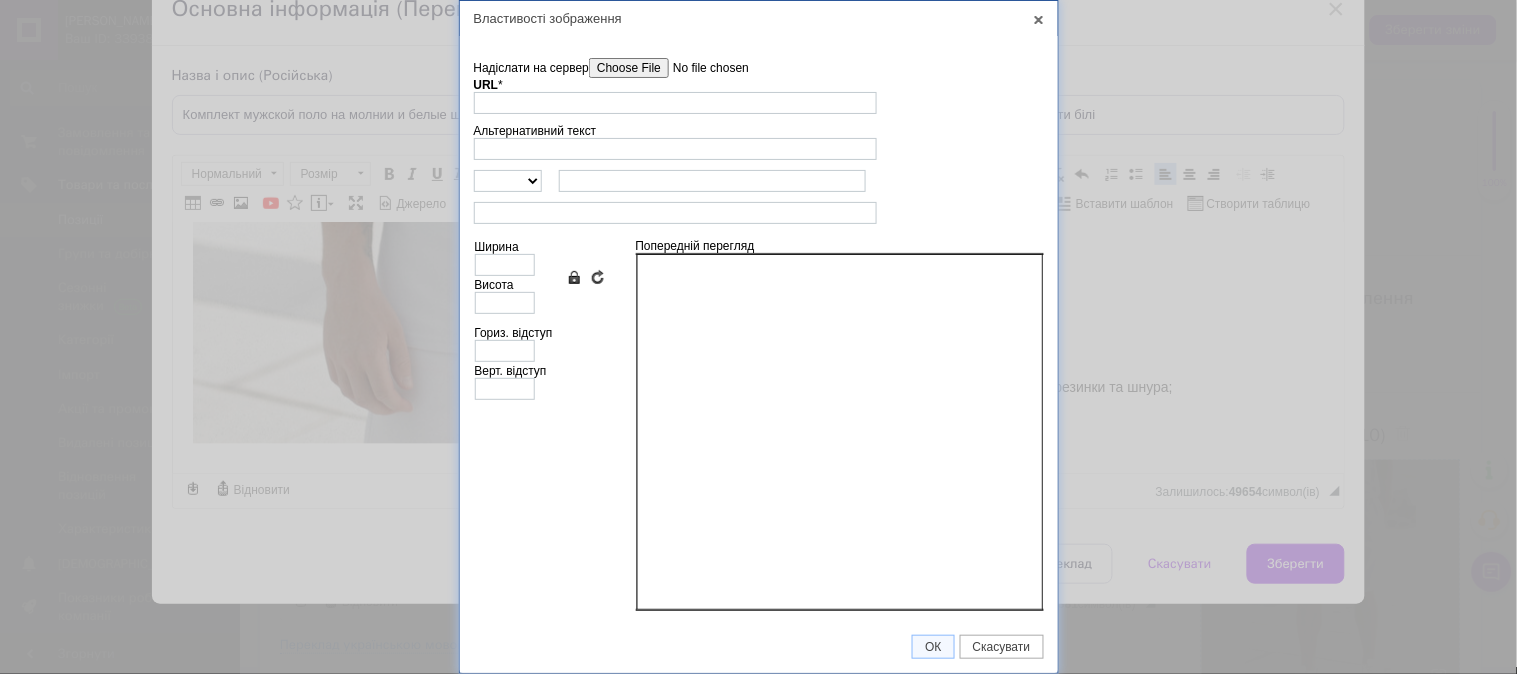 click on "Надіслати на сервер" at bounding box center [702, 68] 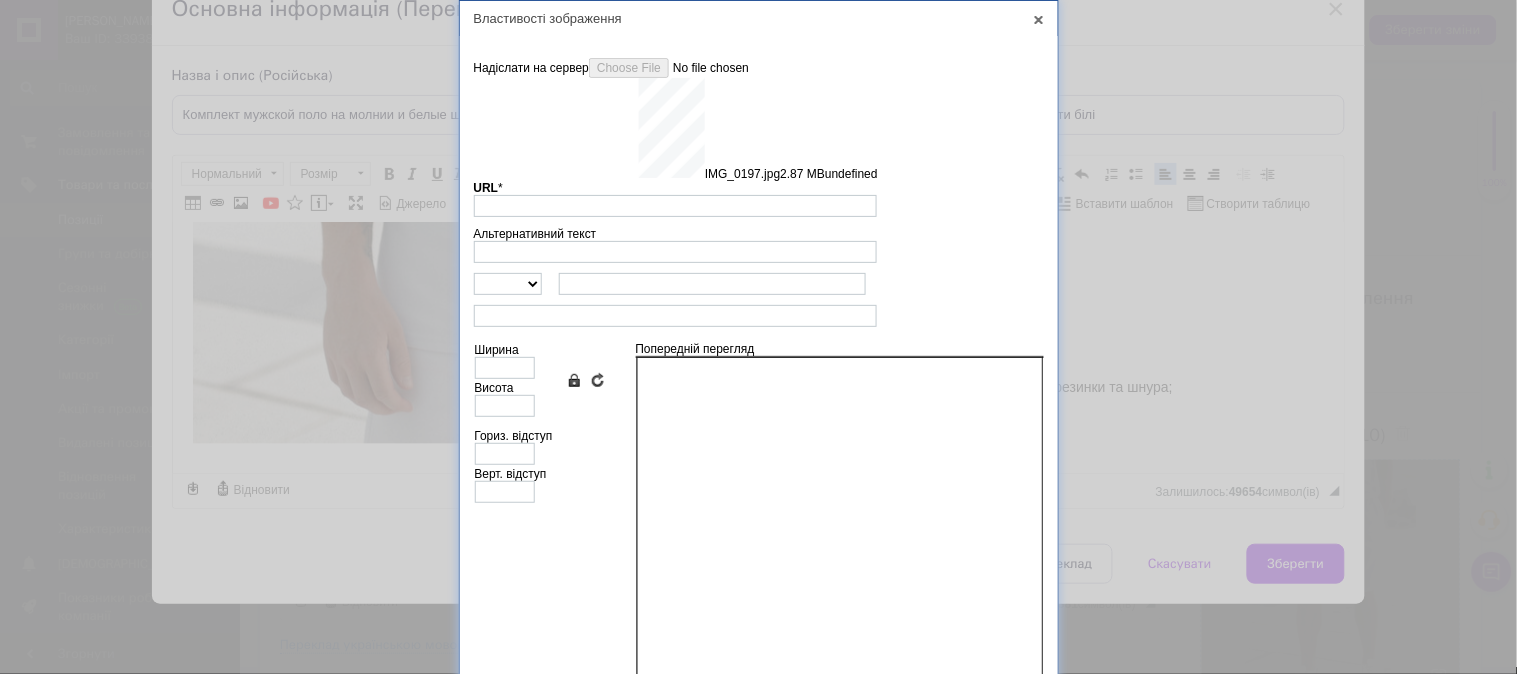 type on "[URL][DOMAIN_NAME]" 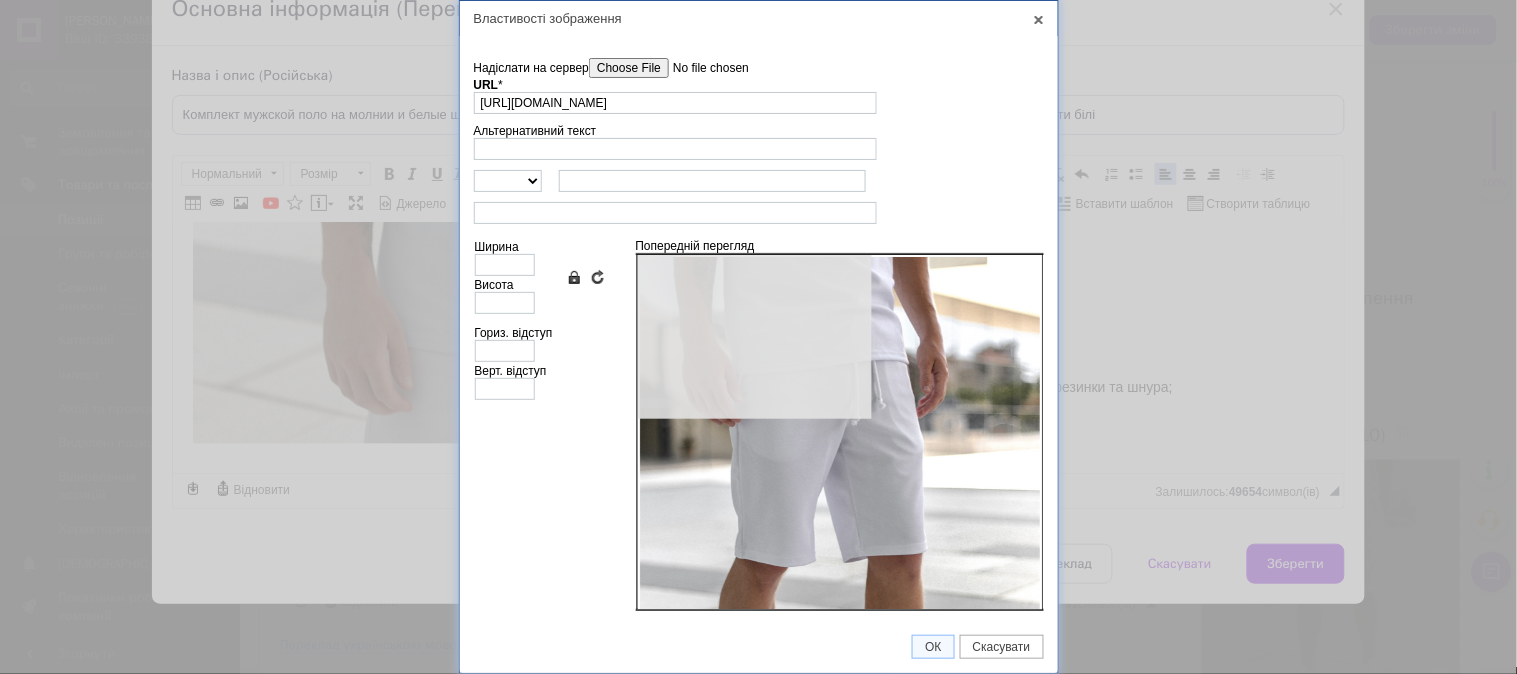 type on "640" 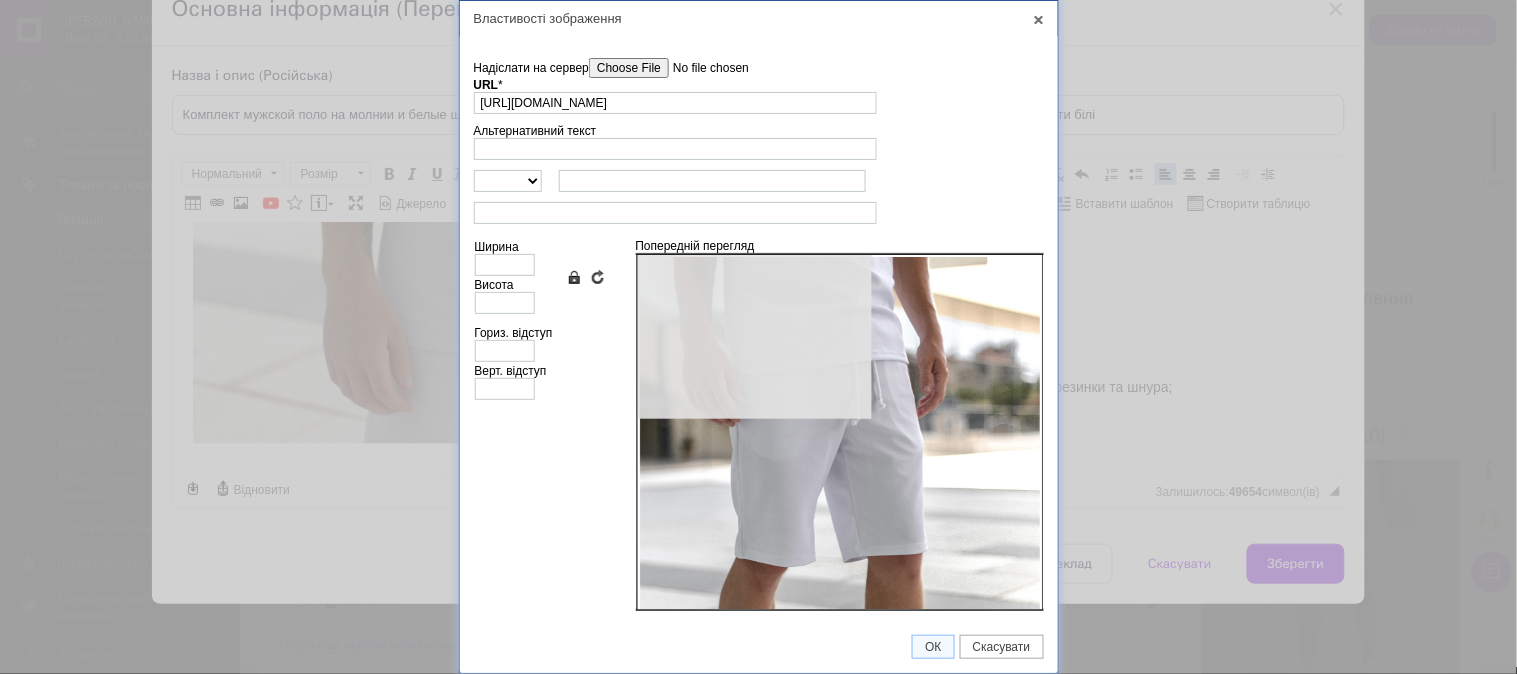 type on "960" 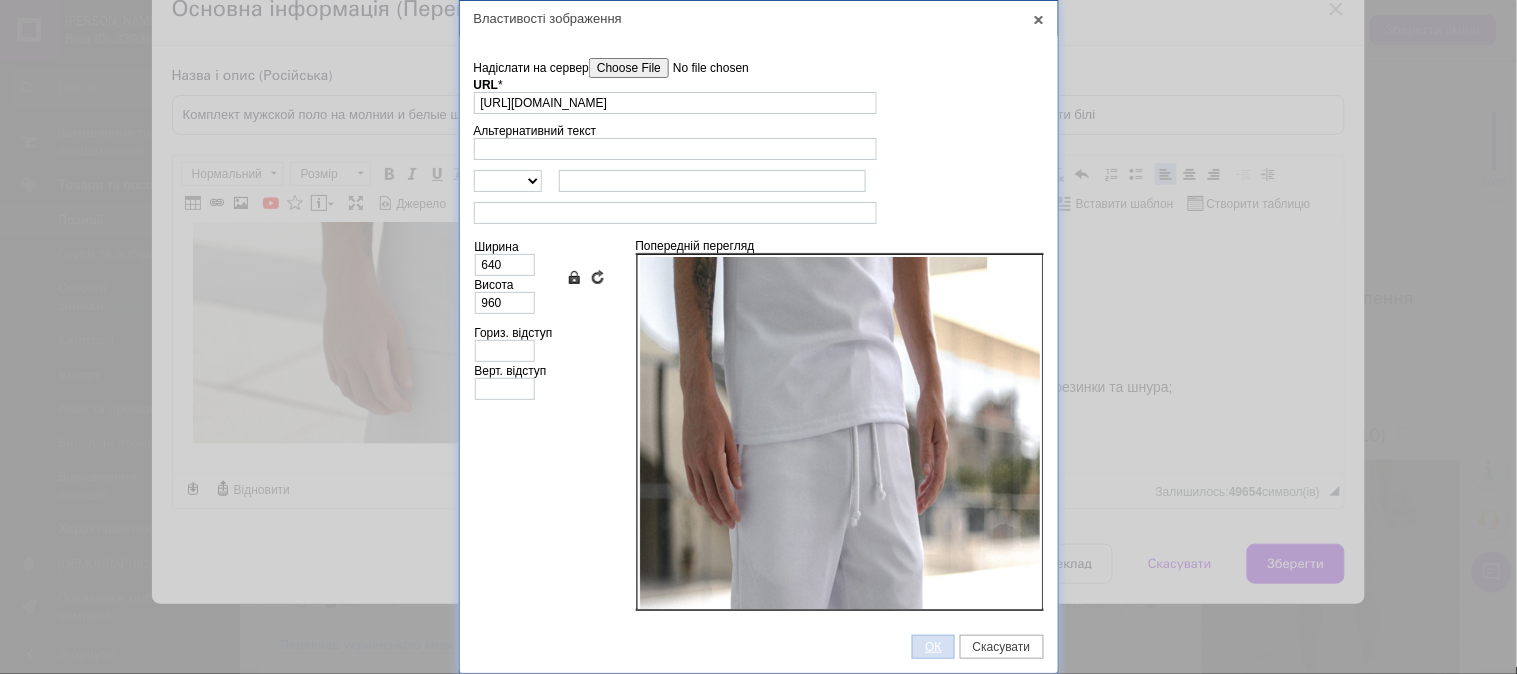 click on "ОК" at bounding box center [933, 647] 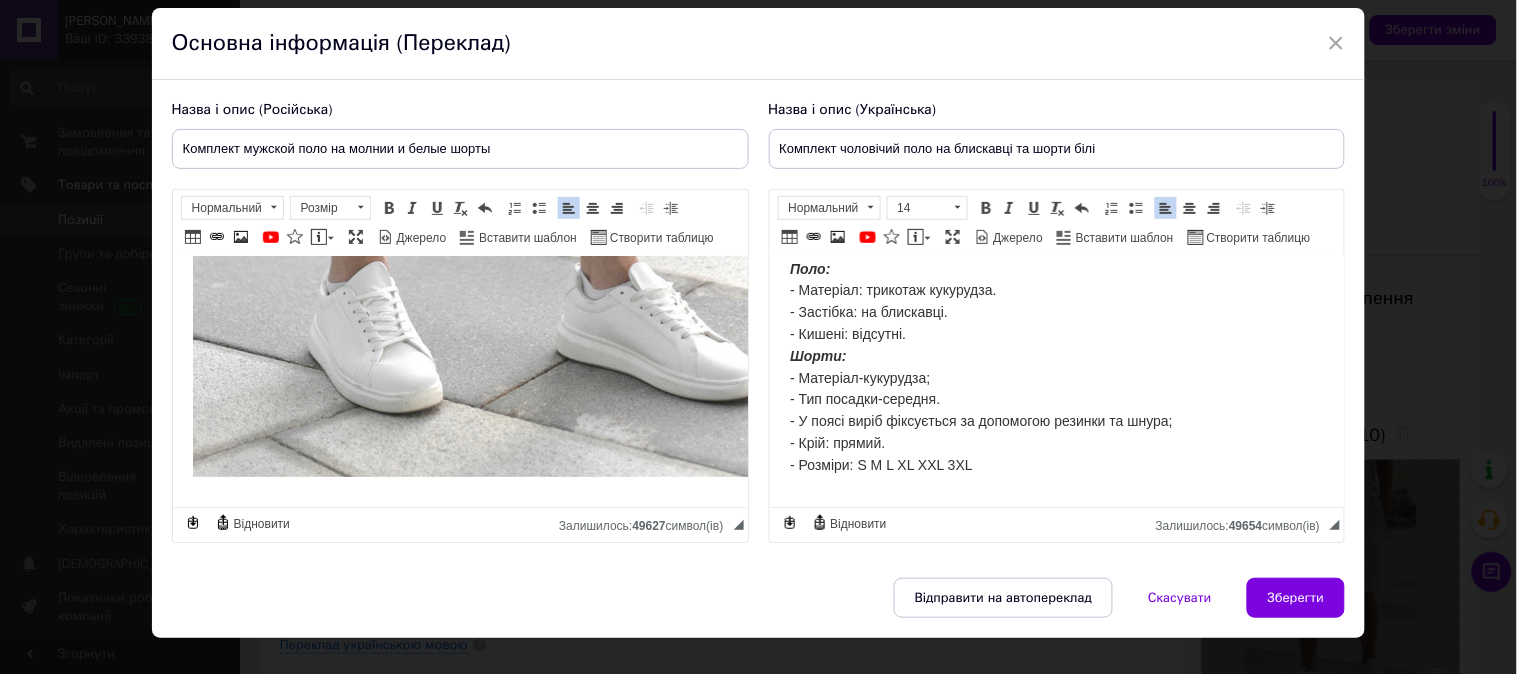 scroll, scrollTop: 0, scrollLeft: 0, axis: both 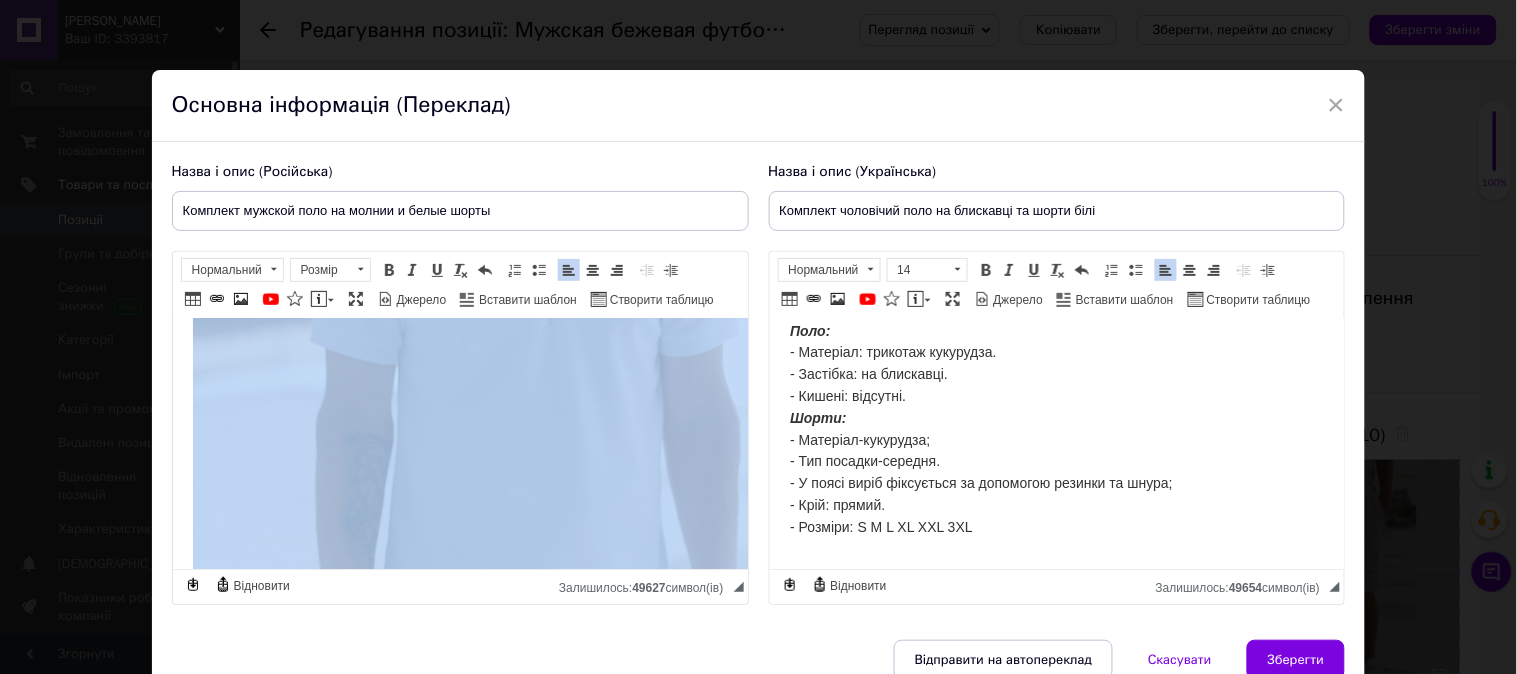 click at bounding box center (512, 316) 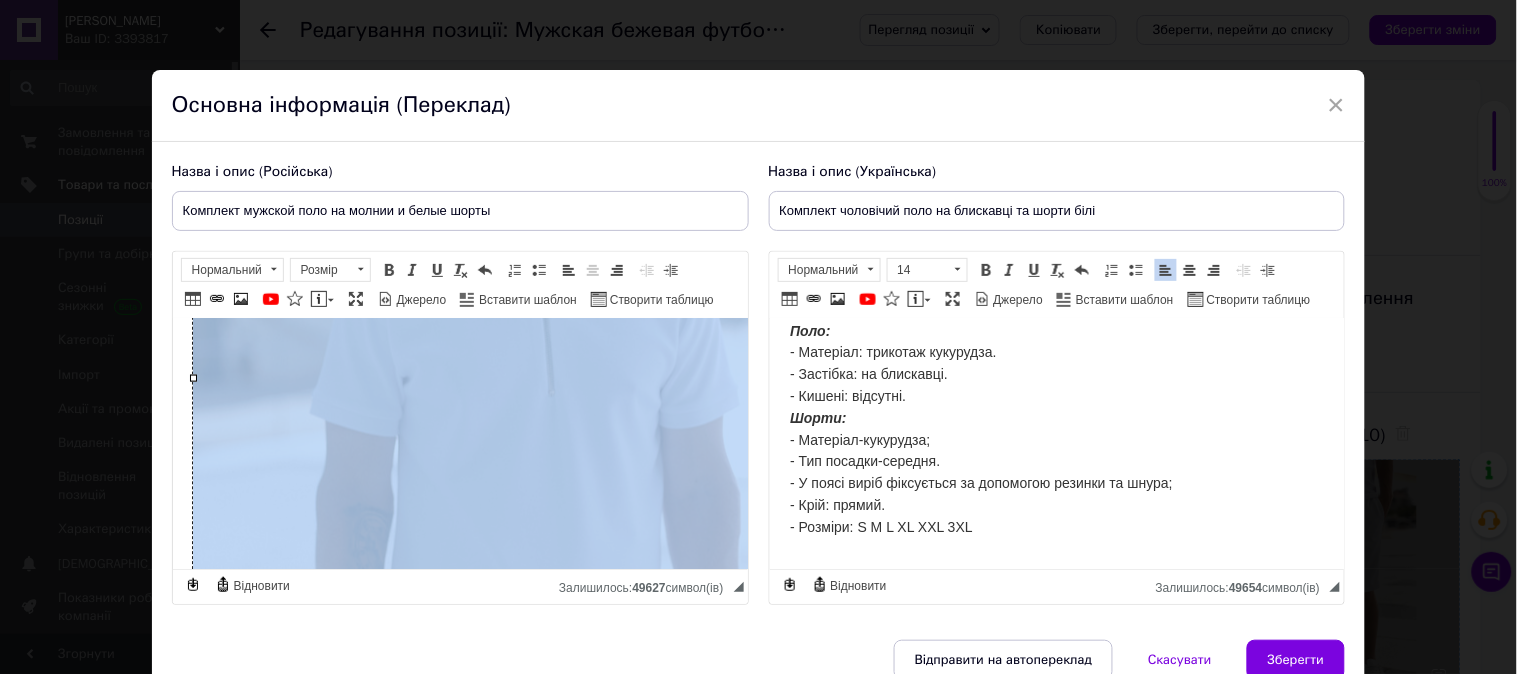 scroll, scrollTop: 696, scrollLeft: 0, axis: vertical 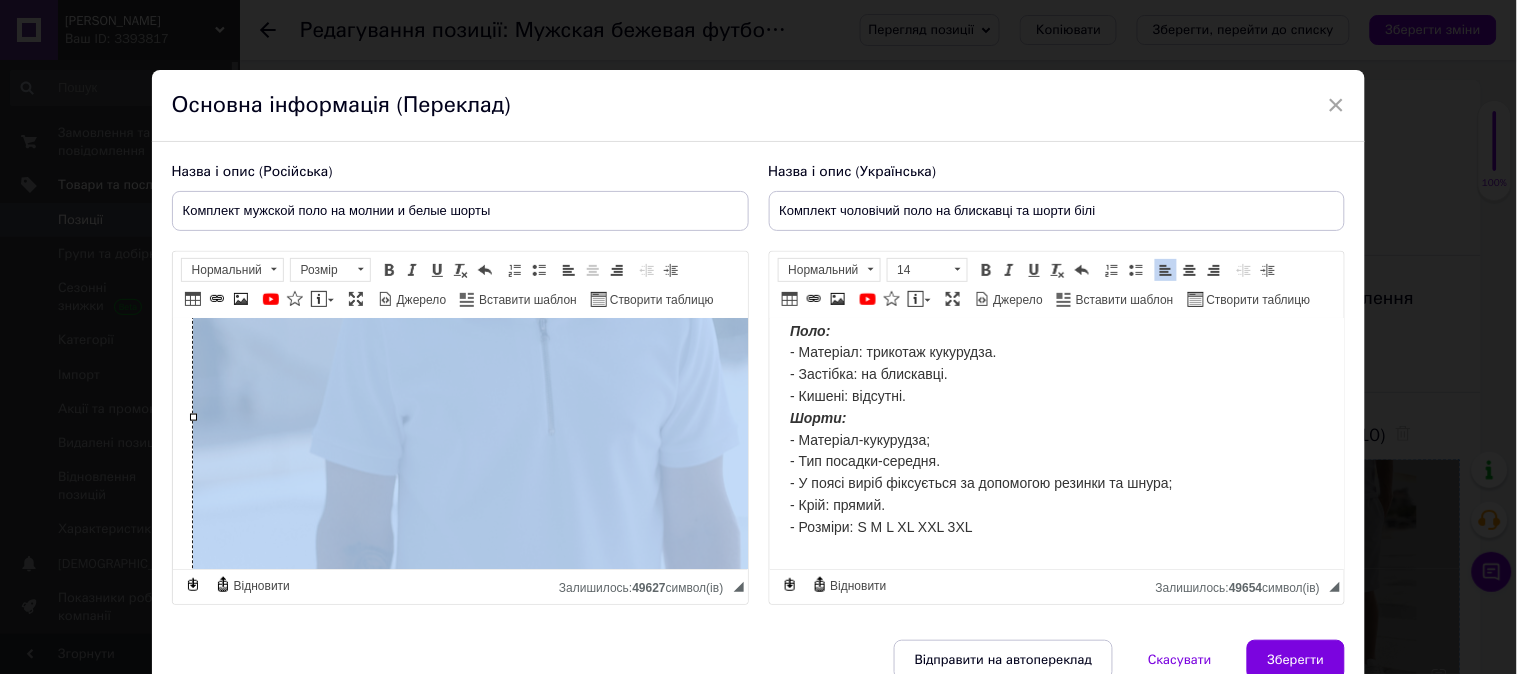 copy 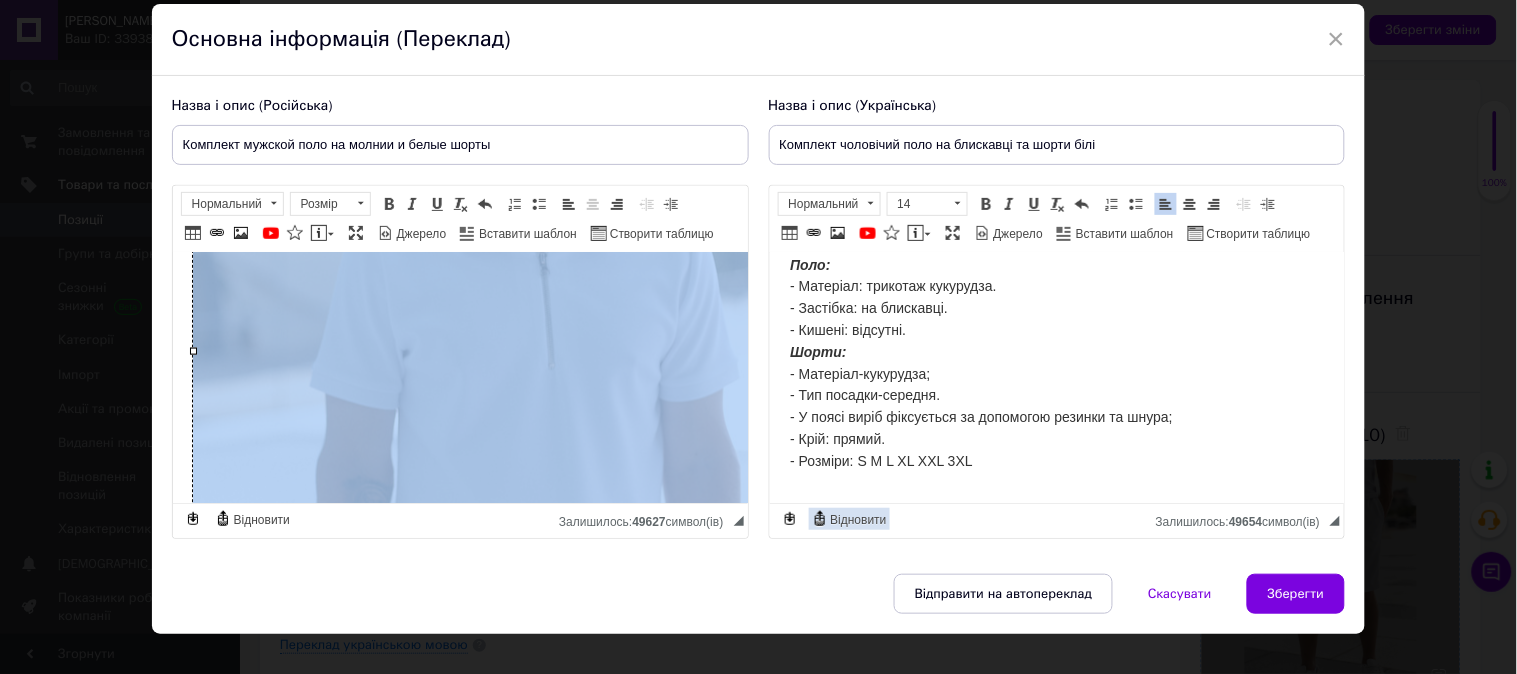 scroll, scrollTop: 126, scrollLeft: 0, axis: vertical 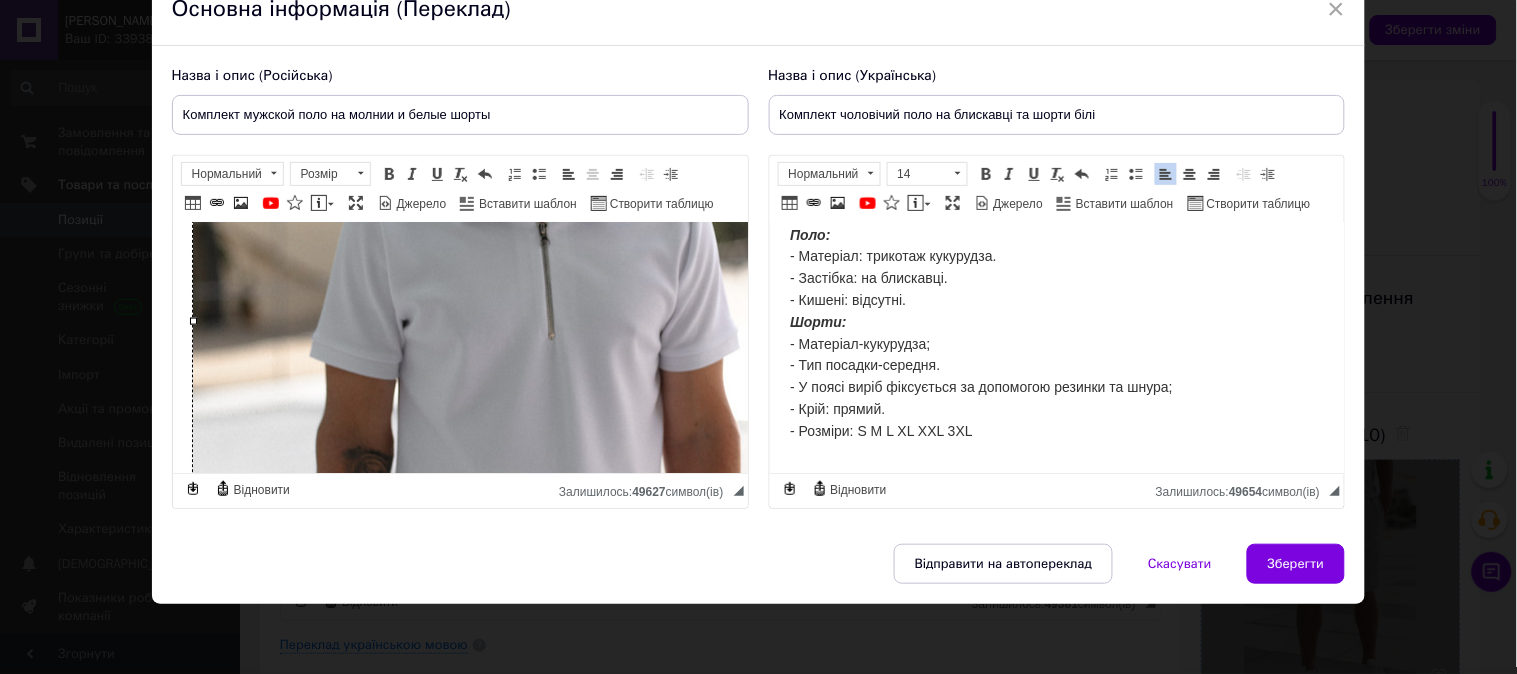 click on "Поло:   - Матеріал: трикотаж кукурудза.  - Застібка: на блискавці.  - Кишені: відсутні.  Шорти:   - Матеріал-кукурудза;  - Тип посадки-середня.  - У поясі виріб фіксується за допомогою резинки та шнура;  - Крій: прямий. - Розміри: S M L XL XXL 3XL" at bounding box center [1056, 344] 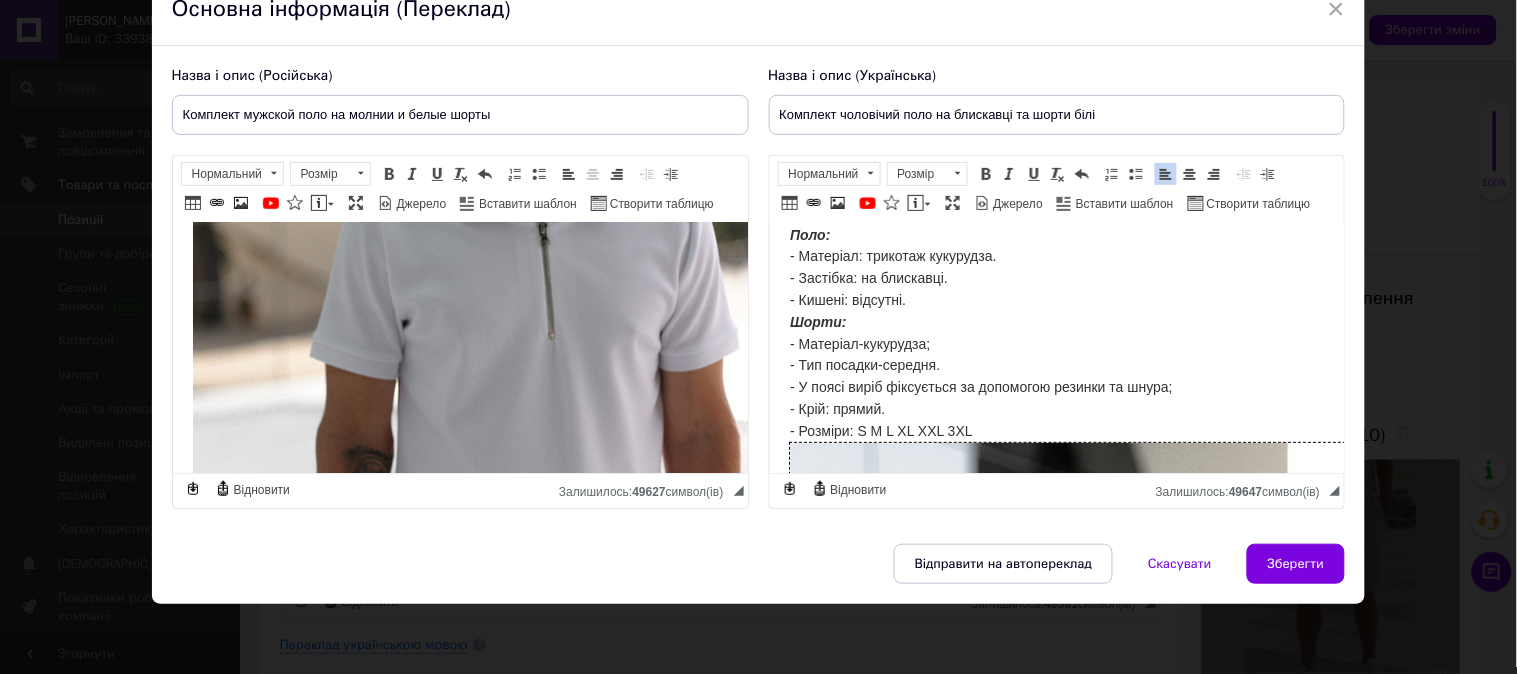scroll, scrollTop: 1063, scrollLeft: 0, axis: vertical 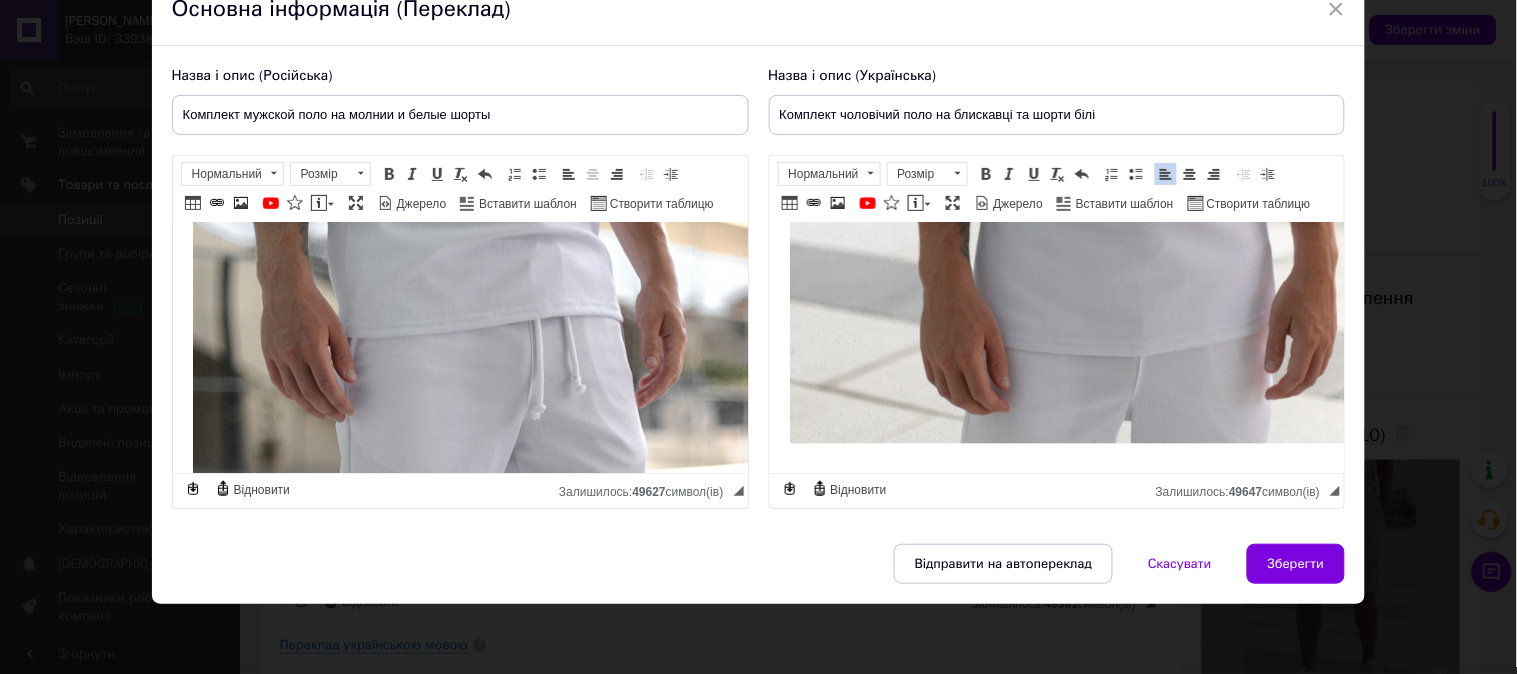 click 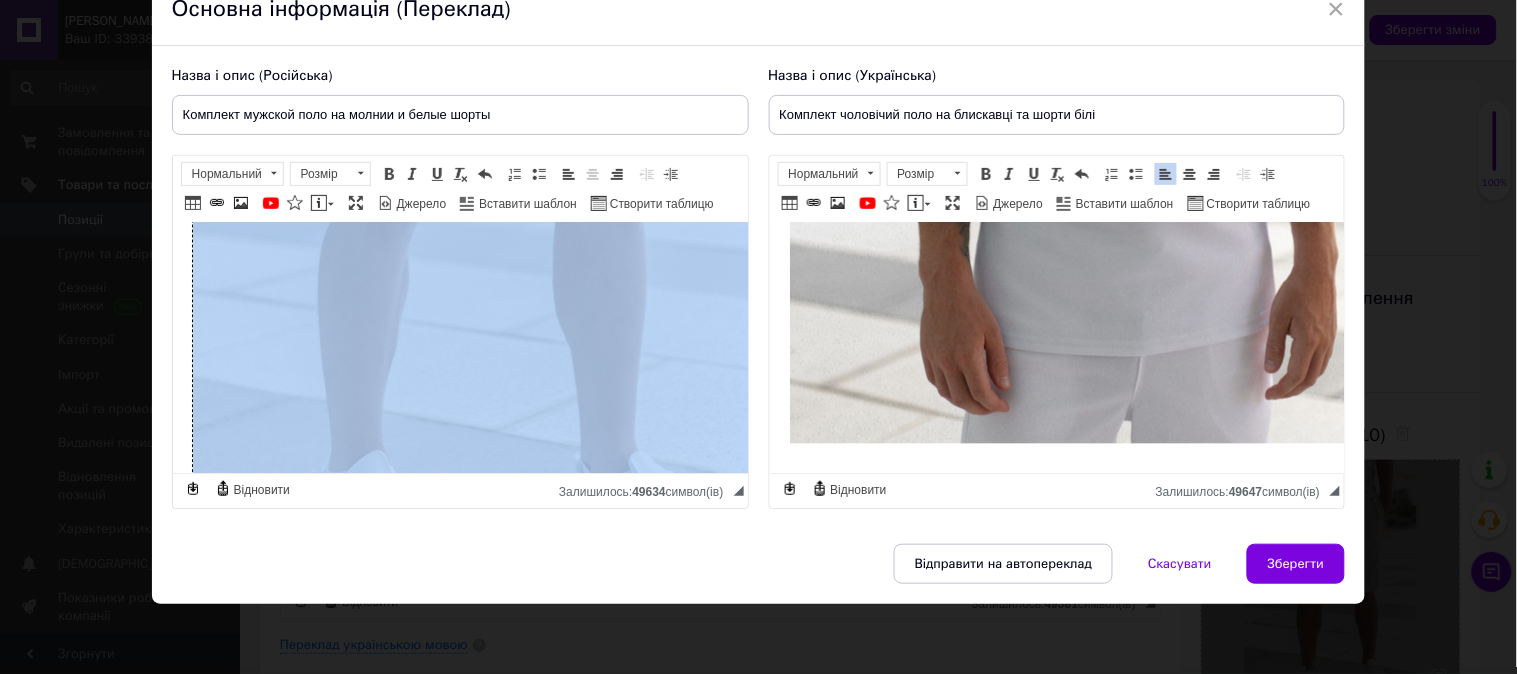 scroll, scrollTop: 2054, scrollLeft: 0, axis: vertical 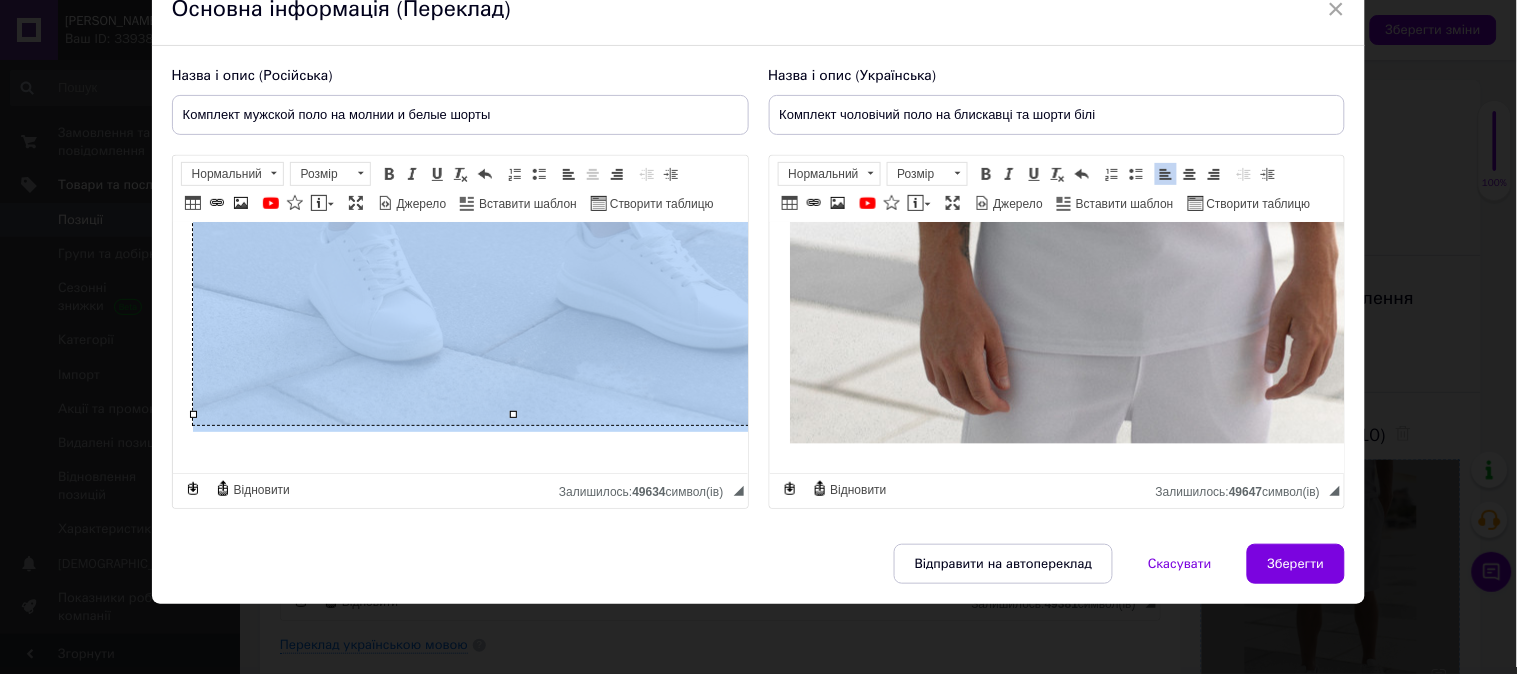copy 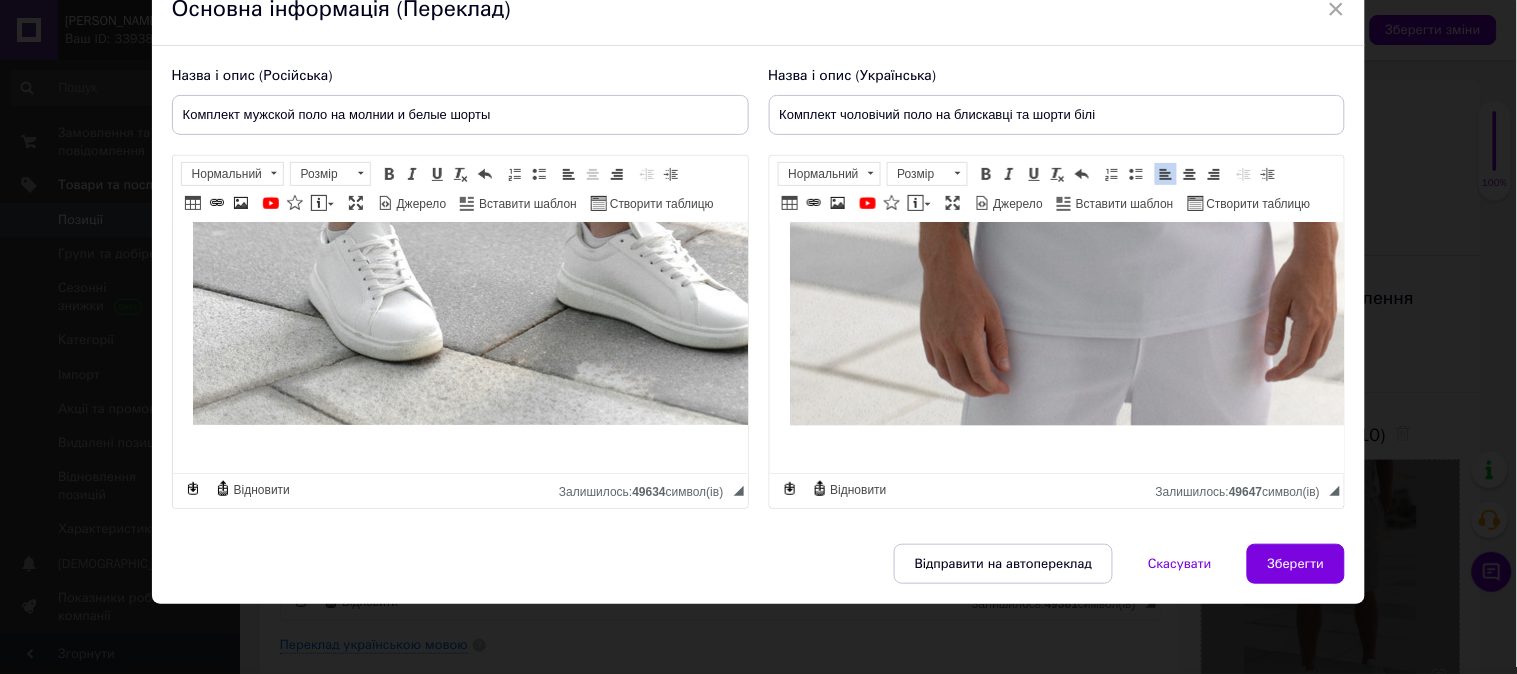 click on "- Якщо виникли складнощі з підбором розміру, вказуйте зріст та вагу і ми допоможемо Вам підібрати розмір Поло:   - Матеріал: трикотаж кукурудза.  - Застібка: на блискавці.  - Кишені: відсутні.  Шорти:   - Матеріал-кукурудза;  - Тип посадки-середня.  - У поясі виріб фіксується за допомогою резинки та шнура;  - Крій: прямий. - Розміри: S M L XL XXL 3XL ​​​​​​​" at bounding box center (1056, -193) 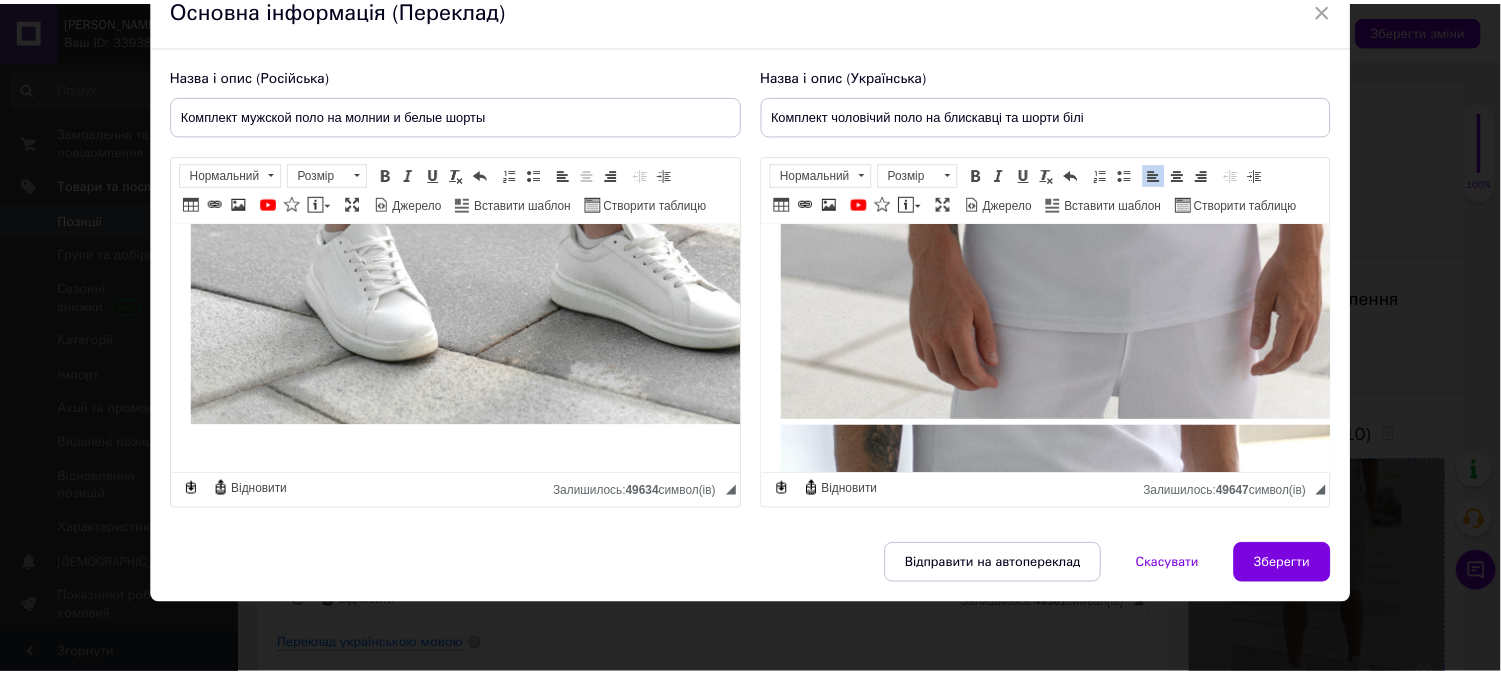scroll, scrollTop: 2030, scrollLeft: 0, axis: vertical 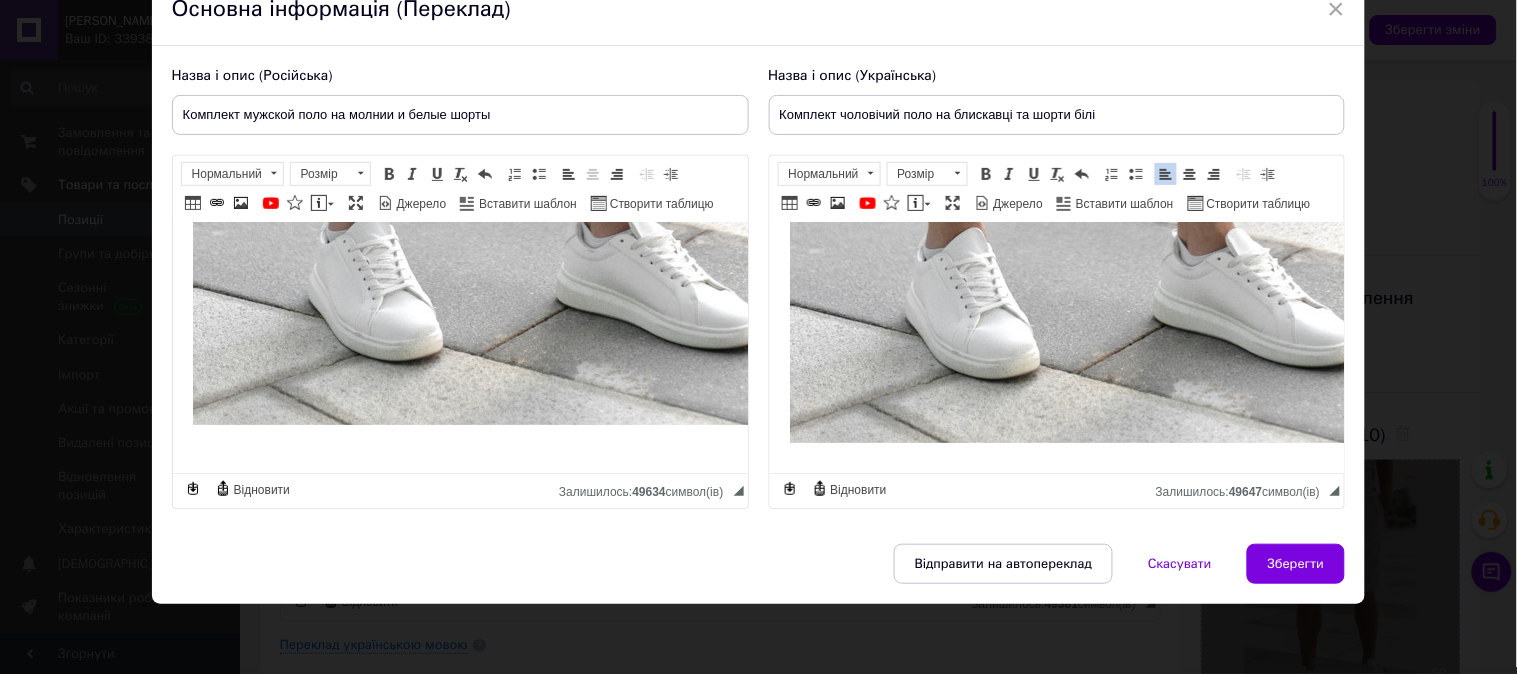 click on "Зберегти" at bounding box center [1296, 564] 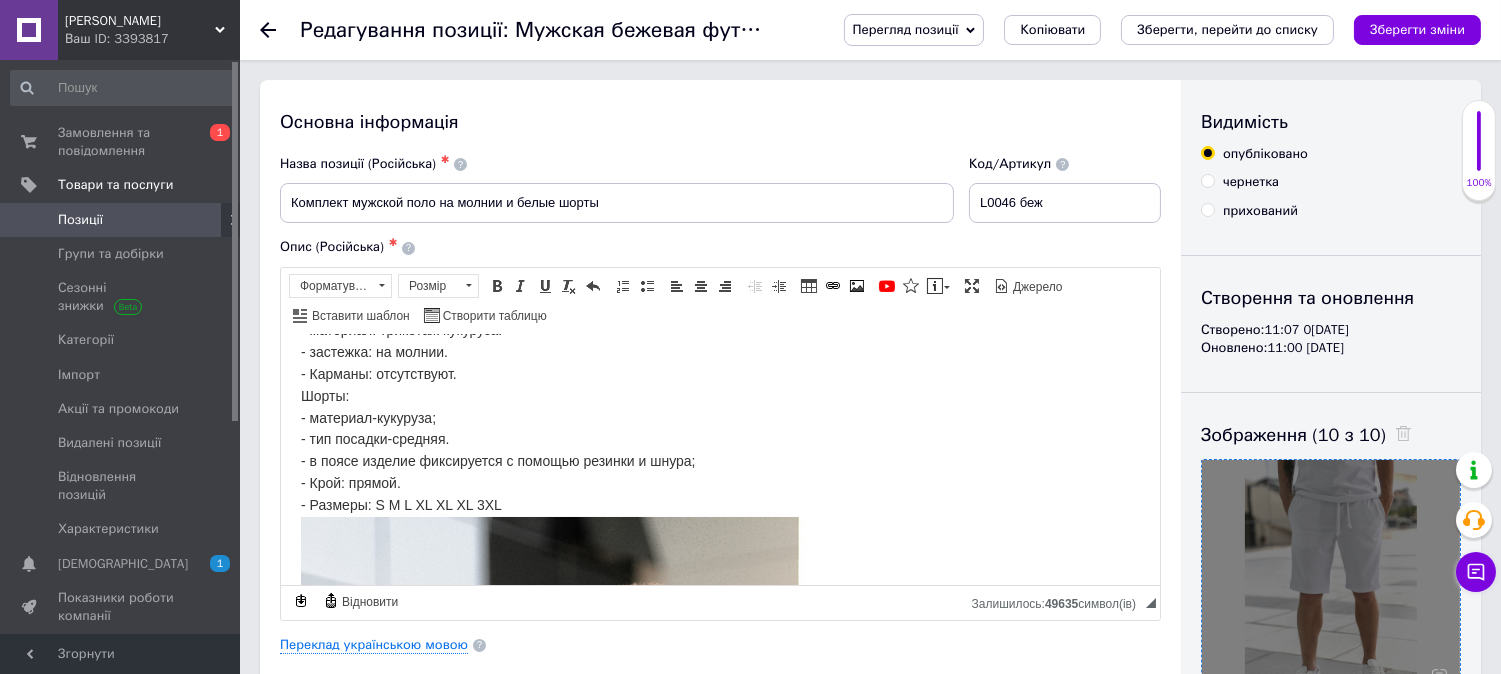 scroll, scrollTop: 111, scrollLeft: 0, axis: vertical 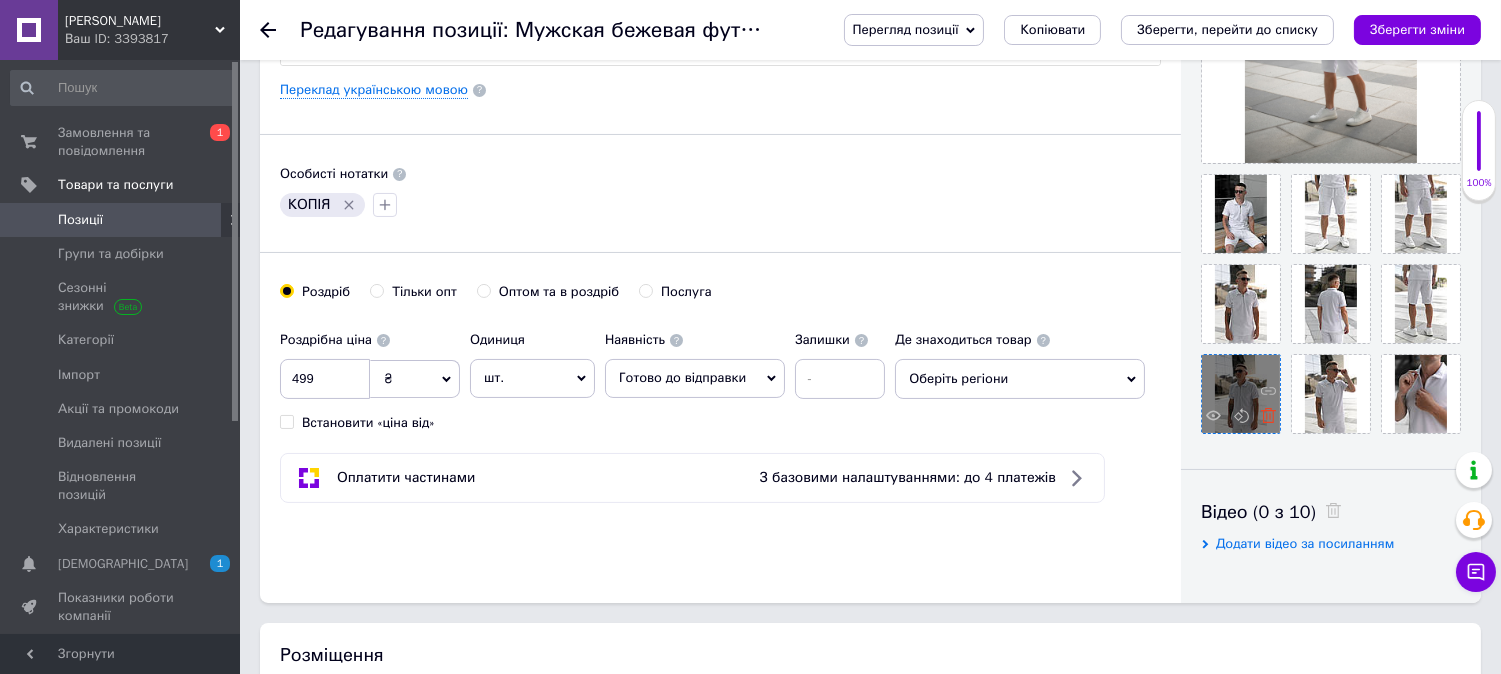 click 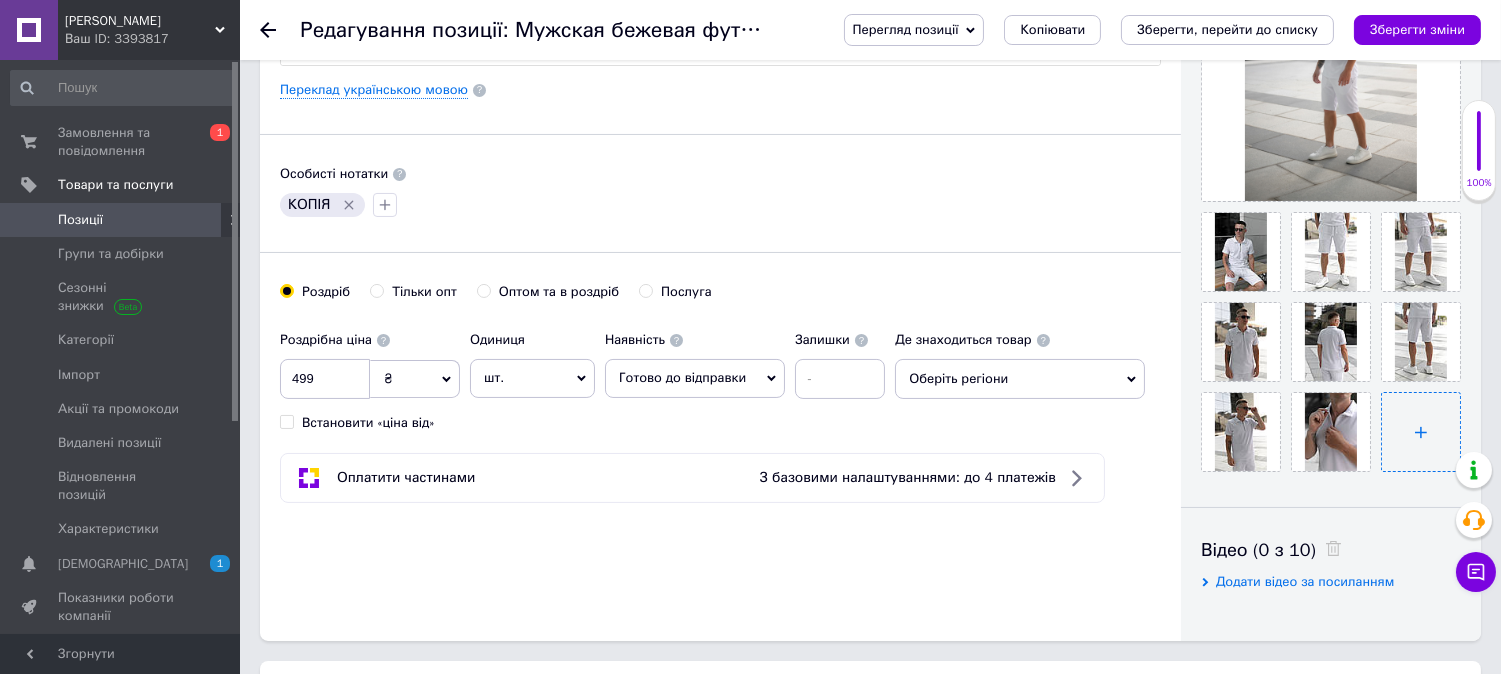 click at bounding box center [1421, 432] 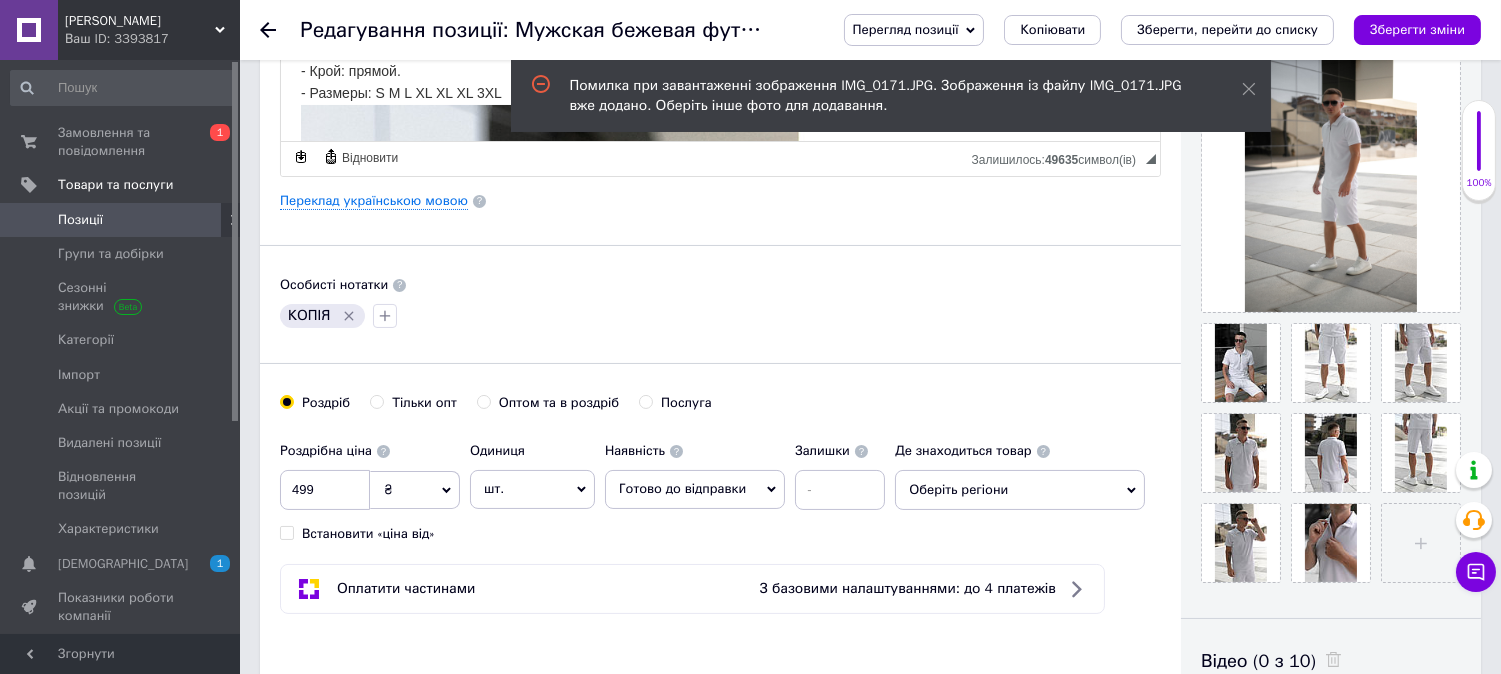 scroll, scrollTop: 777, scrollLeft: 0, axis: vertical 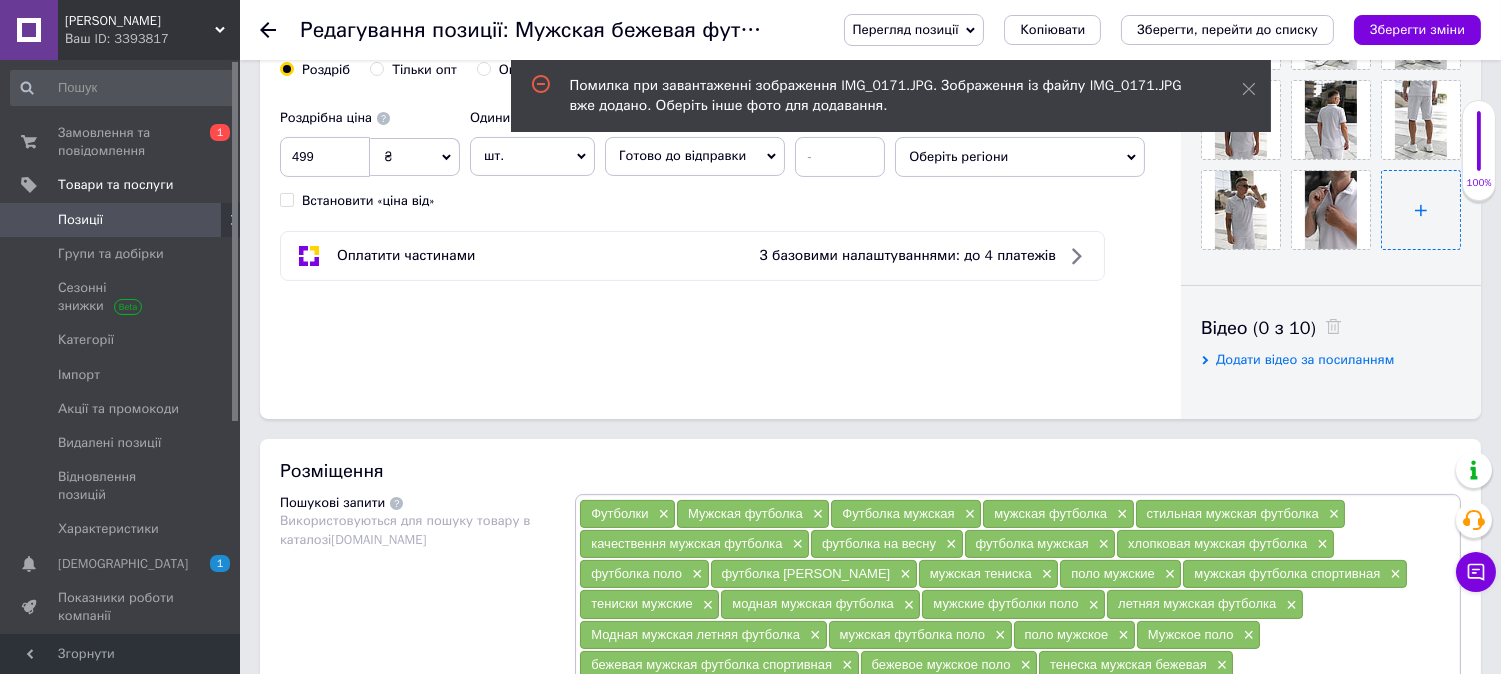 click at bounding box center [1421, 210] 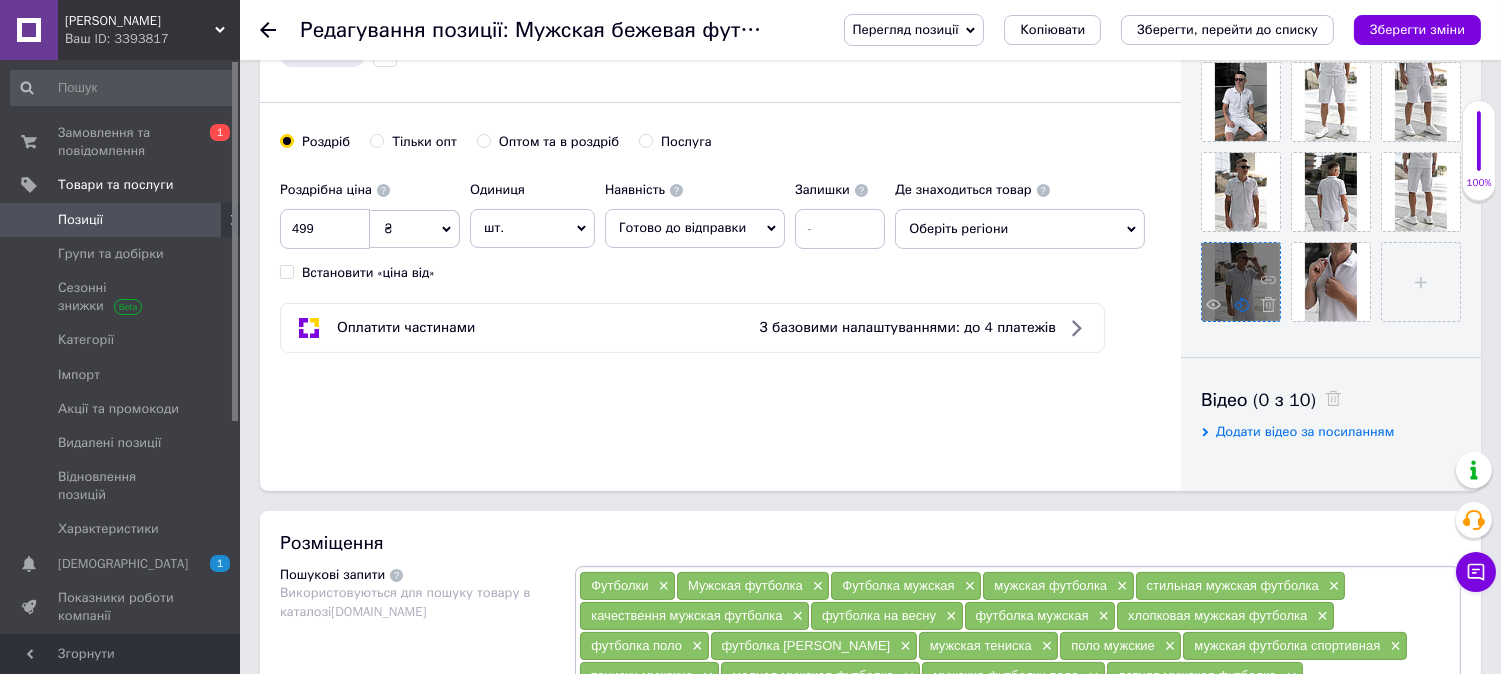 scroll, scrollTop: 666, scrollLeft: 0, axis: vertical 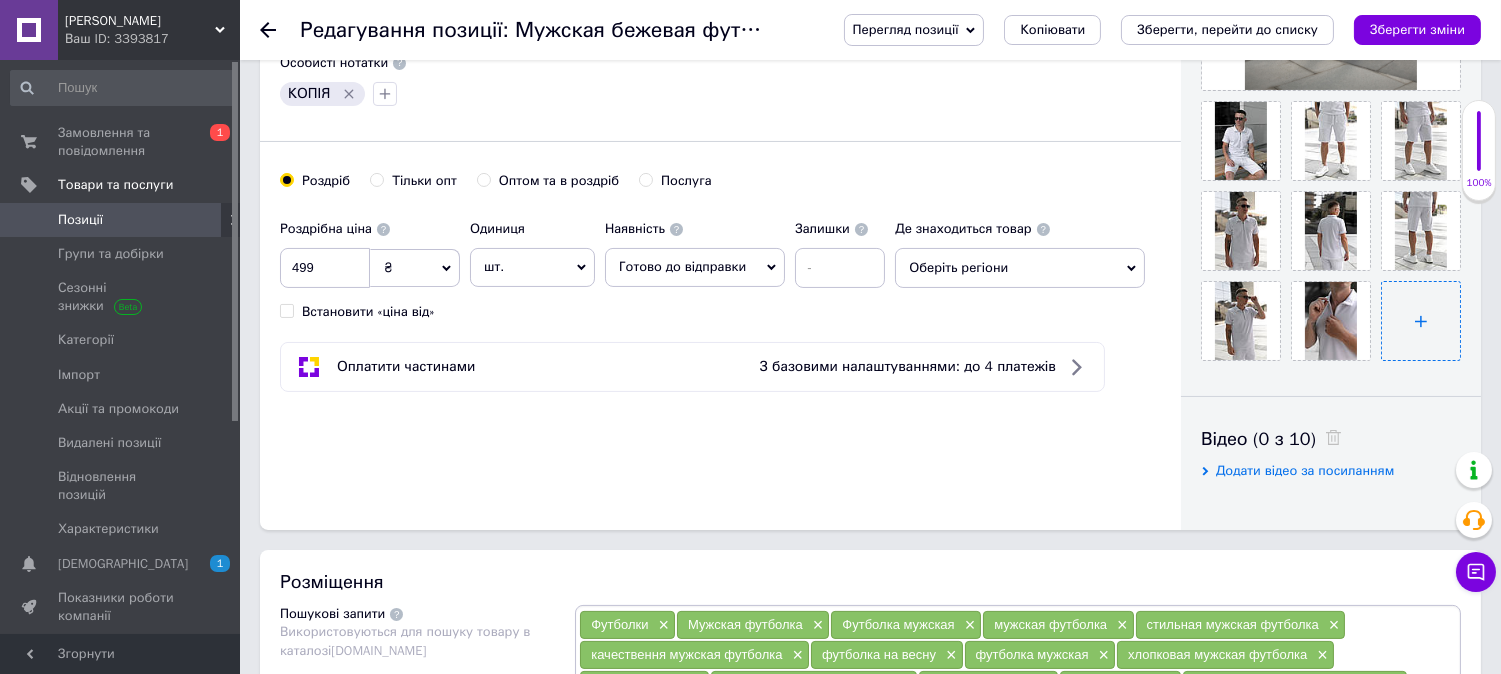 click at bounding box center [1421, 321] 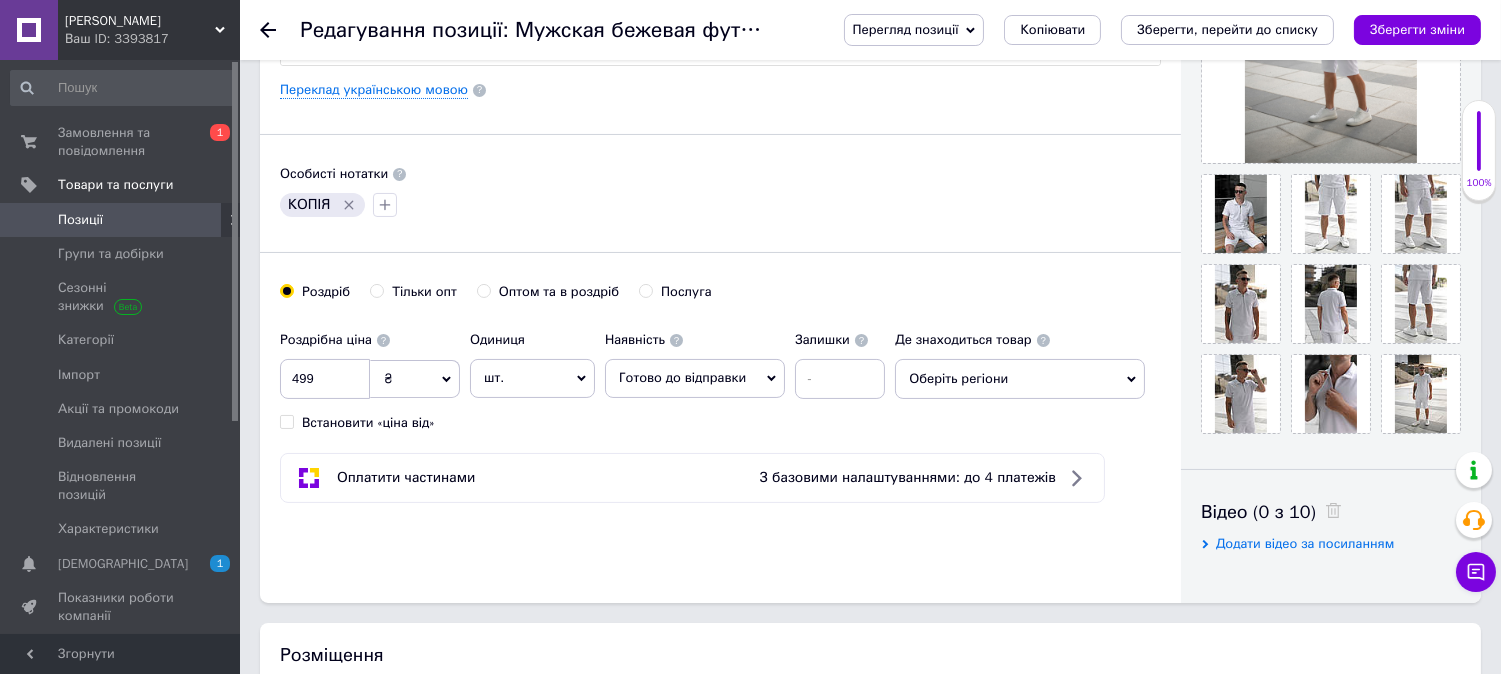 scroll, scrollTop: 444, scrollLeft: 0, axis: vertical 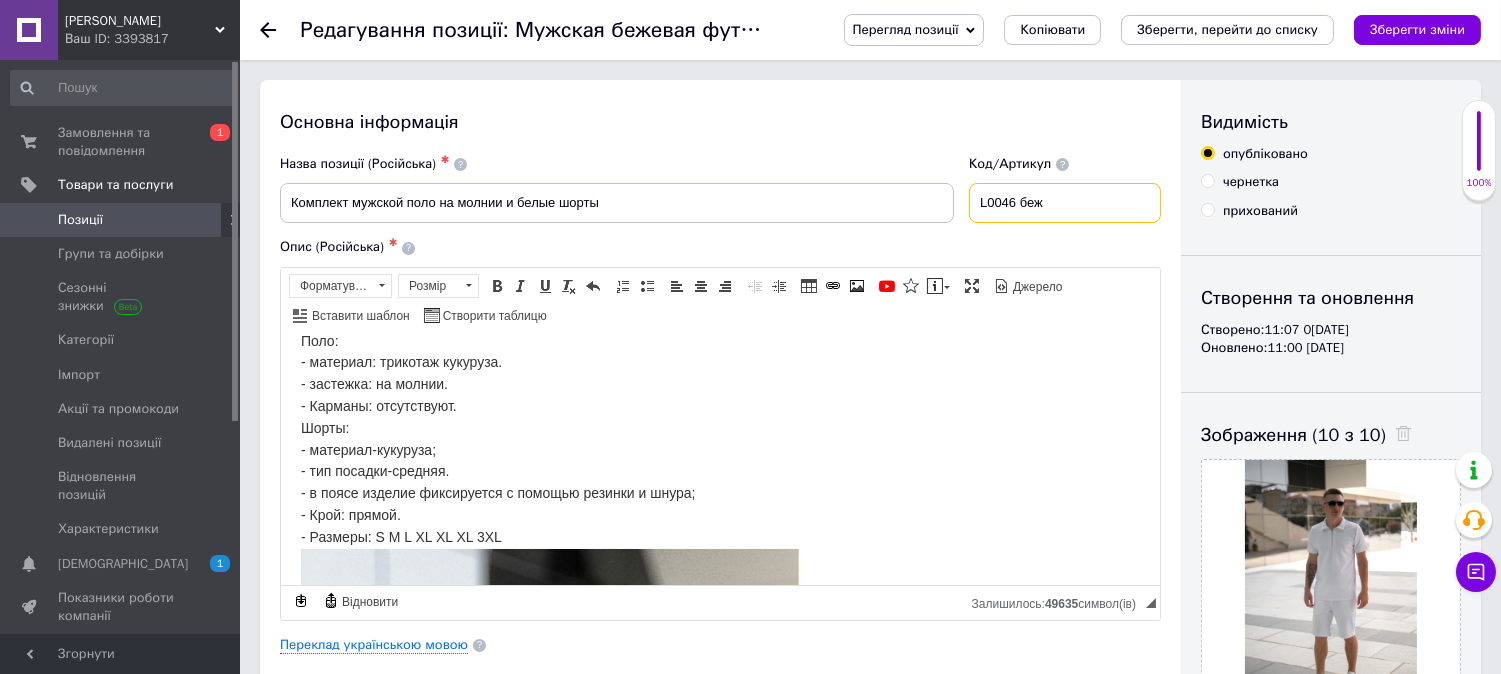 click on "L0046 беж" at bounding box center (1065, 203) 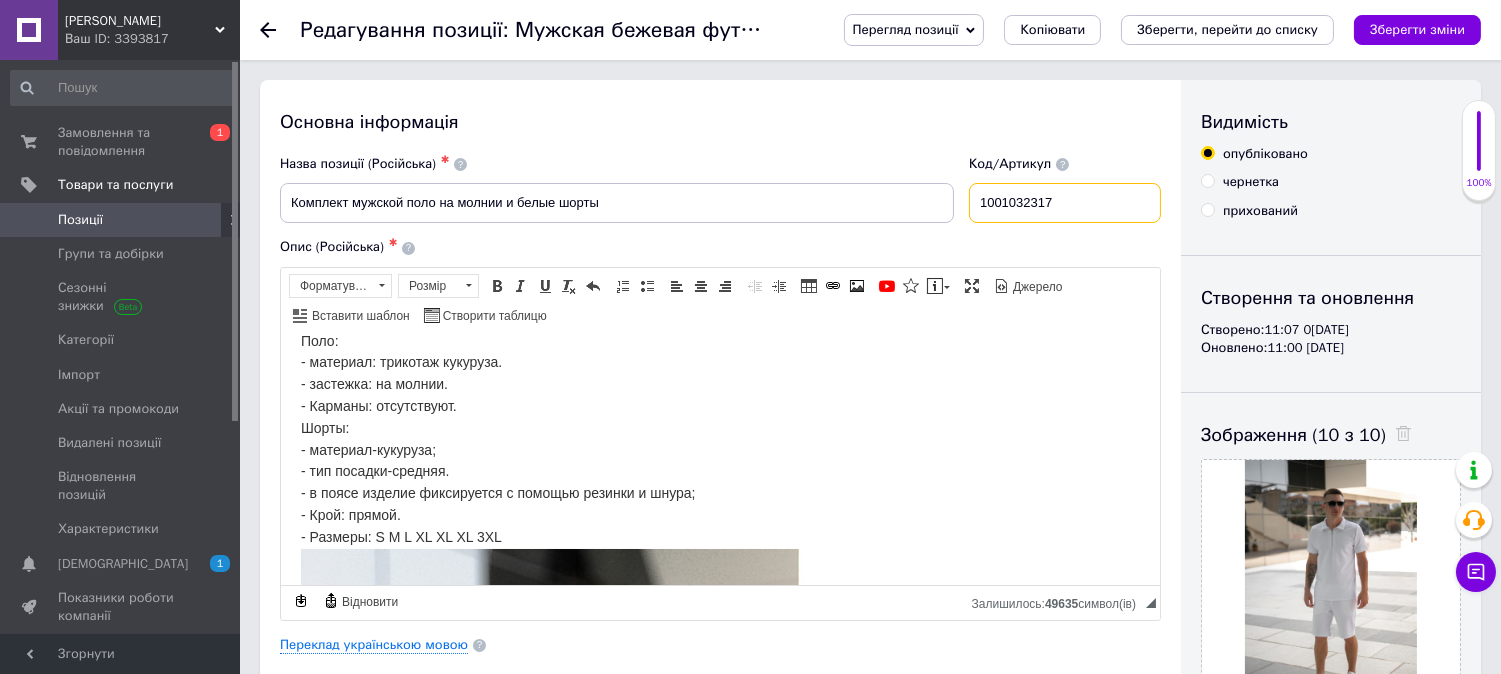 type on "1001032317" 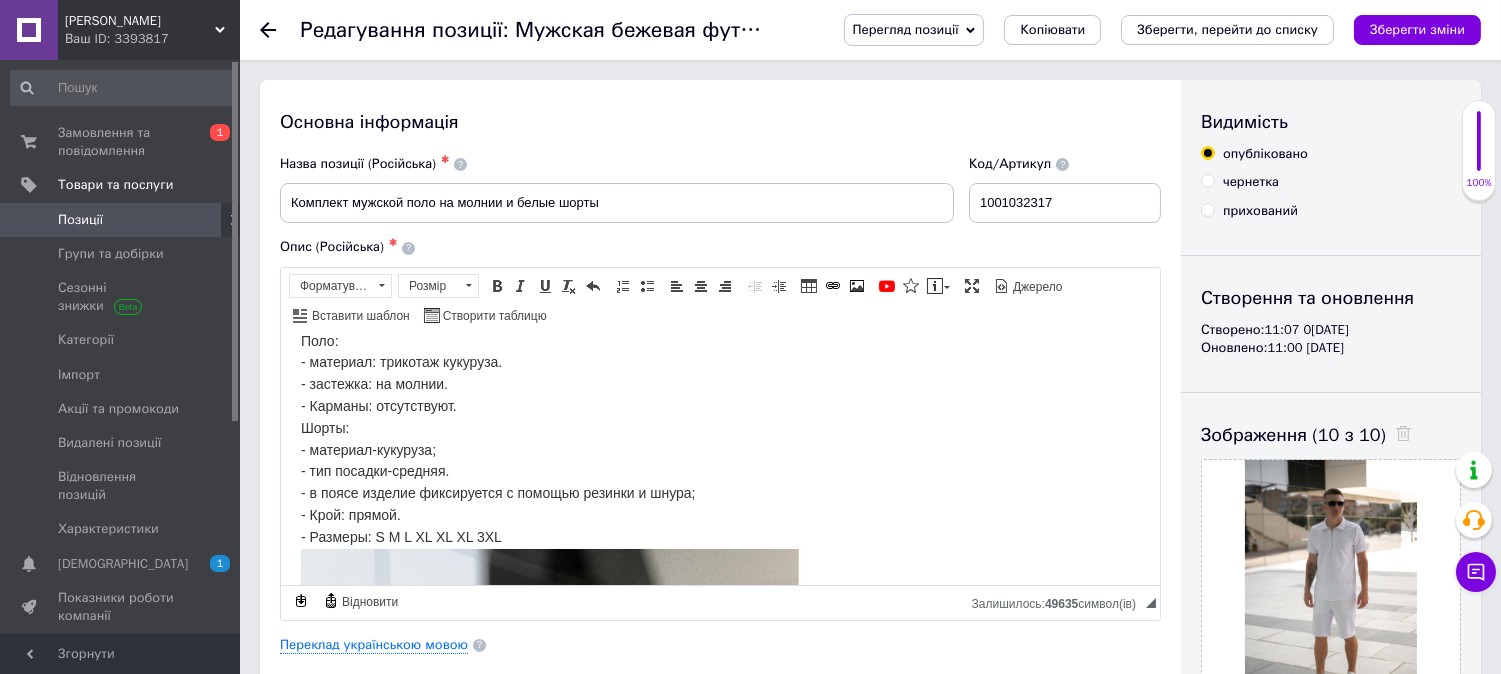 click on "Опис (Російська) ✱" at bounding box center [720, 247] 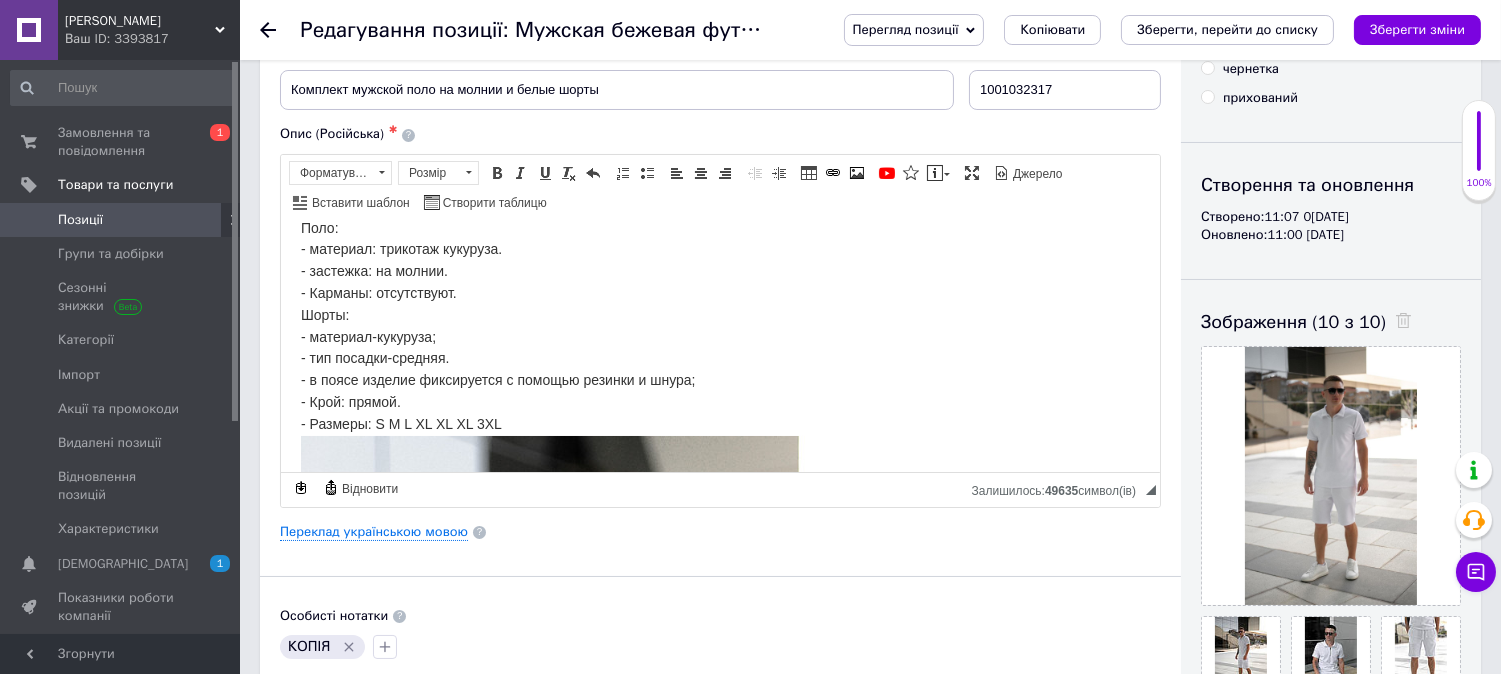 scroll, scrollTop: 333, scrollLeft: 0, axis: vertical 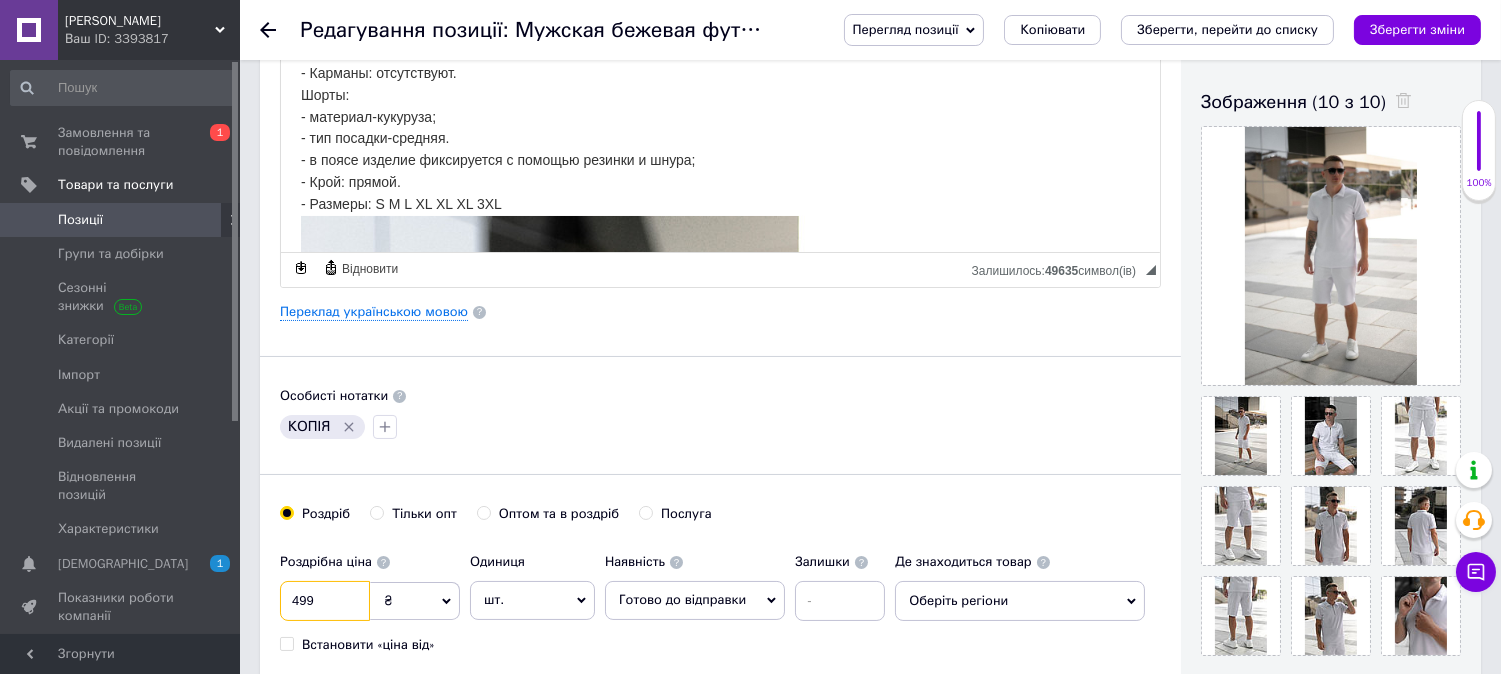 click on "499" at bounding box center [325, 601] 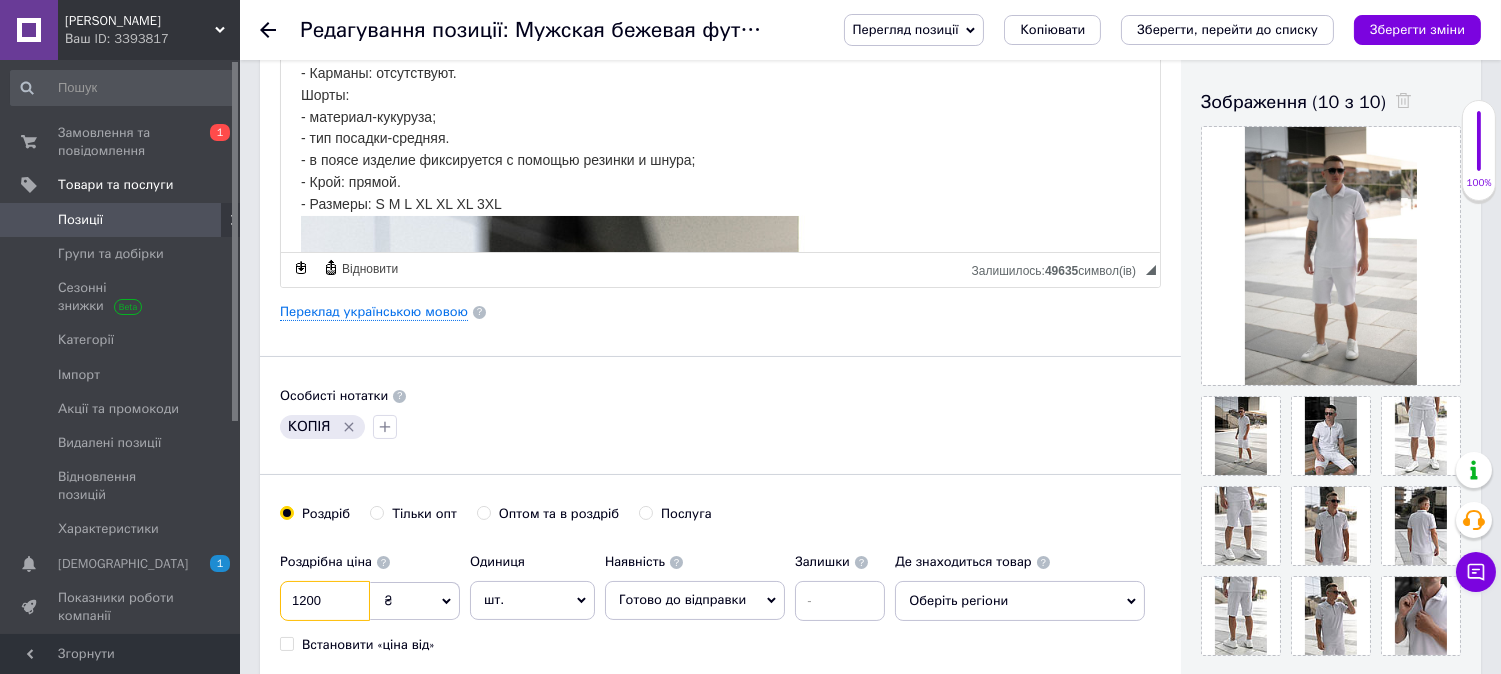 type on "1200" 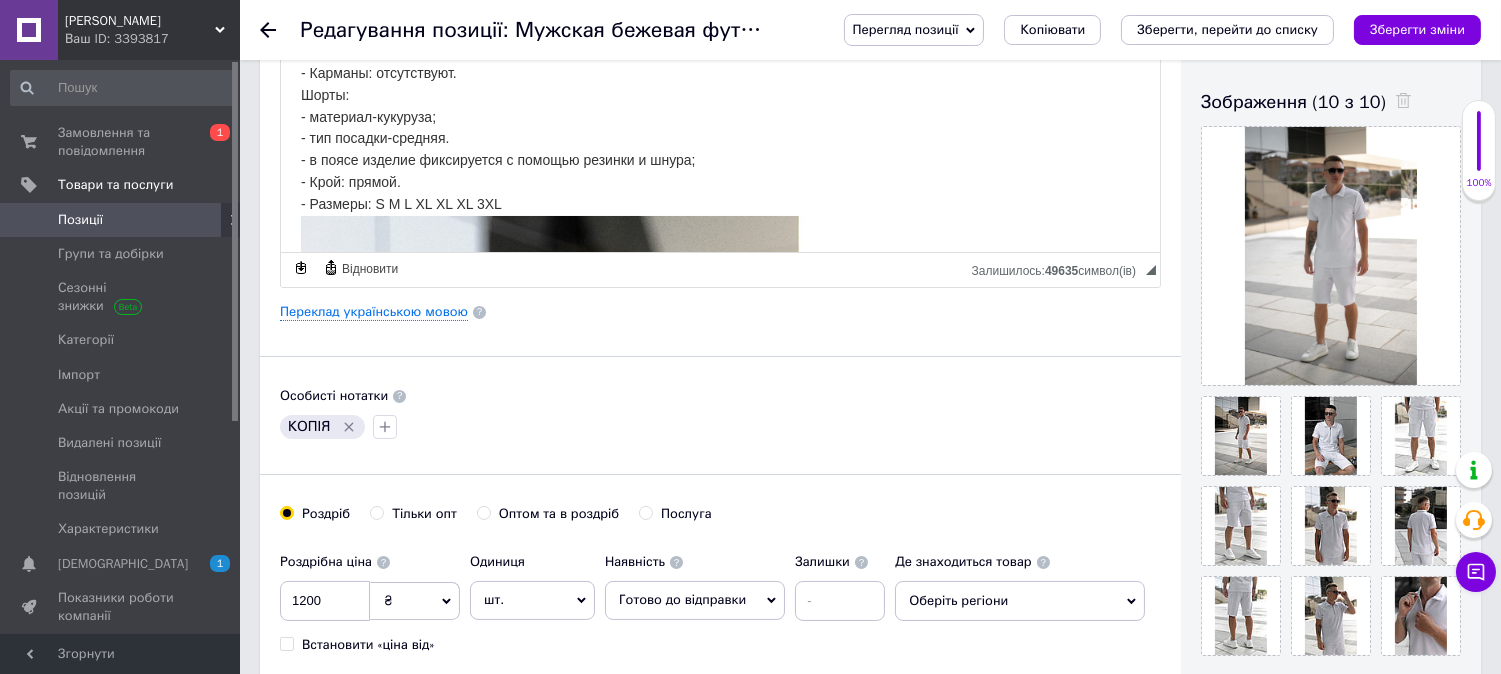 click 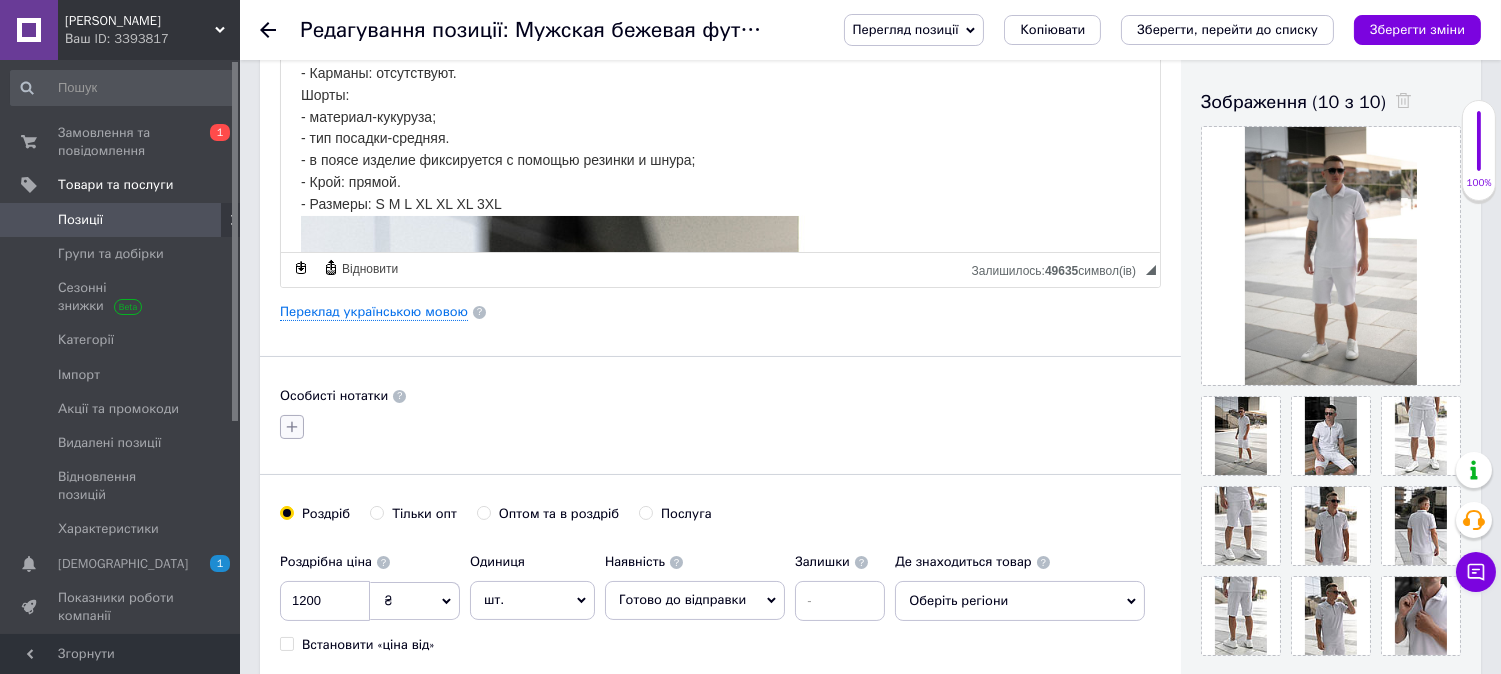 click at bounding box center [292, 427] 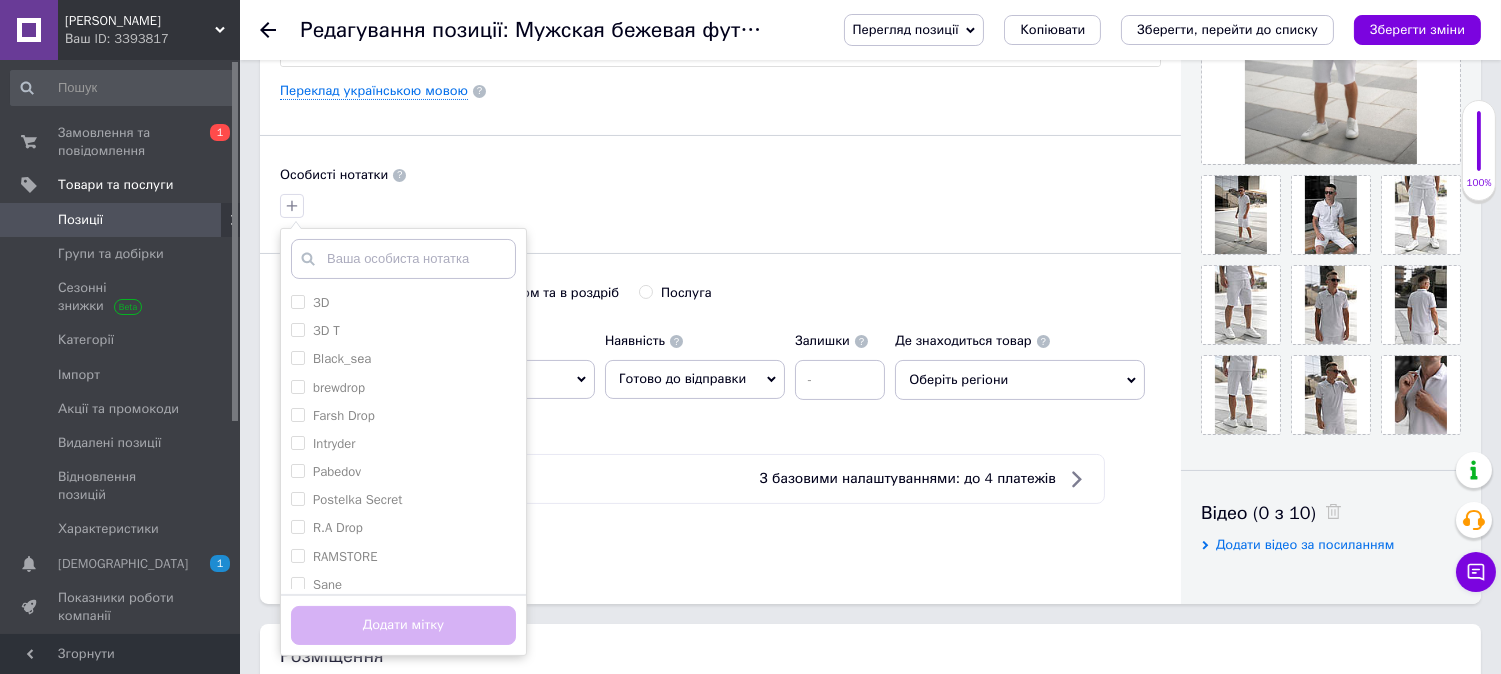 scroll, scrollTop: 555, scrollLeft: 0, axis: vertical 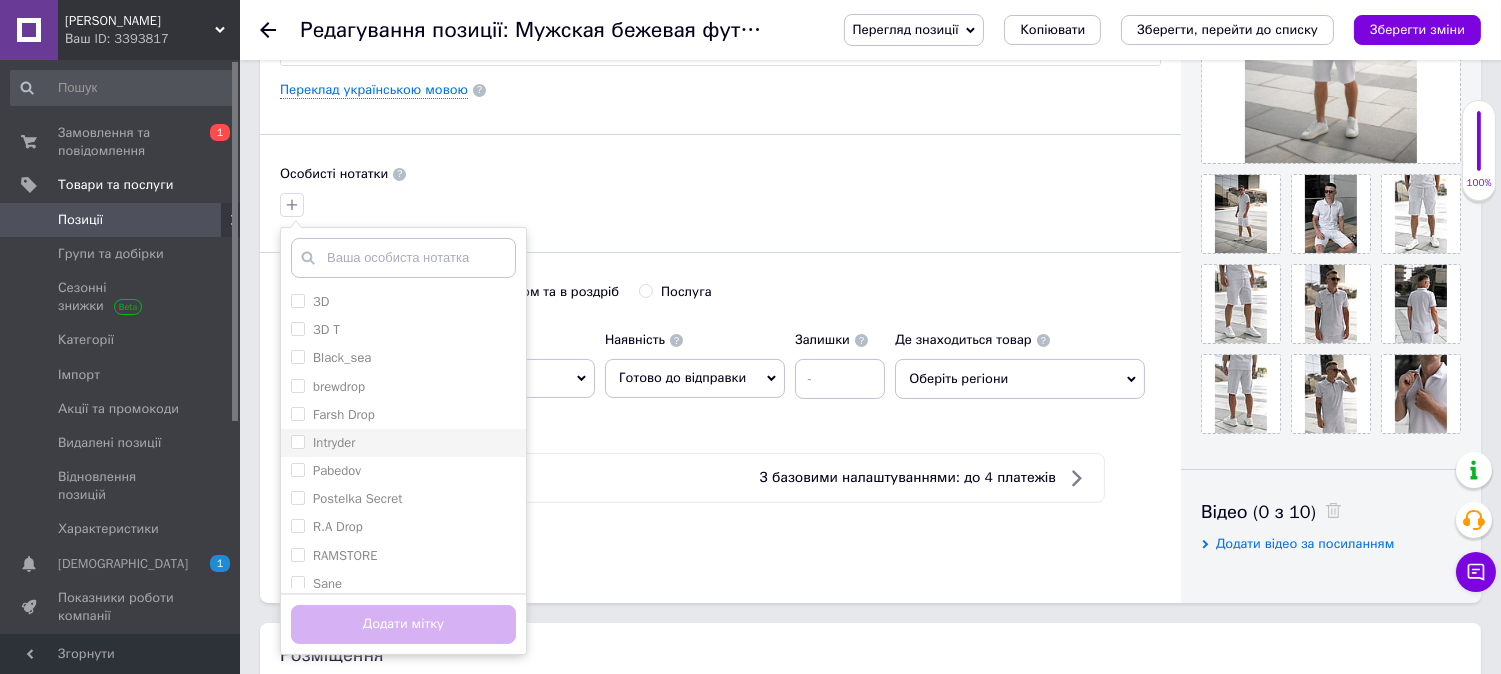 click on "Intryder" at bounding box center (297, 441) 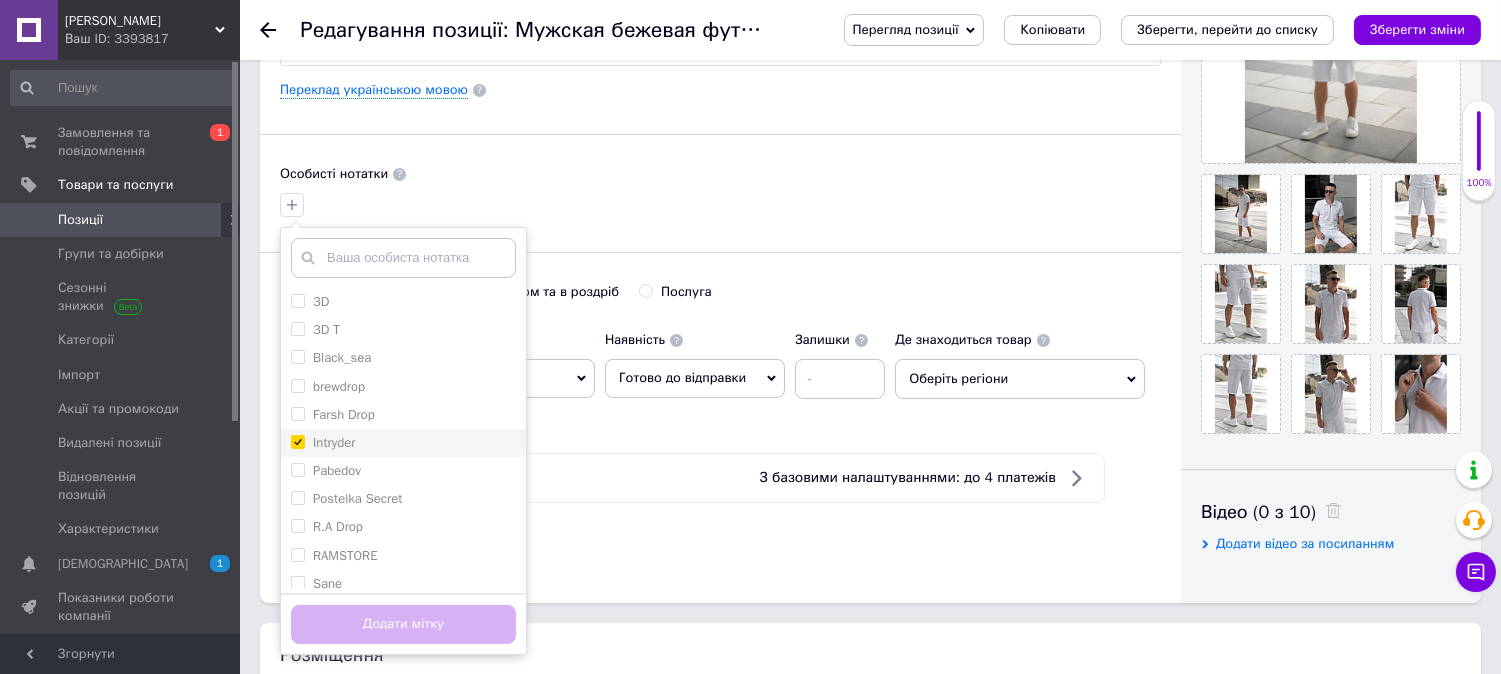 checkbox on "true" 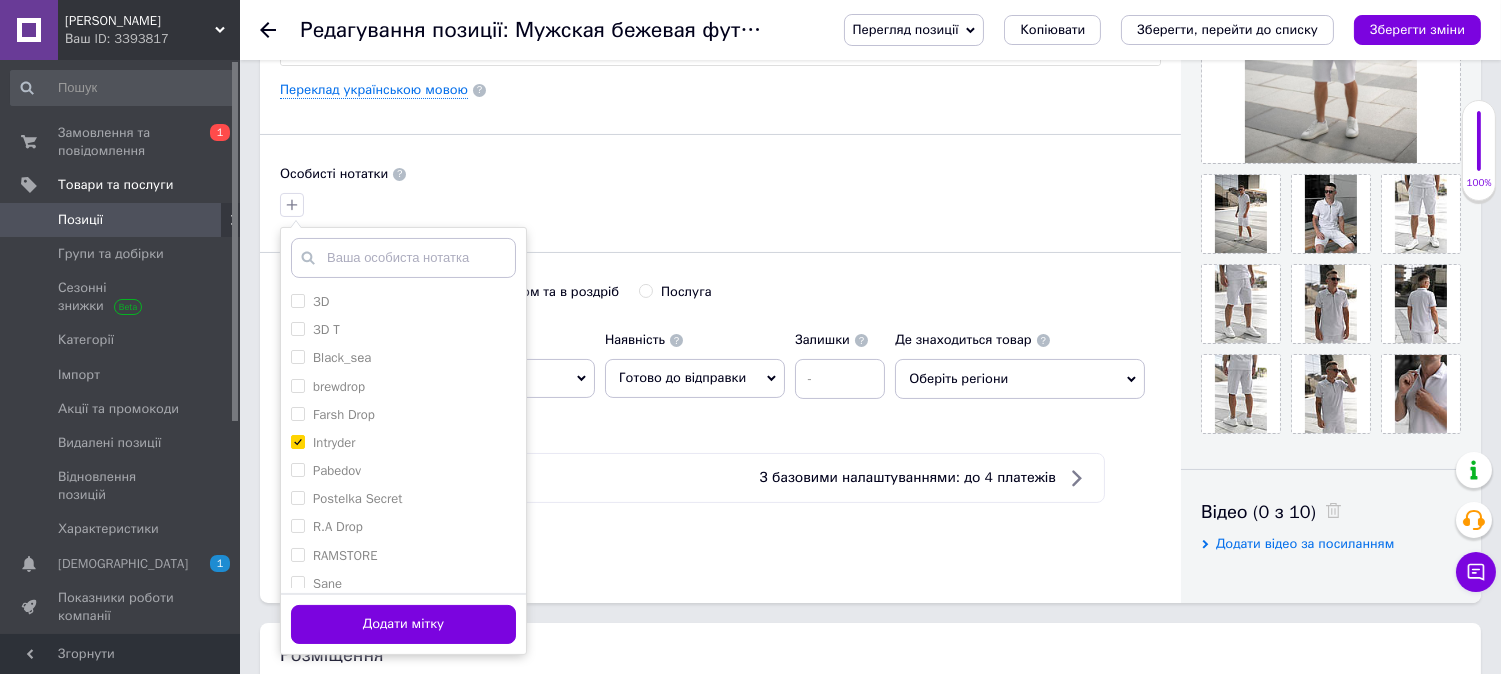 drag, startPoint x: 428, startPoint y: 622, endPoint x: 441, endPoint y: 622, distance: 13 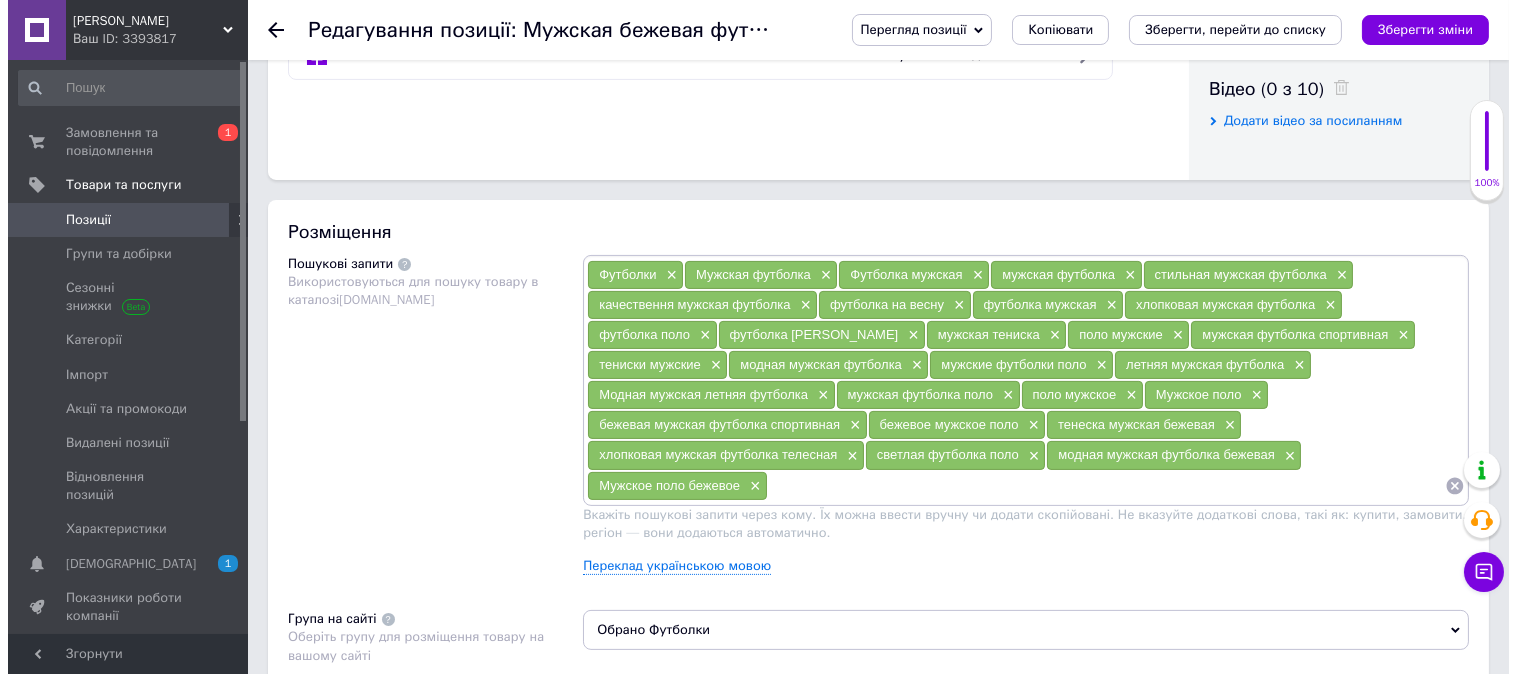 scroll, scrollTop: 1222, scrollLeft: 0, axis: vertical 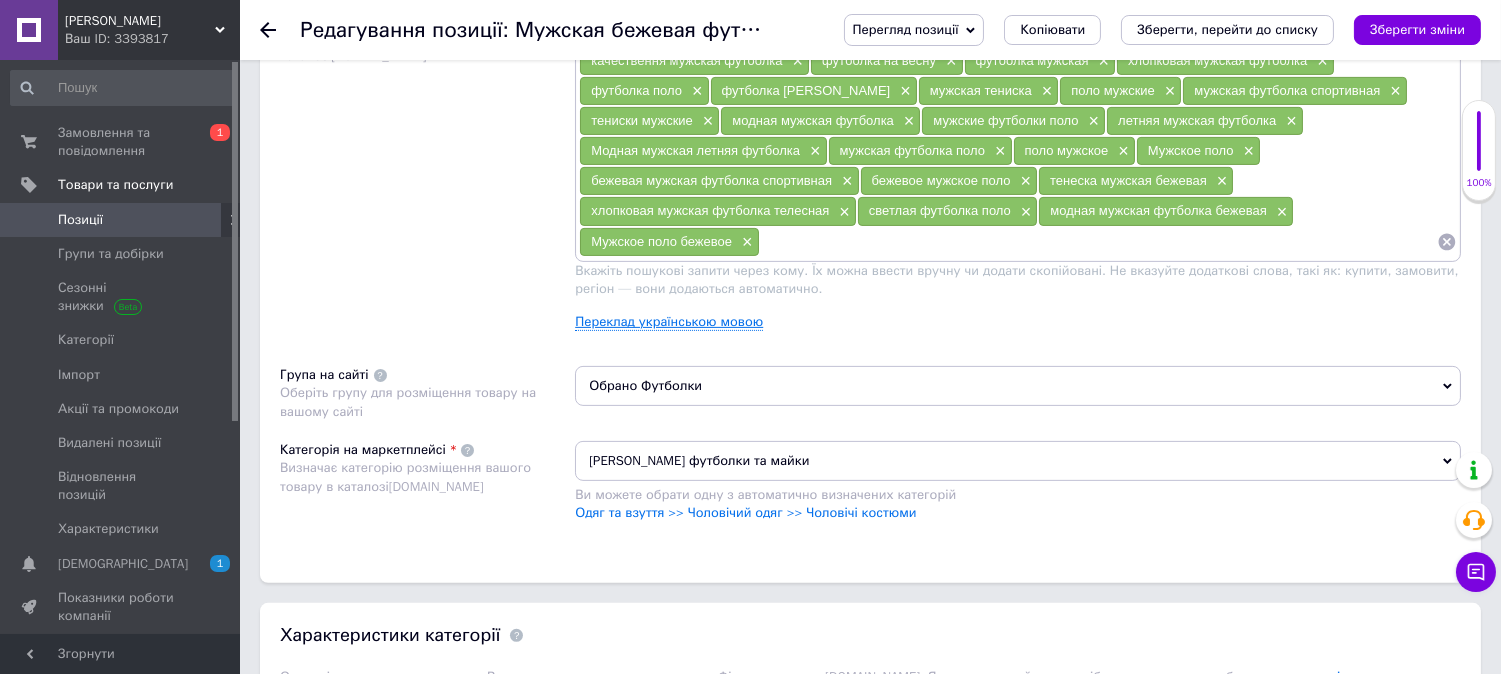 click on "Переклад українською мовою" at bounding box center [669, 322] 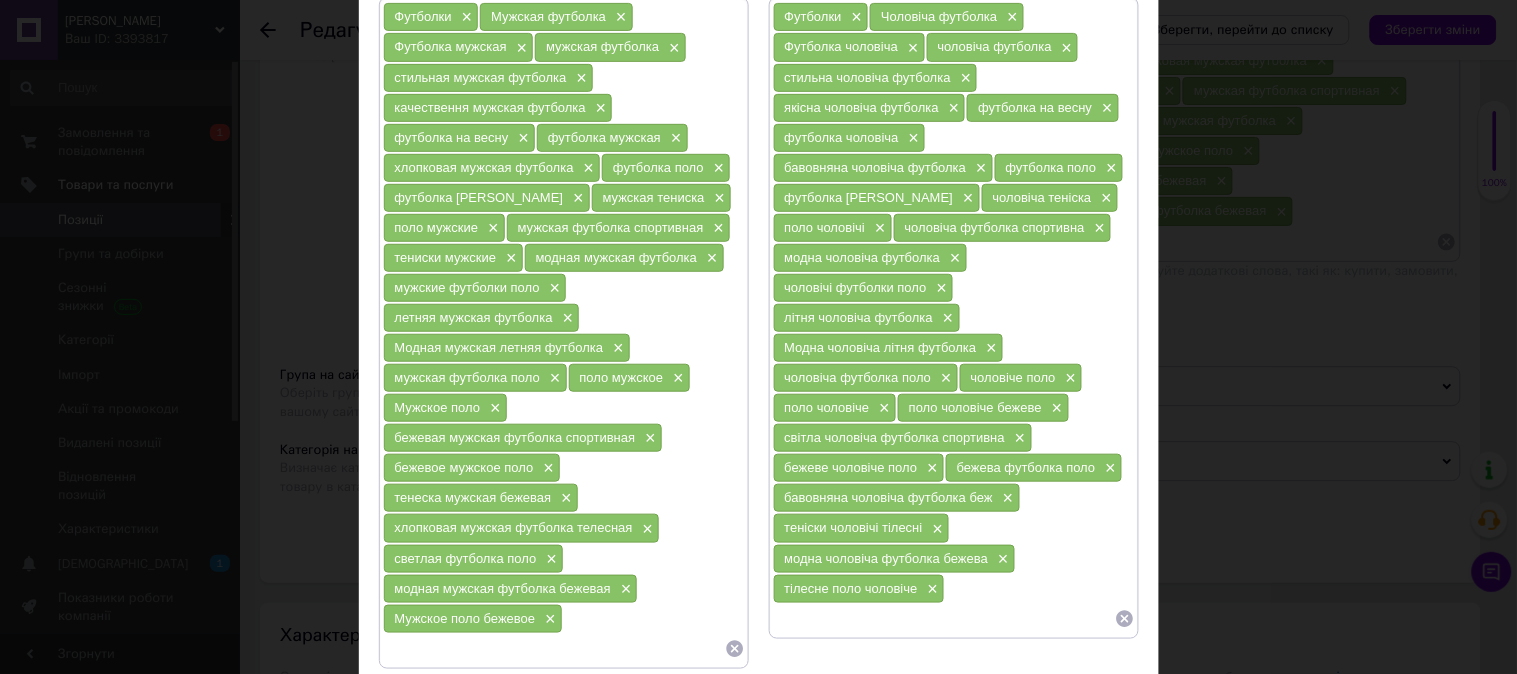 scroll, scrollTop: 365, scrollLeft: 0, axis: vertical 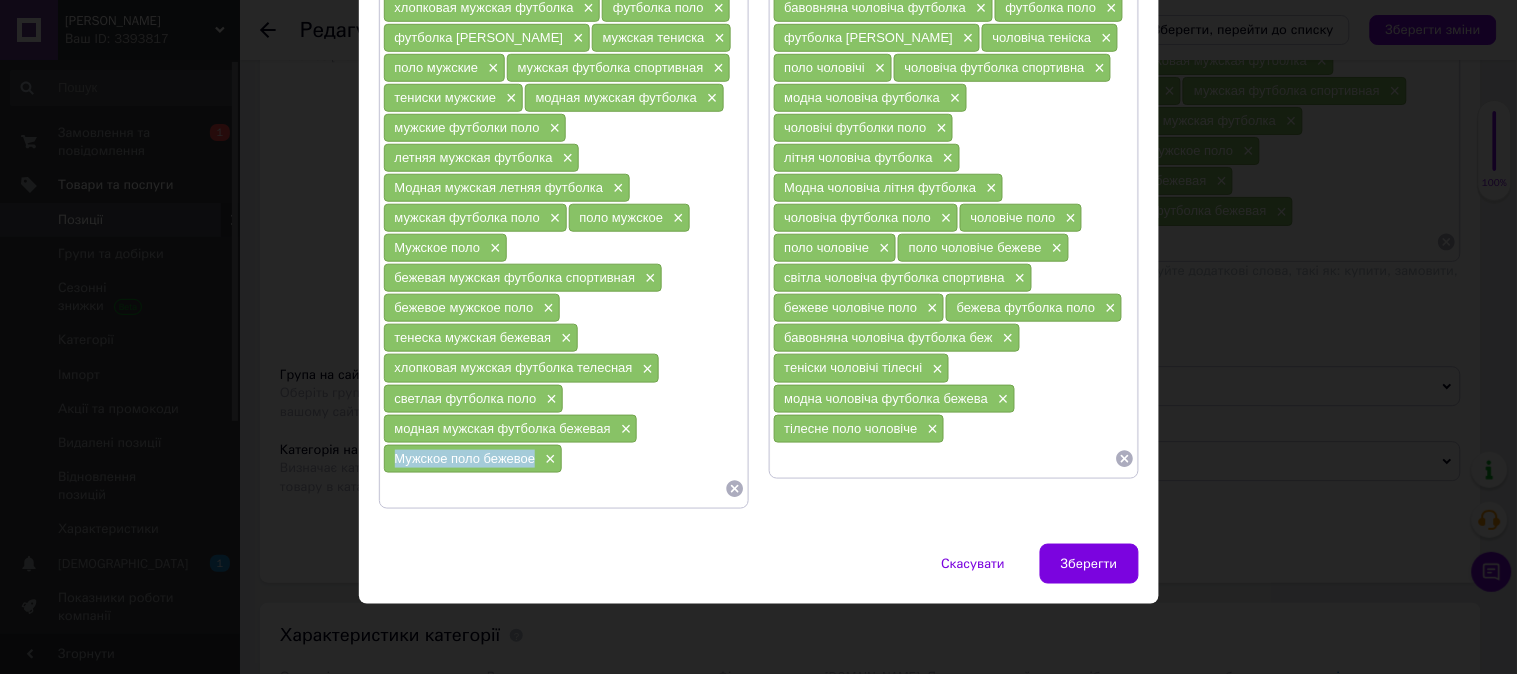 copy on "Мужское поло бежевое" 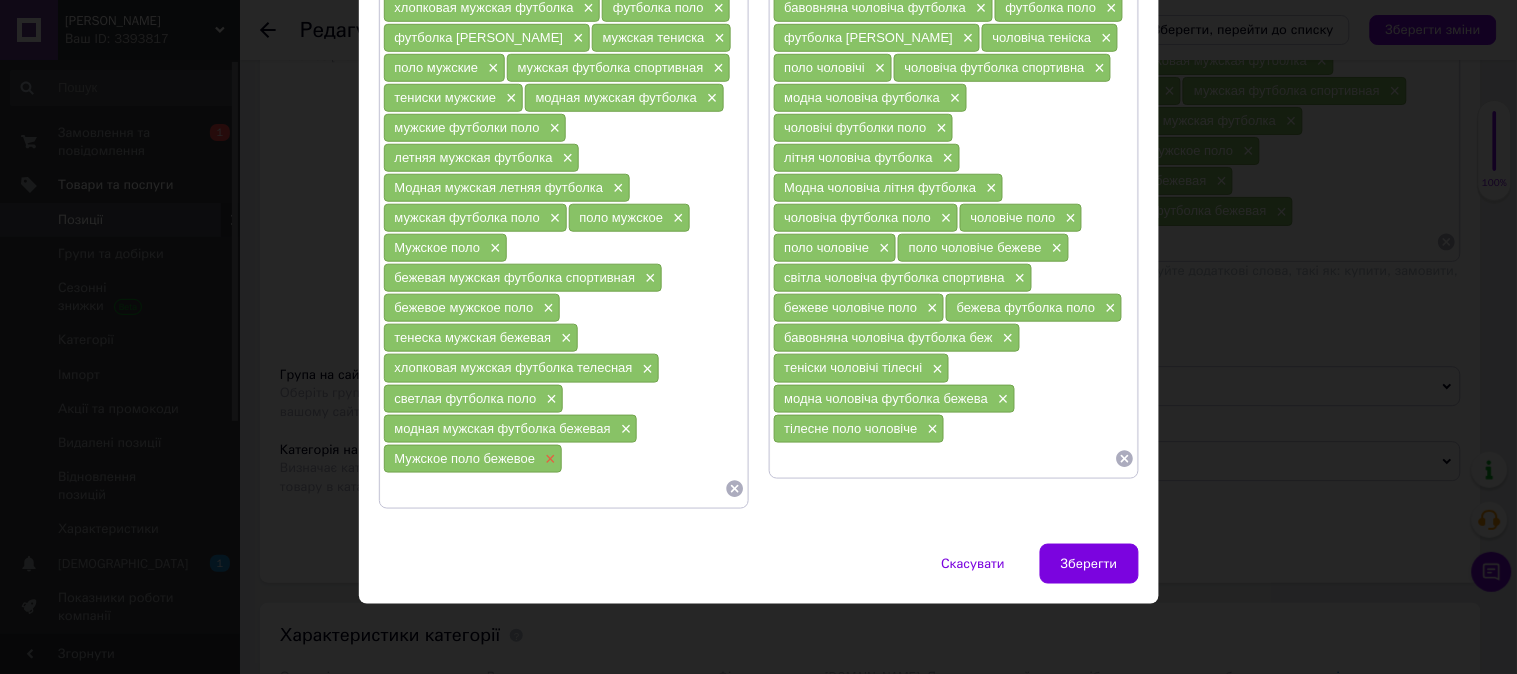 click on "×" at bounding box center [548, 459] 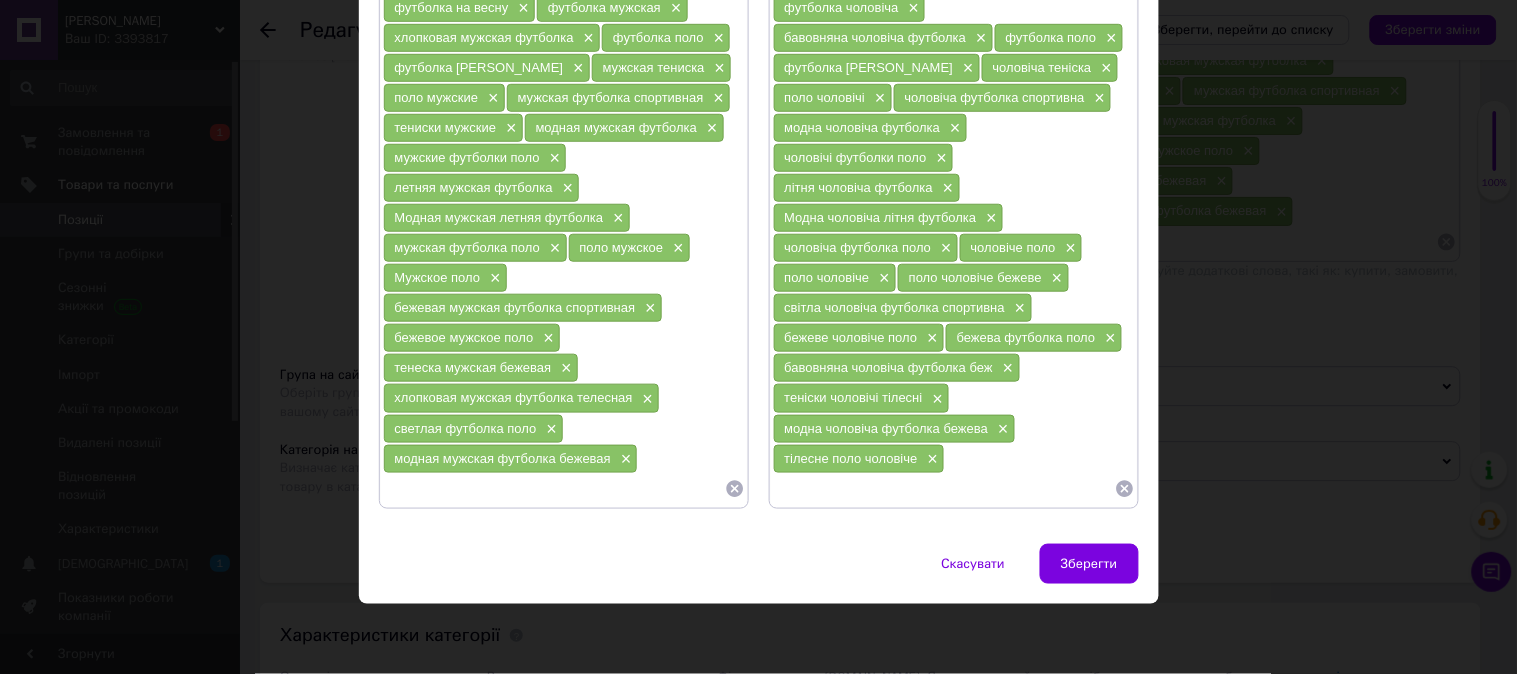 scroll, scrollTop: 335, scrollLeft: 0, axis: vertical 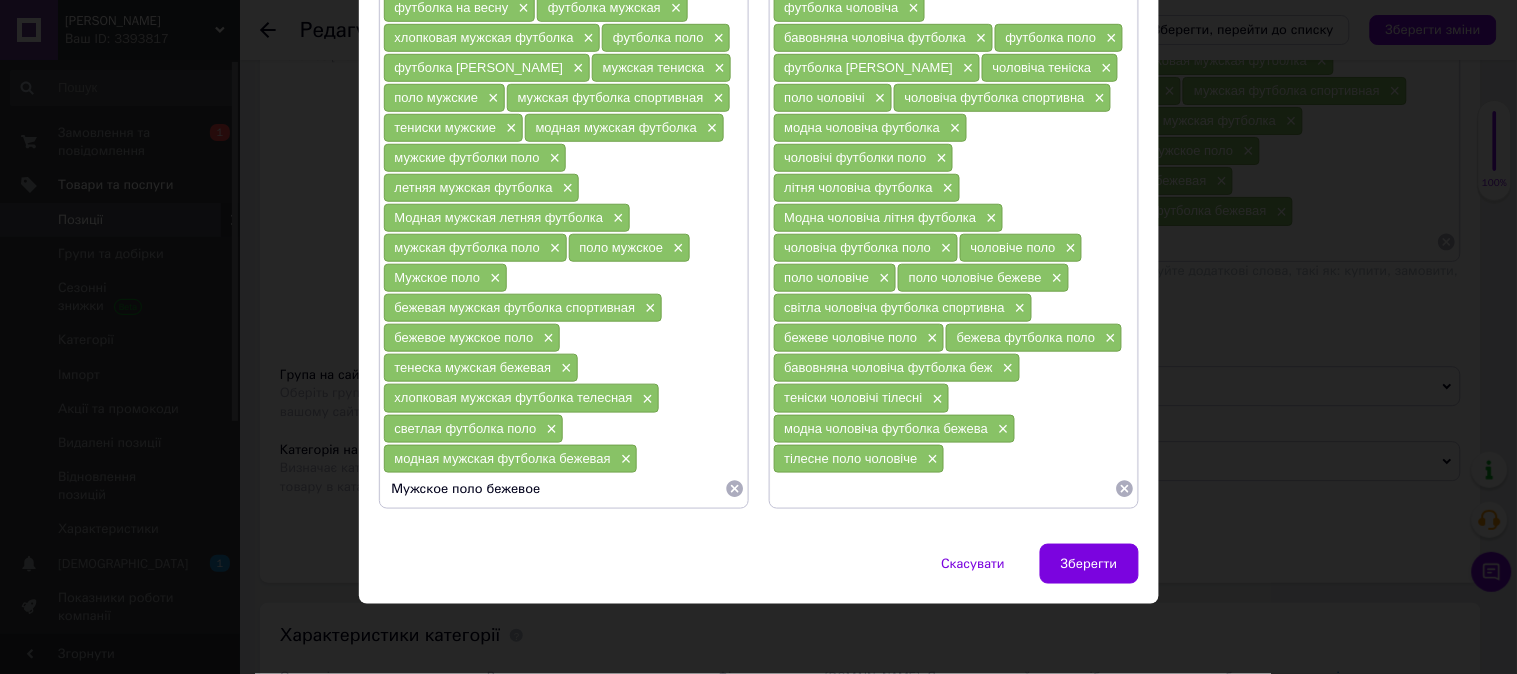 click on "Мужское поло бежевое" at bounding box center [554, 489] 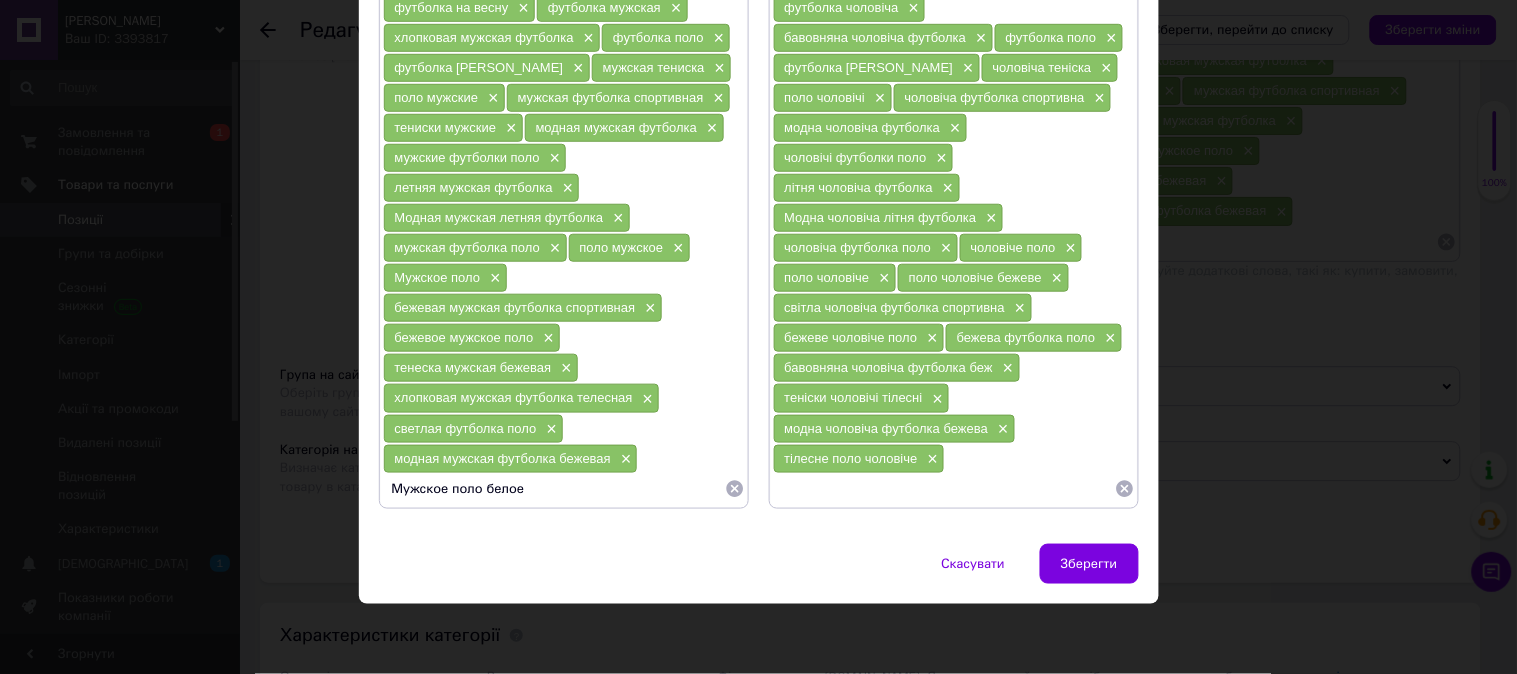 type on "Мужское поло белое" 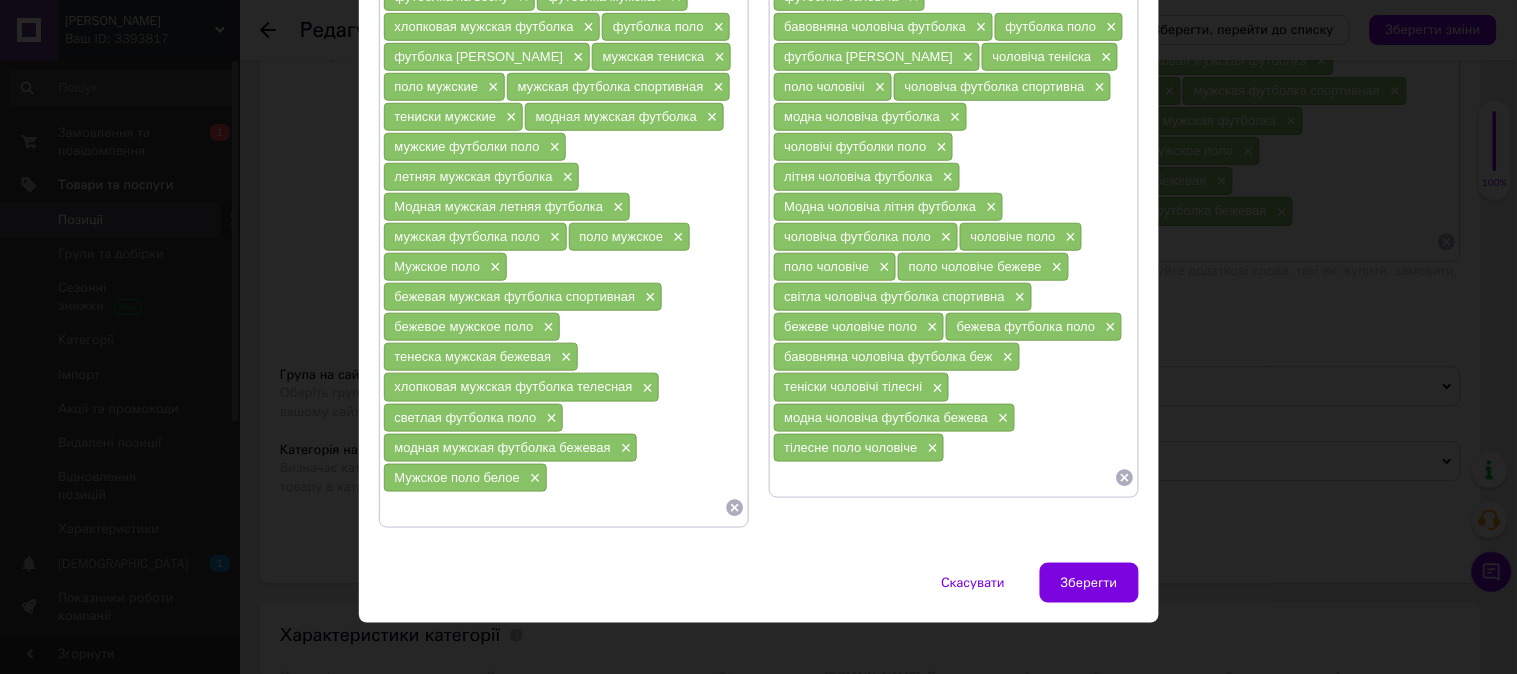 click on "модная мужская футболка бежевая" at bounding box center [503, 447] 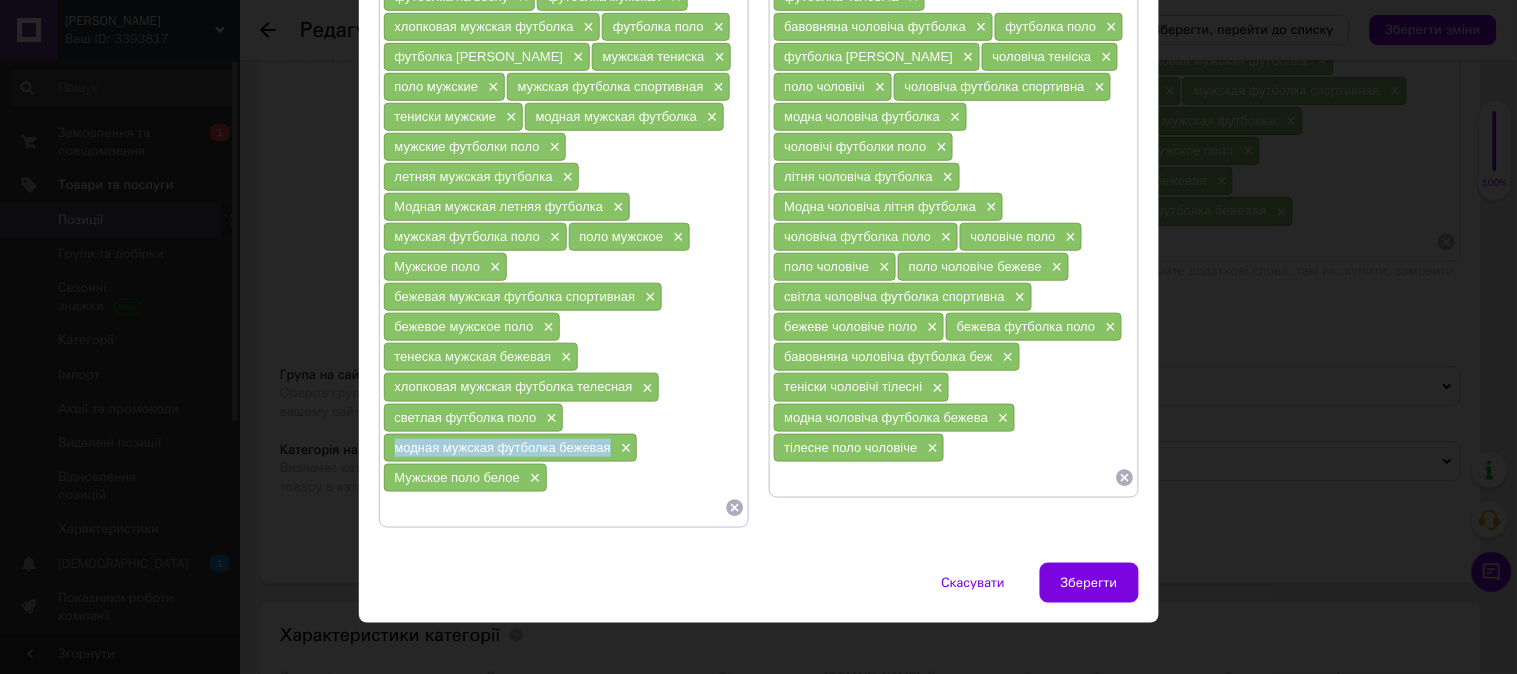 copy on "модная мужская футболка бежевая" 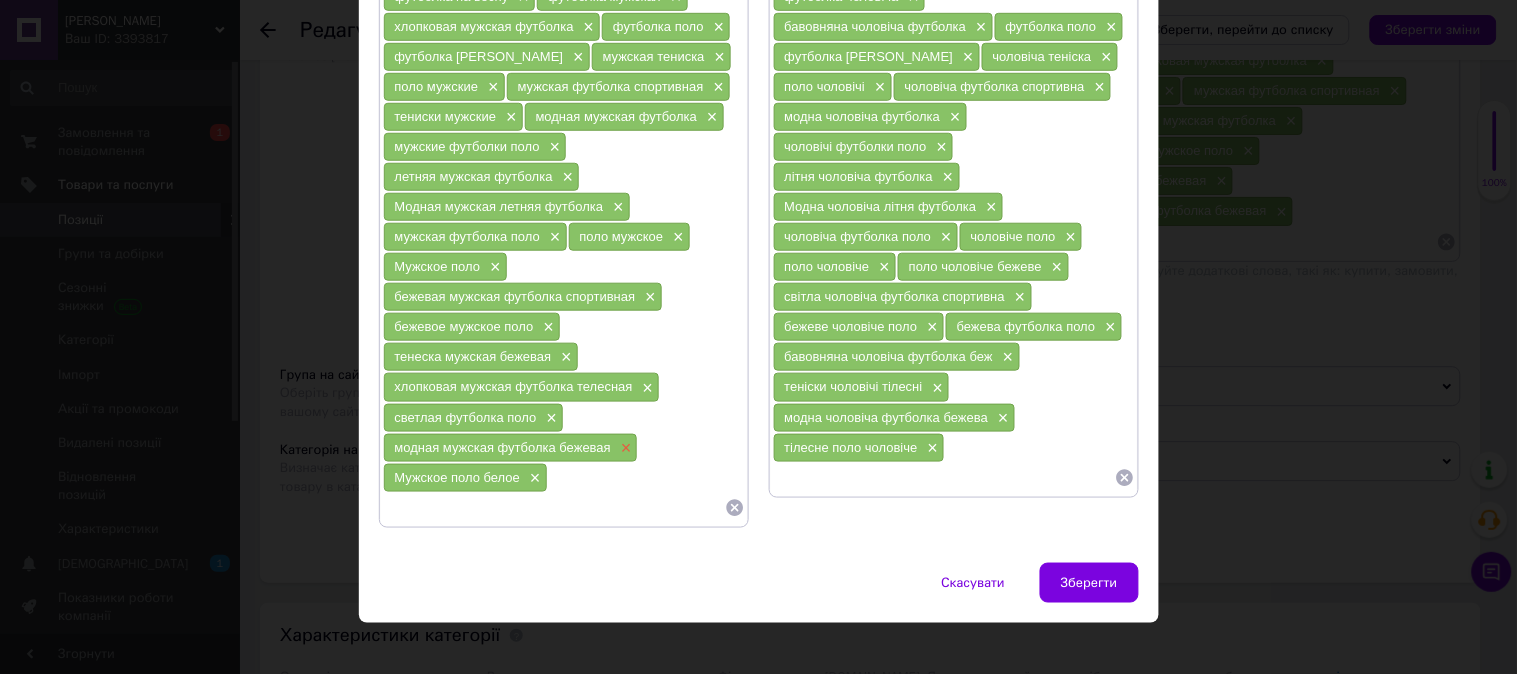 click on "×" at bounding box center (624, 448) 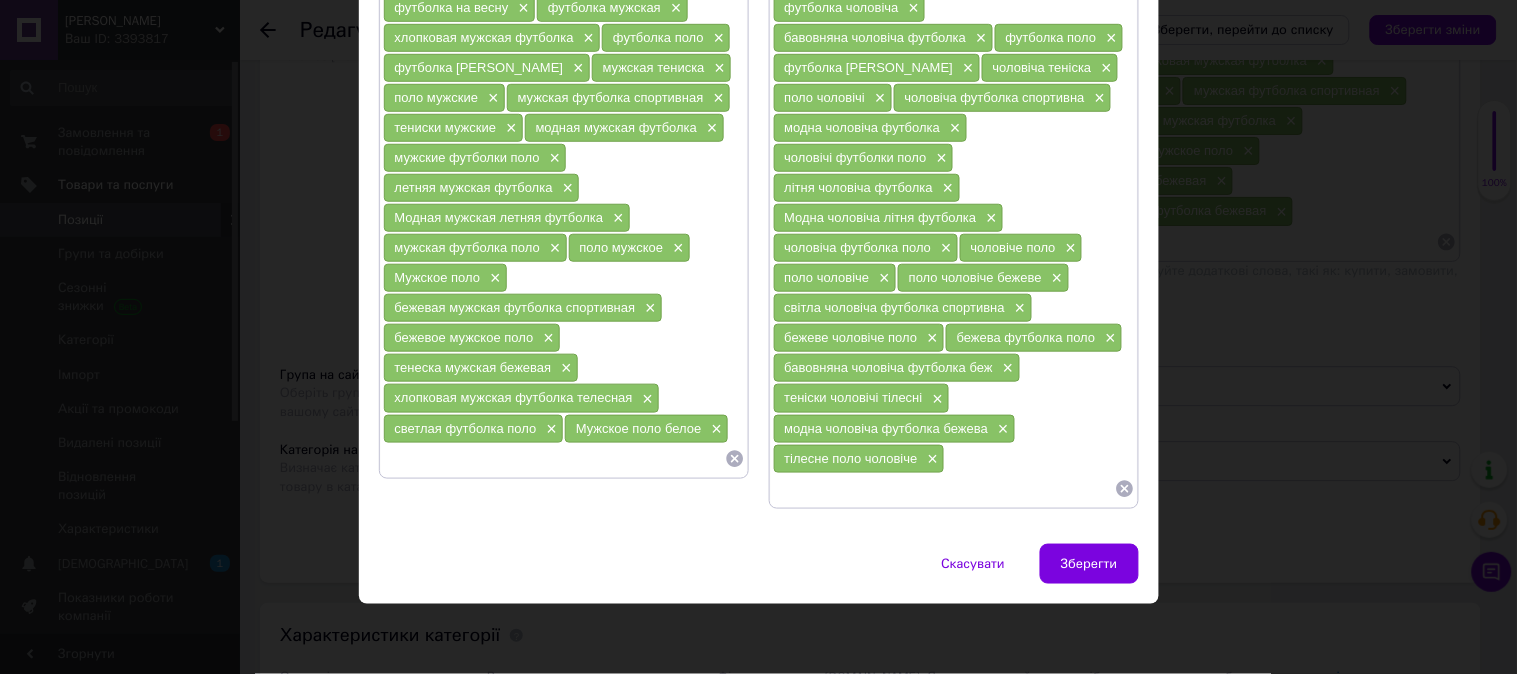 click at bounding box center [554, 459] 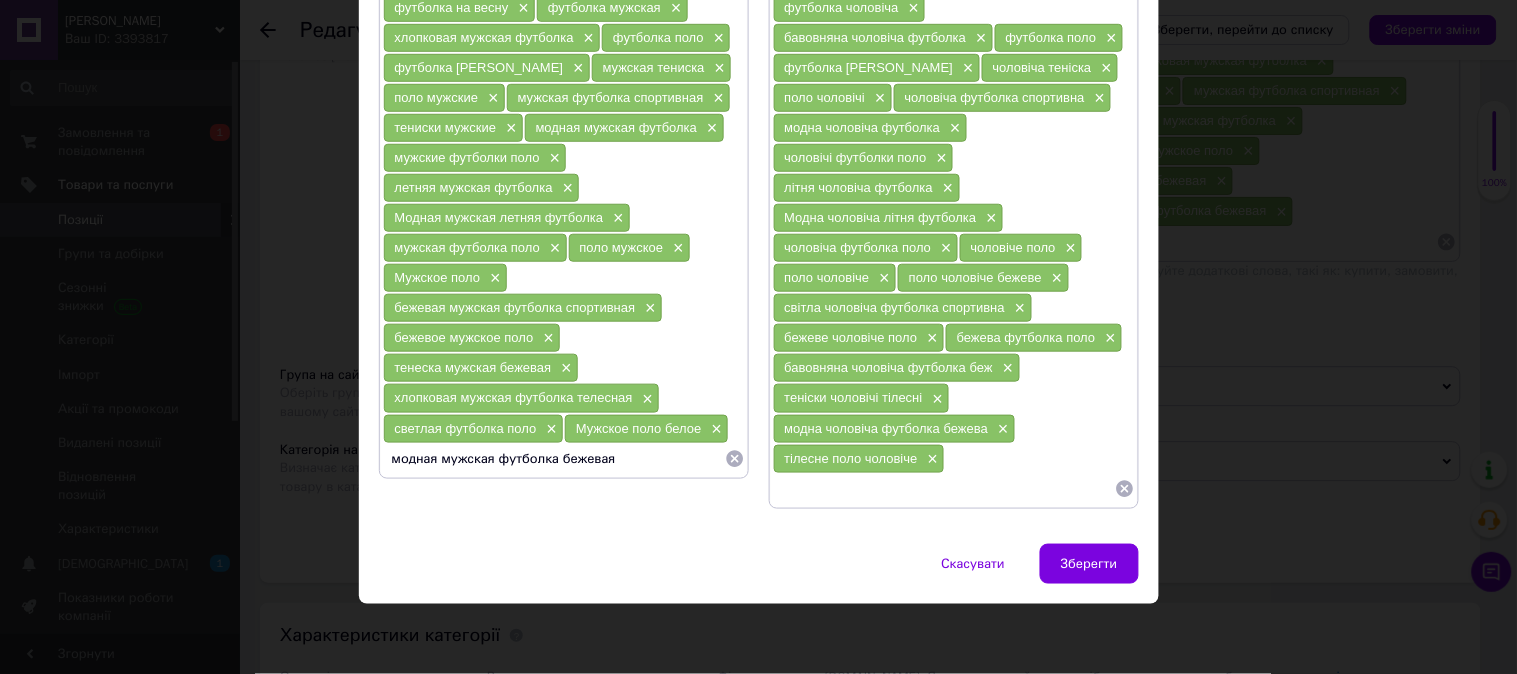 click on "модная мужская футболка бежевая" at bounding box center [554, 459] 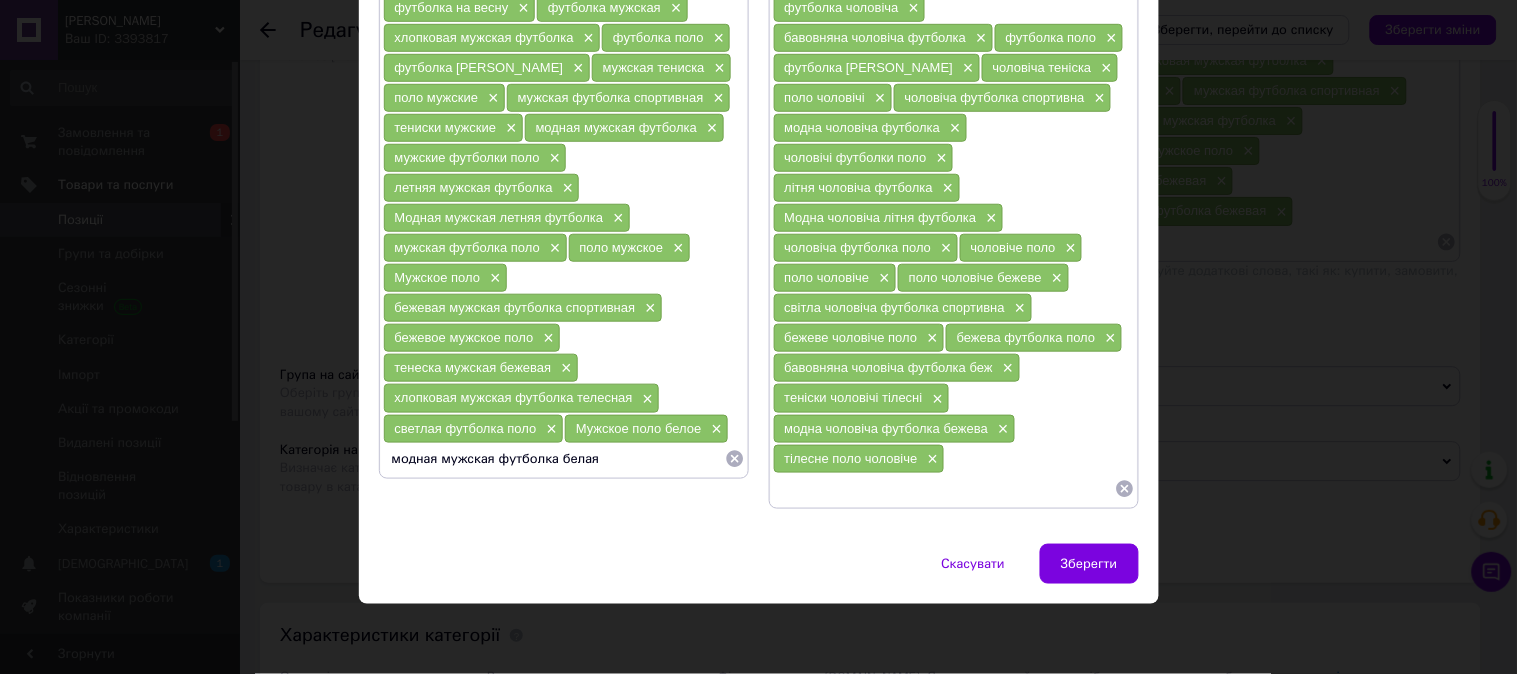 type on "модная мужская футболка белая" 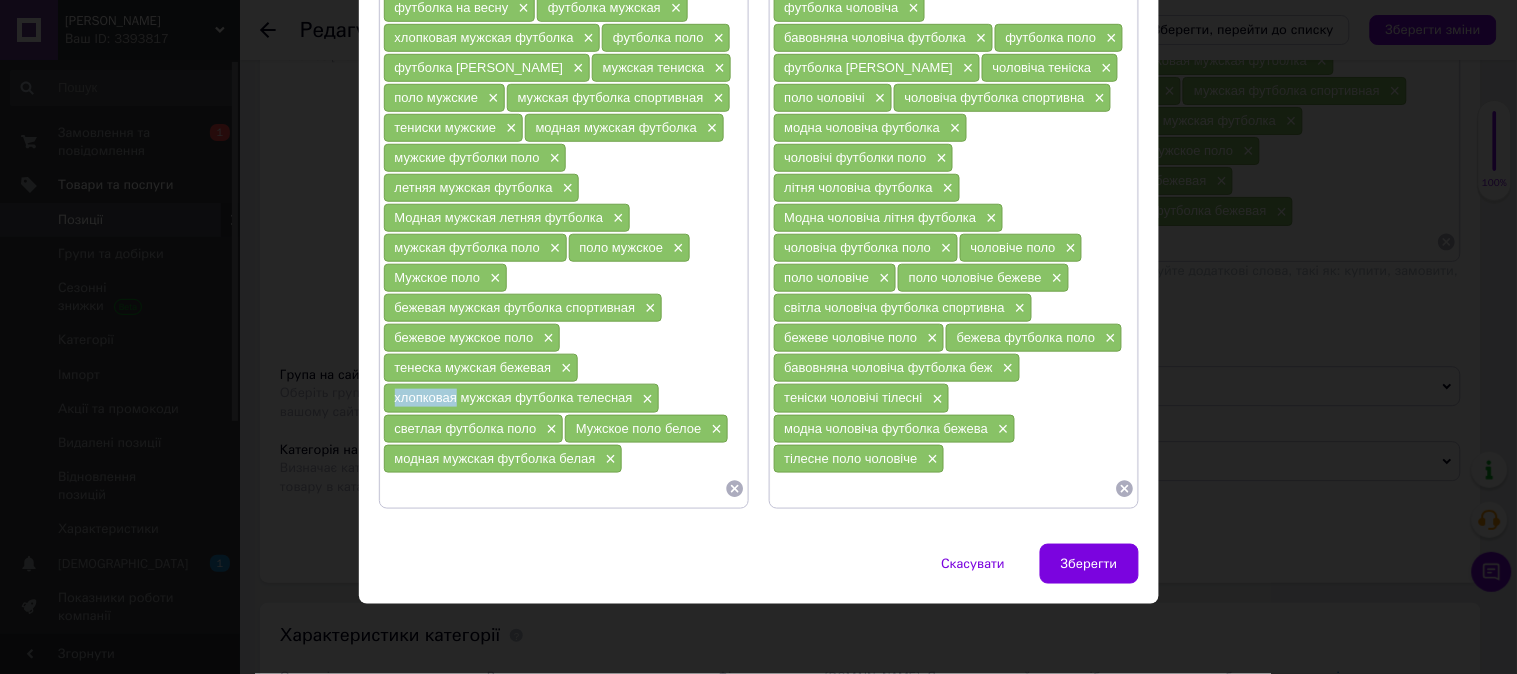 drag, startPoint x: 392, startPoint y: 393, endPoint x: 456, endPoint y: 394, distance: 64.00781 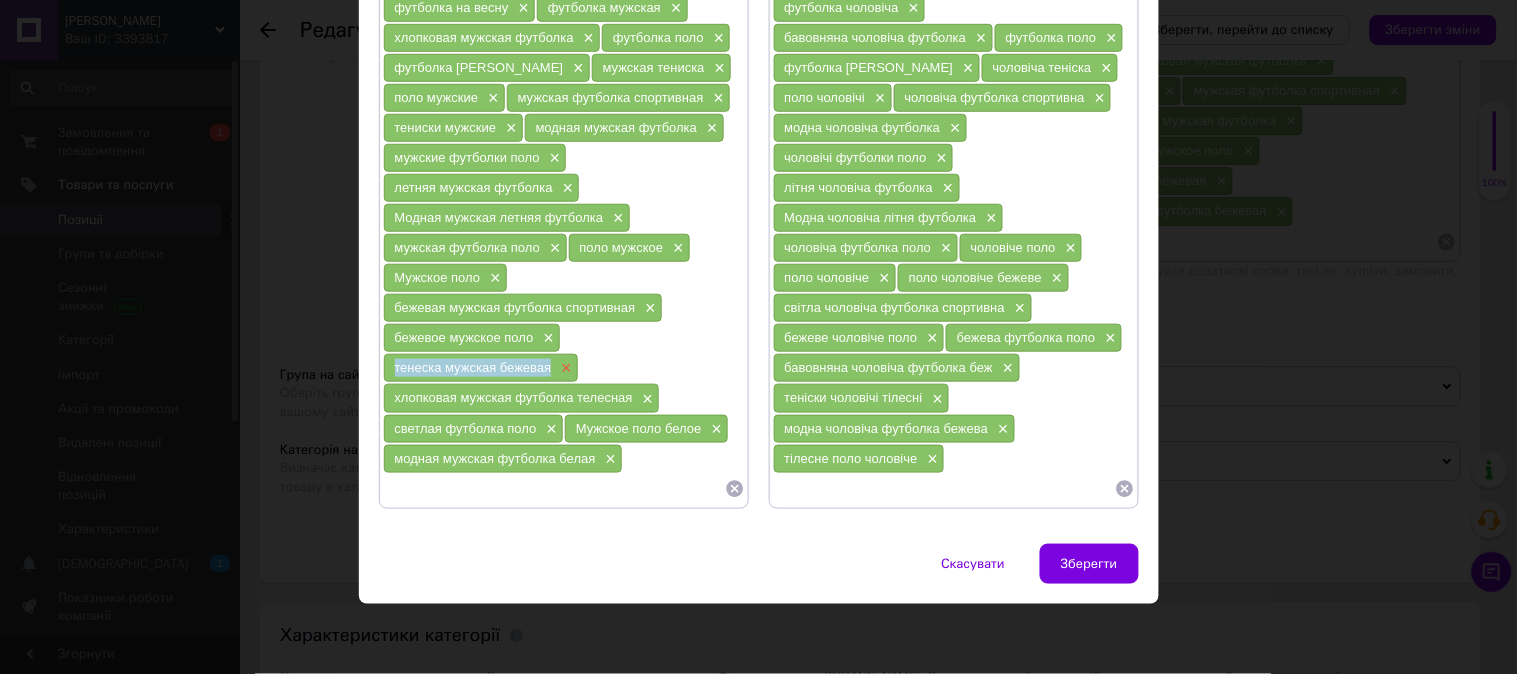copy on "тенеска мужская бежевая" 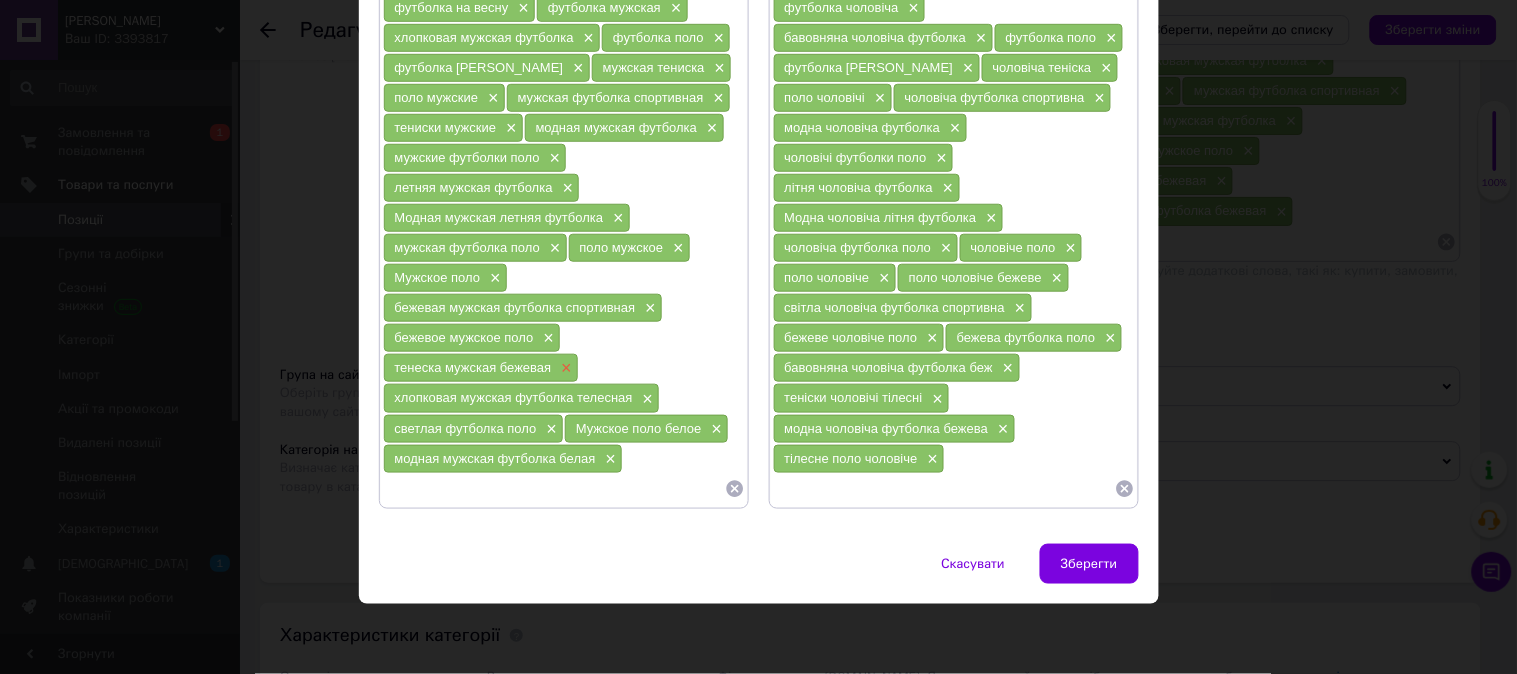 click on "×" at bounding box center (564, 368) 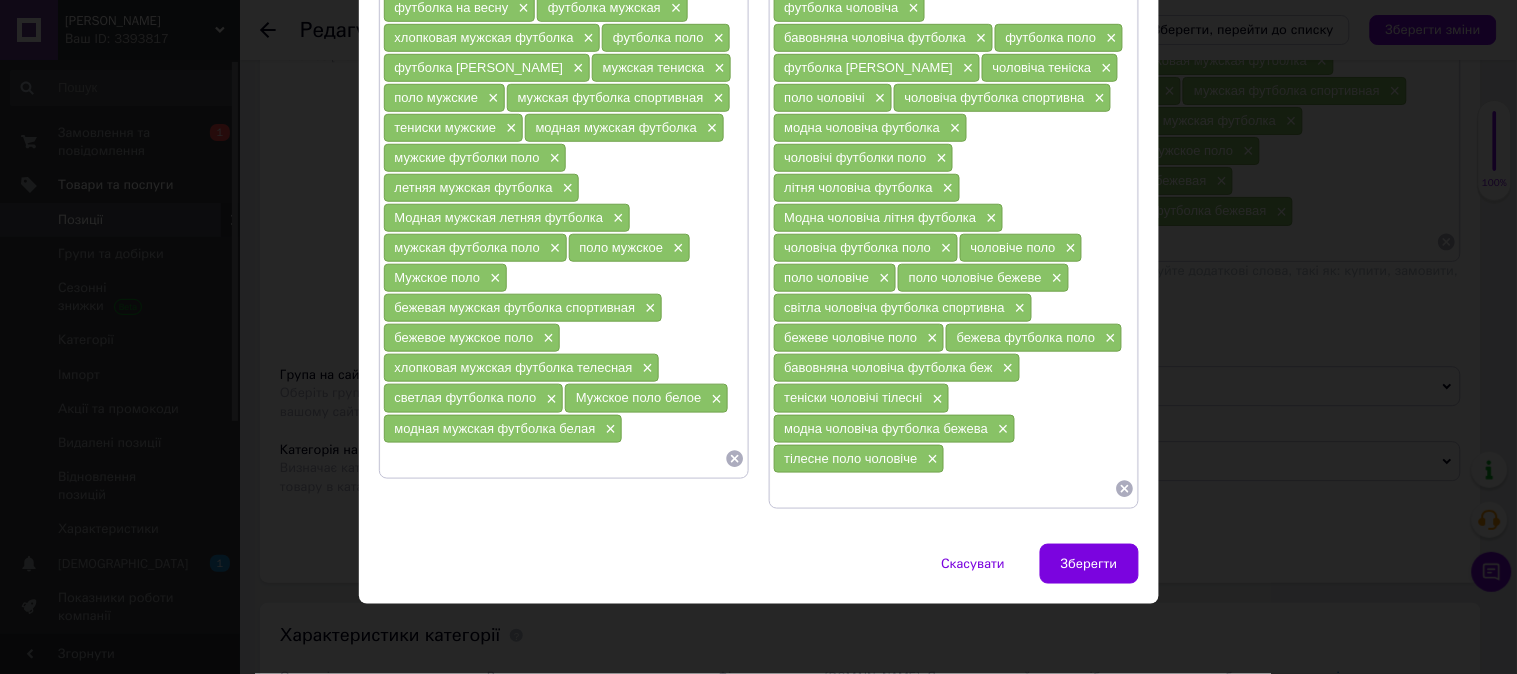 click at bounding box center (554, 459) 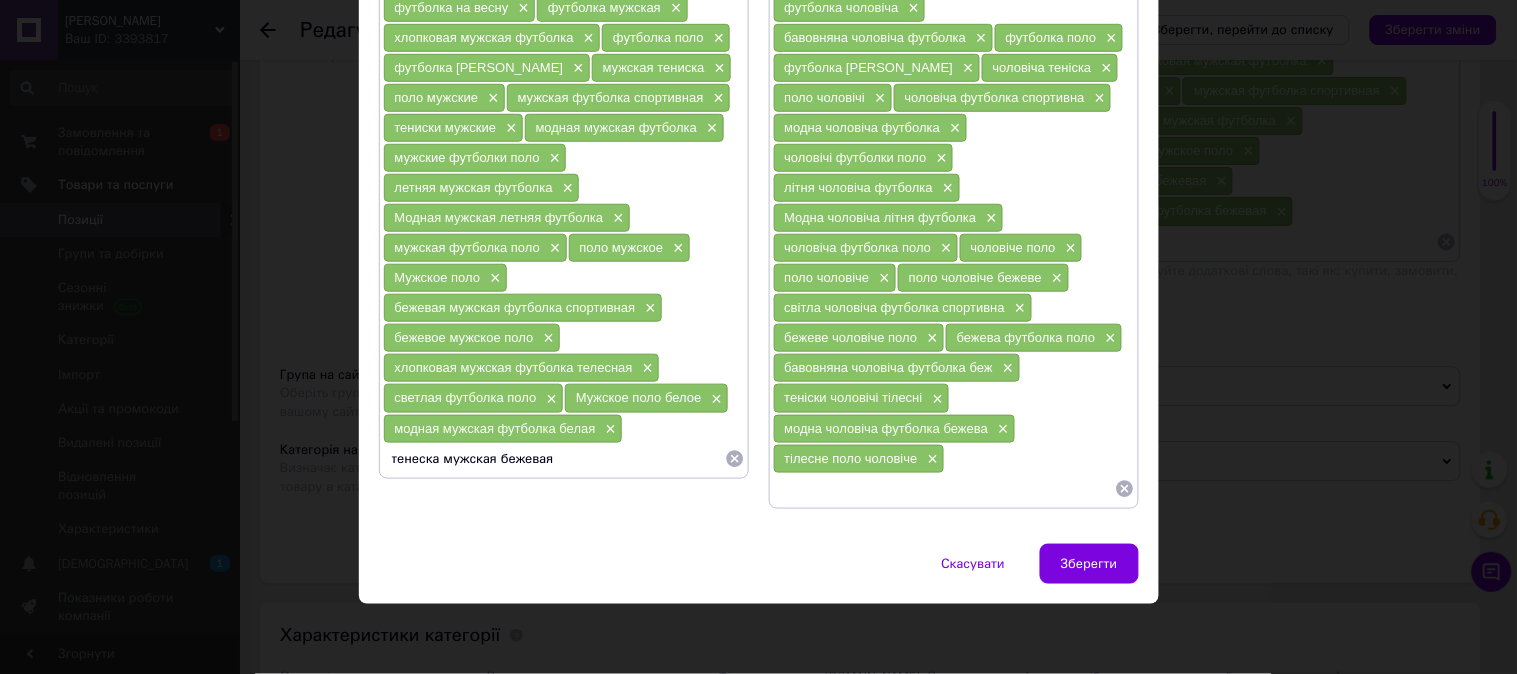 click on "модная мужская футболка белая ×" at bounding box center [503, 429] 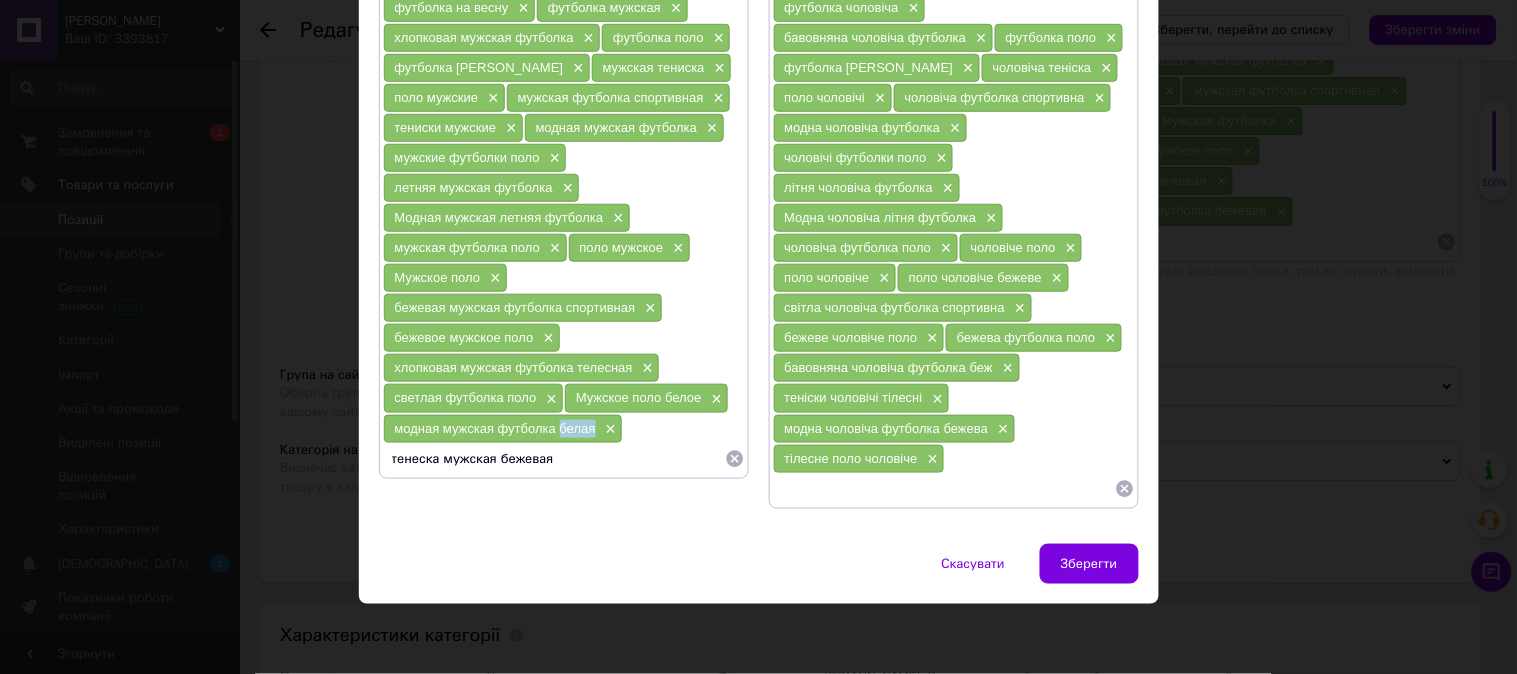 click on "модная мужская футболка белая ×" at bounding box center (503, 429) 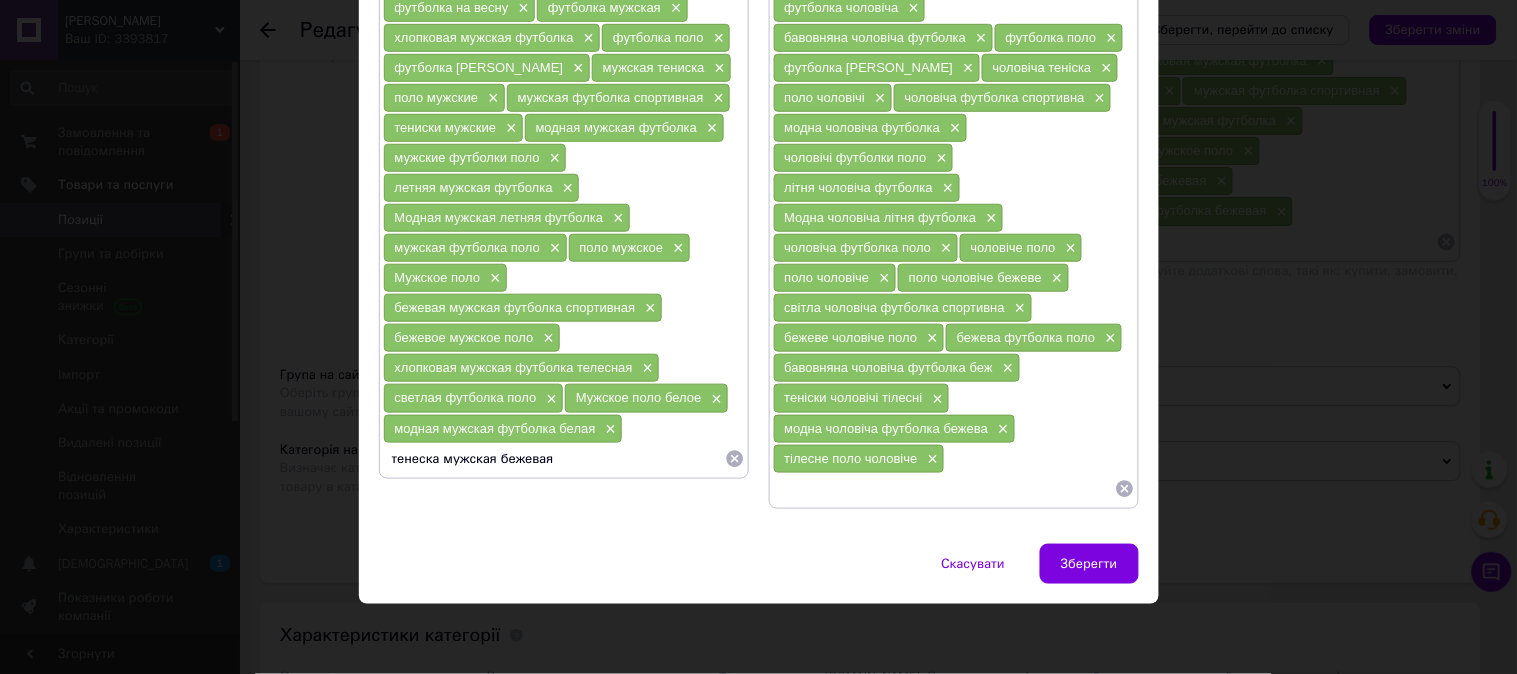 click on "тенеска мужская бежевая" at bounding box center (554, 459) 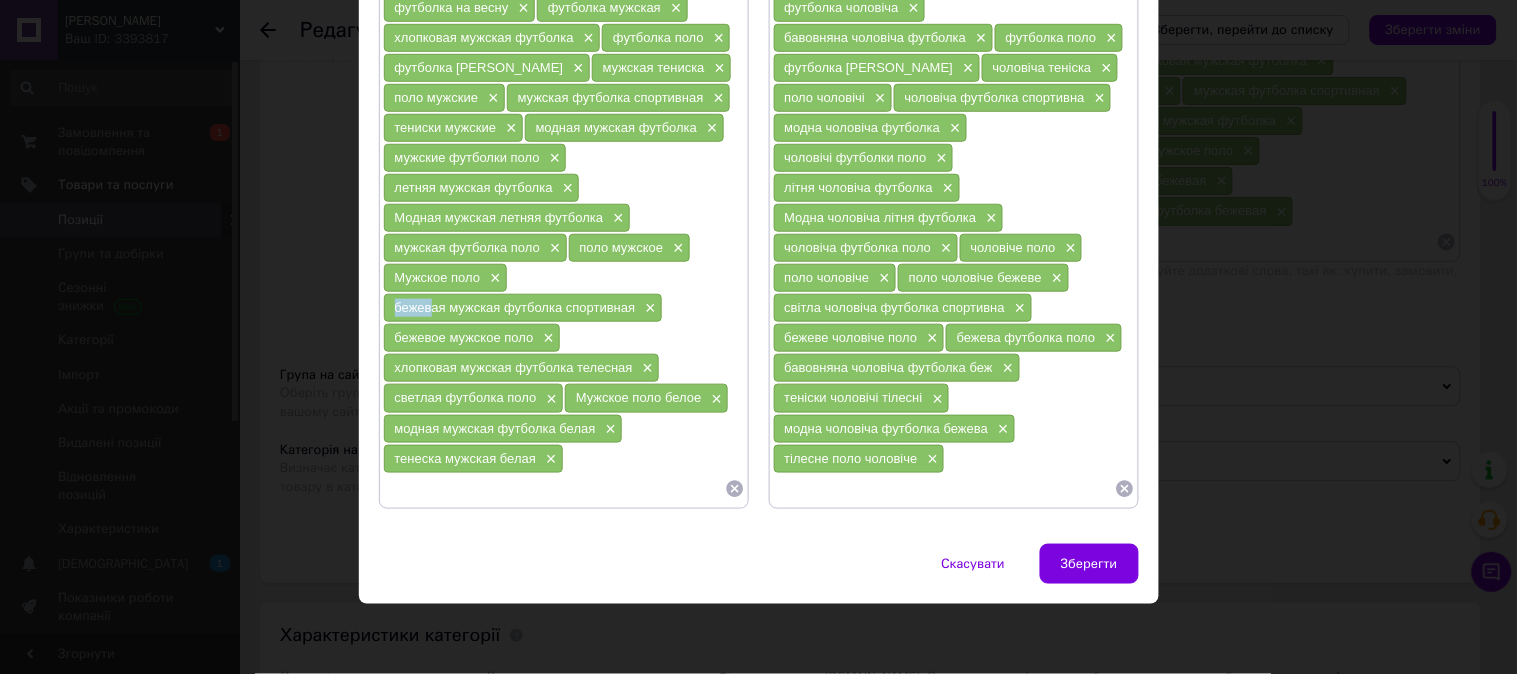 drag, startPoint x: 387, startPoint y: 304, endPoint x: 427, endPoint y: 302, distance: 40.04997 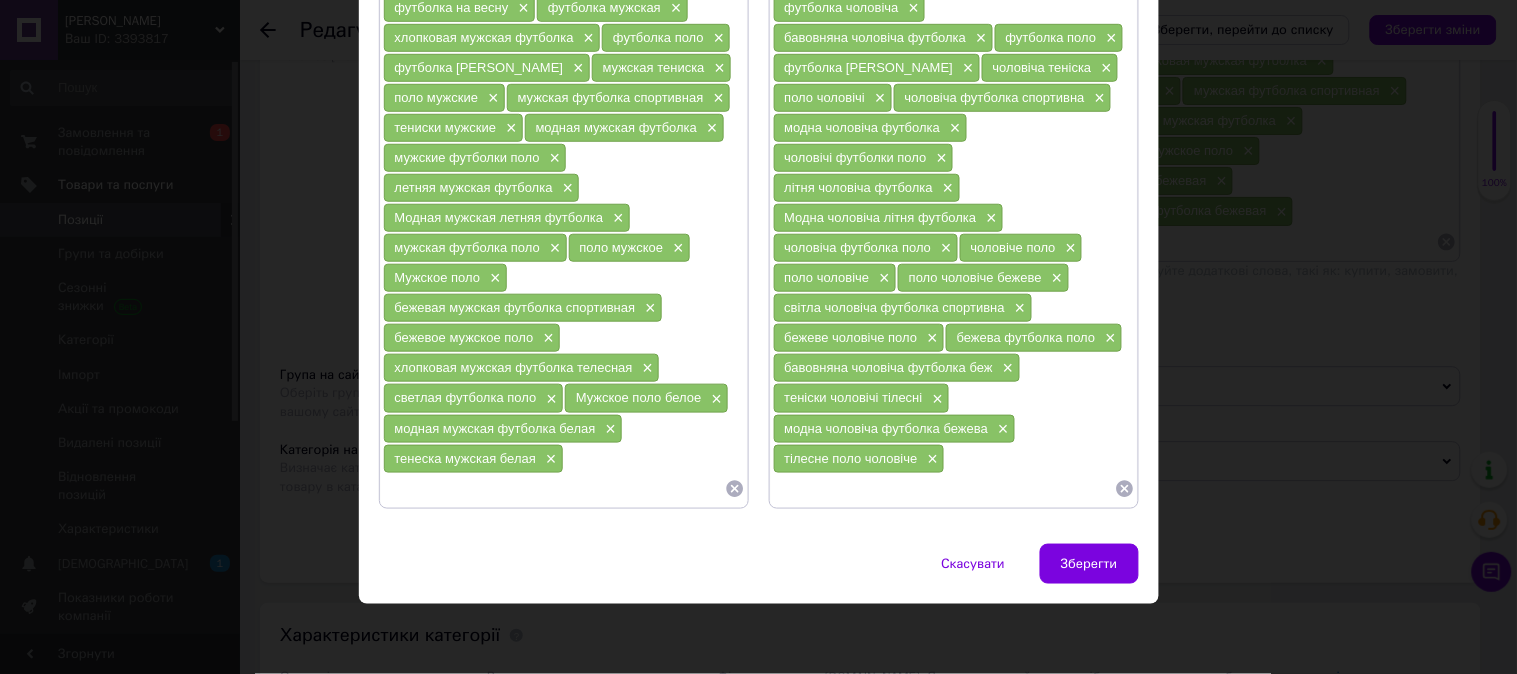 click on "бежевое мужское поло" at bounding box center [464, 337] 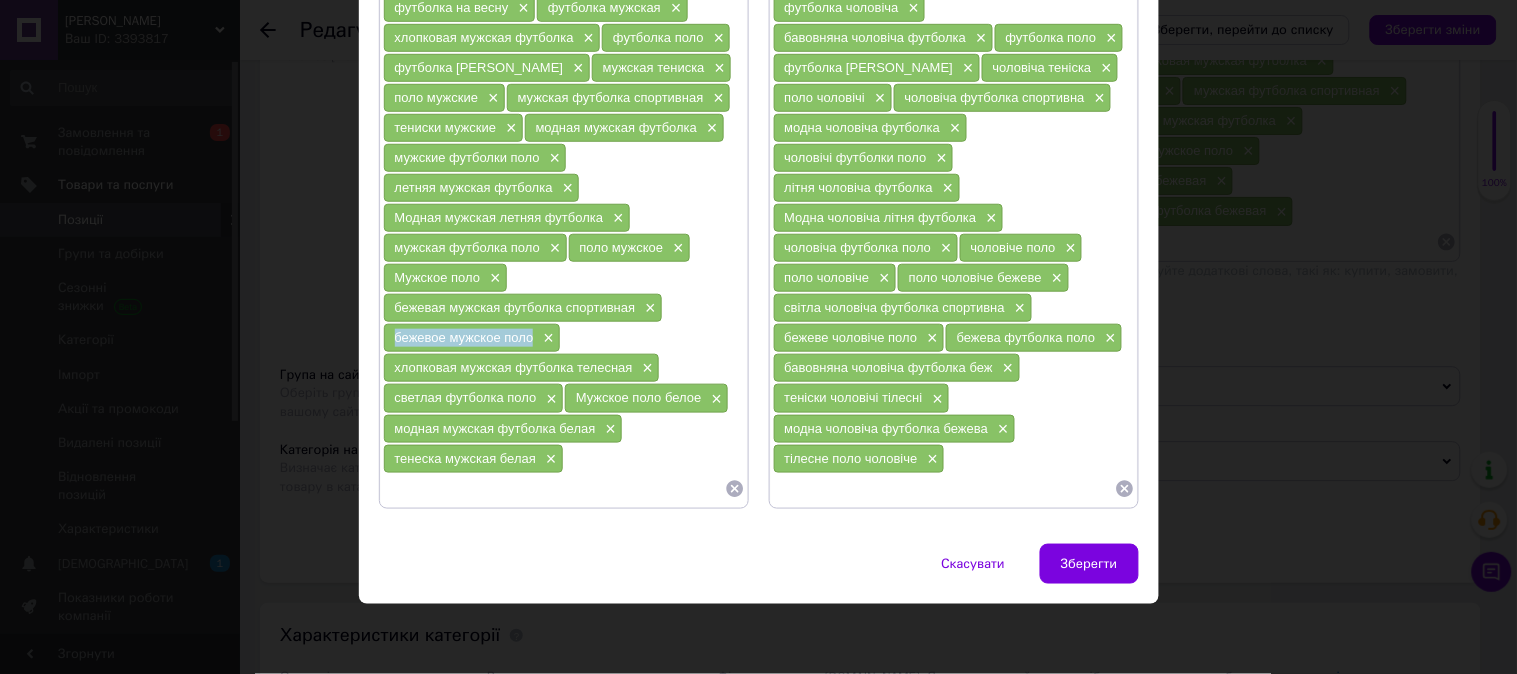 copy on "бежевое мужское поло" 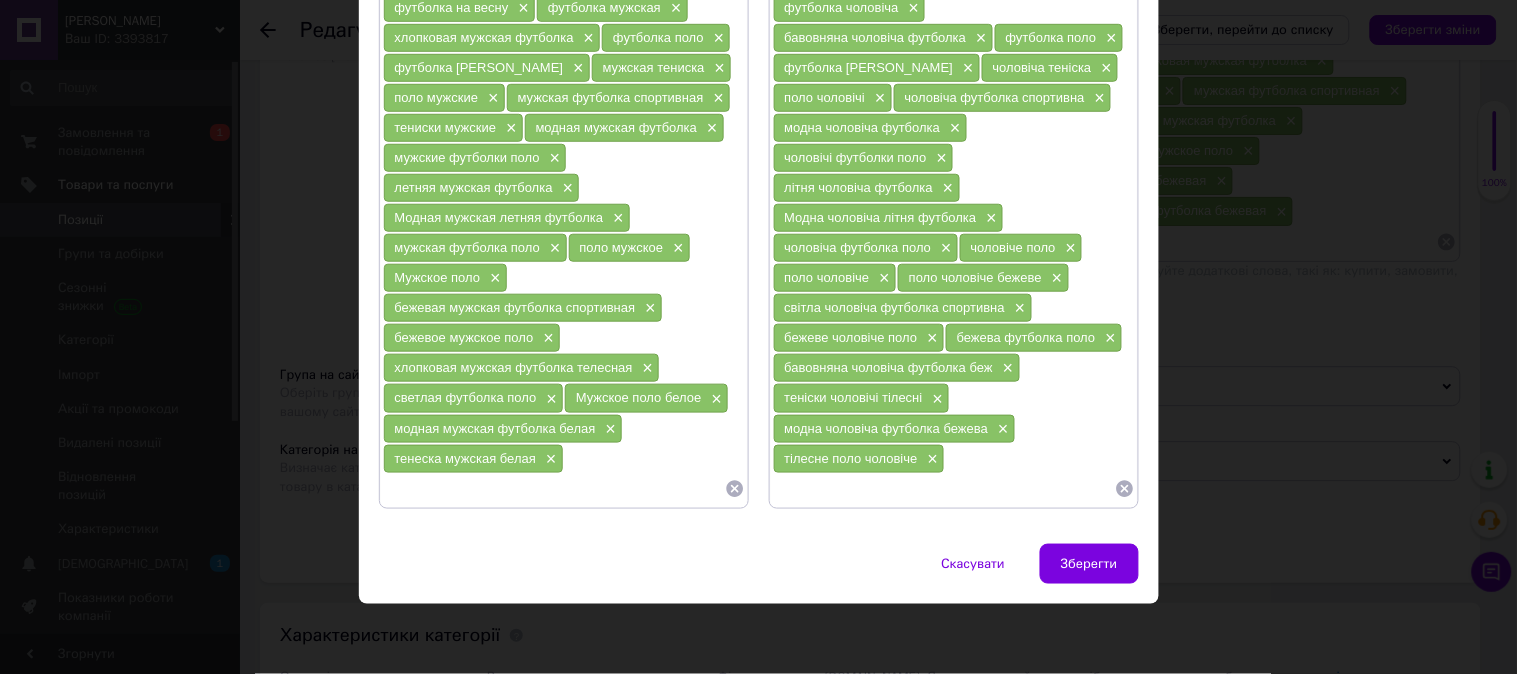 click on "бежевое мужское поло ×" at bounding box center (472, 338) 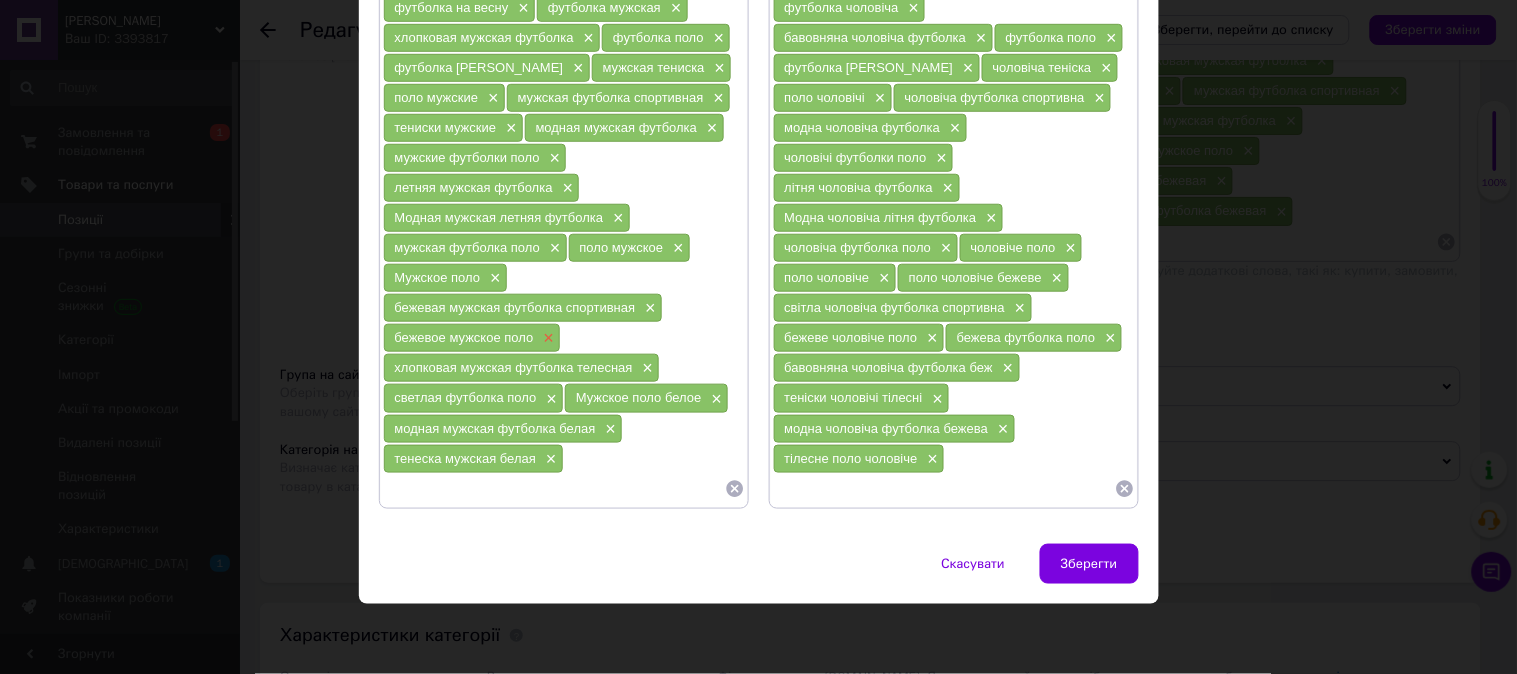 click on "×" at bounding box center (546, 338) 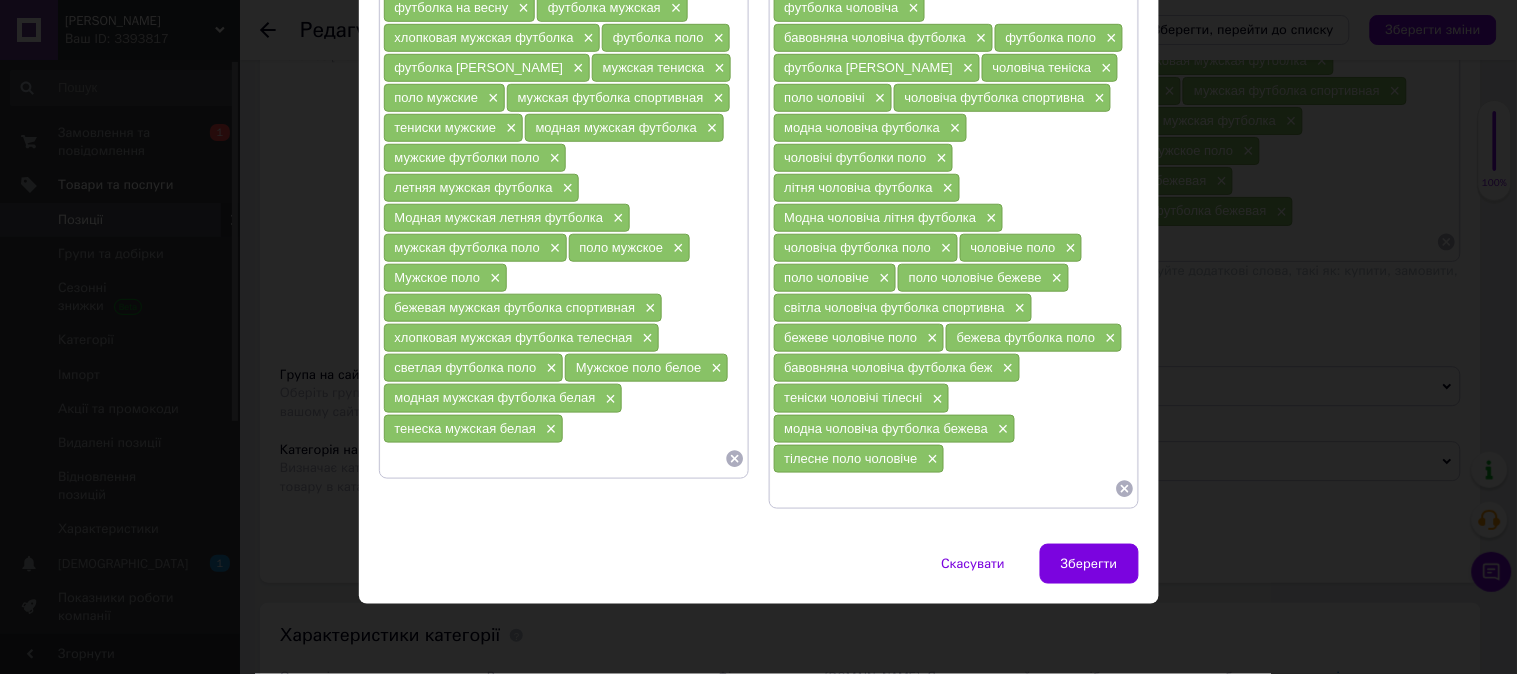 click at bounding box center [554, 459] 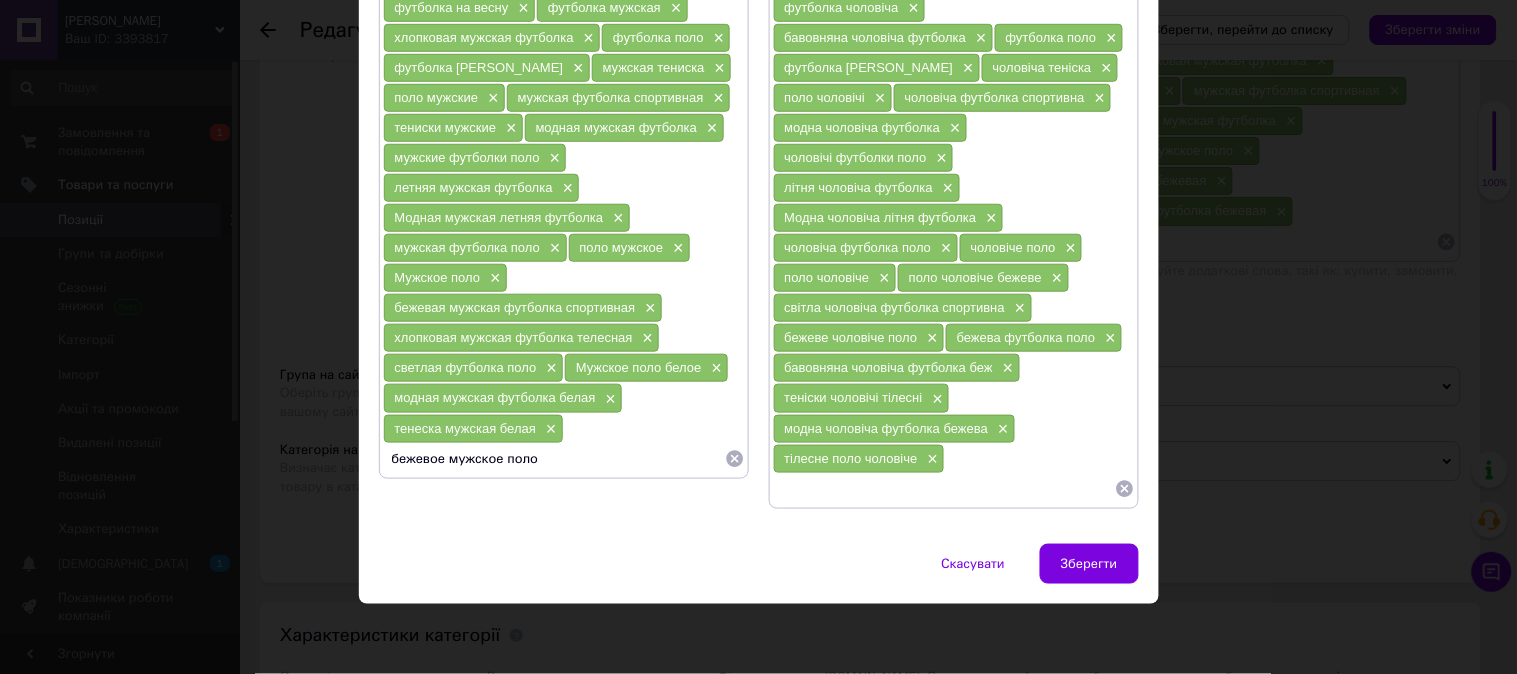 click on "тенеска мужская белая" at bounding box center (466, 428) 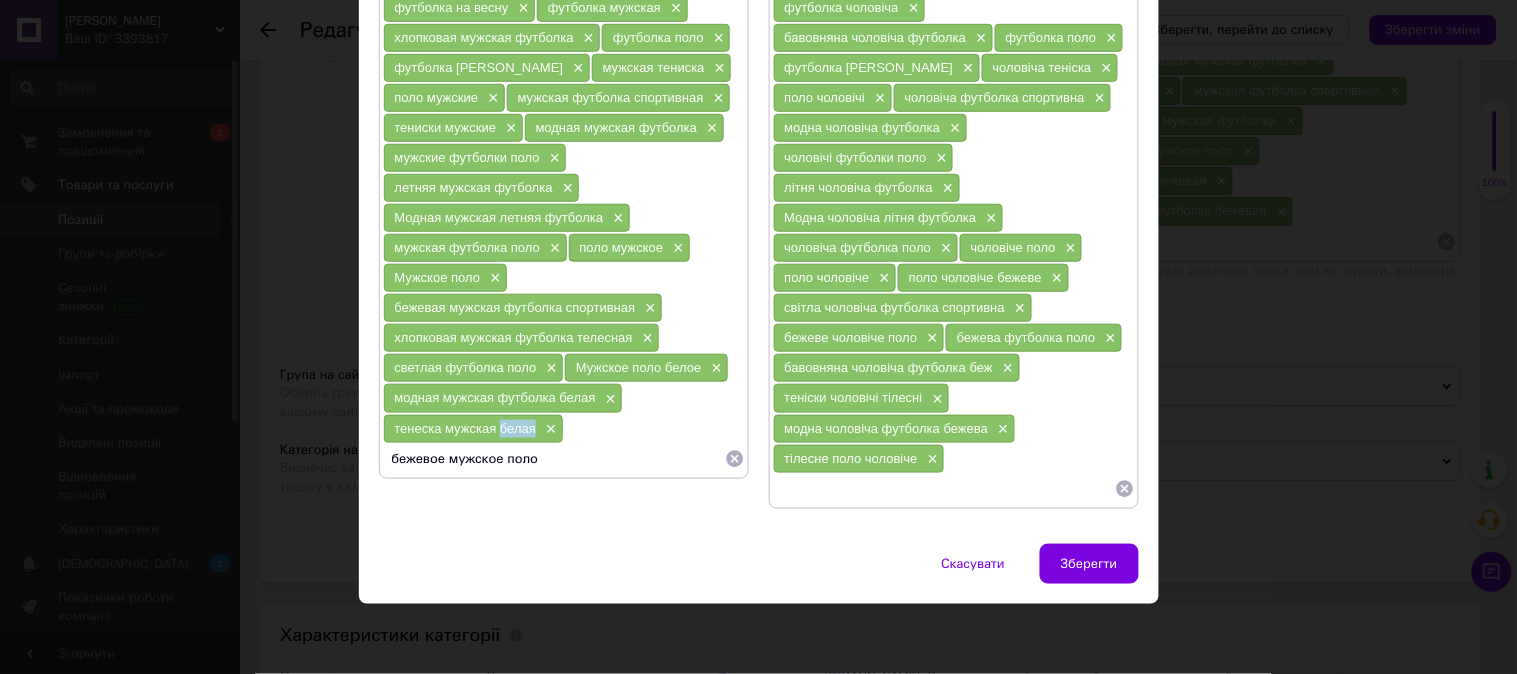 click on "тенеска мужская белая" at bounding box center [466, 428] 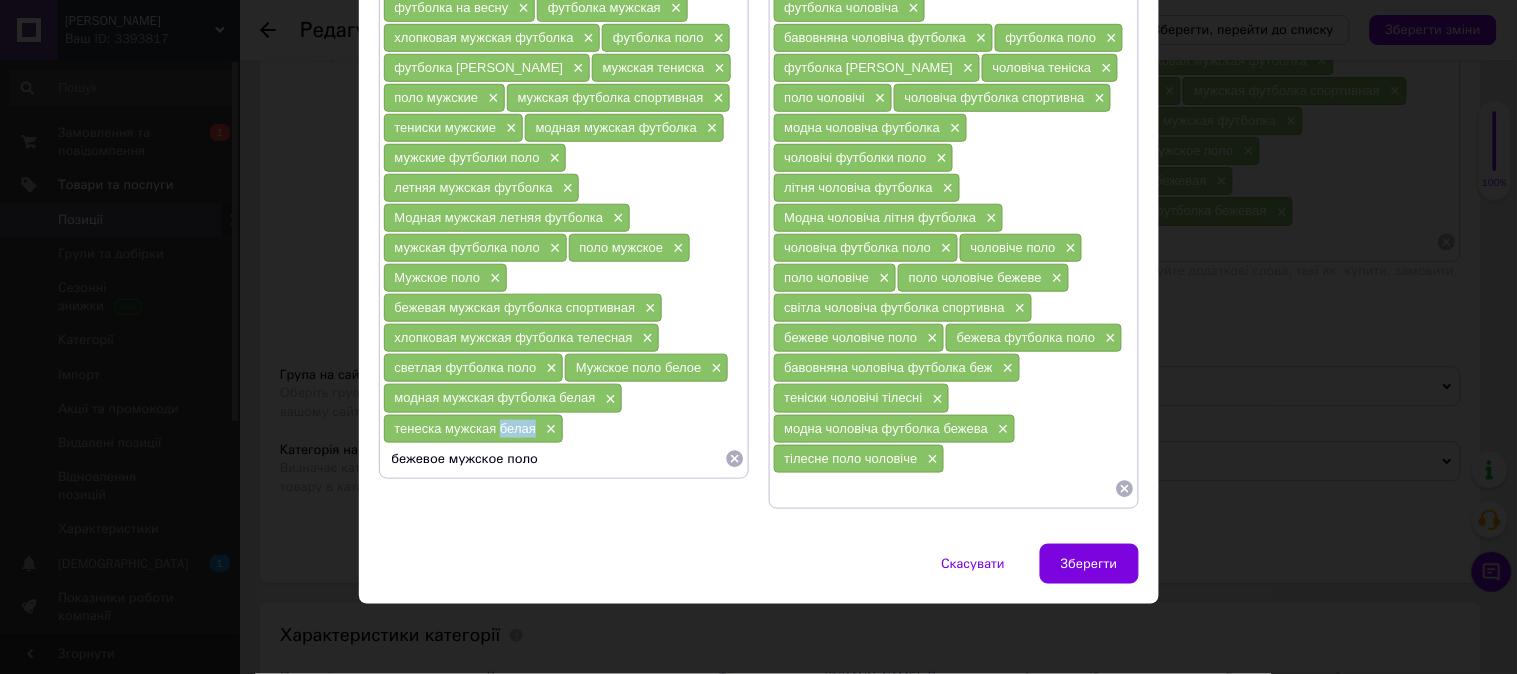 copy on "белая" 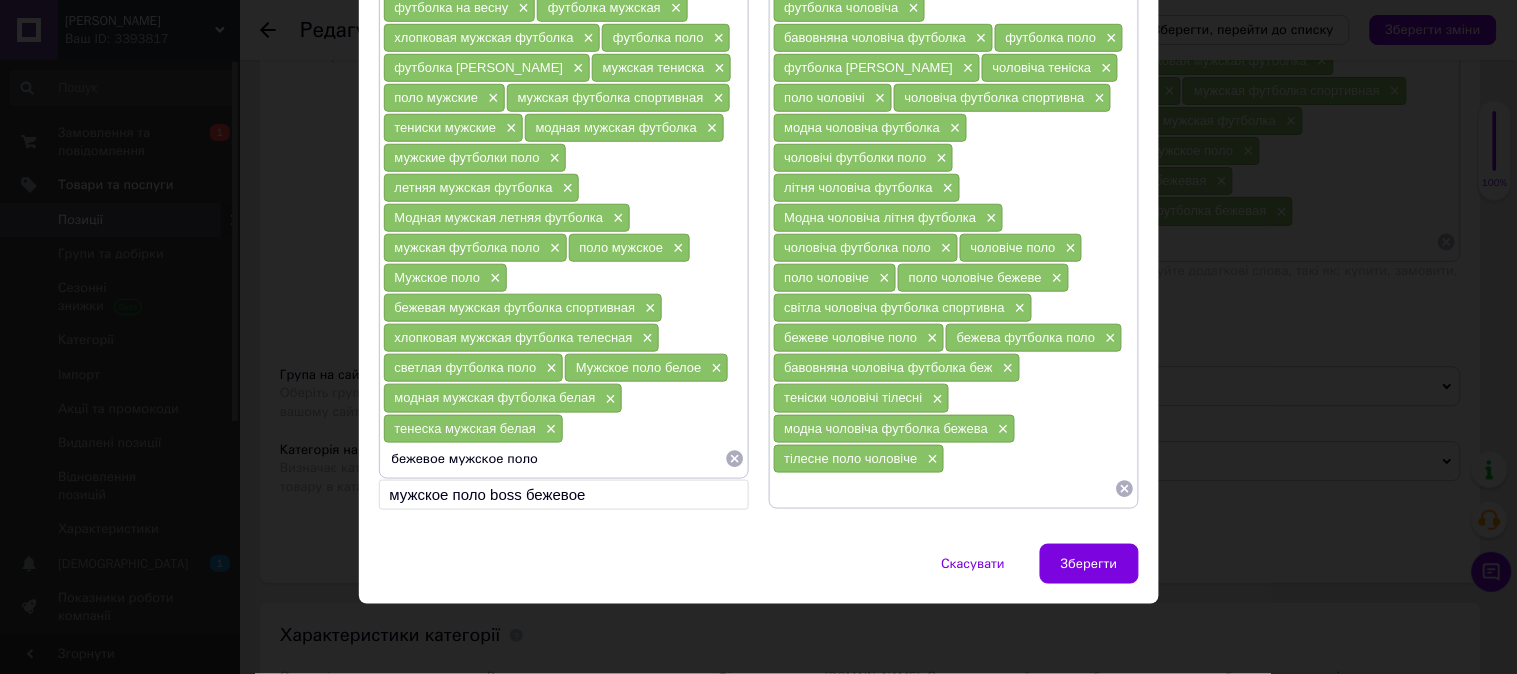 click on "бежевое мужское поло" at bounding box center (554, 459) 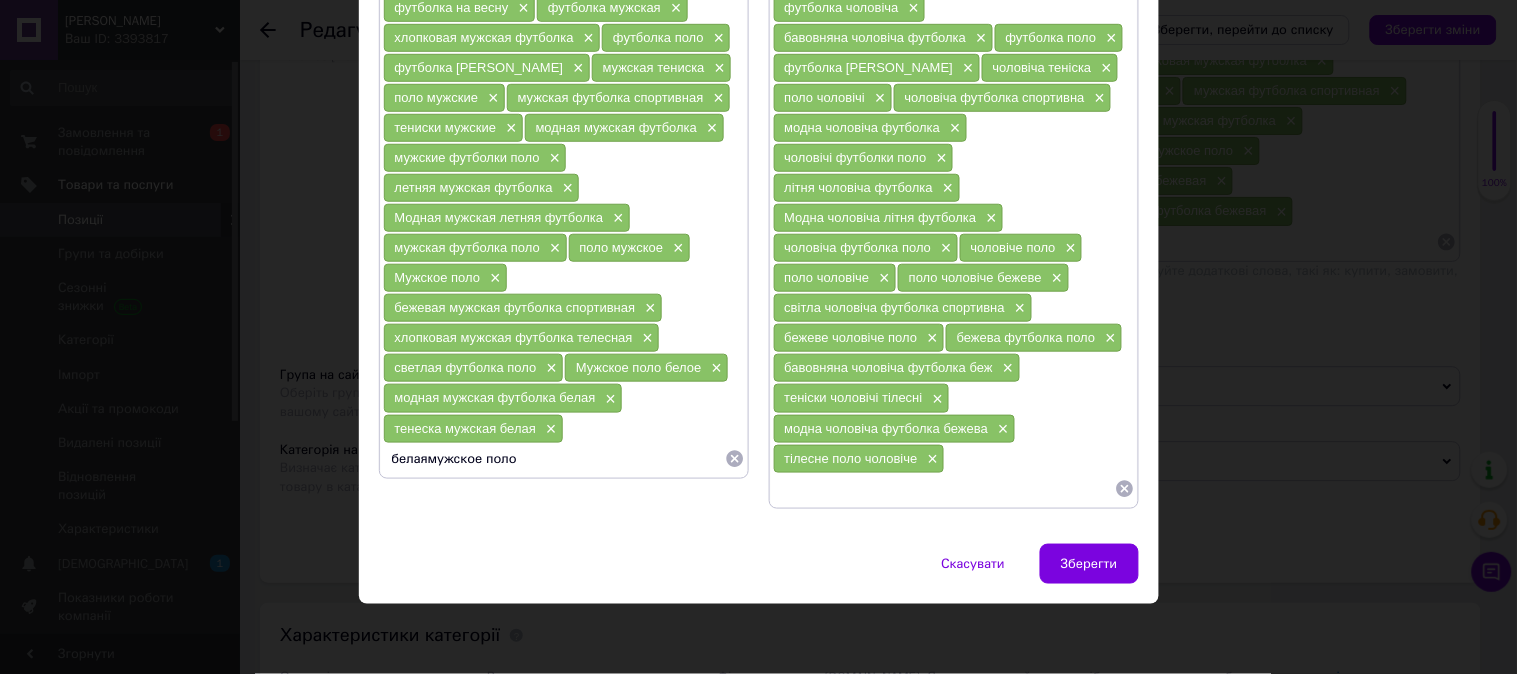 type on "белая мужское поло" 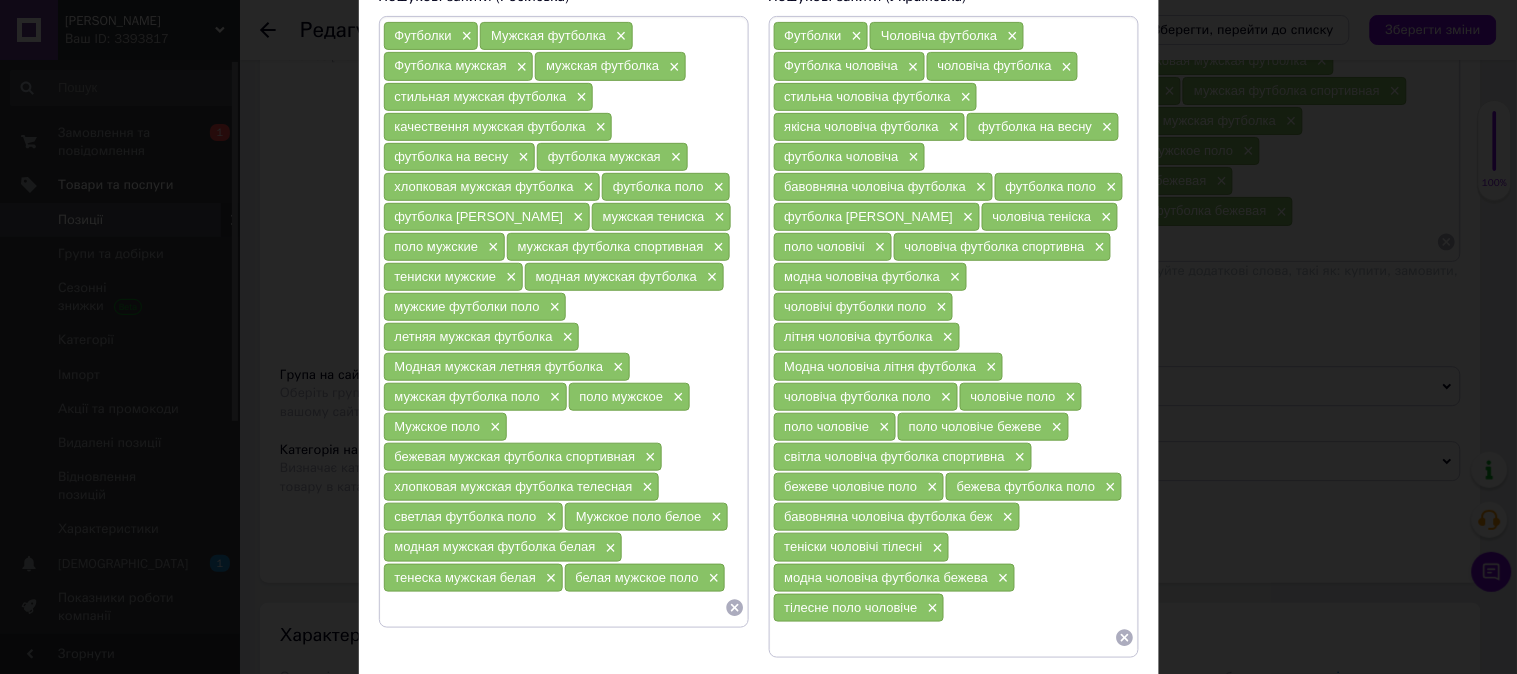 scroll, scrollTop: 335, scrollLeft: 0, axis: vertical 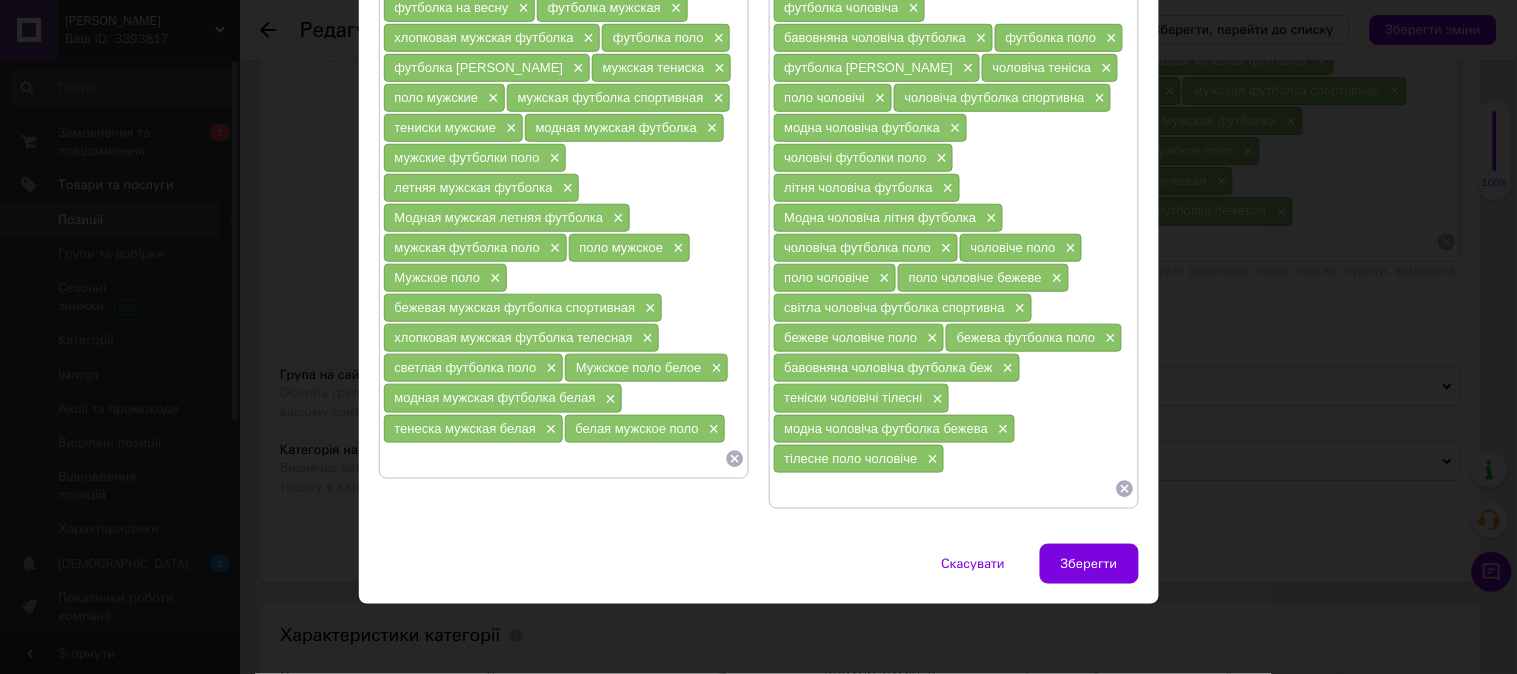 type 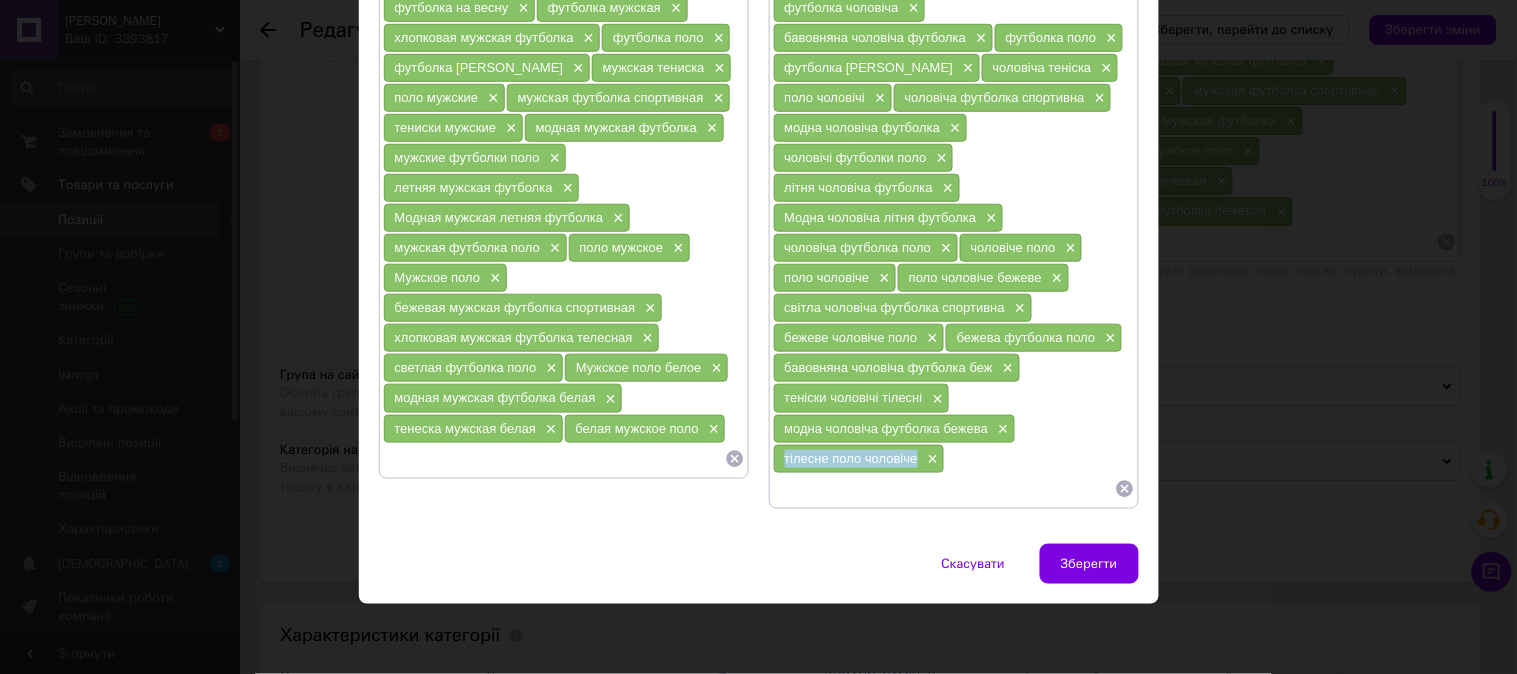 copy on "тілесне поло чоловіче" 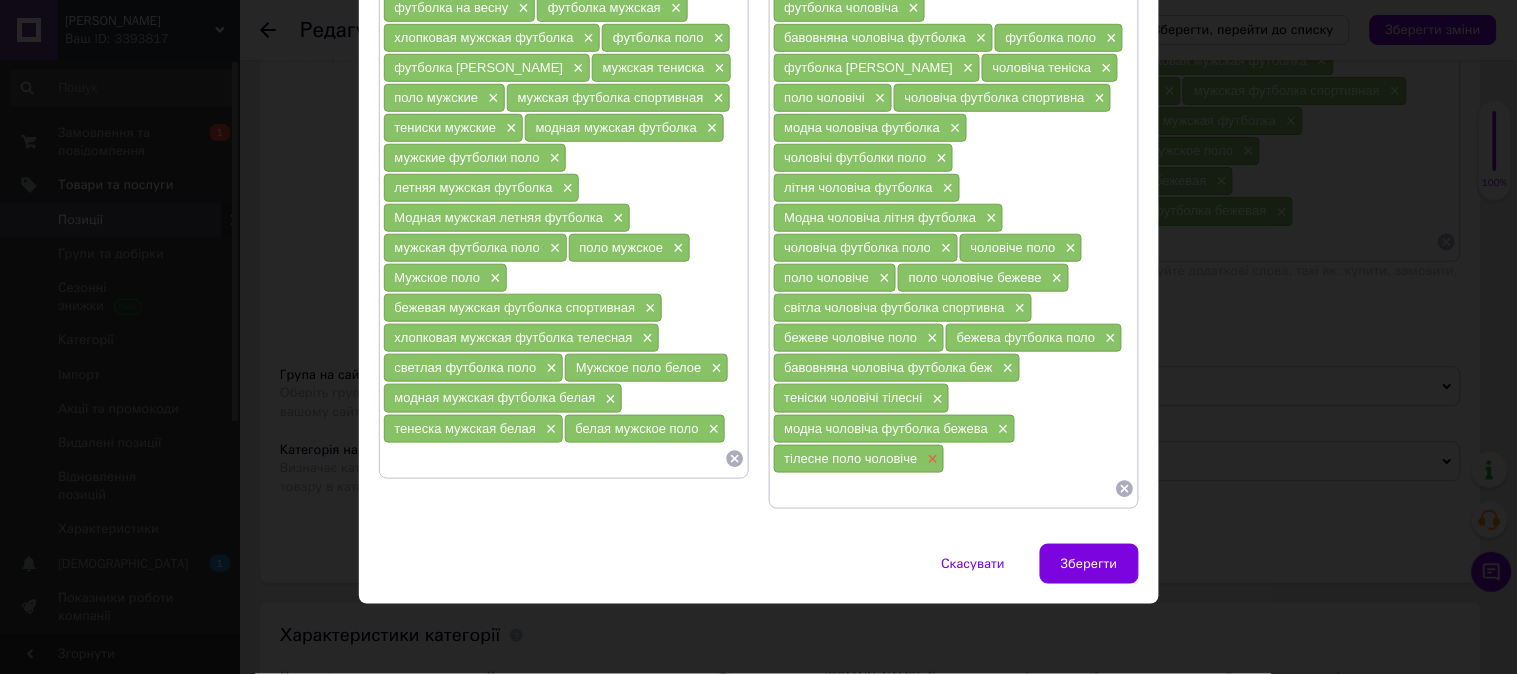 click on "×" at bounding box center [931, 459] 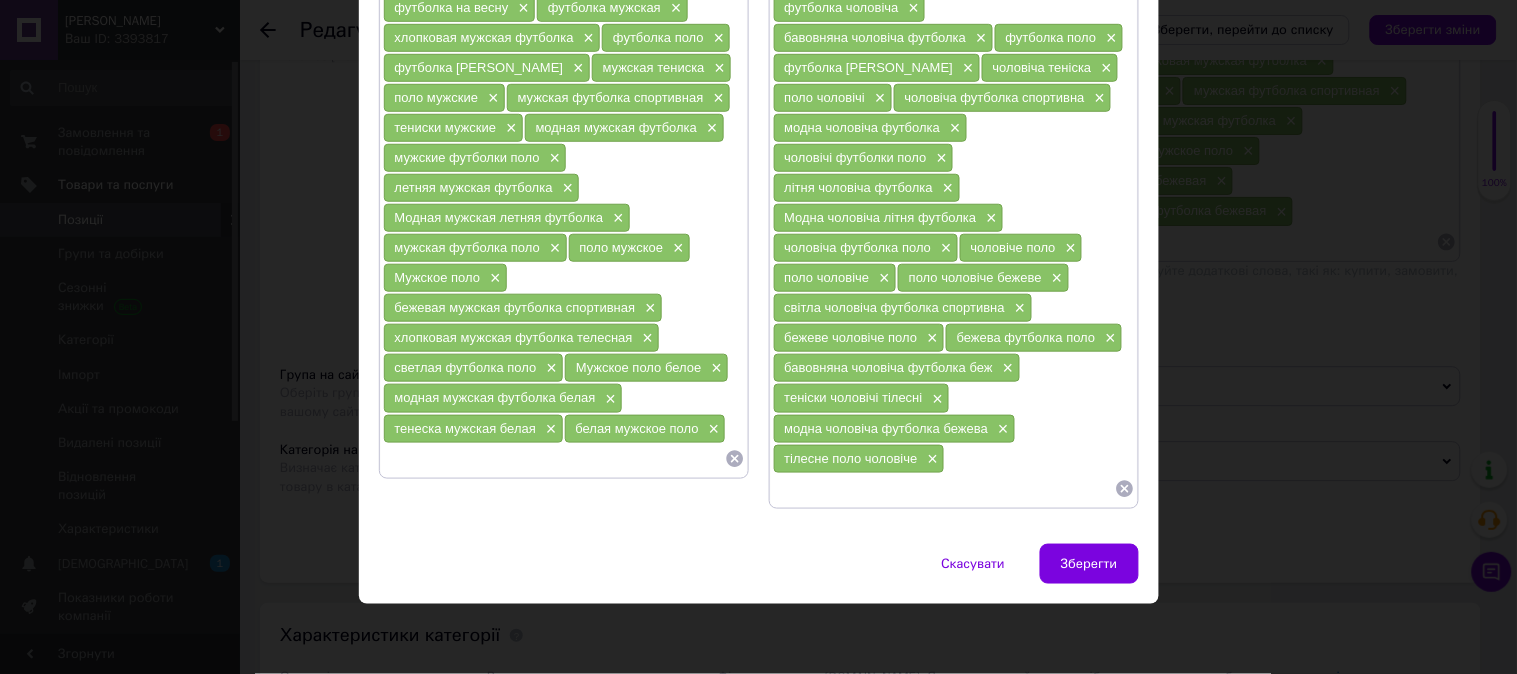 scroll, scrollTop: 304, scrollLeft: 0, axis: vertical 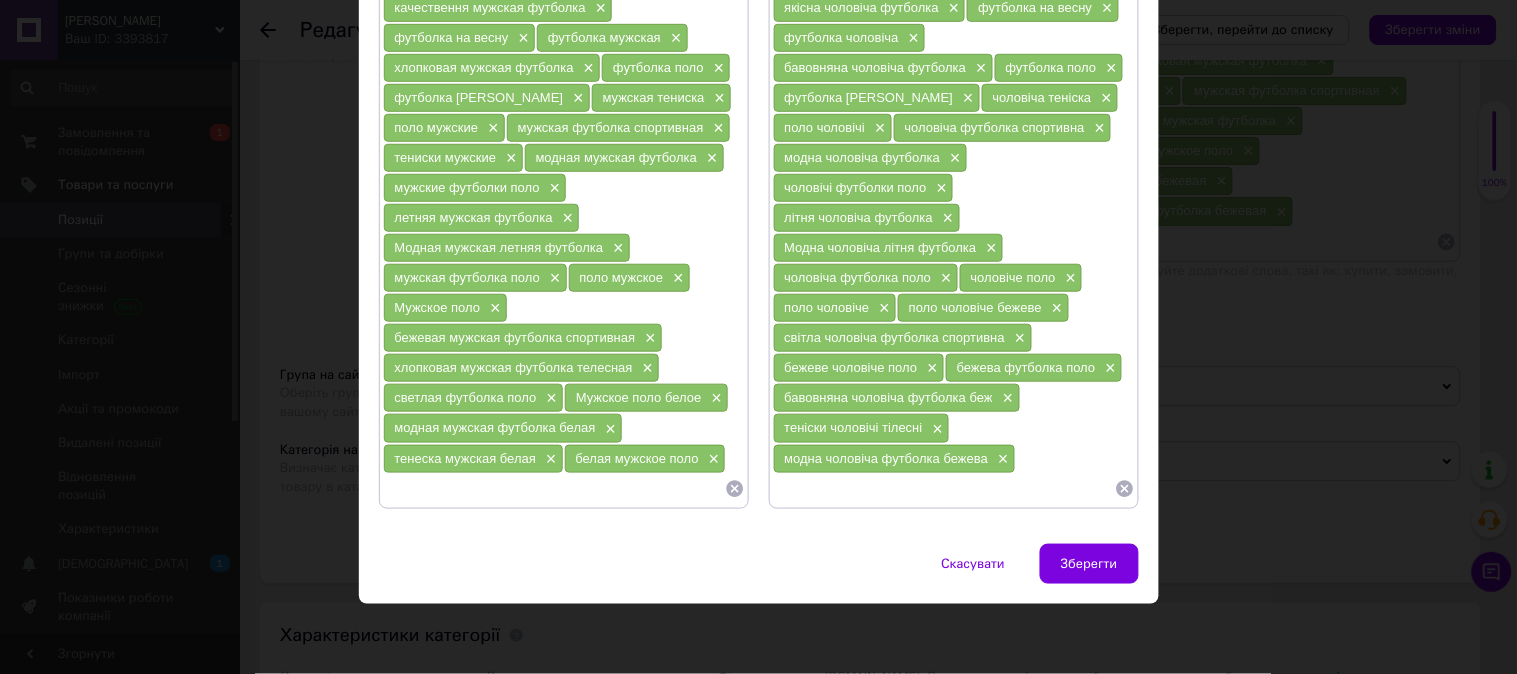 click at bounding box center [944, 489] 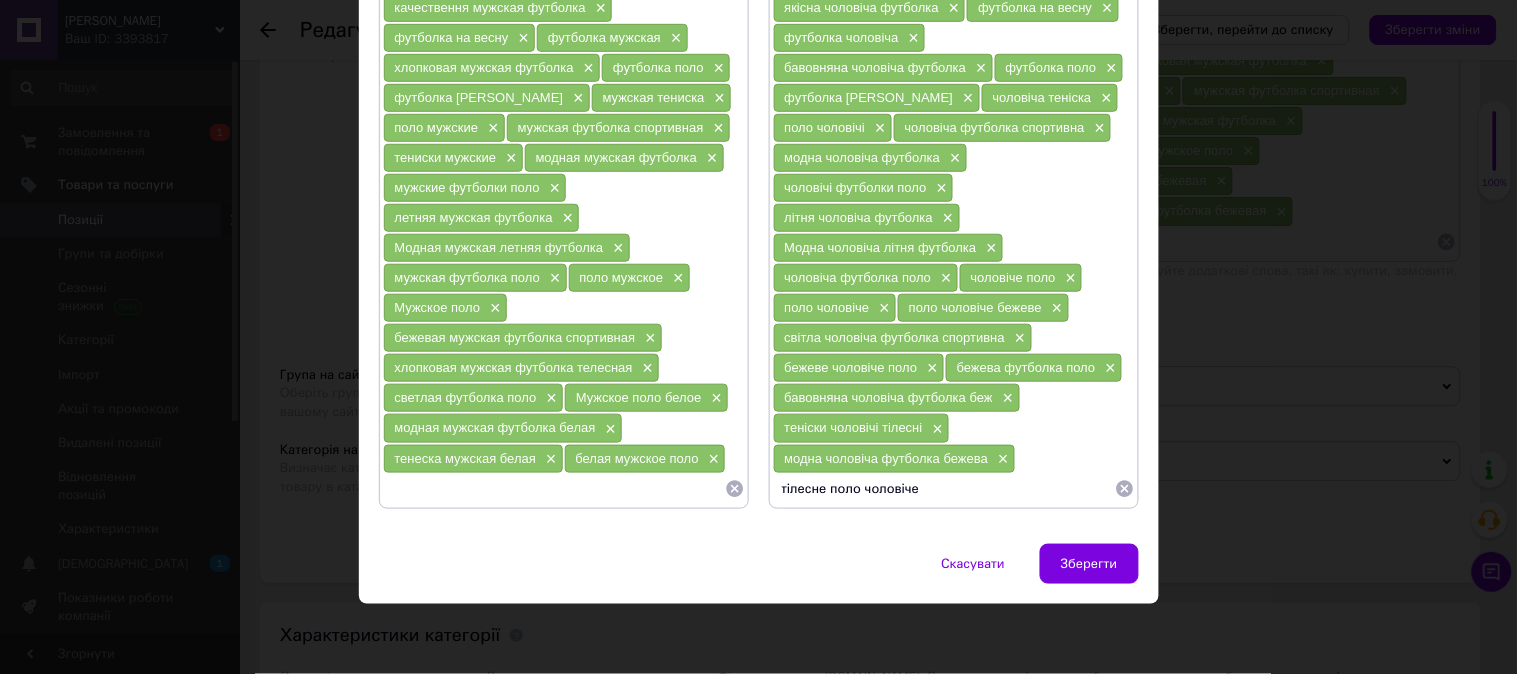 click on "тілесне поло чоловіче" at bounding box center (944, 489) 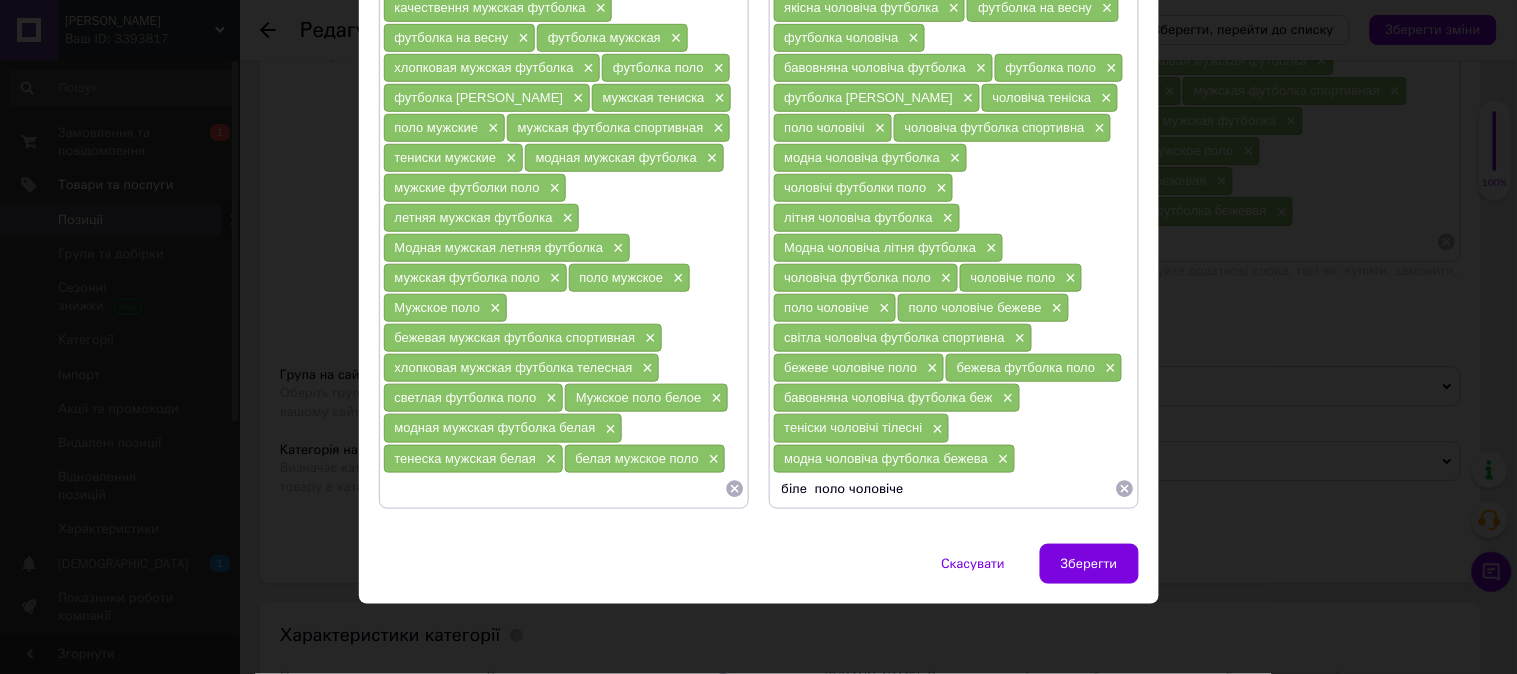 type on "біле поло чоловіче" 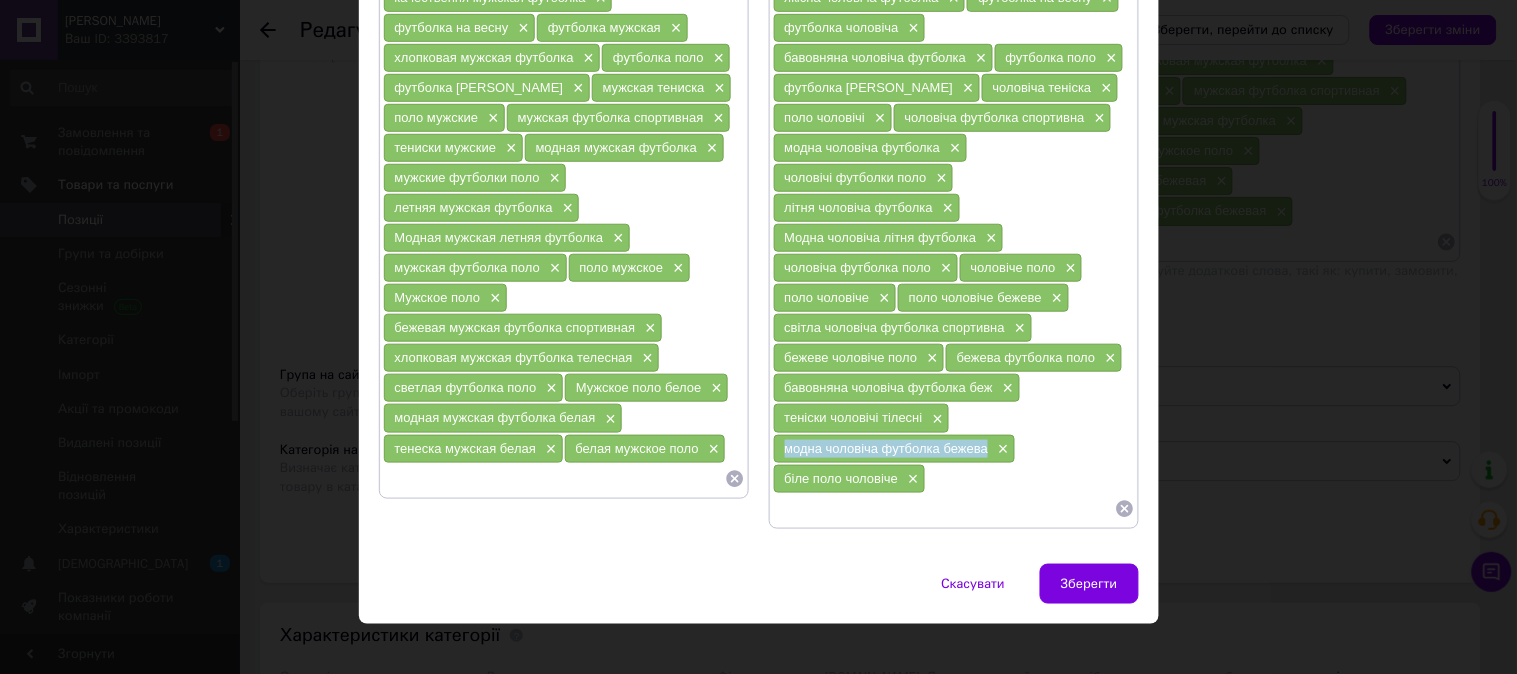 drag, startPoint x: 778, startPoint y: 460, endPoint x: 988, endPoint y: 462, distance: 210.00952 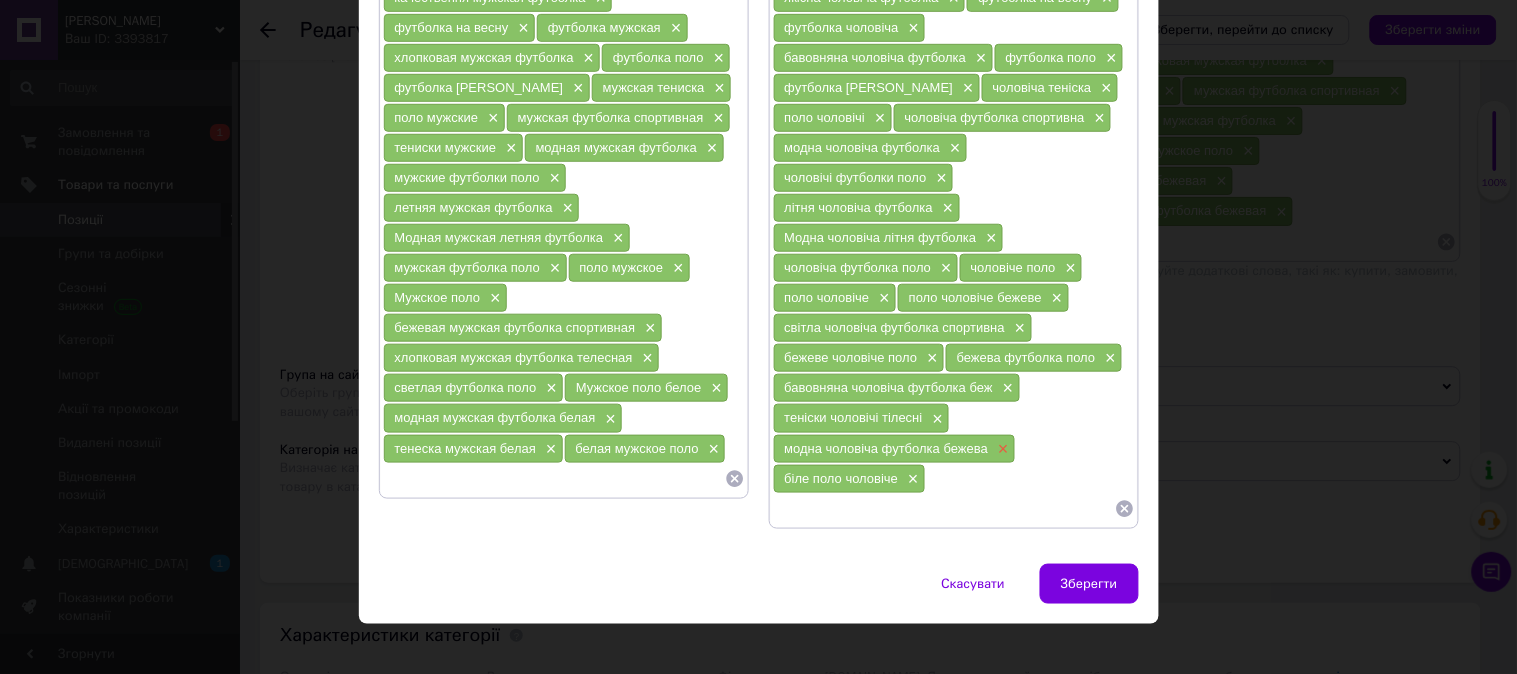 click on "×" at bounding box center [1001, 449] 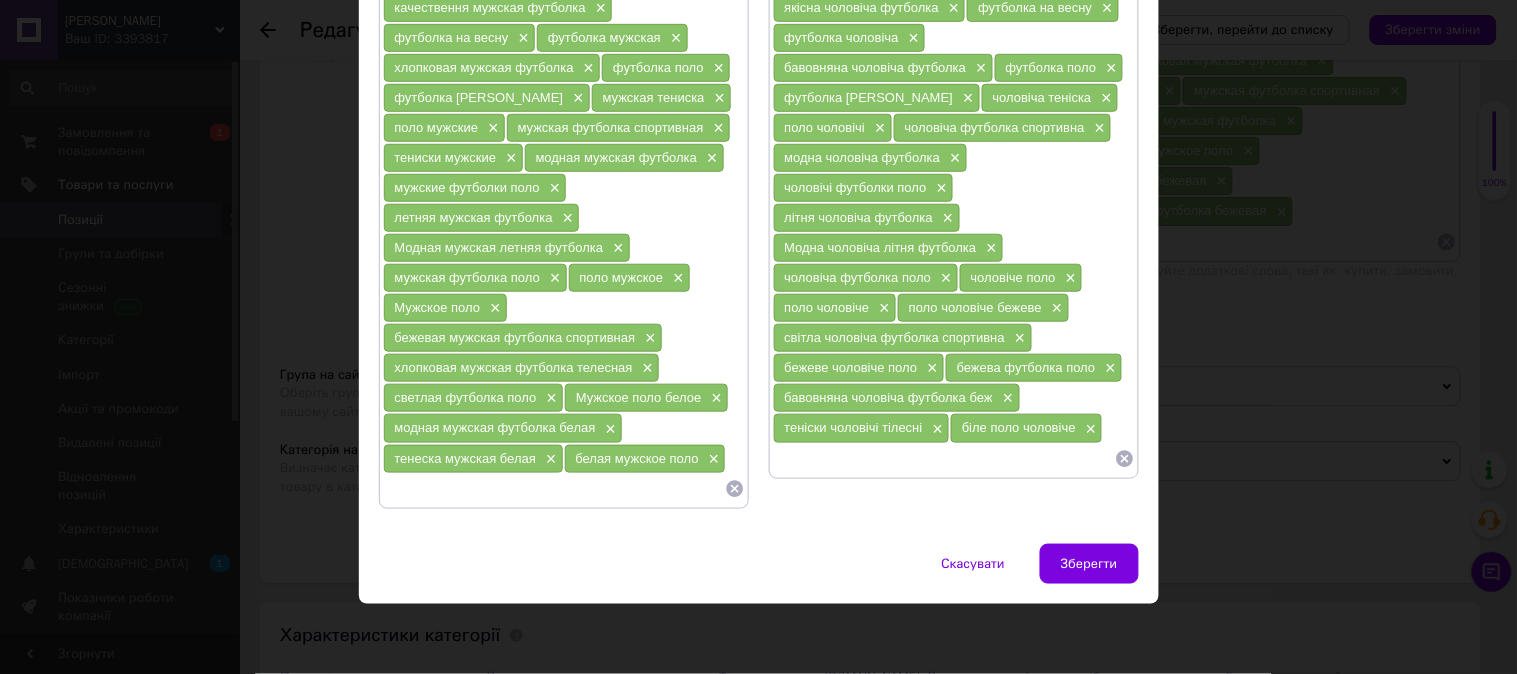 click at bounding box center (944, 459) 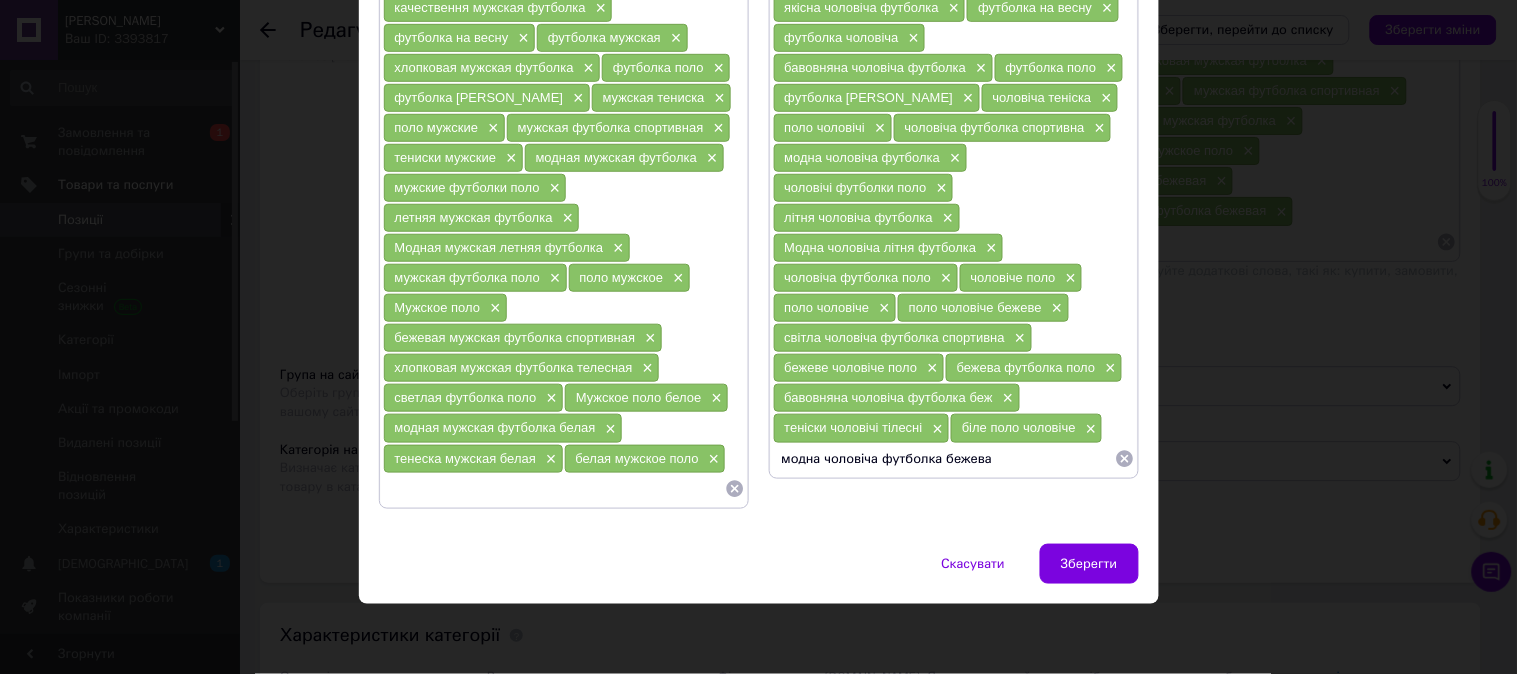 click on "біле поло чоловіче ×" at bounding box center (1026, 428) 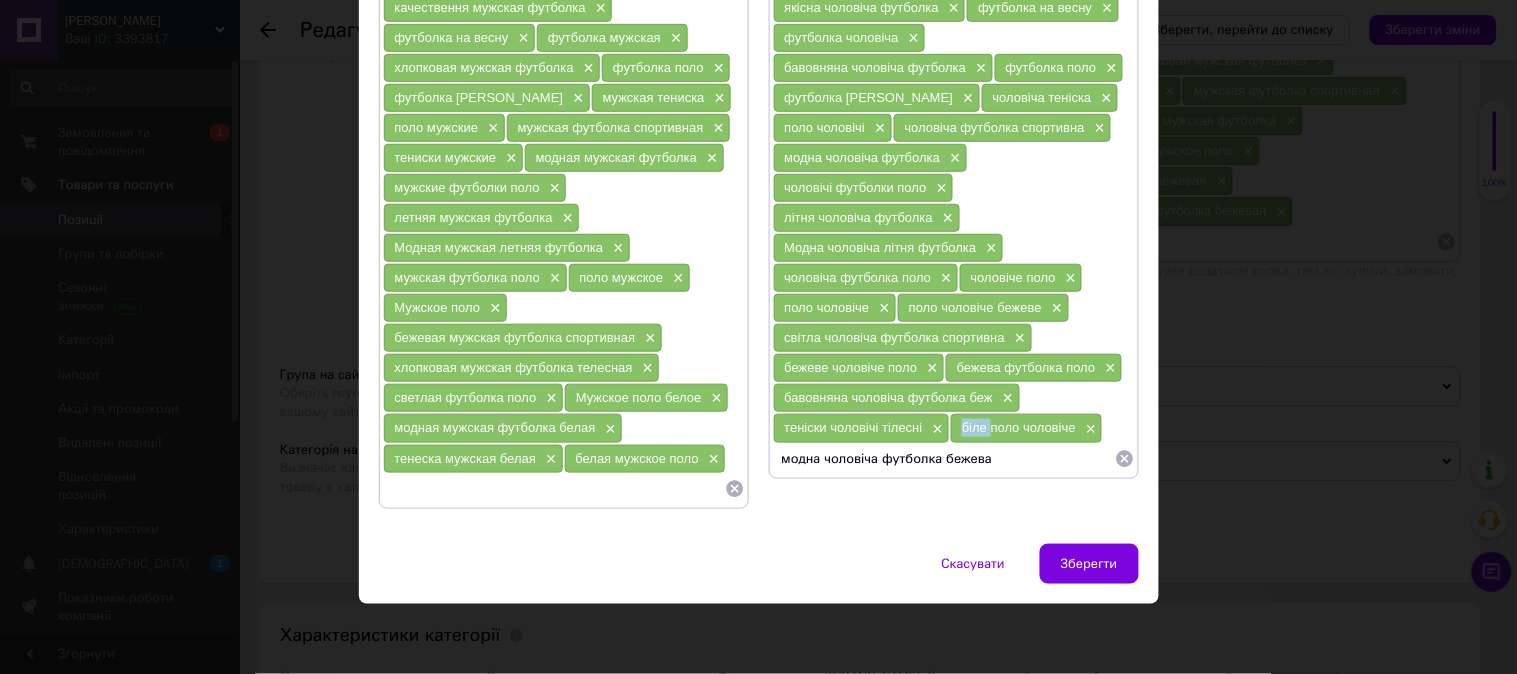 click on "біле поло чоловіче ×" at bounding box center (1026, 428) 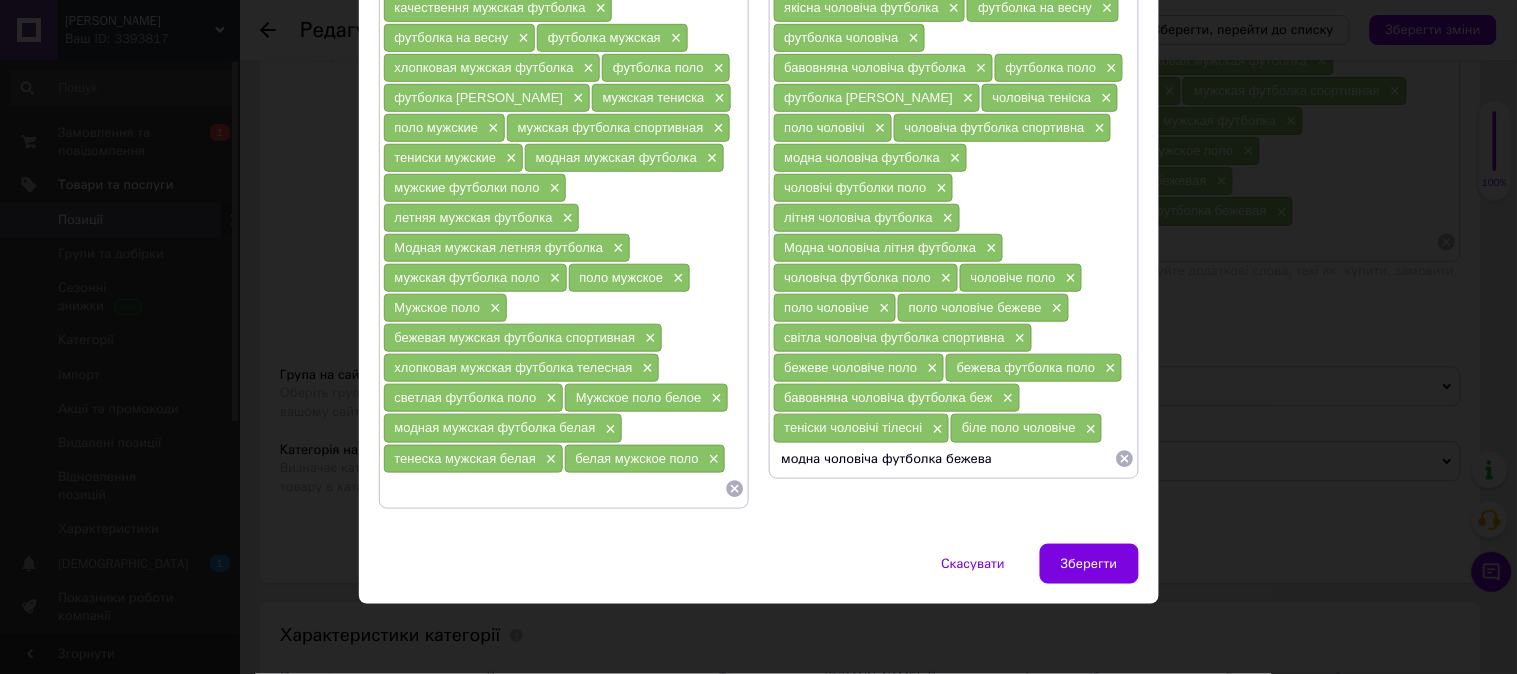 click on "модна чоловіча футболка бежева" at bounding box center [944, 459] 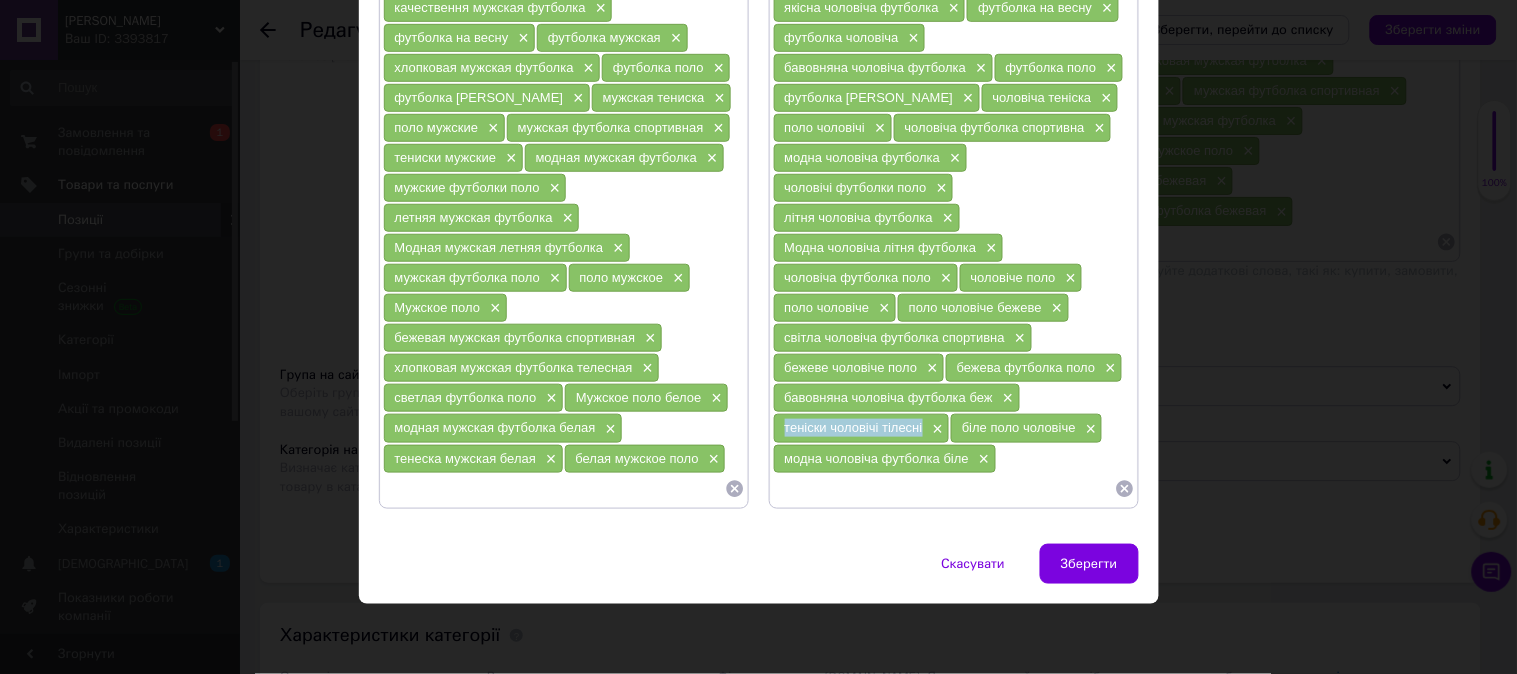 drag, startPoint x: 777, startPoint y: 427, endPoint x: 923, endPoint y: 426, distance: 146.00342 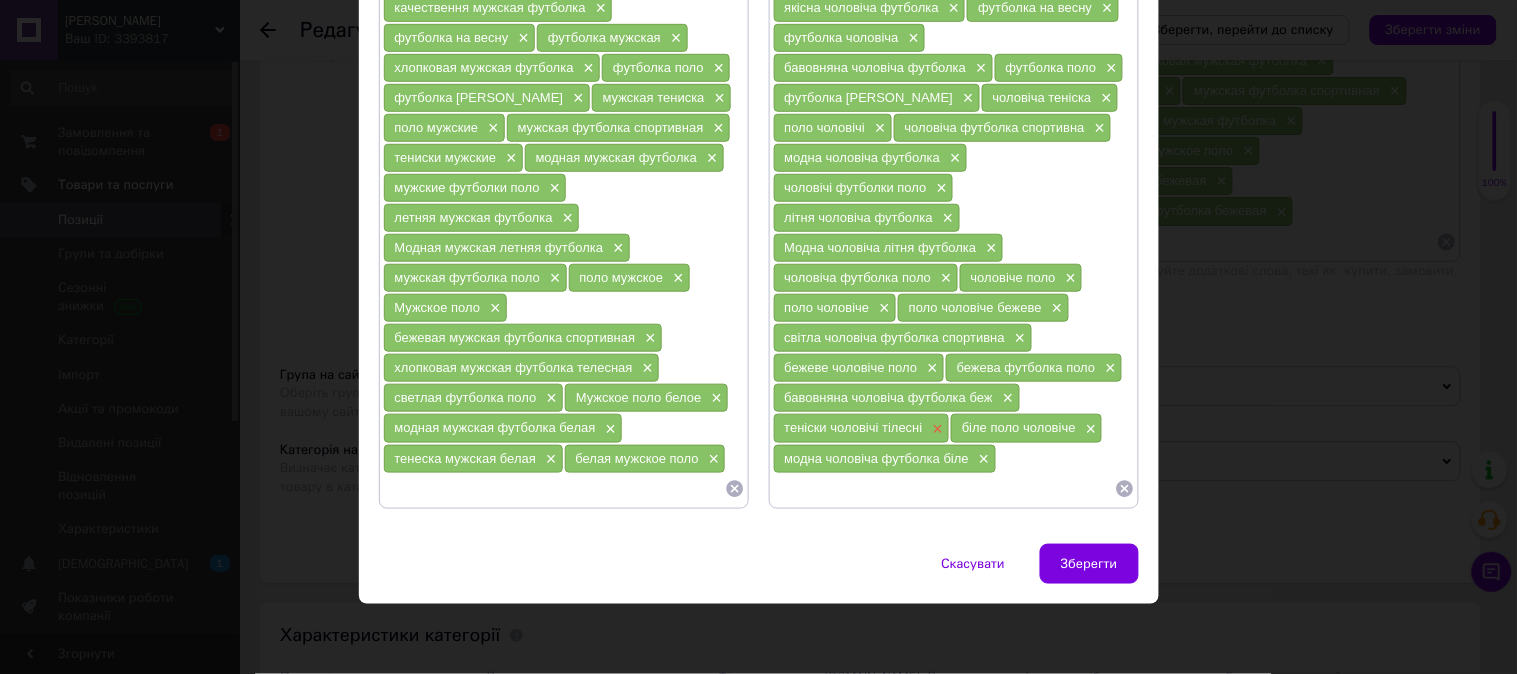 click on "×" at bounding box center (936, 429) 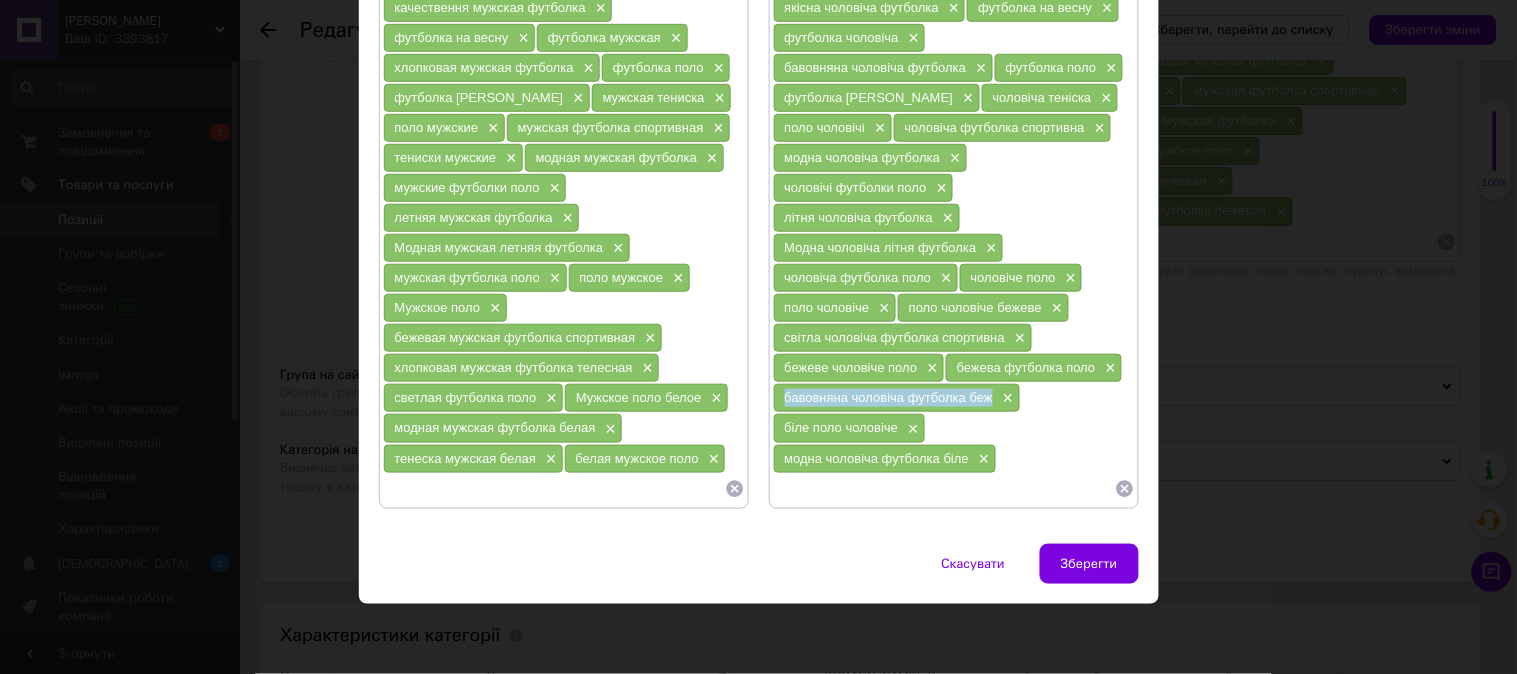 drag, startPoint x: 777, startPoint y: 401, endPoint x: 991, endPoint y: 402, distance: 214.00233 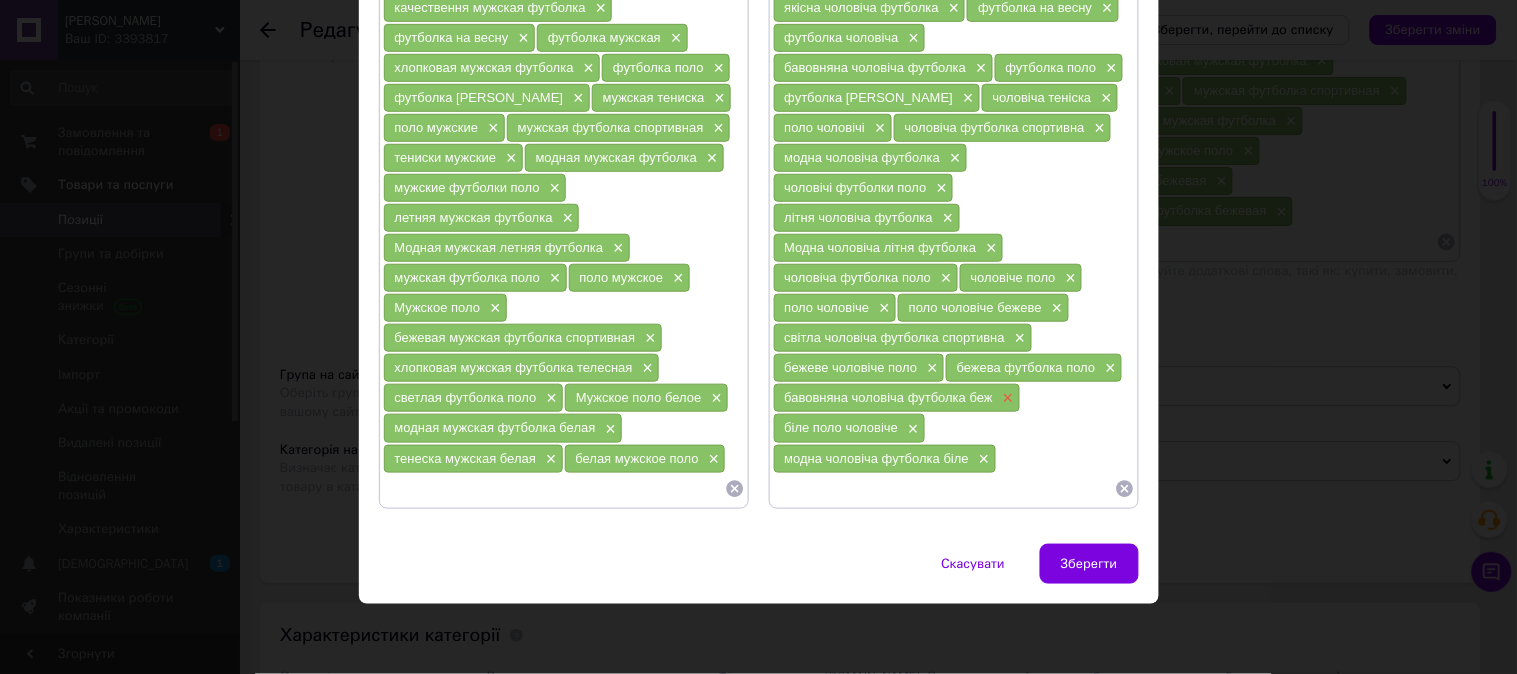click on "×" at bounding box center (1006, 398) 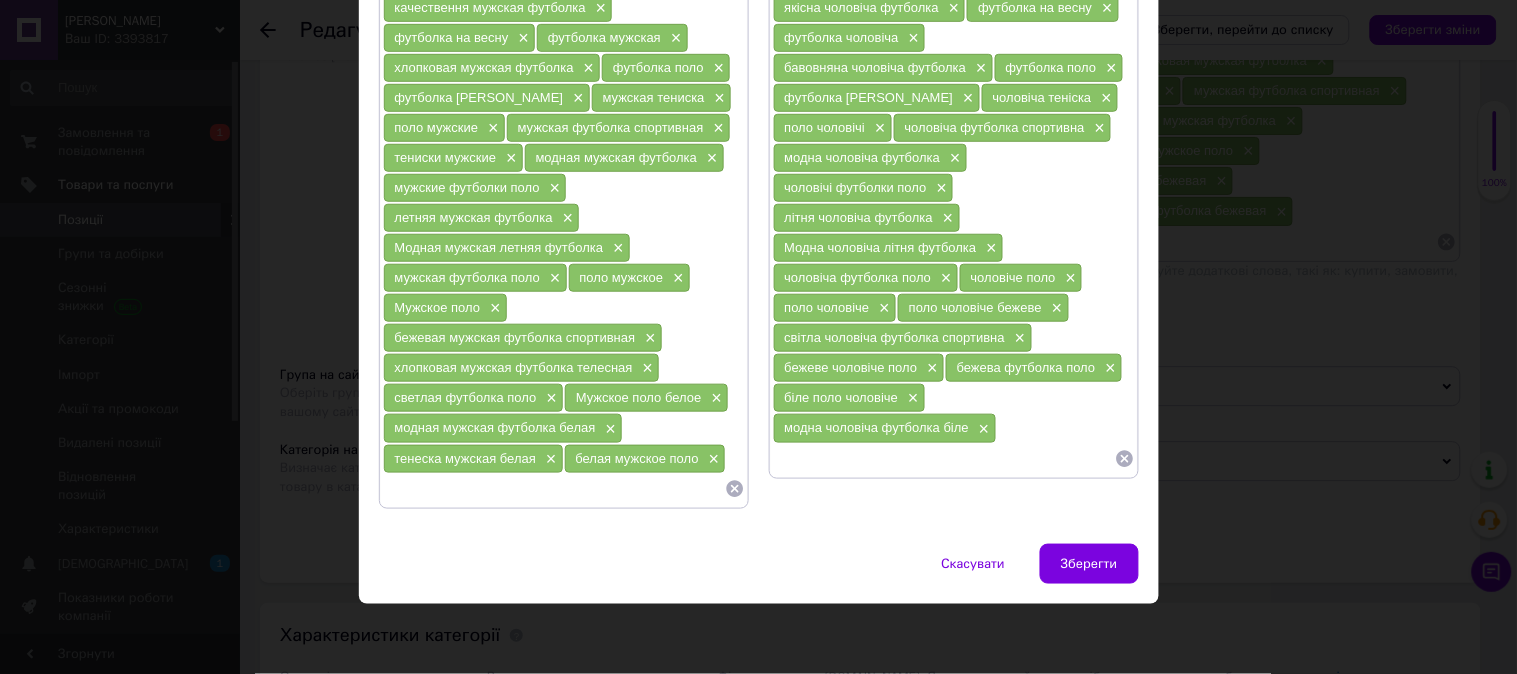 click on "модна чоловіча футболка біле ×" at bounding box center (885, 428) 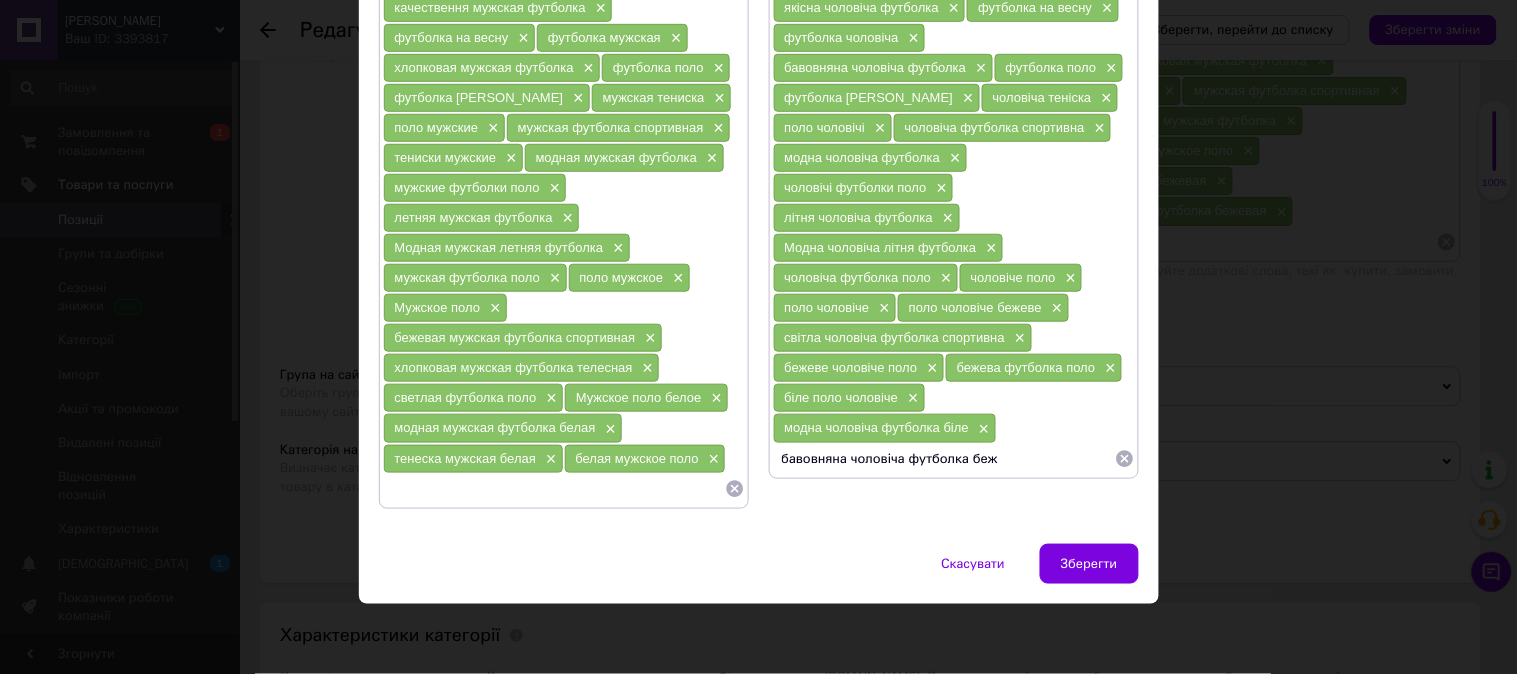 click on "бавовняна чоловіча футболка беж" at bounding box center [944, 459] 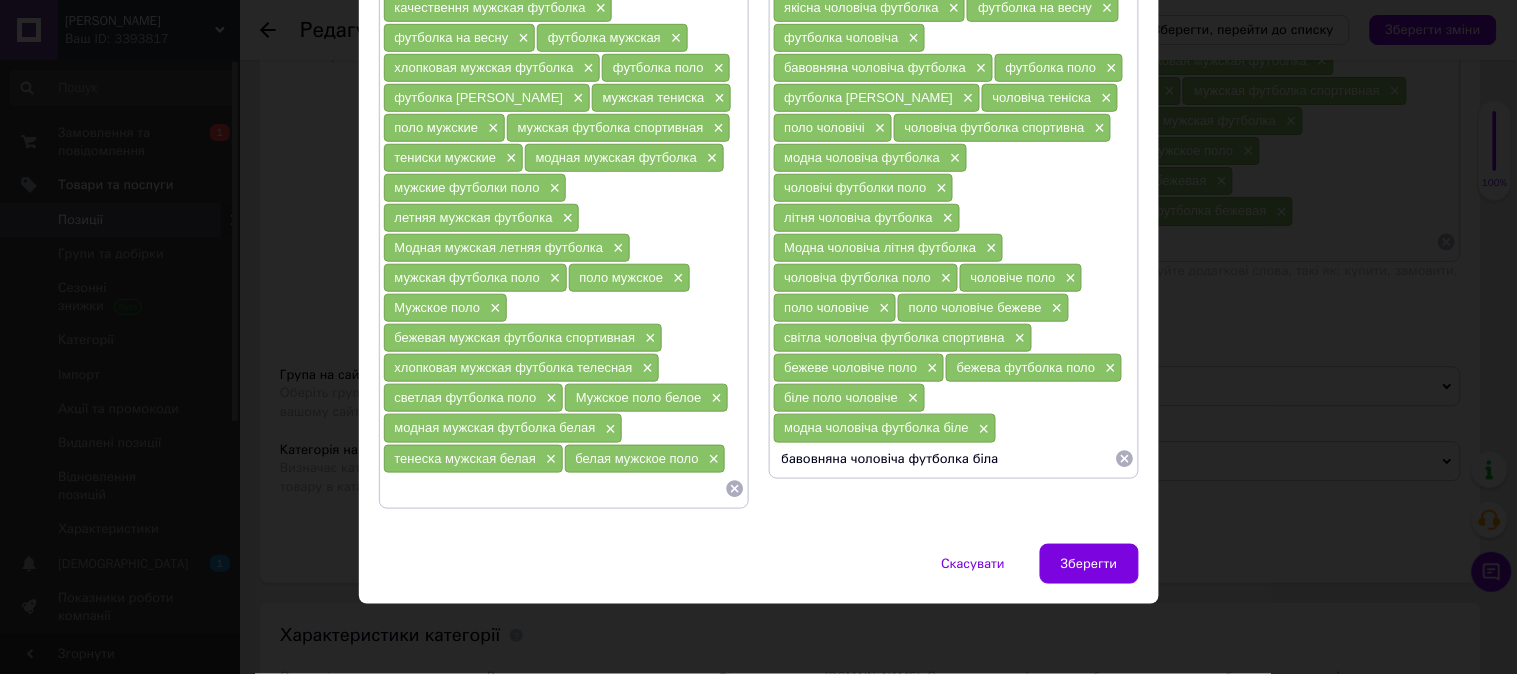 type on "бавовняна чоловіча футболка біла" 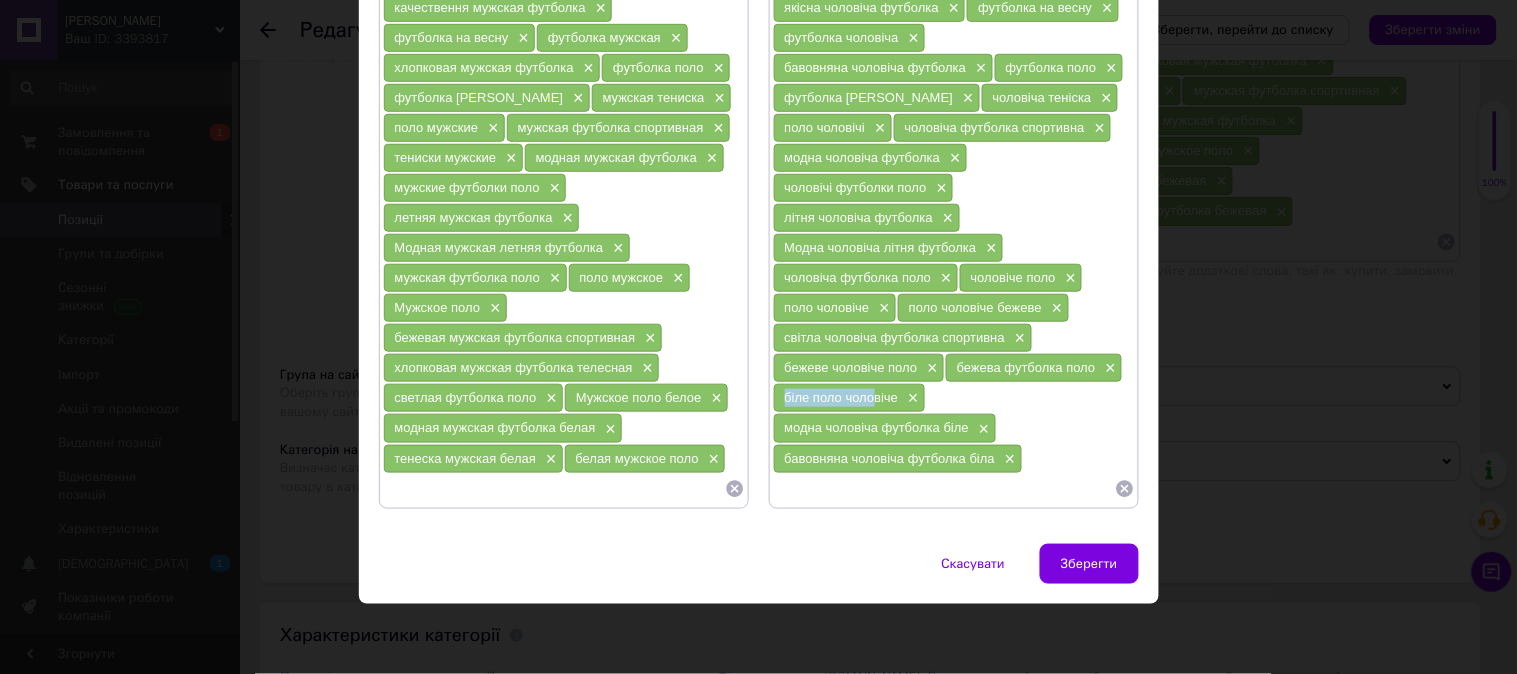 drag, startPoint x: 778, startPoint y: 398, endPoint x: 875, endPoint y: 403, distance: 97.128784 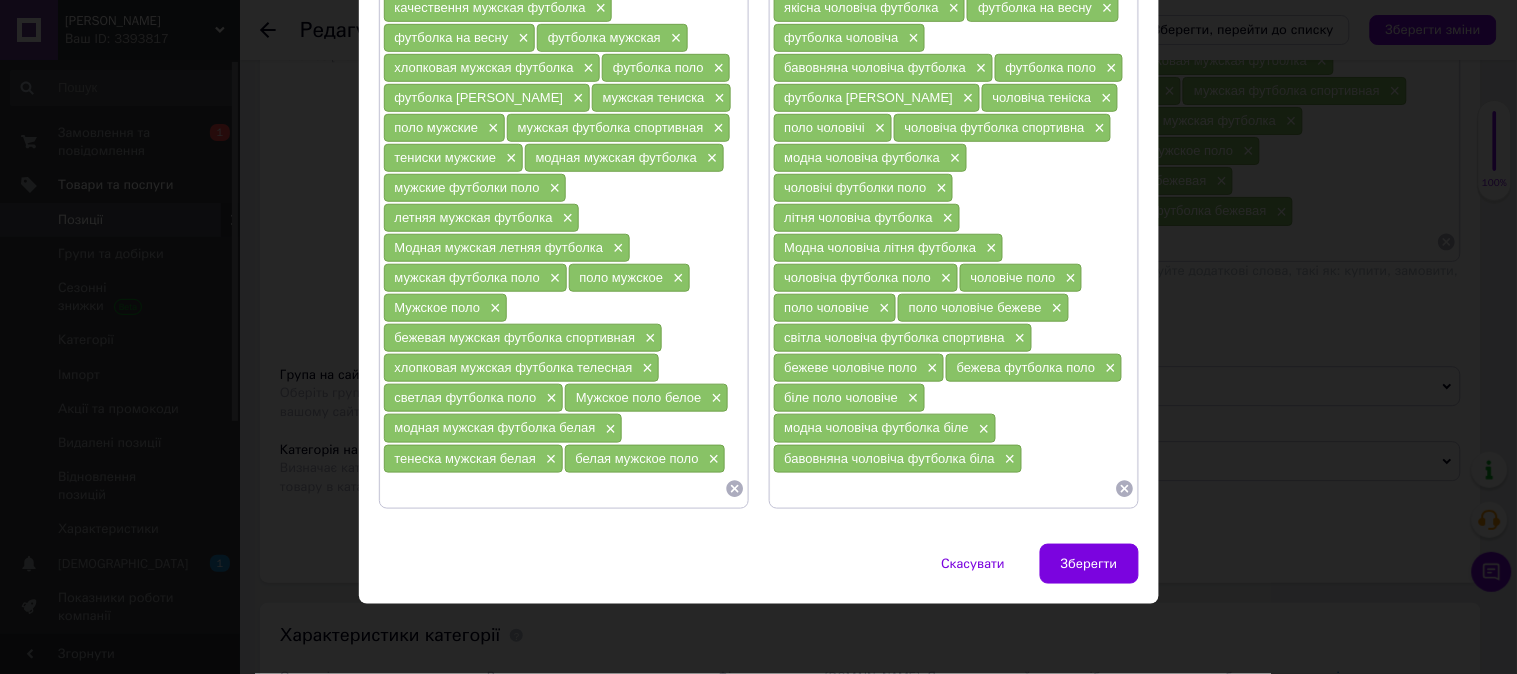 click on "Футболки × Чоловіча футболка × Футболка чоловіча × чоловіча футболка × стильна чоловіча футболка × якісна чоловіча футболка × футболка на весну × футболка чоловіча × бавовняна чоловіча футболка × футболка поло × футболка поло чоловіча × чоловіча теніска × поло чоловічі × чоловіча футболка спортивна × модна чоловіча футболка × чоловічі футболки поло × літня чоловіча футболка × Модна чоловіча літня футболка × чоловіча футболка поло × чоловіче поло × поло чоловіче × поло чоловіче бежеве × світла чоловіча футболка спортивна × бежеве чоловіче поло × × × ×" at bounding box center [954, 202] 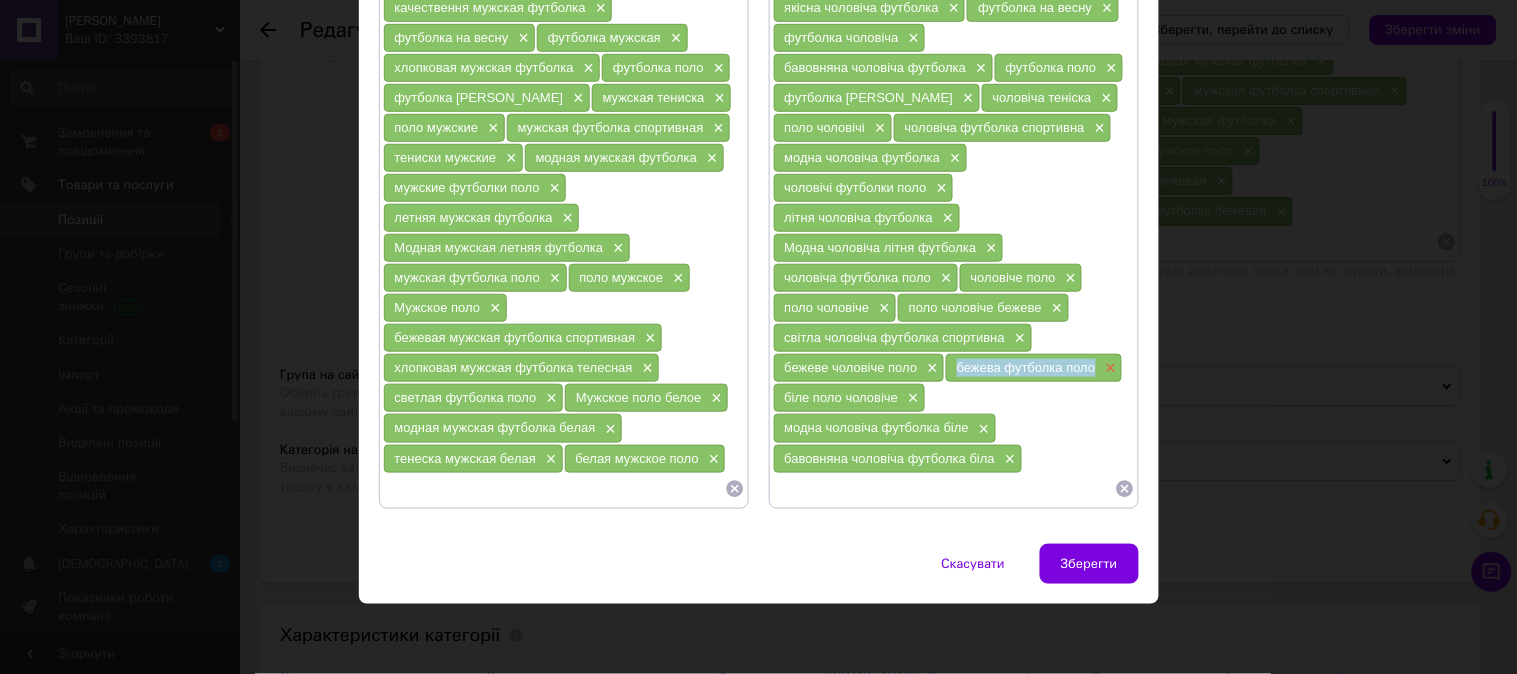 drag, startPoint x: 950, startPoint y: 366, endPoint x: 1103, endPoint y: 367, distance: 153.00327 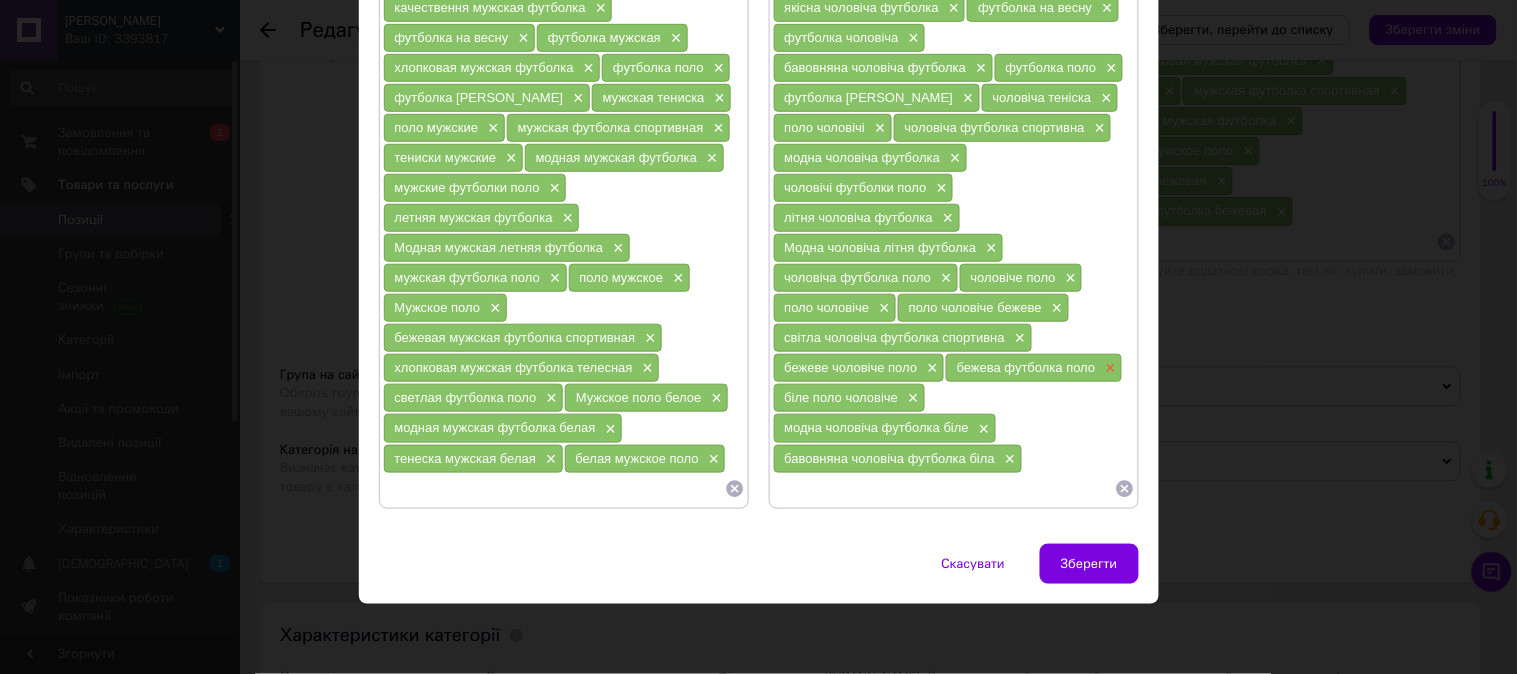 click on "×" at bounding box center (1109, 368) 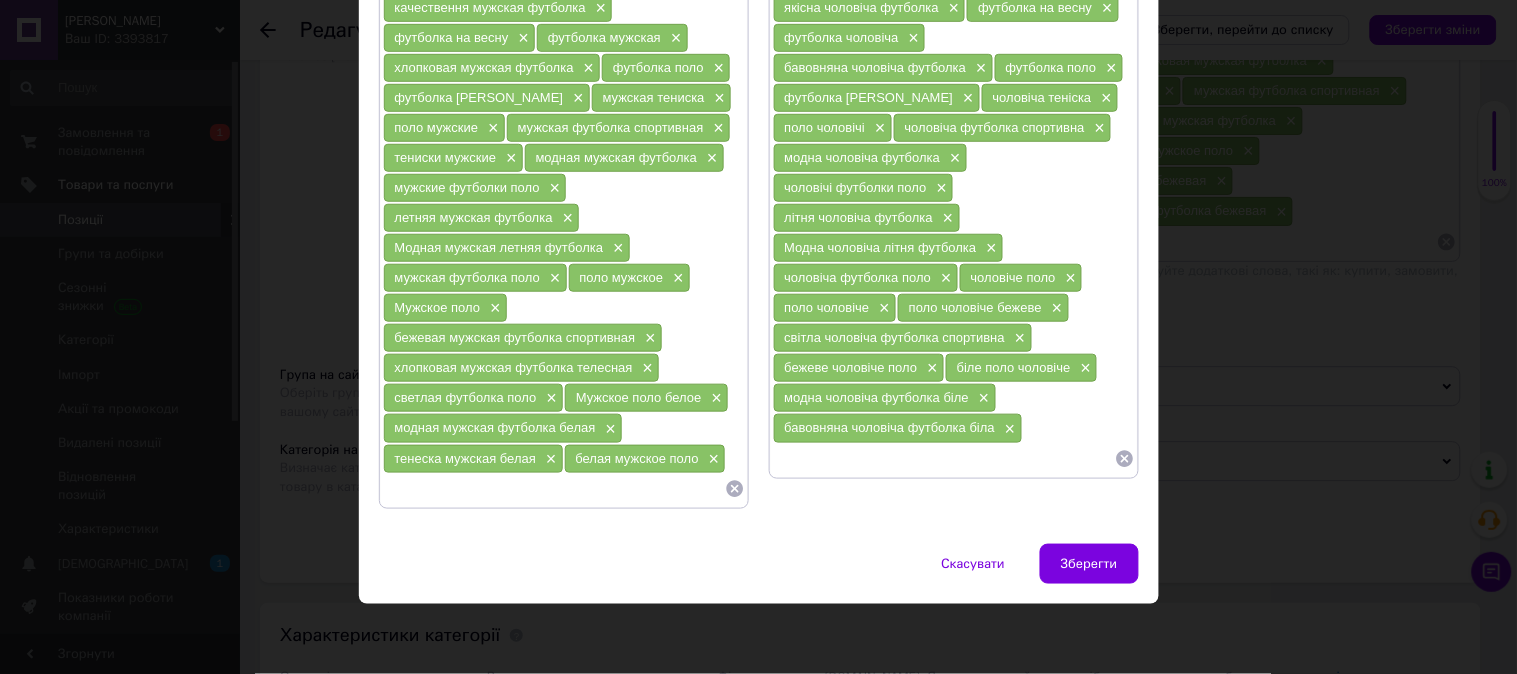 click at bounding box center (944, 459) 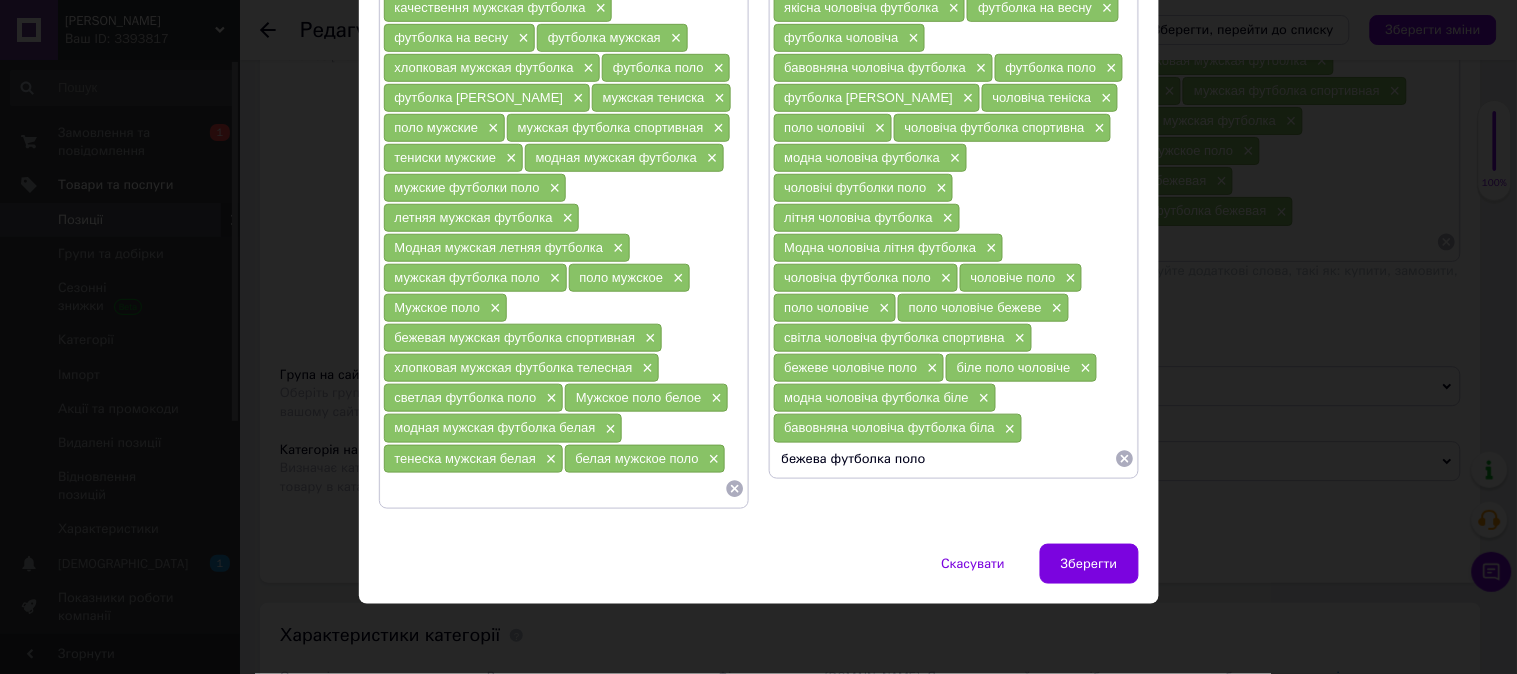 click on "бежева футболка поло" at bounding box center [944, 459] 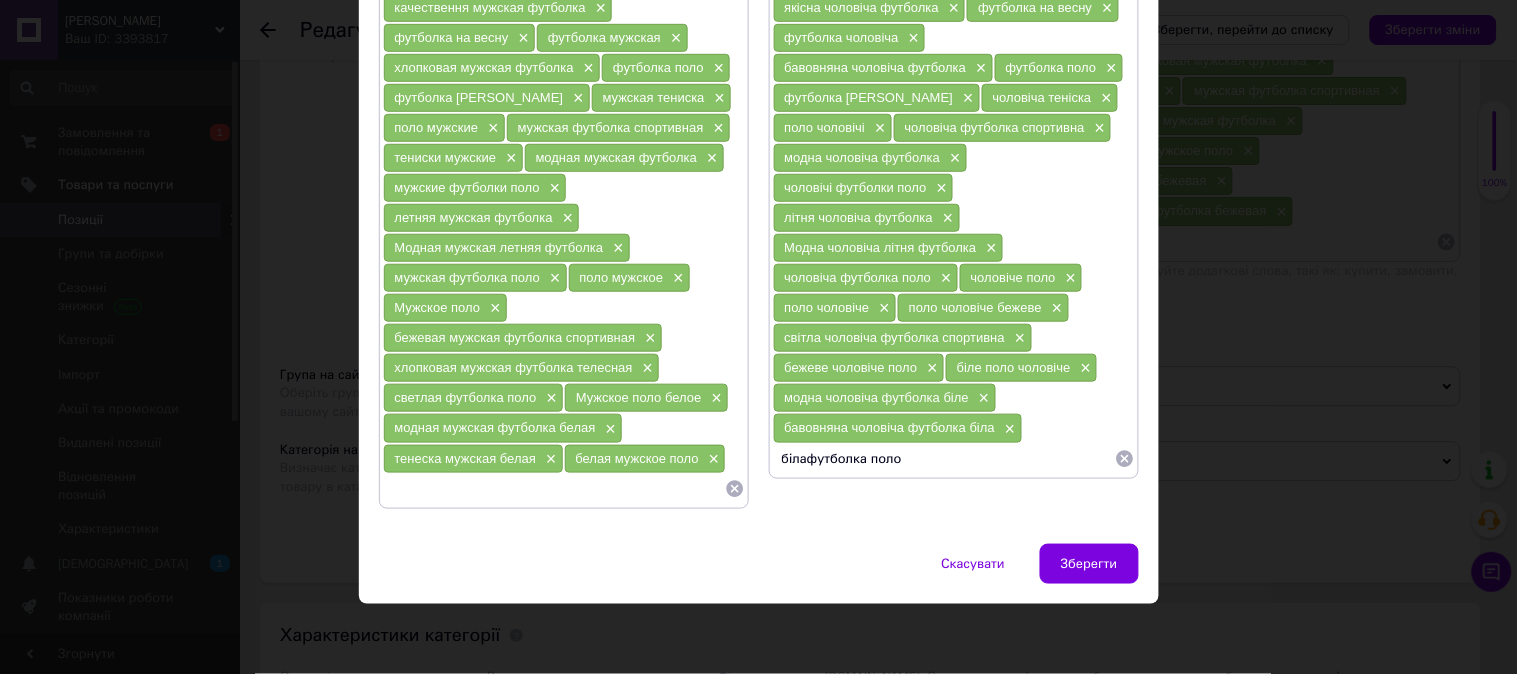 type on "біла футболка поло" 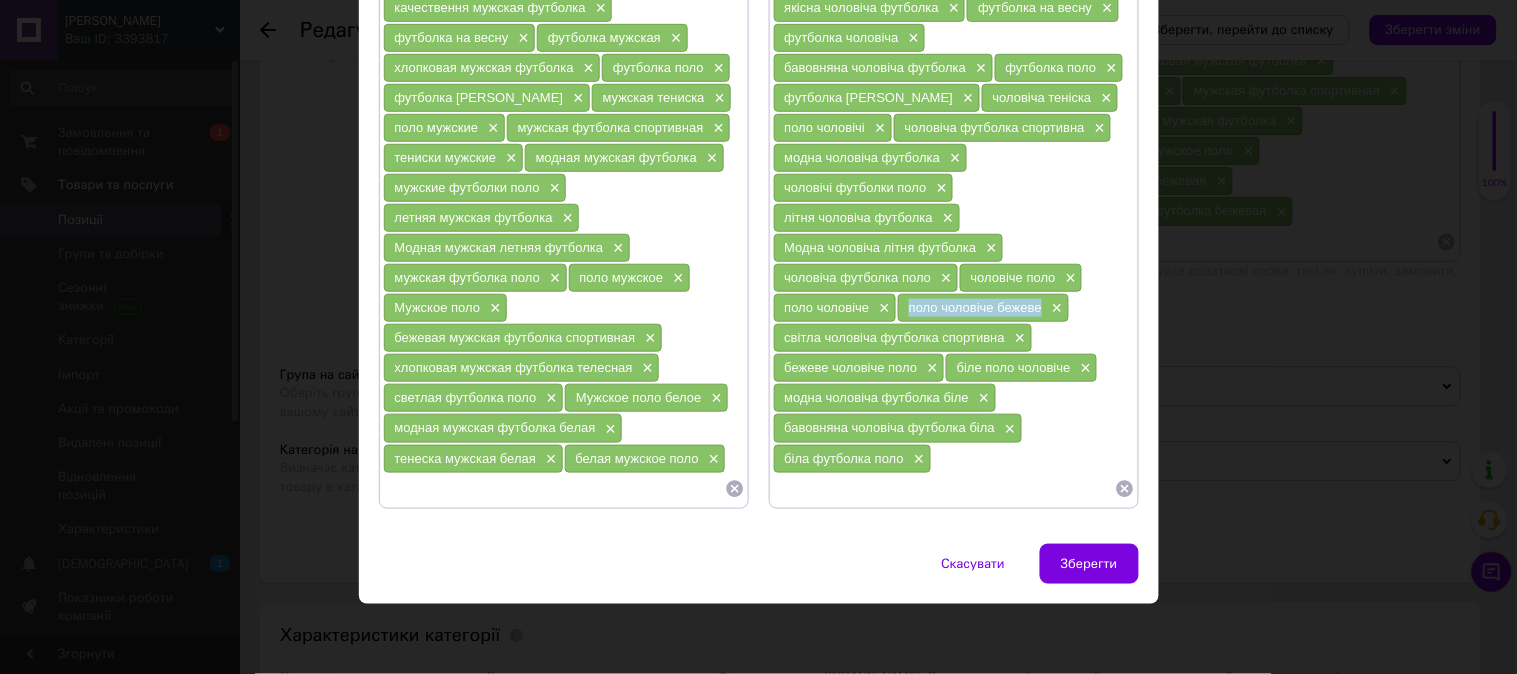 drag, startPoint x: 903, startPoint y: 306, endPoint x: 1037, endPoint y: 312, distance: 134.13426 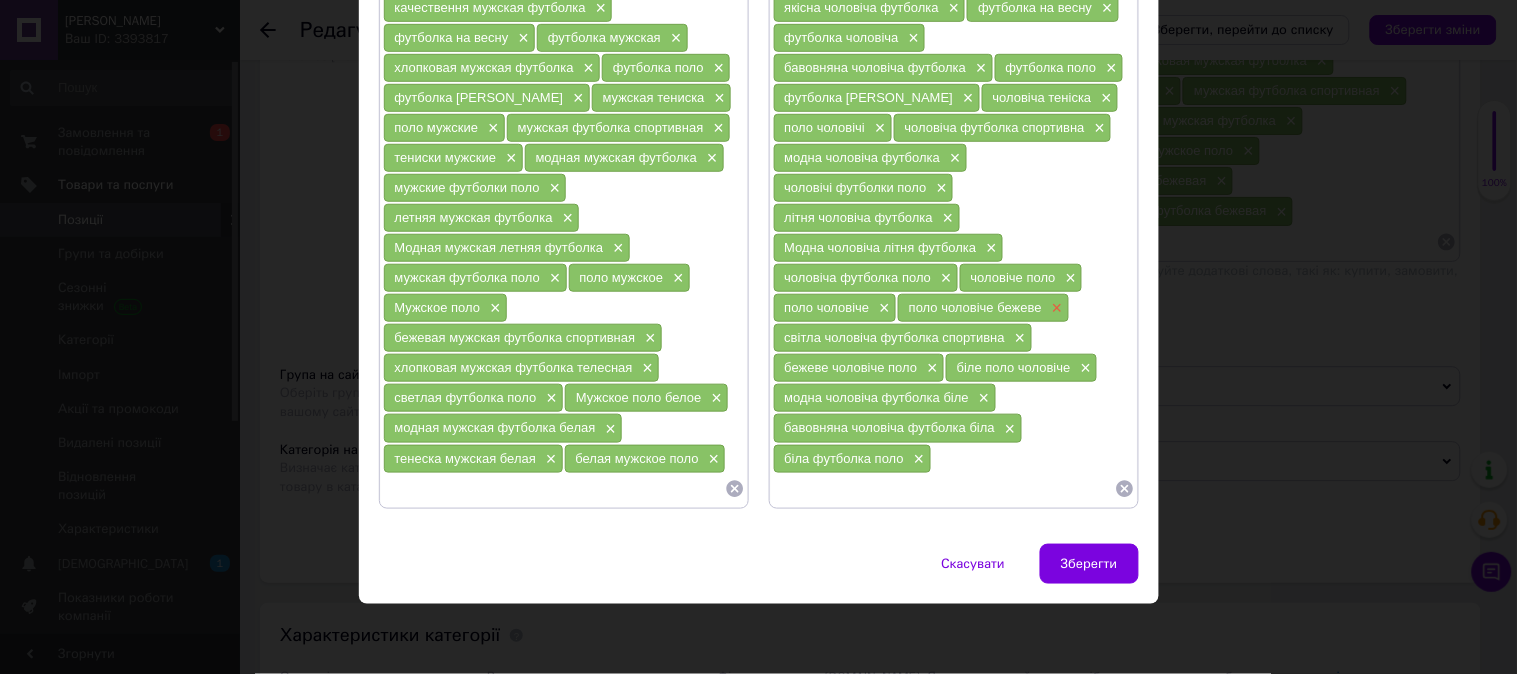click on "×" at bounding box center [1055, 308] 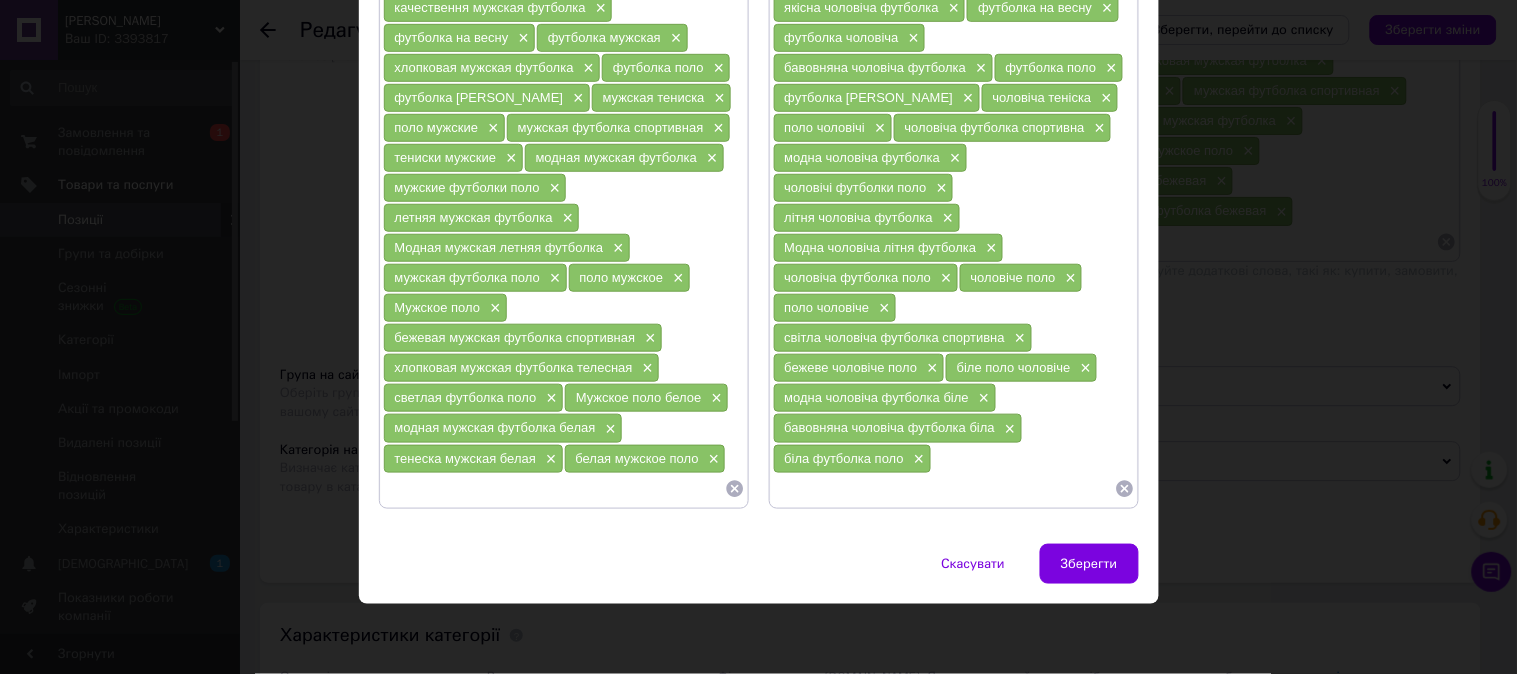 click at bounding box center (944, 489) 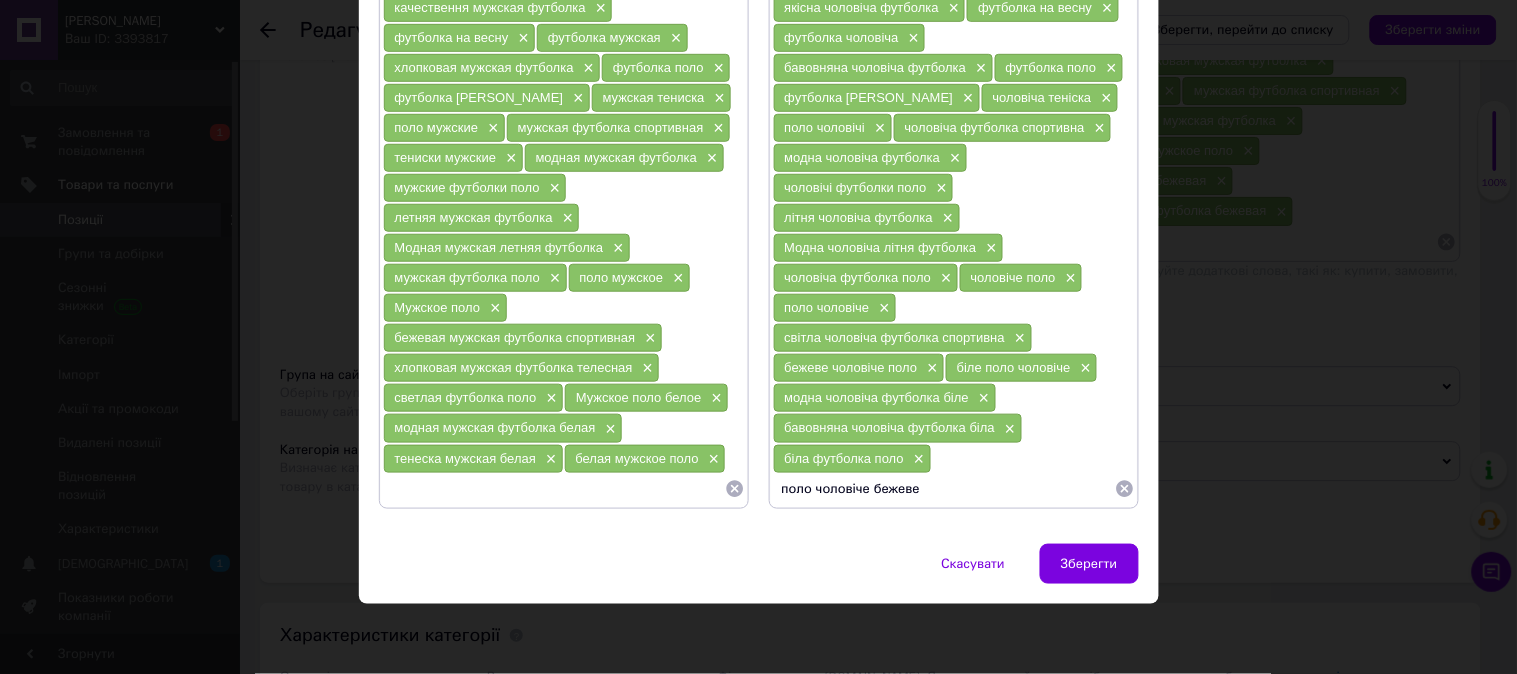 click on "поло чоловіче бежеве" at bounding box center (944, 489) 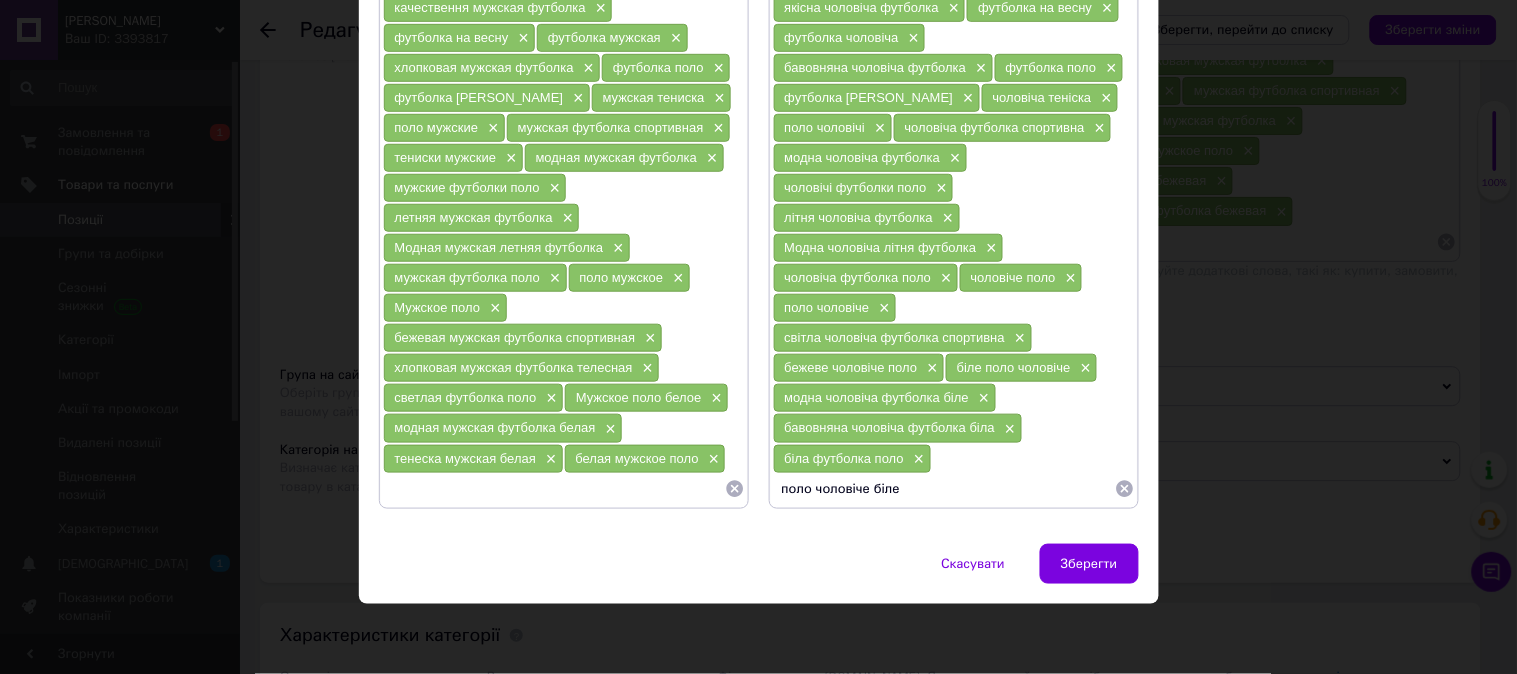 type on "поло чоловіче біле" 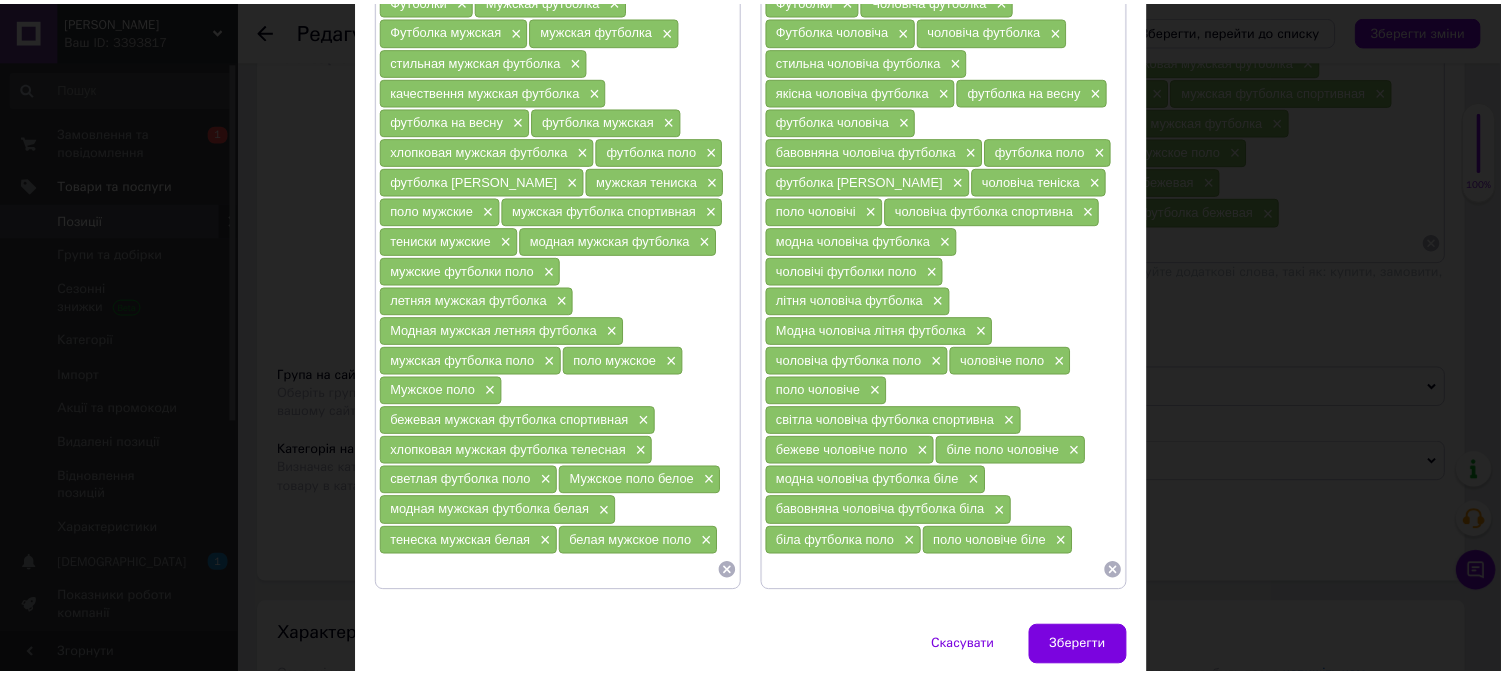 scroll, scrollTop: 304, scrollLeft: 0, axis: vertical 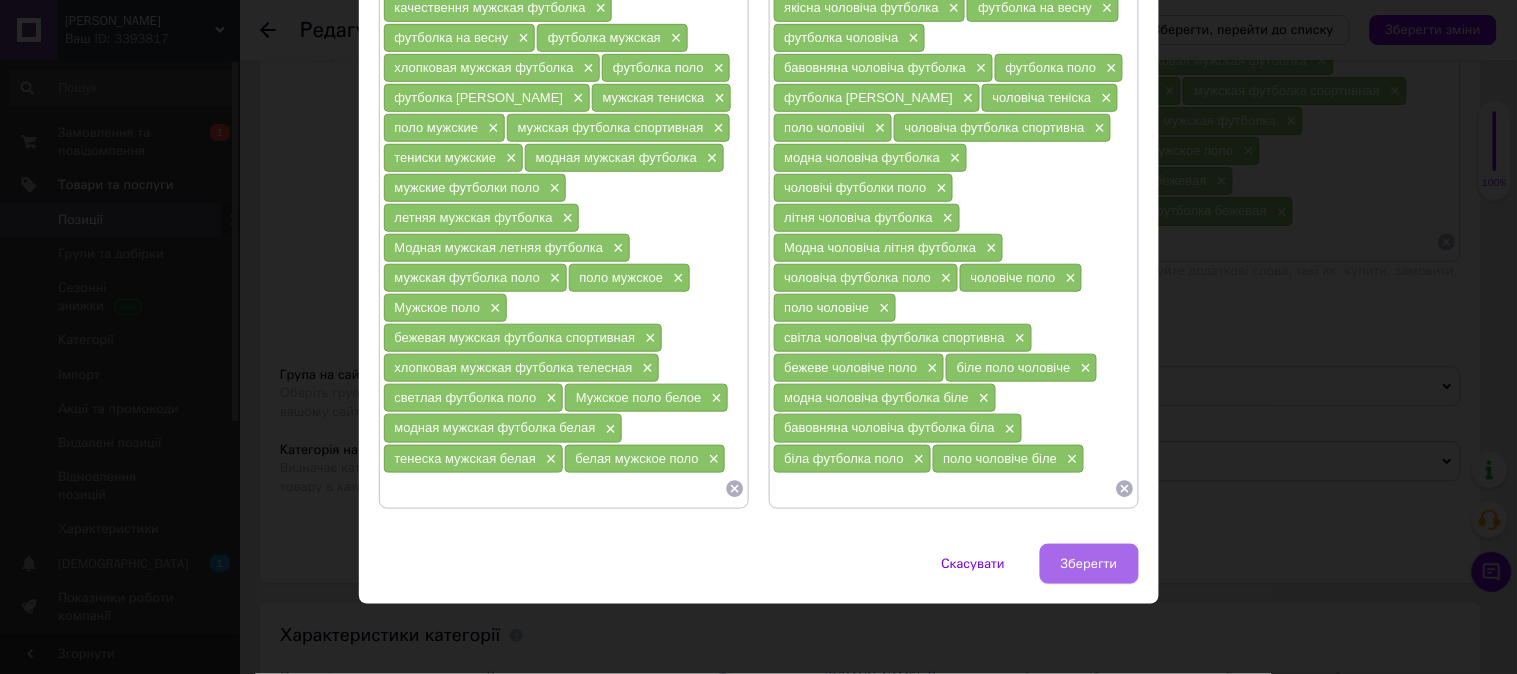 click on "Зберегти" at bounding box center (1089, 564) 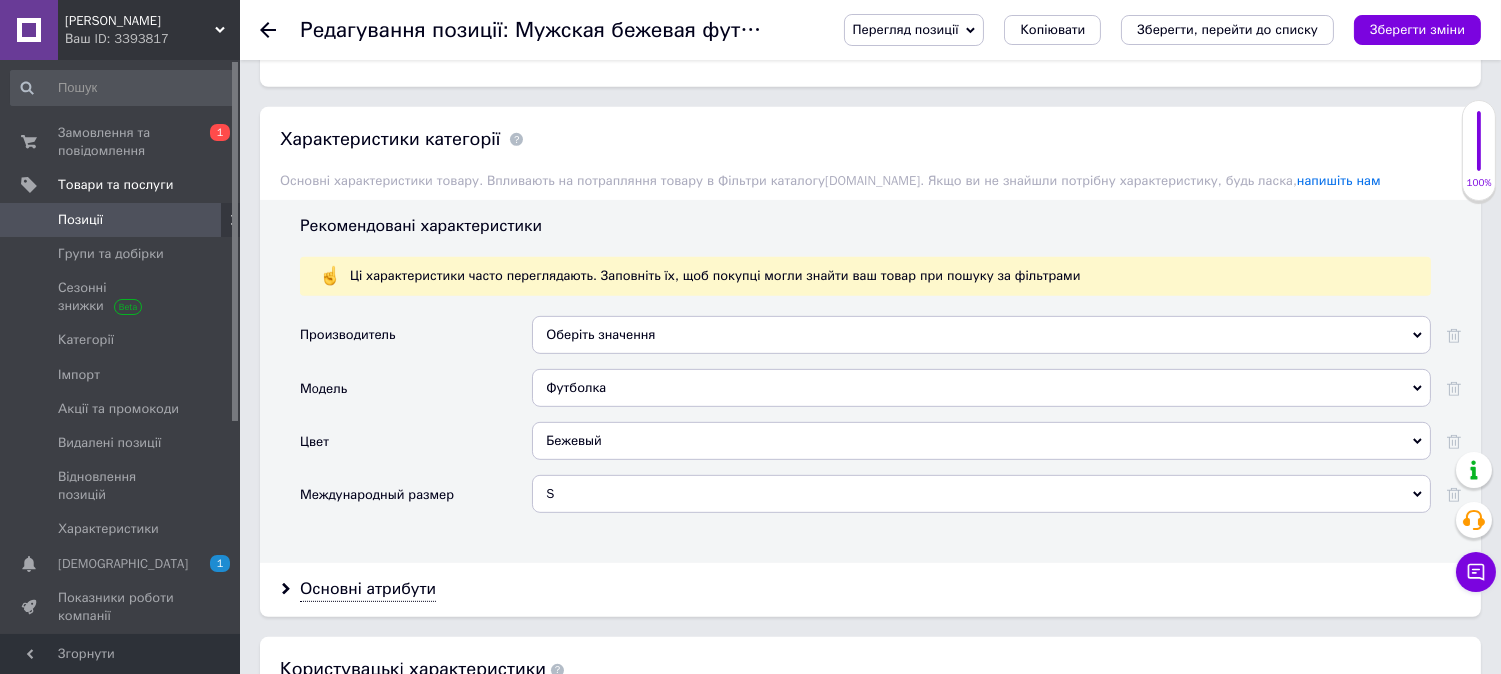 scroll, scrollTop: 1888, scrollLeft: 0, axis: vertical 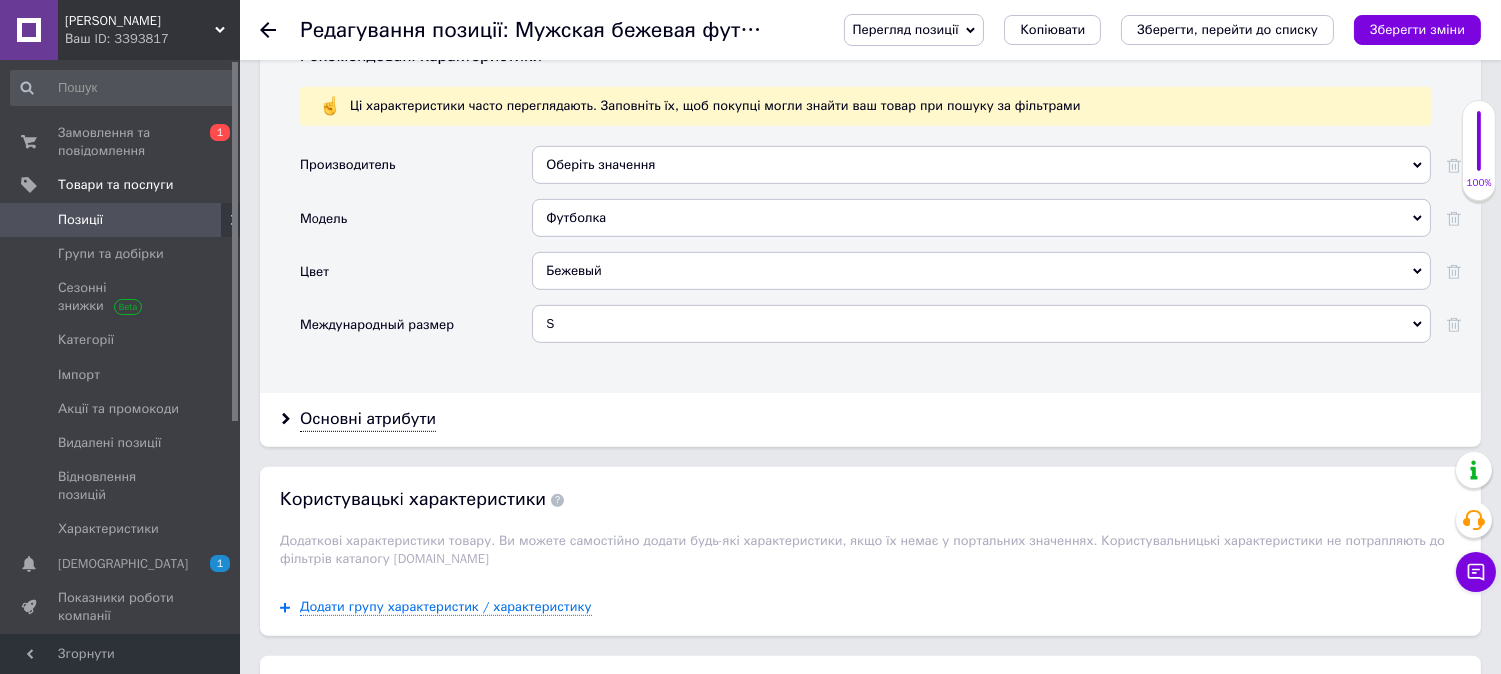 click on "Бежевый" at bounding box center (981, 271) 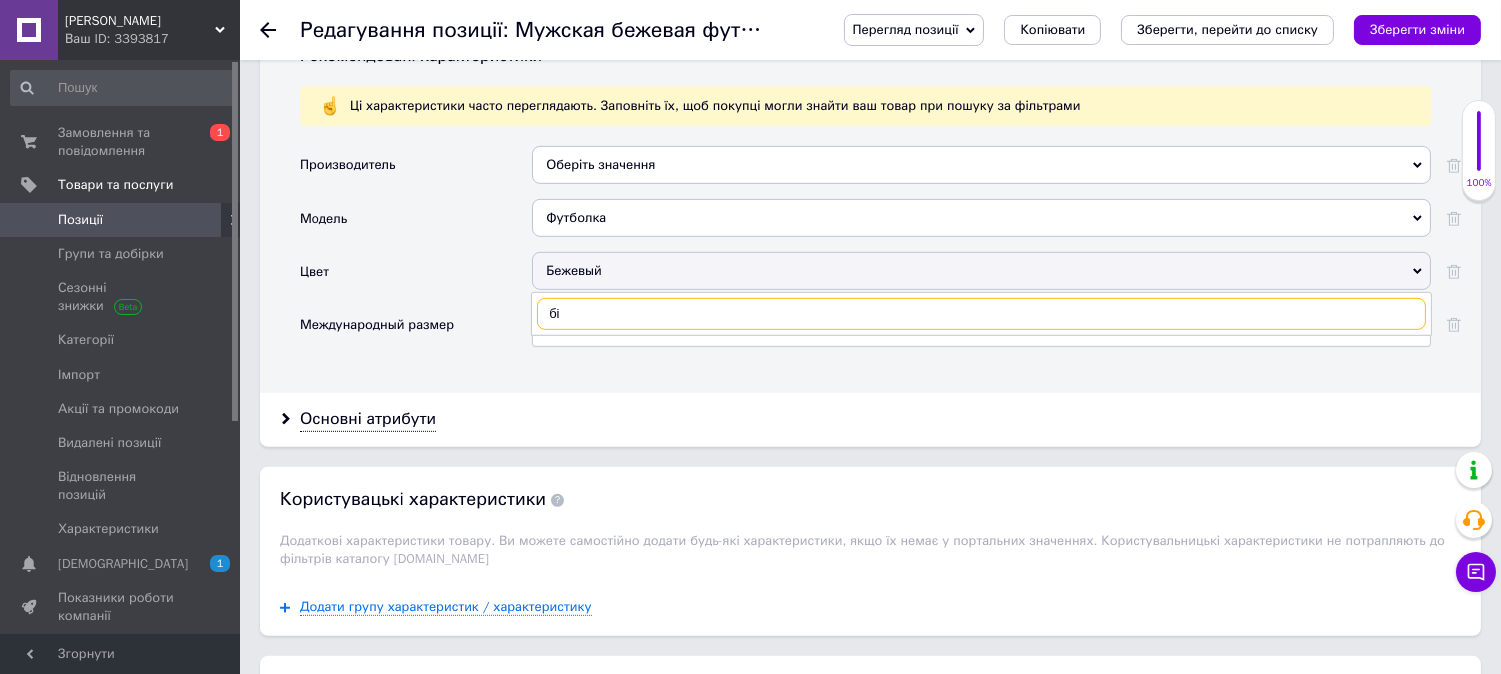 type on "б" 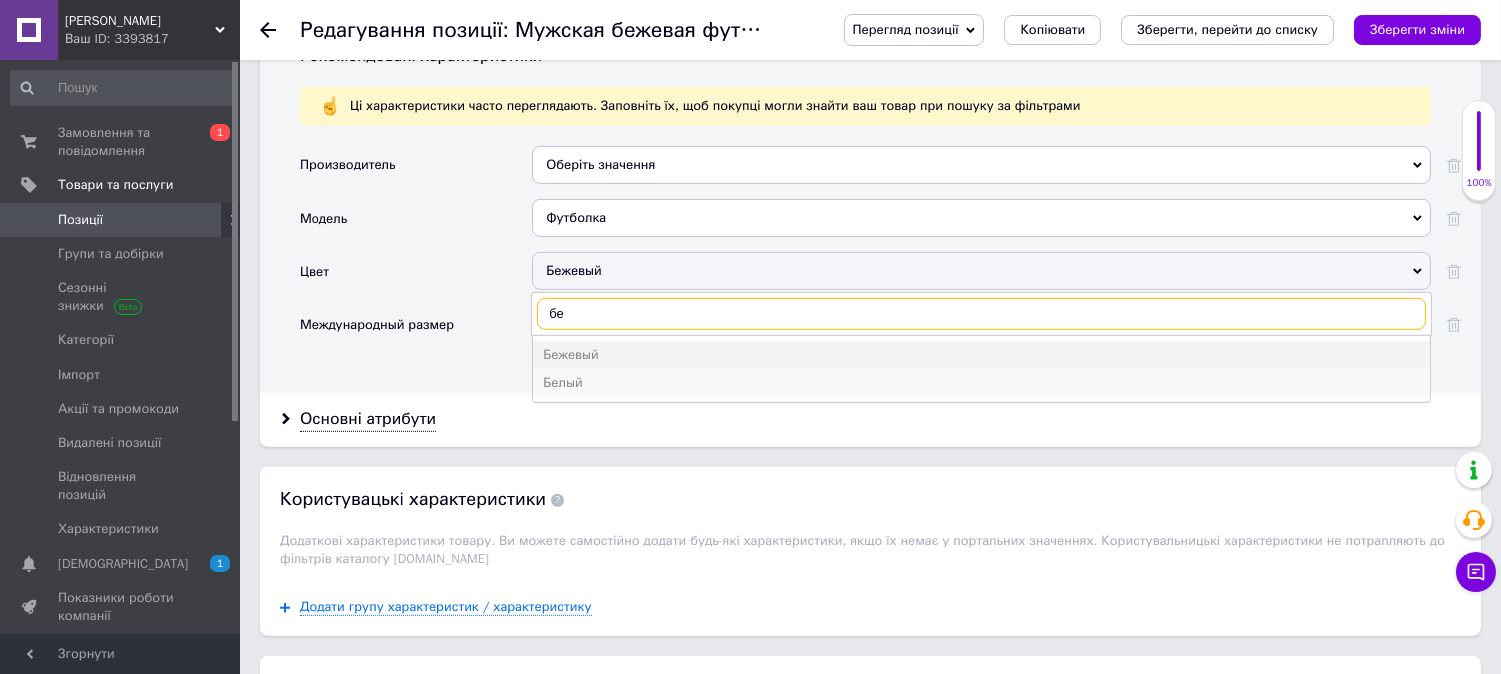 type on "бе" 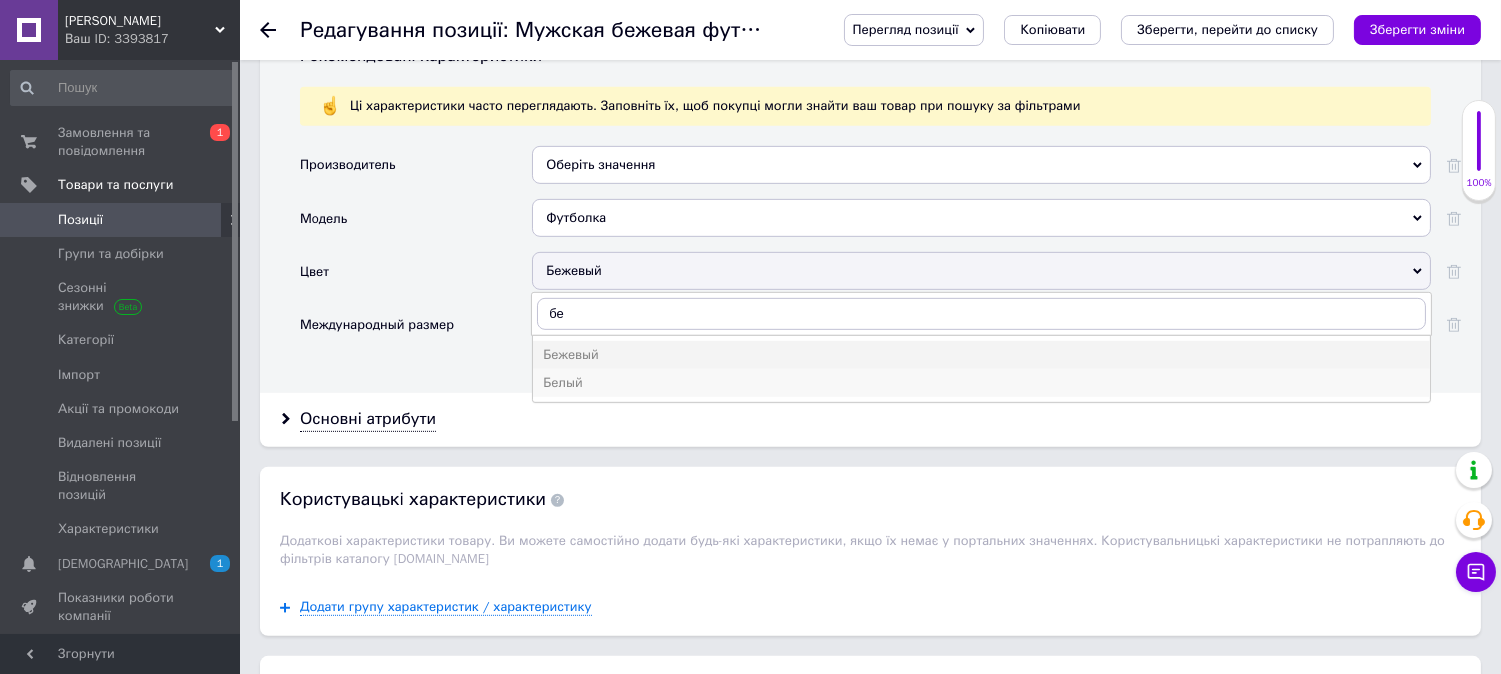 click on "Белый" at bounding box center (981, 383) 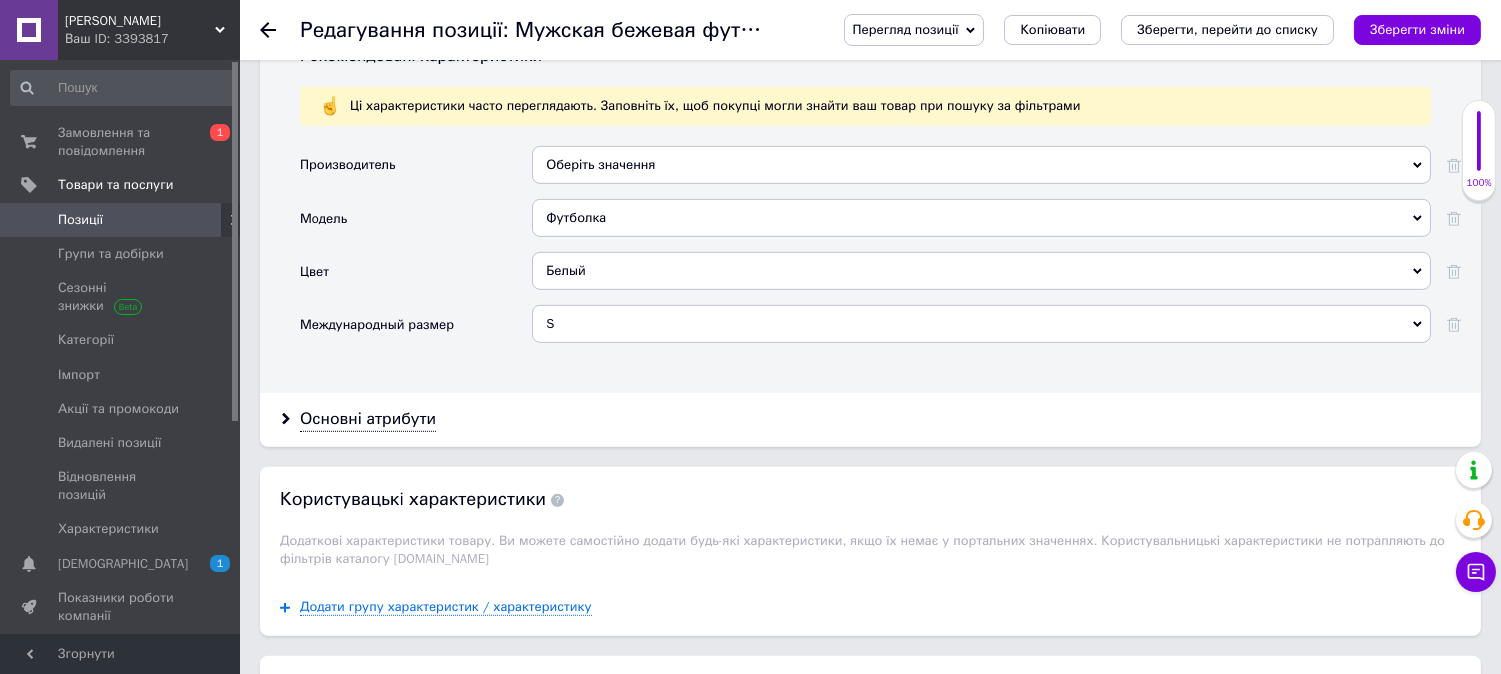 scroll, scrollTop: 2111, scrollLeft: 0, axis: vertical 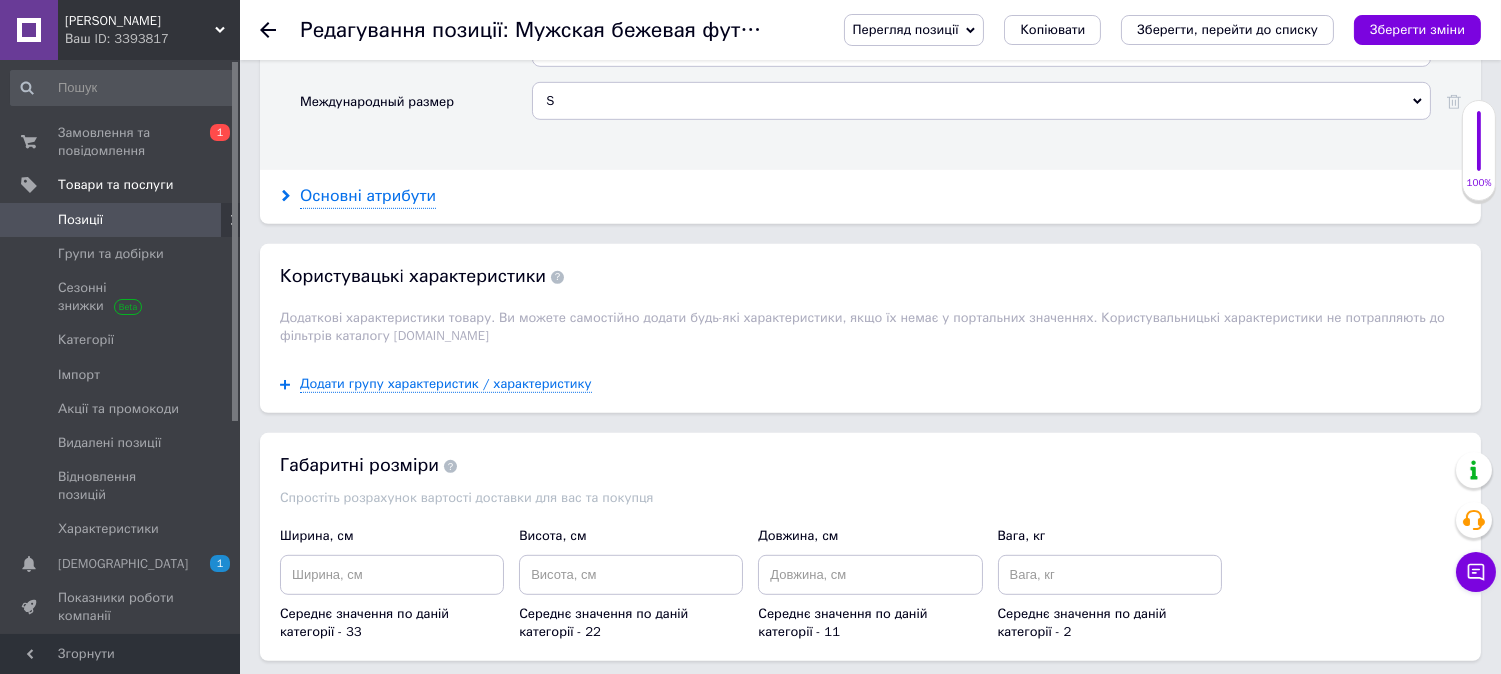 click on "Основні атрибути" at bounding box center [368, 196] 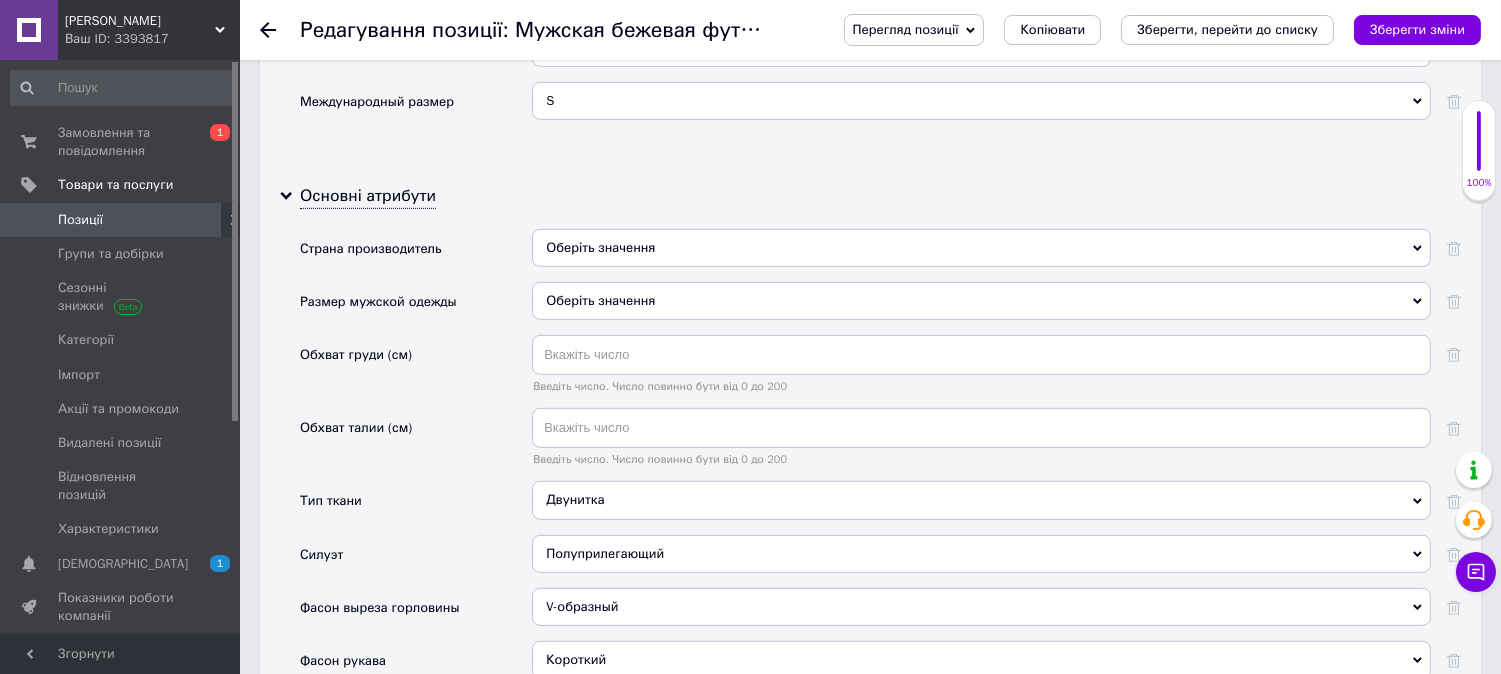 scroll, scrollTop: 2222, scrollLeft: 0, axis: vertical 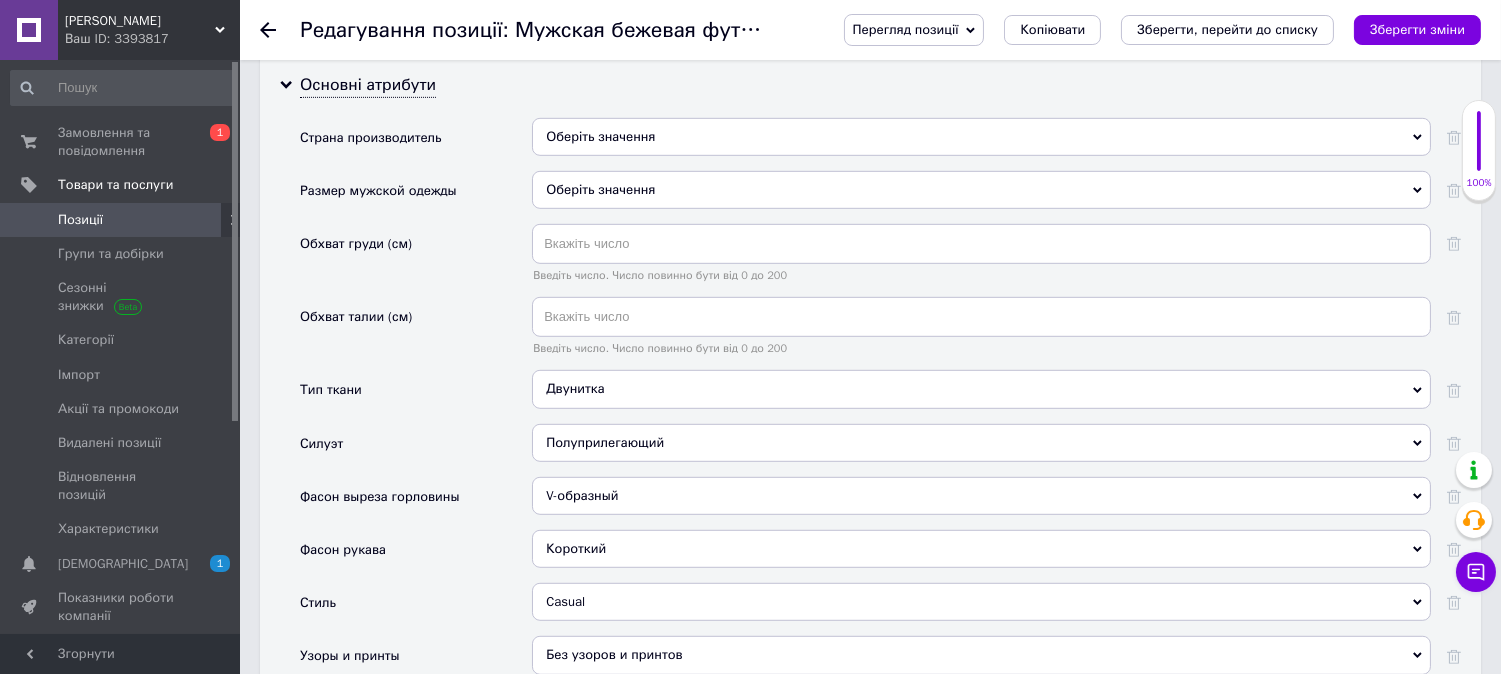 click on "Оберіть значення" at bounding box center [981, 137] 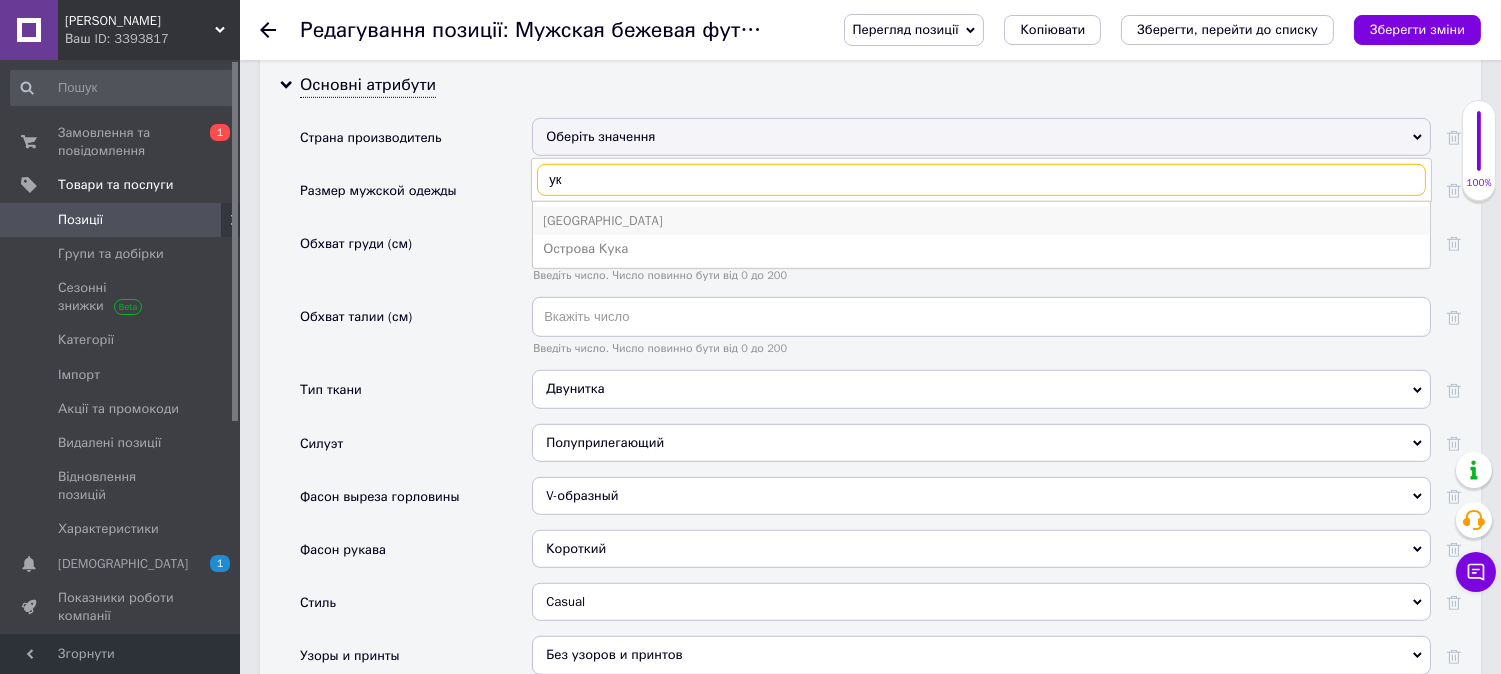 type on "ук" 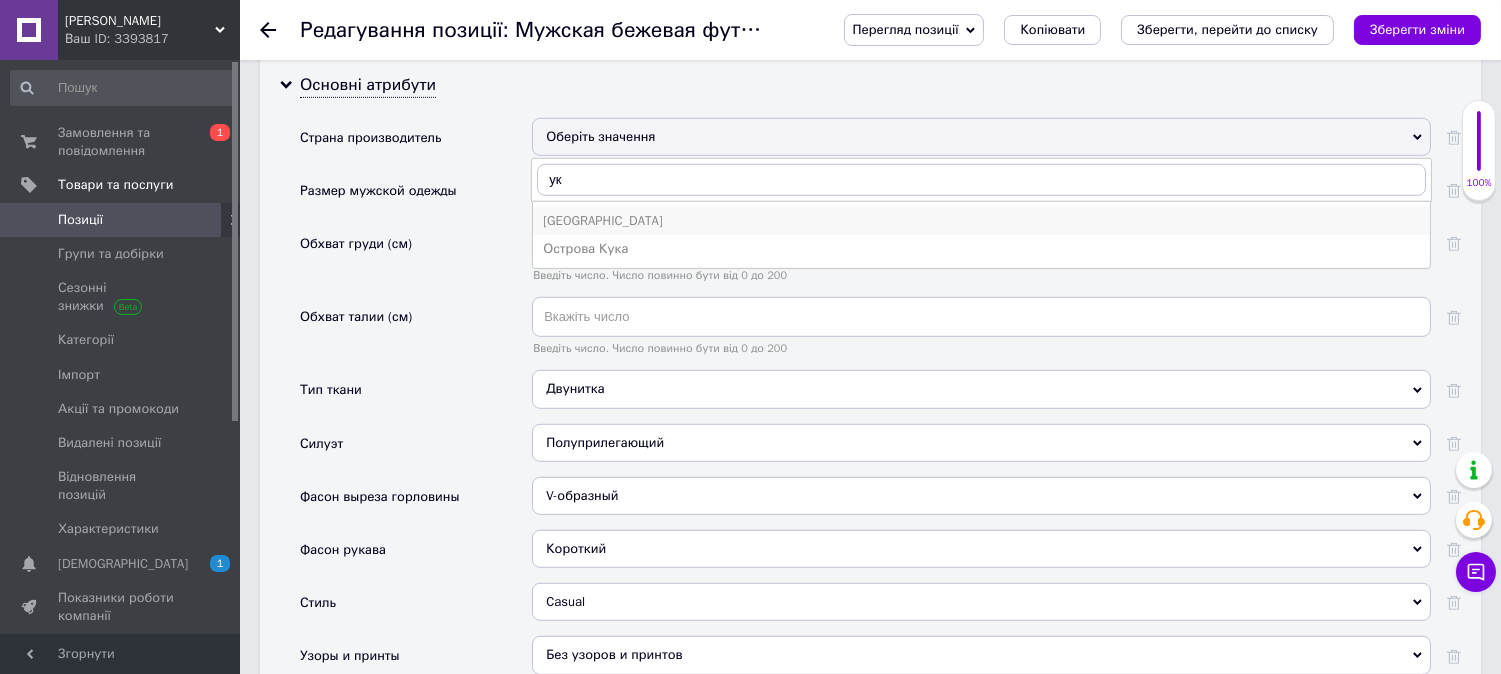 click on "[GEOGRAPHIC_DATA]" at bounding box center [981, 221] 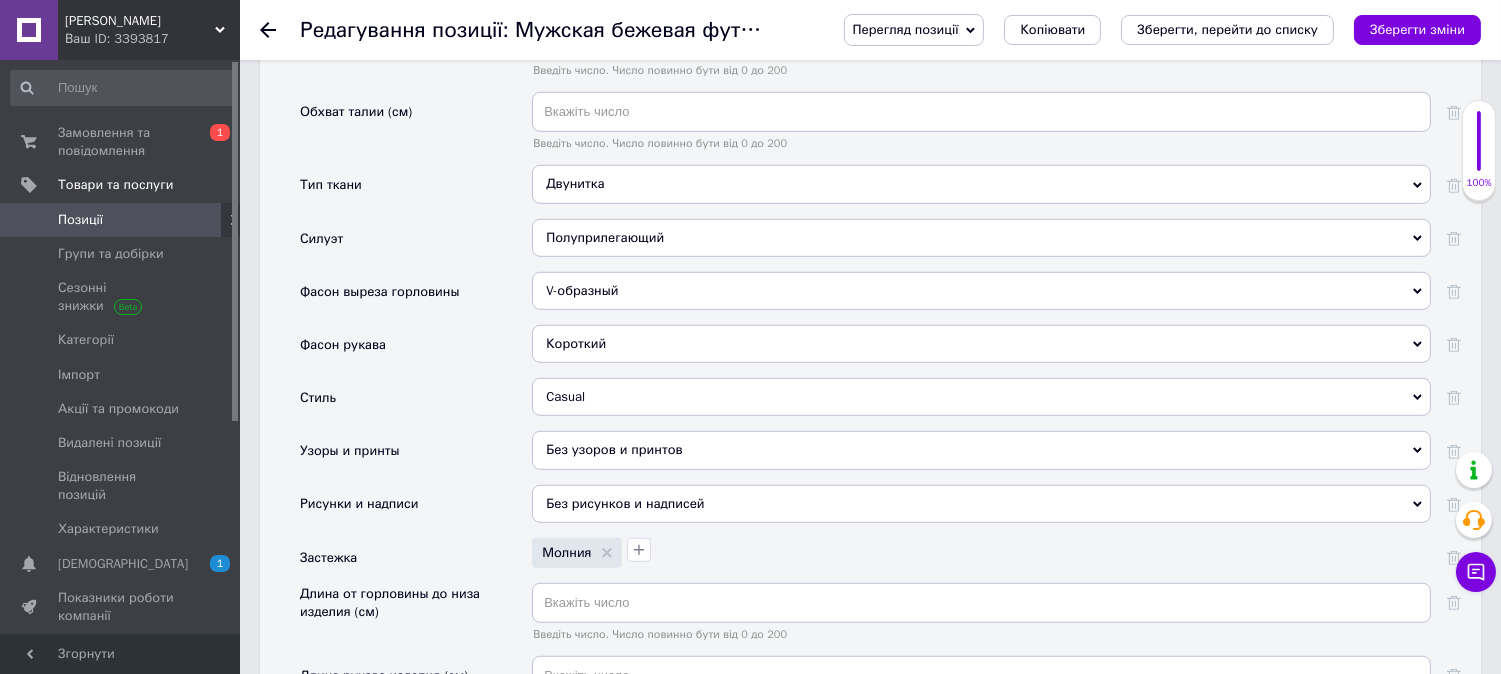 scroll, scrollTop: 2444, scrollLeft: 0, axis: vertical 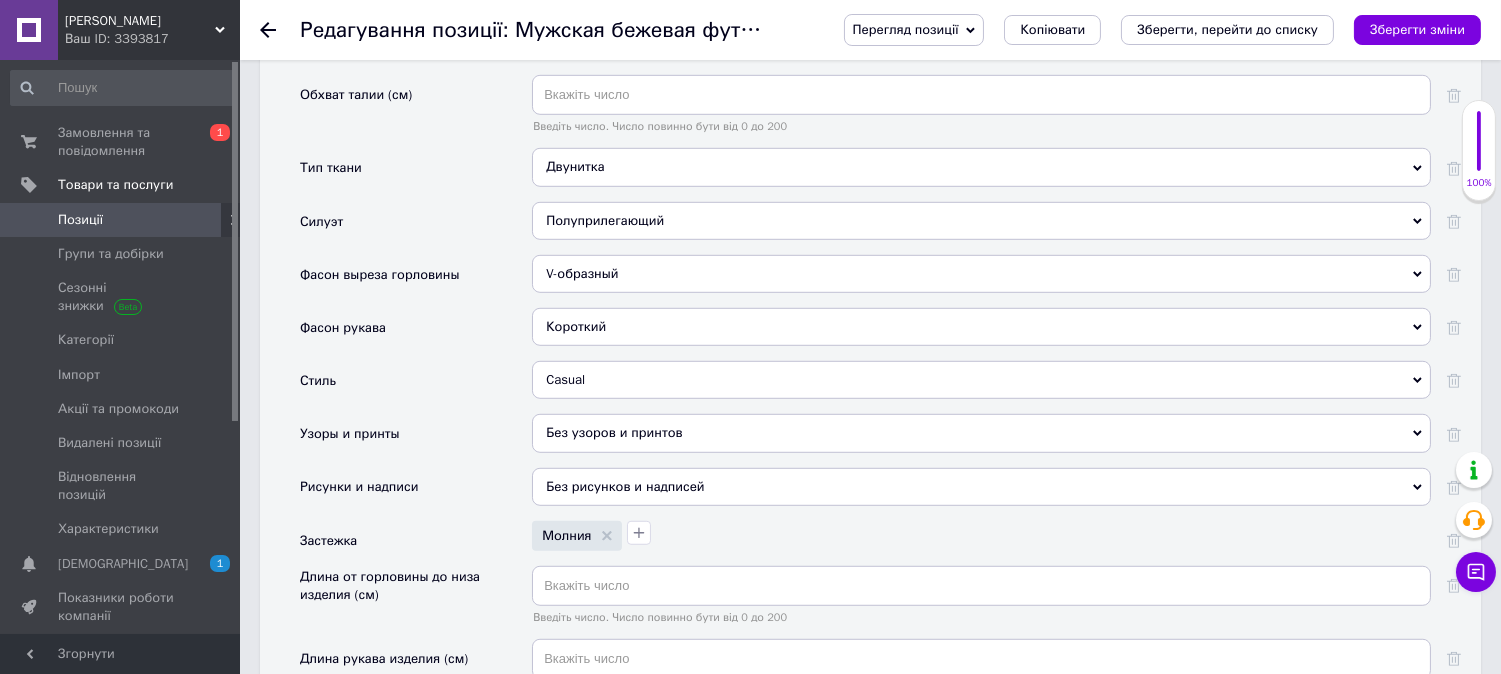 click on "Двунитка" at bounding box center (981, 167) 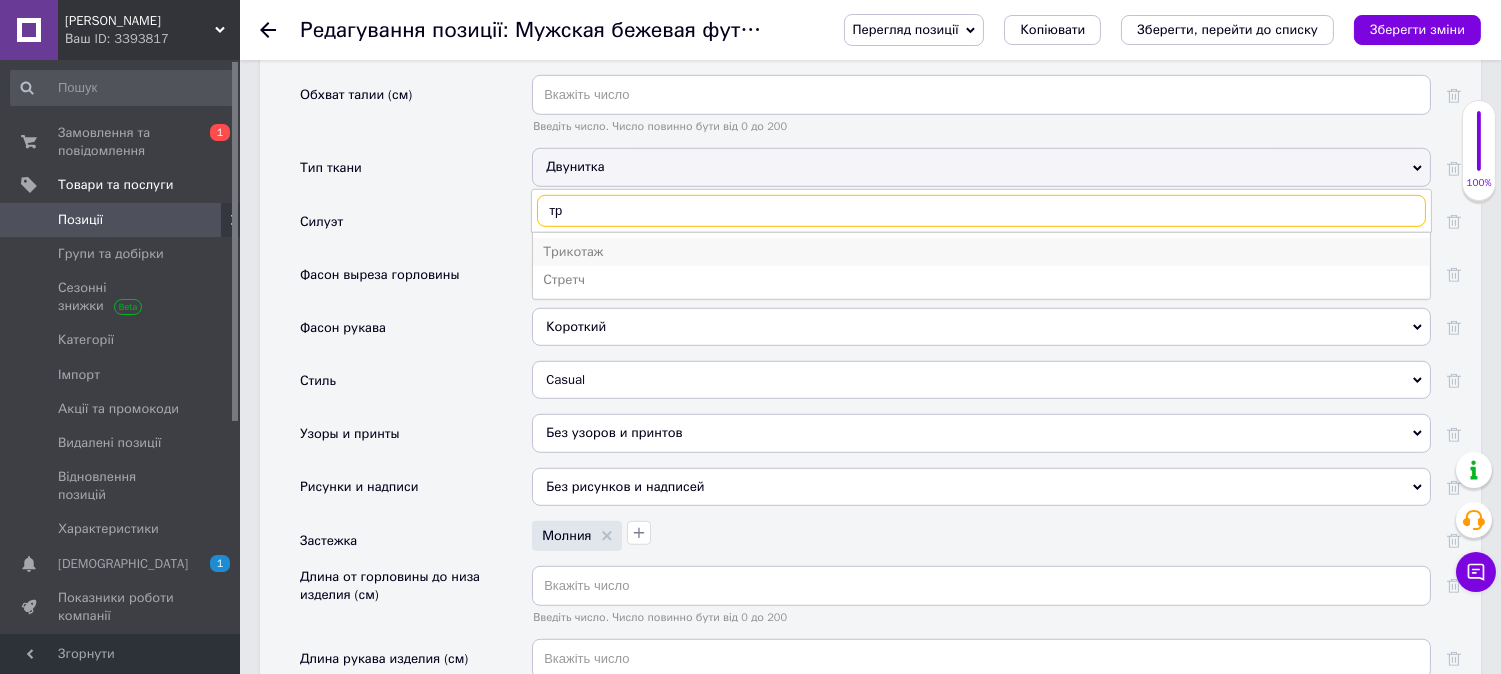 type on "тр" 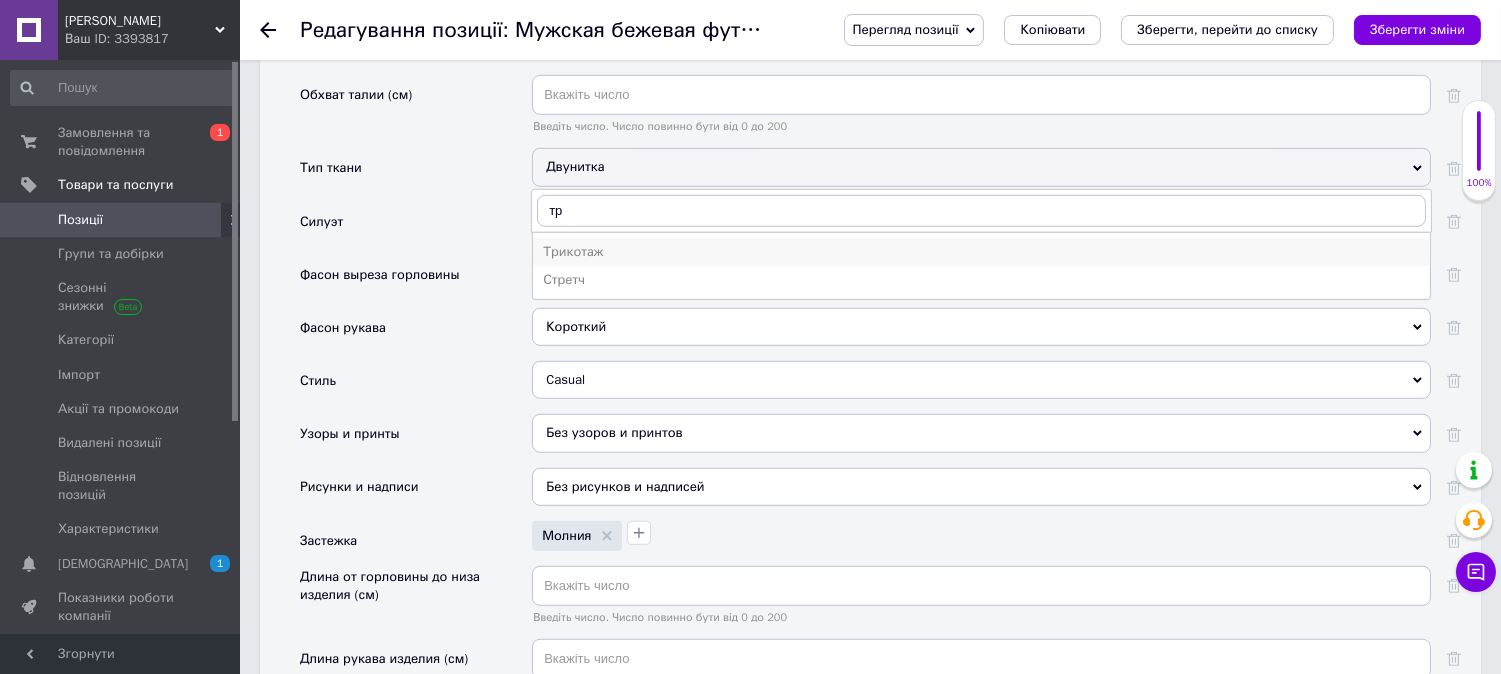 click on "Трикотаж" at bounding box center (981, 252) 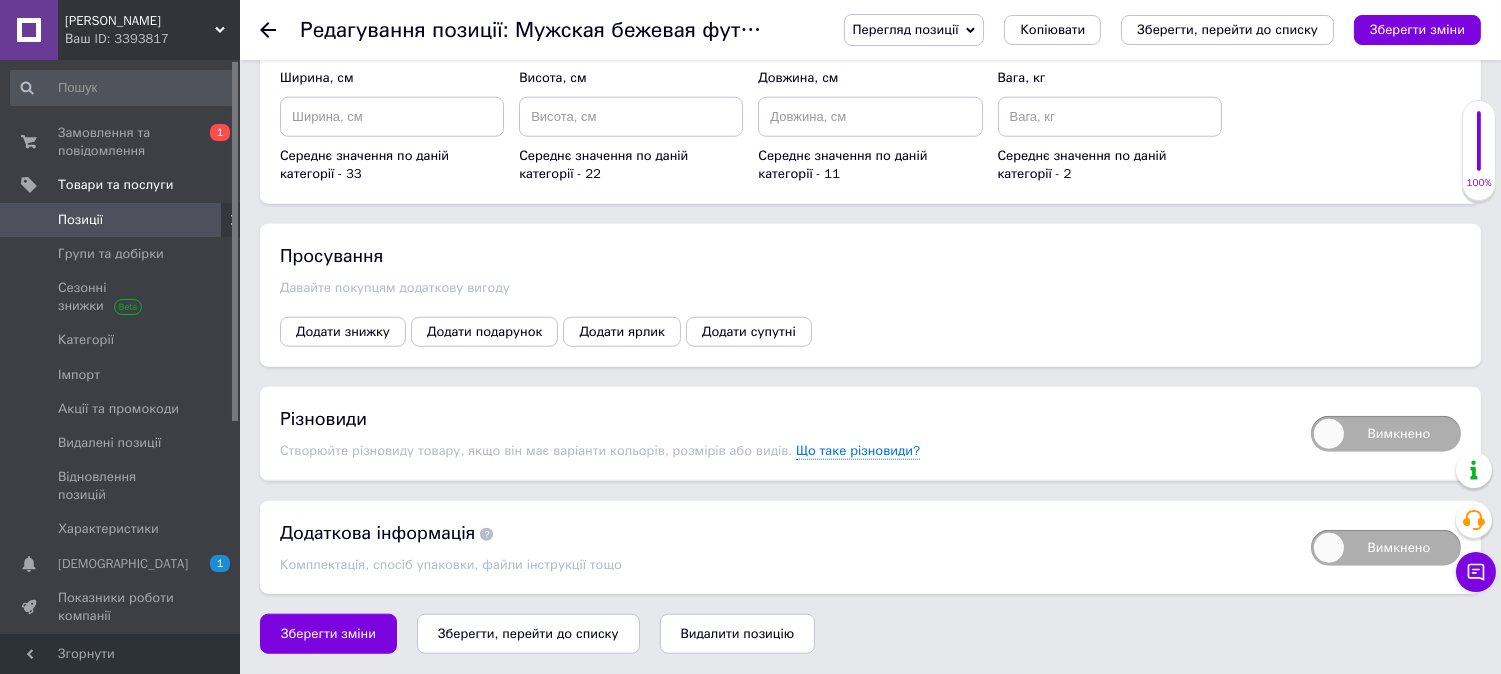 scroll, scrollTop: 3903, scrollLeft: 0, axis: vertical 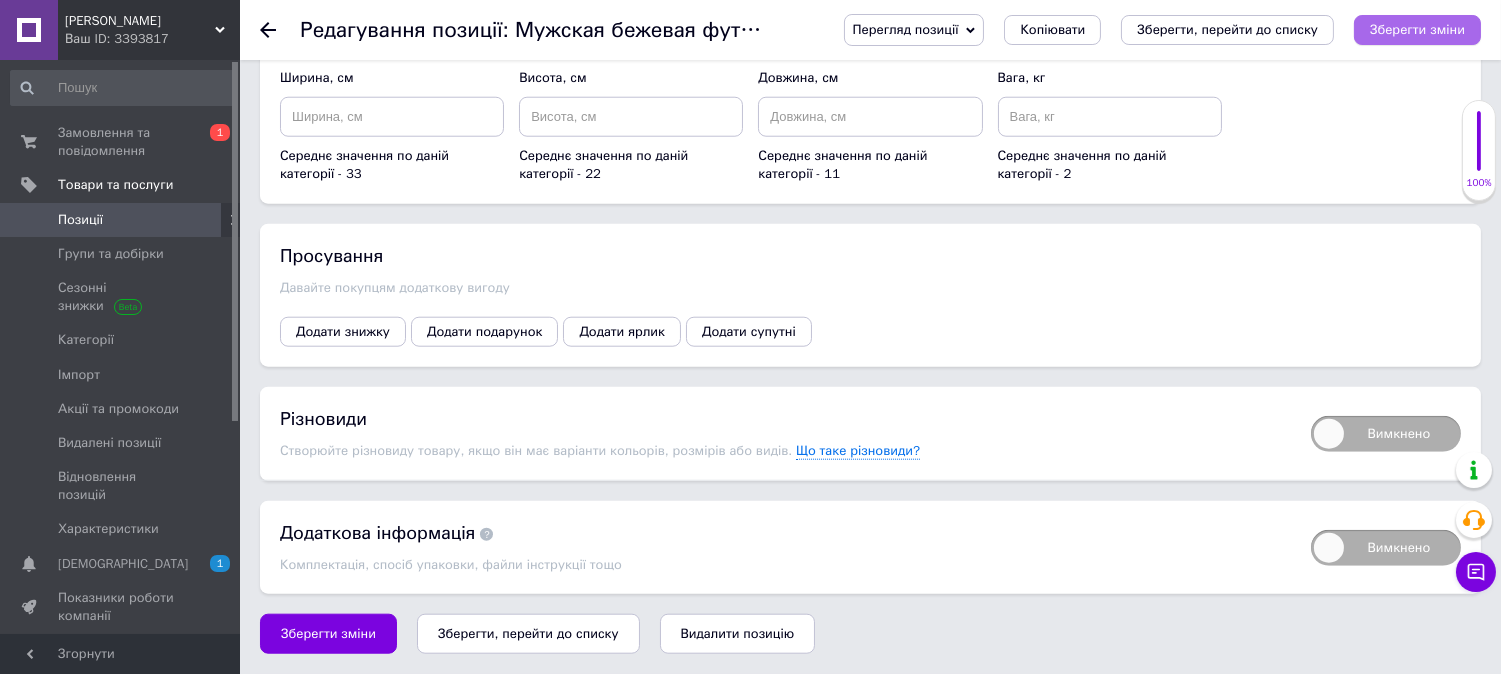 click on "Зберегти зміни" at bounding box center [1417, 29] 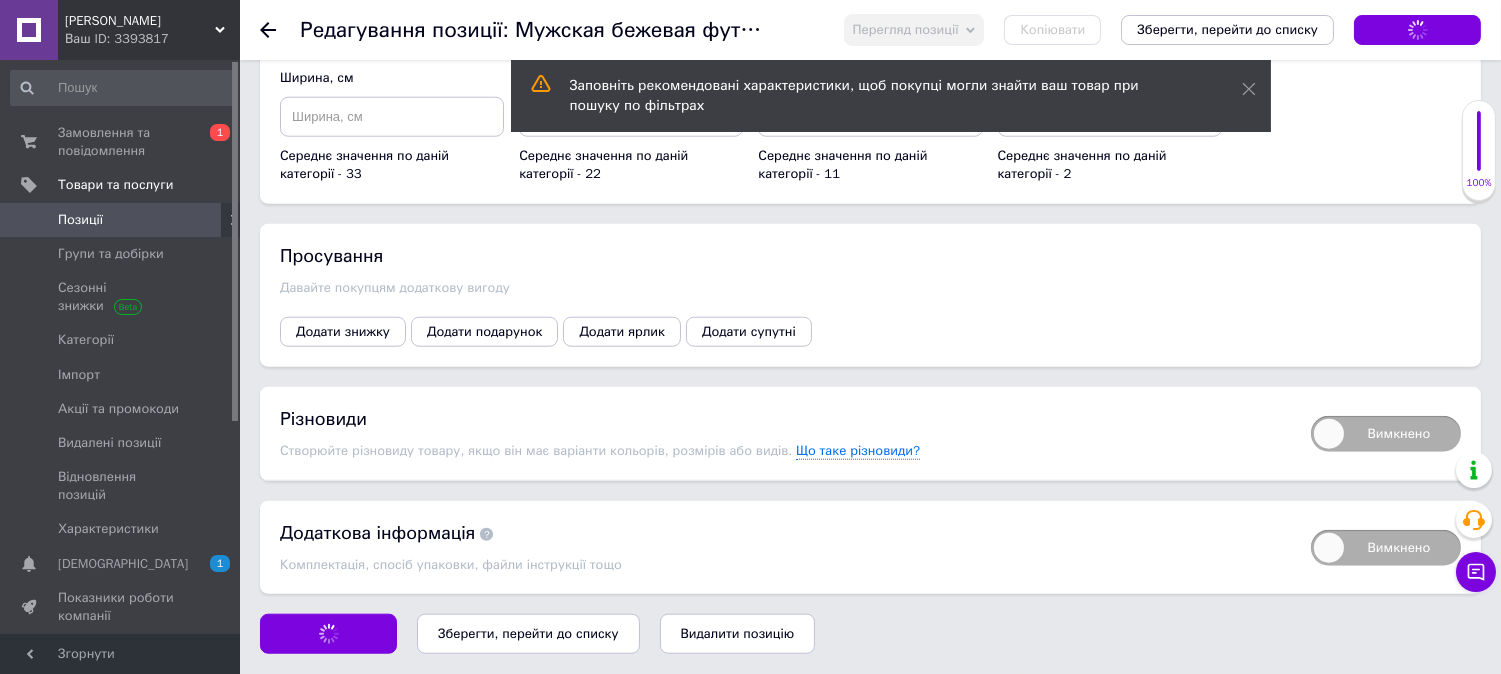 scroll, scrollTop: 3903, scrollLeft: 0, axis: vertical 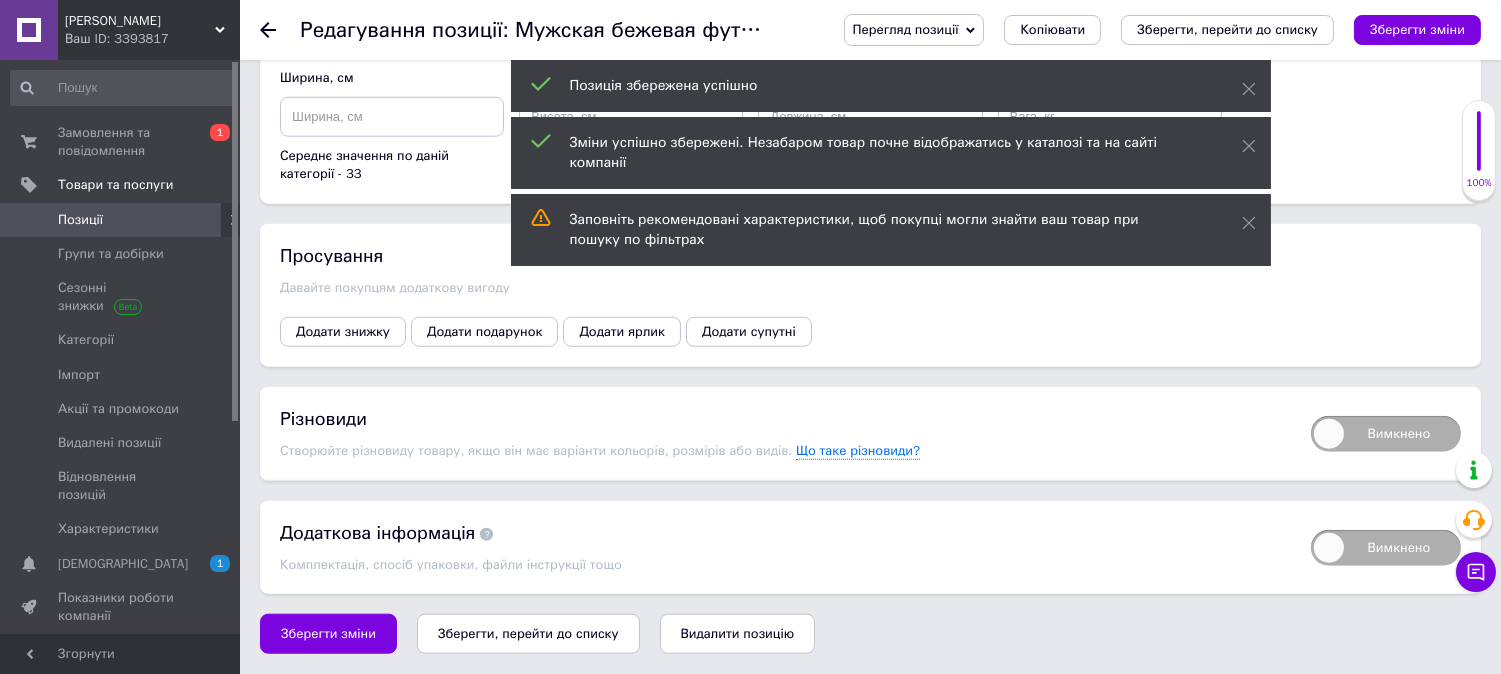click on "Вимкнено" at bounding box center [1386, 434] 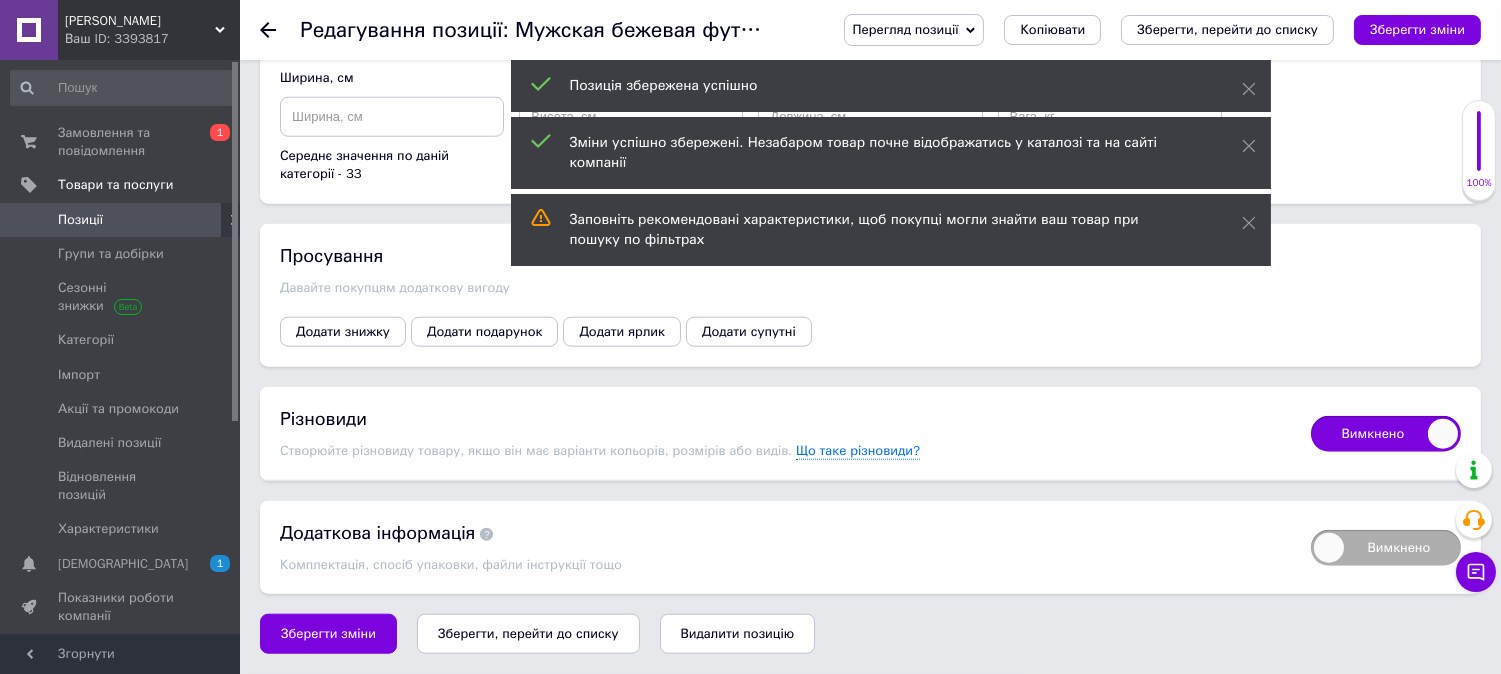 checkbox on "true" 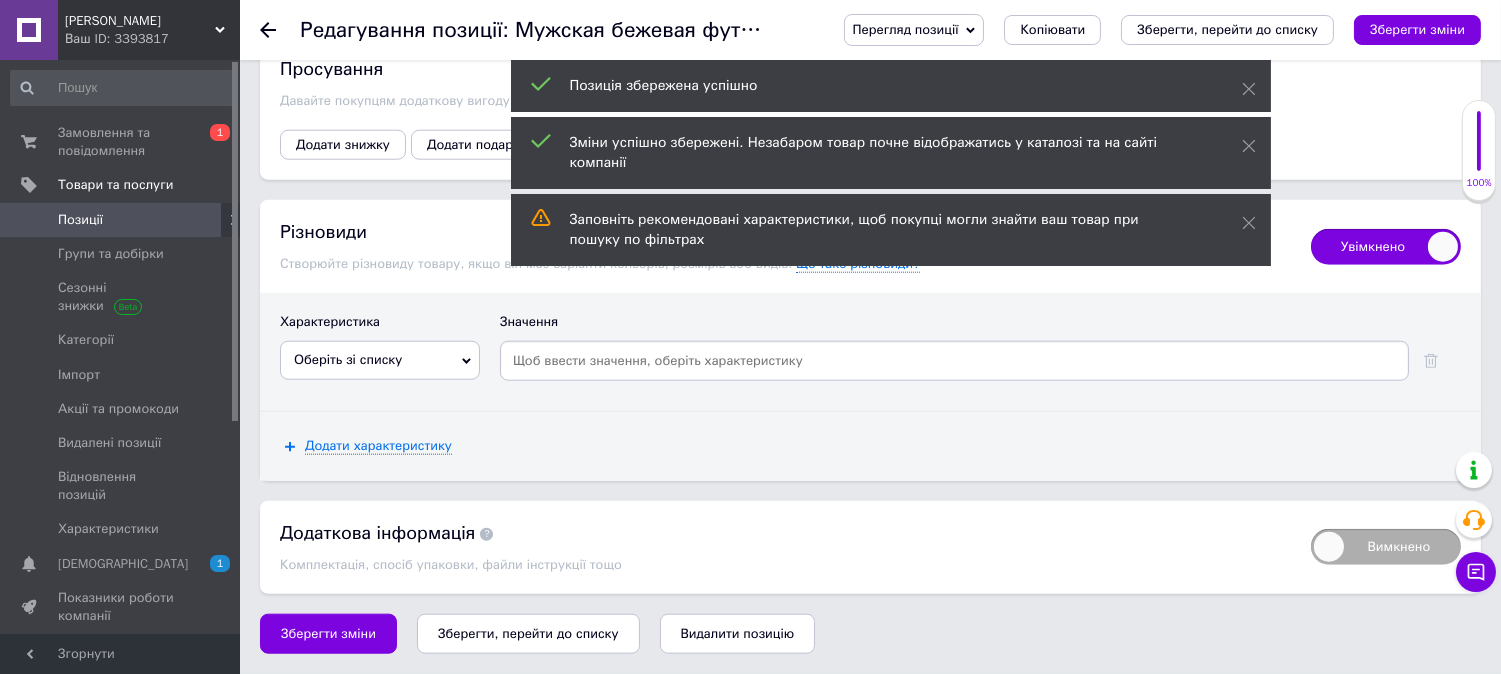scroll, scrollTop: 4090, scrollLeft: 0, axis: vertical 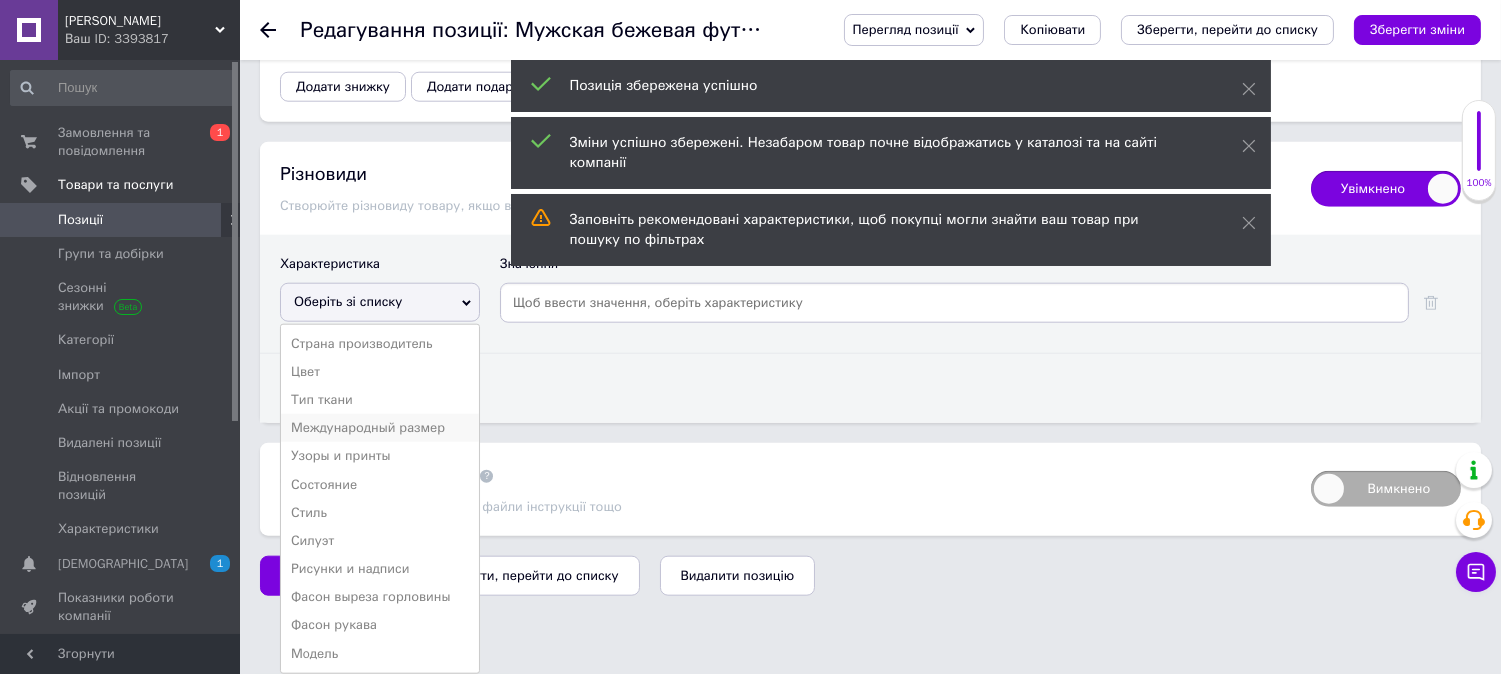 click on "Международный размер" at bounding box center [380, 428] 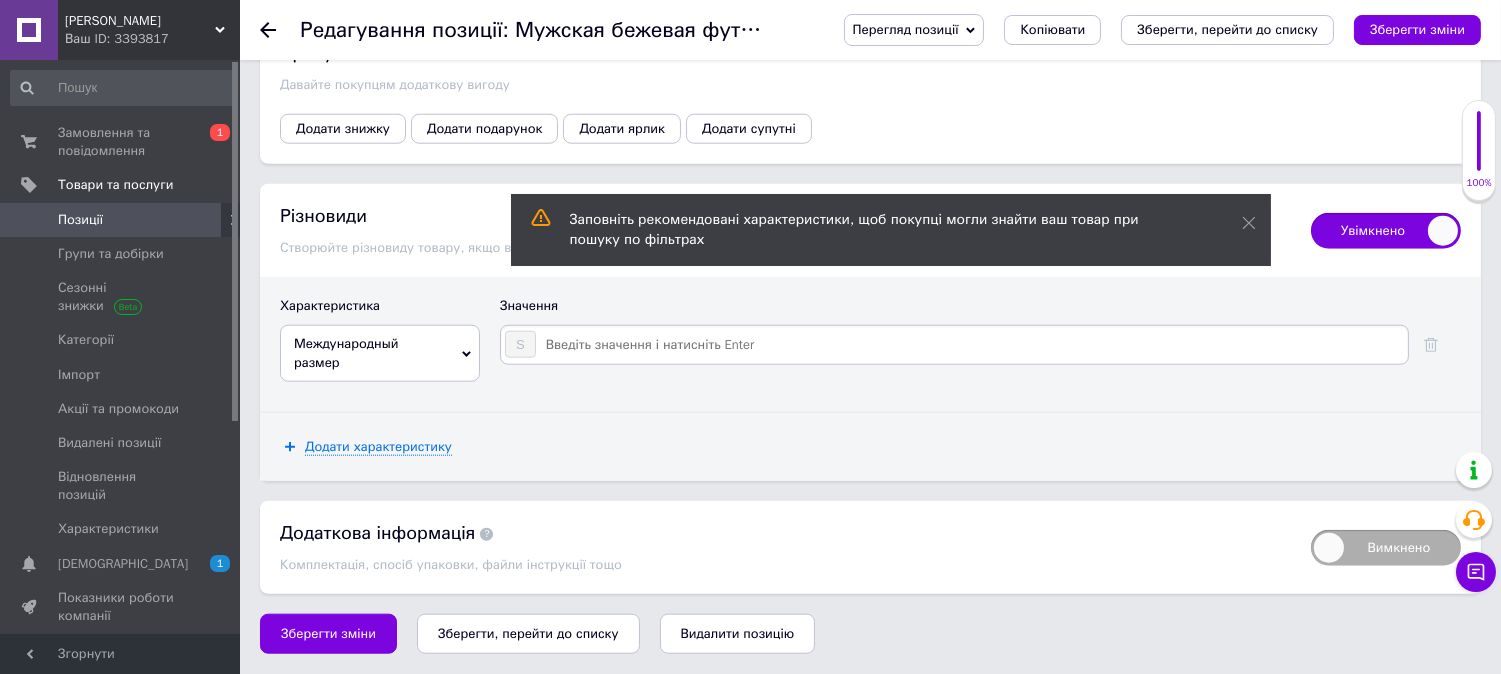 click at bounding box center [971, 345] 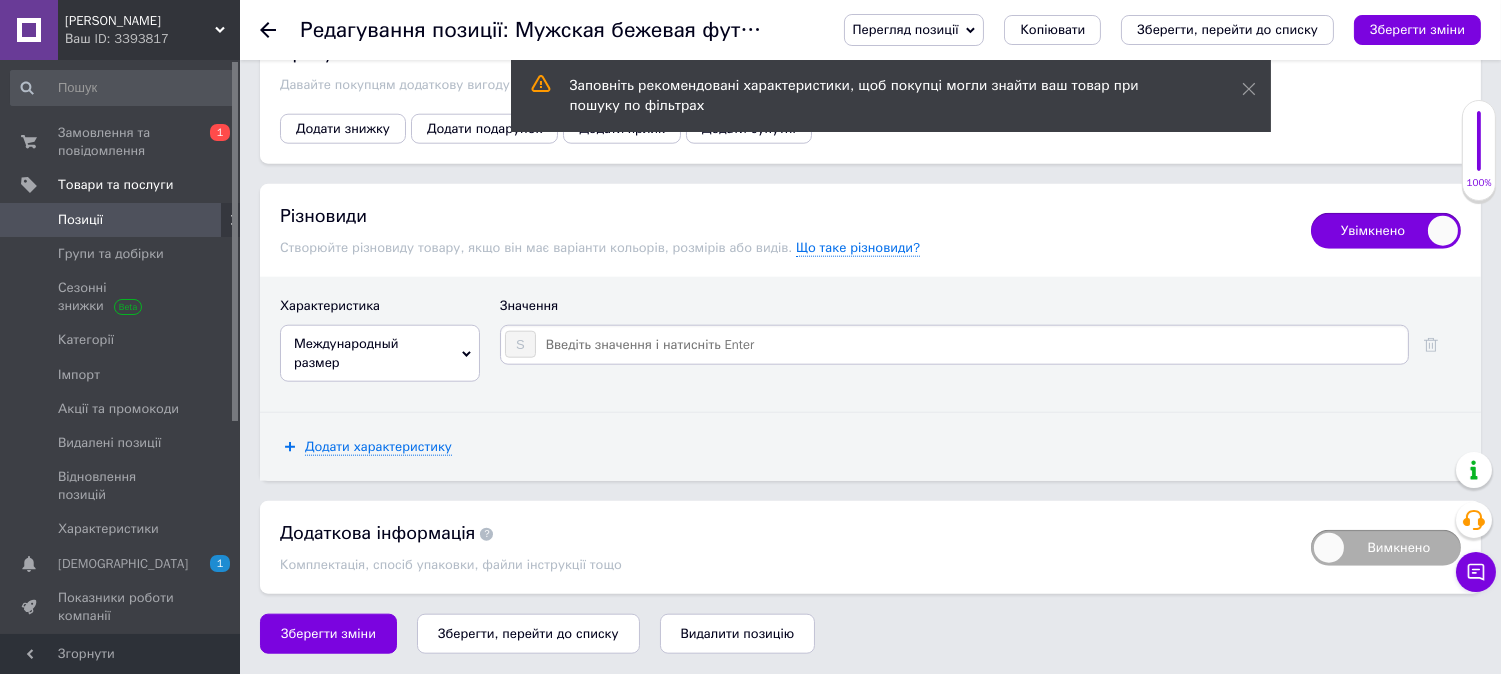 type on "M" 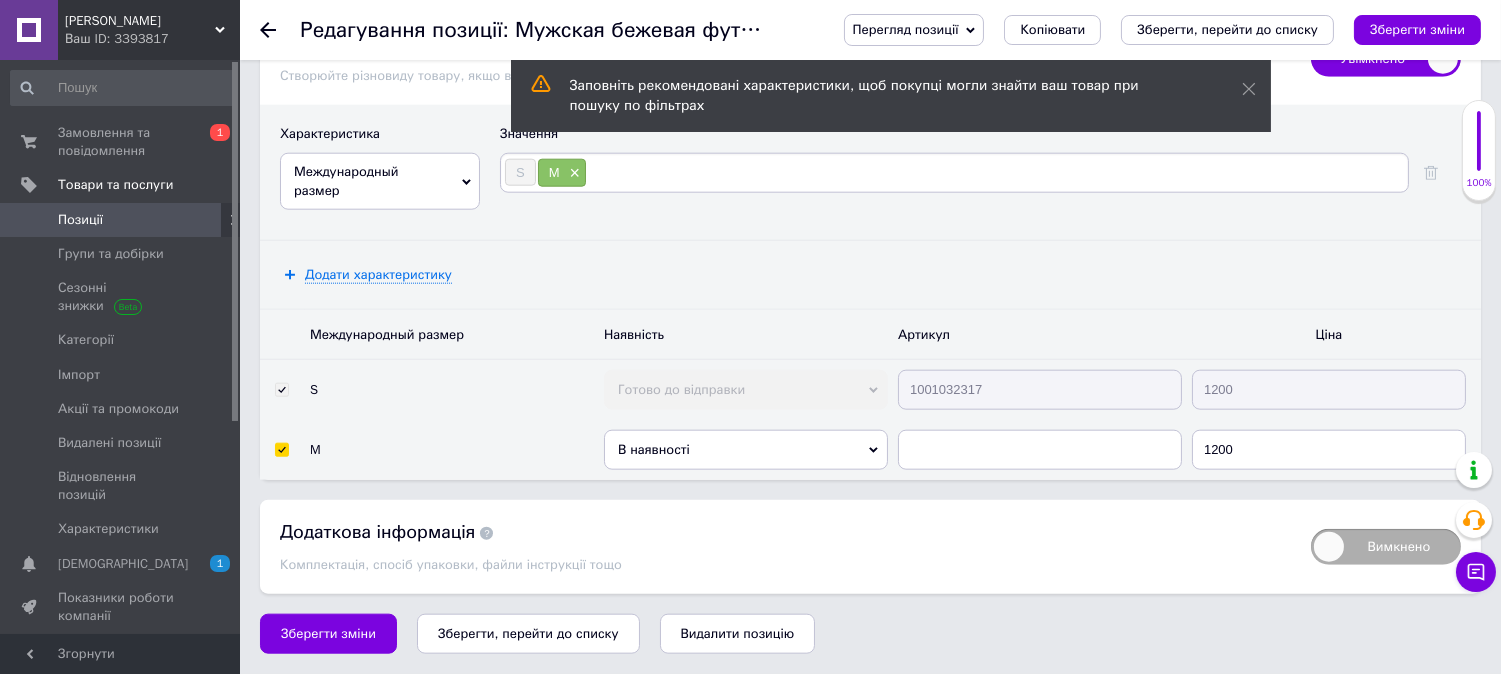 type on "L" 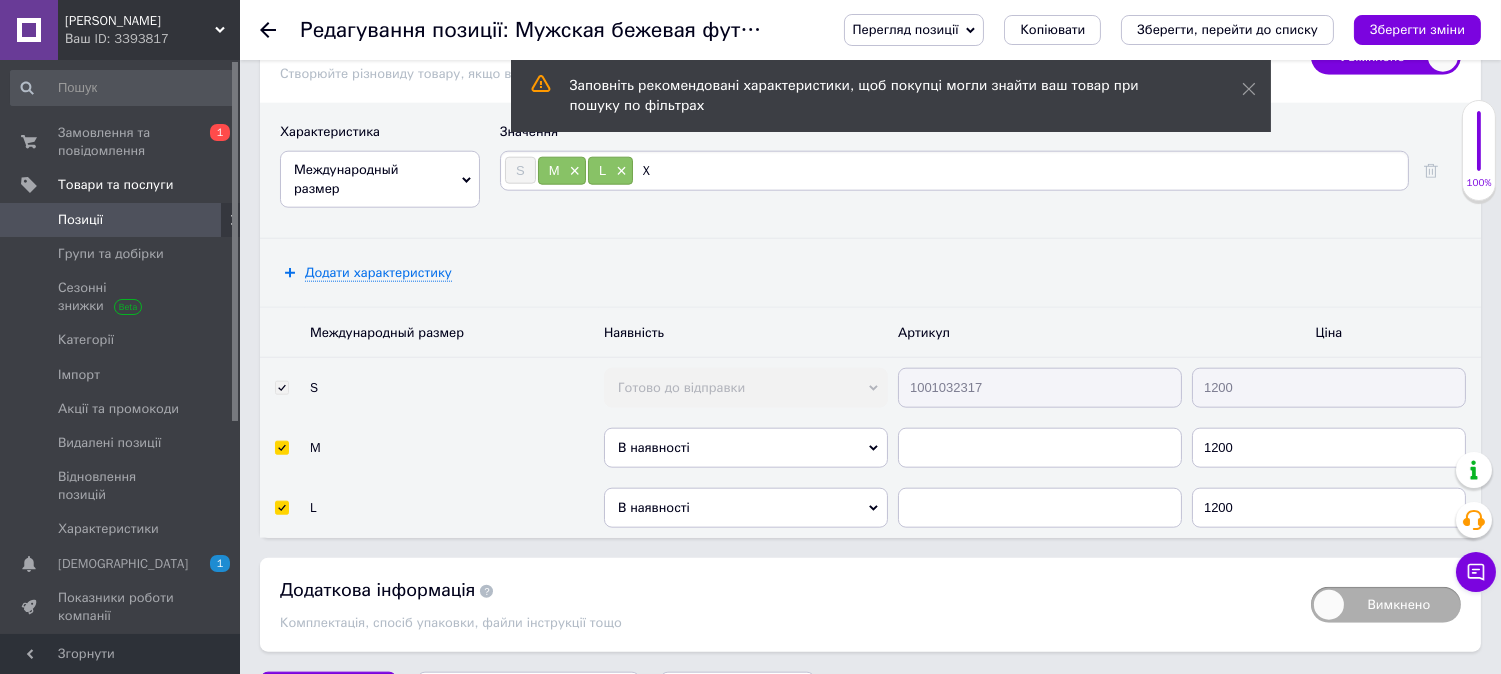 type on "XL" 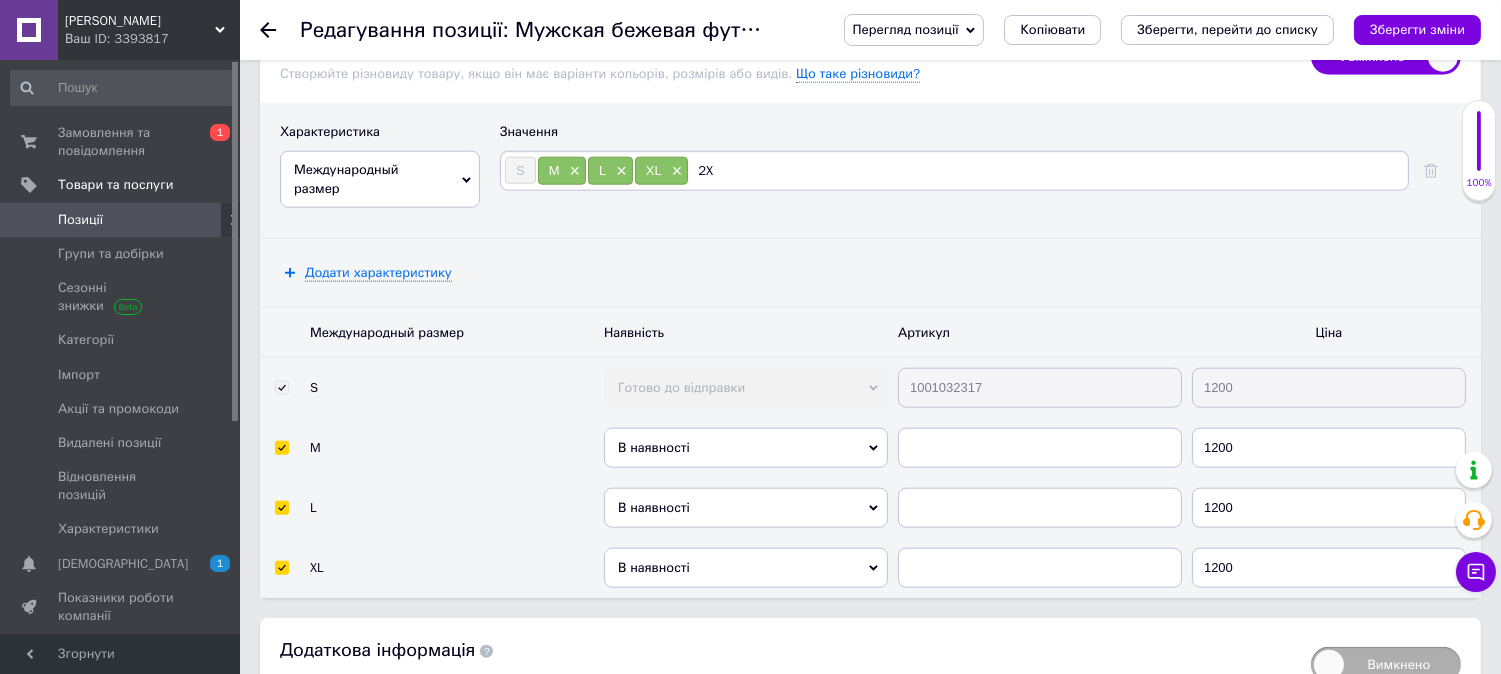 type on "2XL" 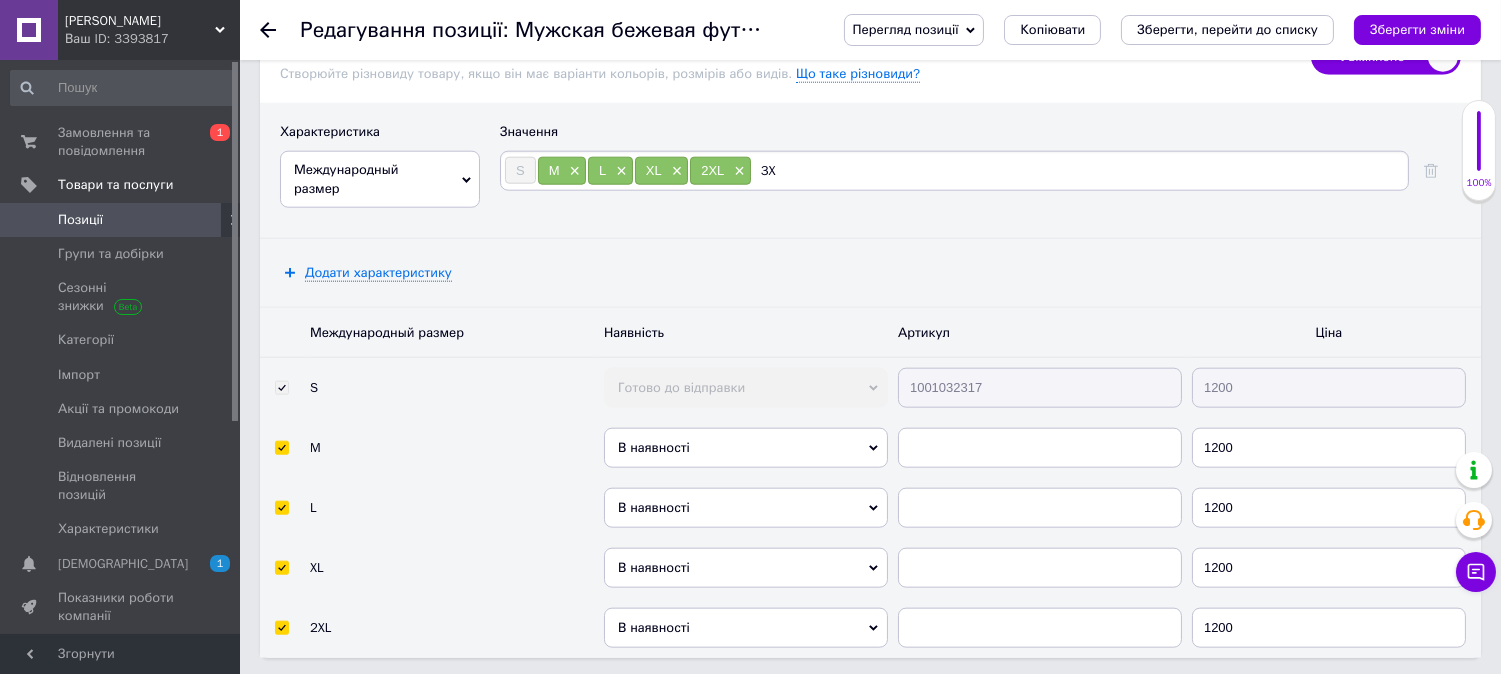 type on "3XL" 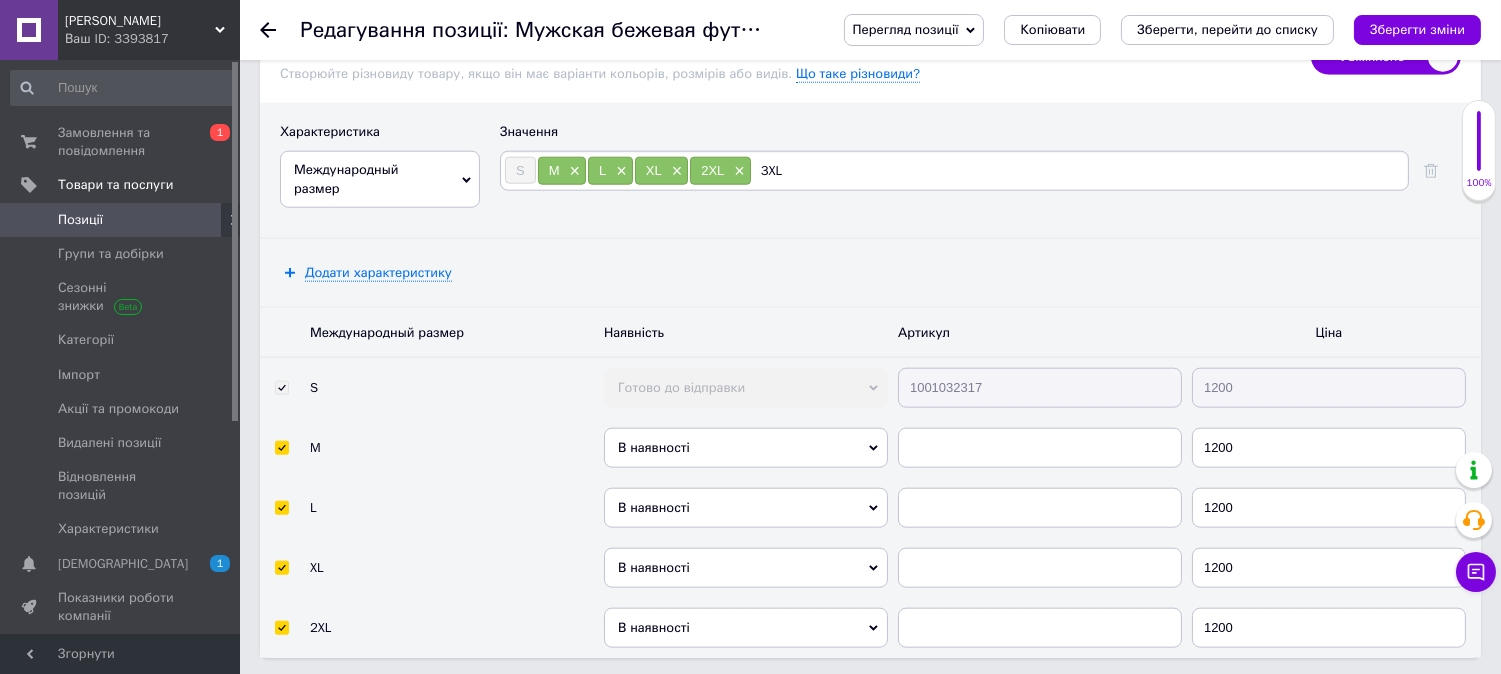 type 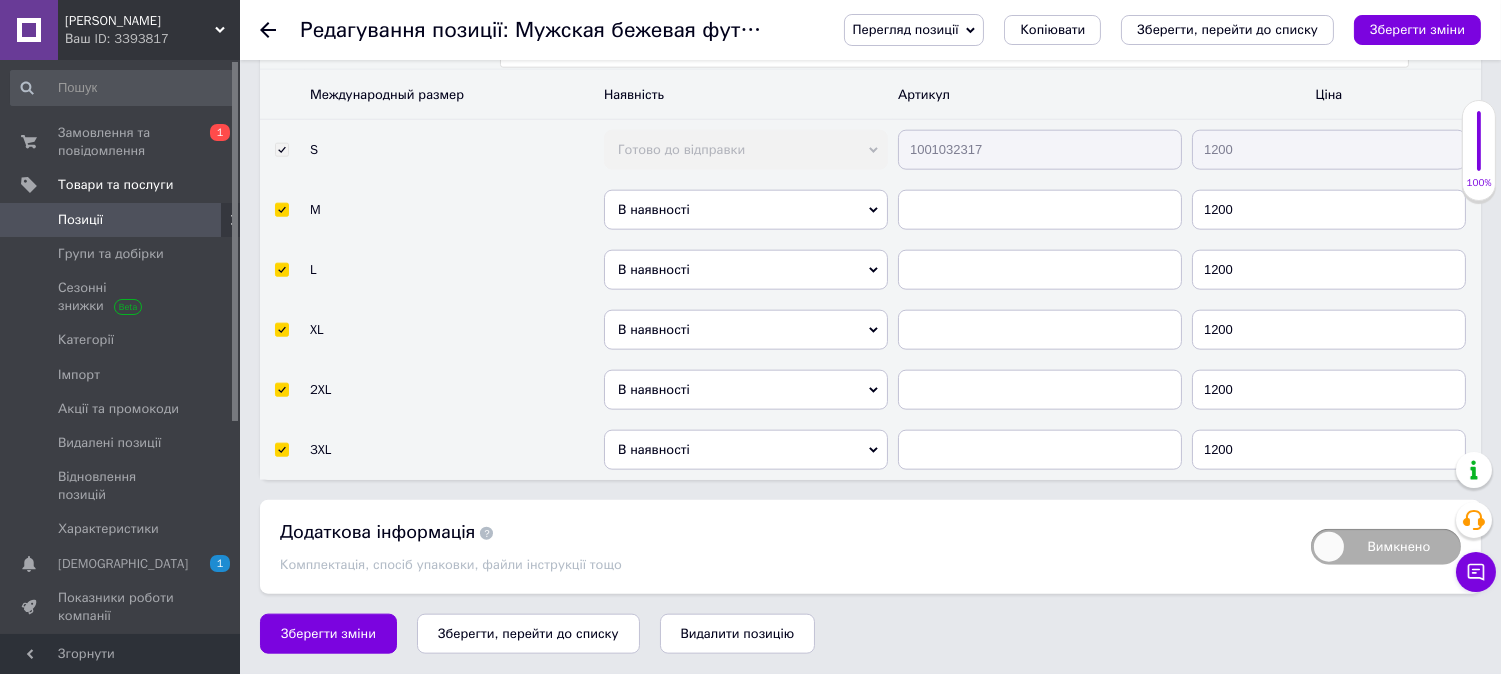scroll, scrollTop: 4518, scrollLeft: 0, axis: vertical 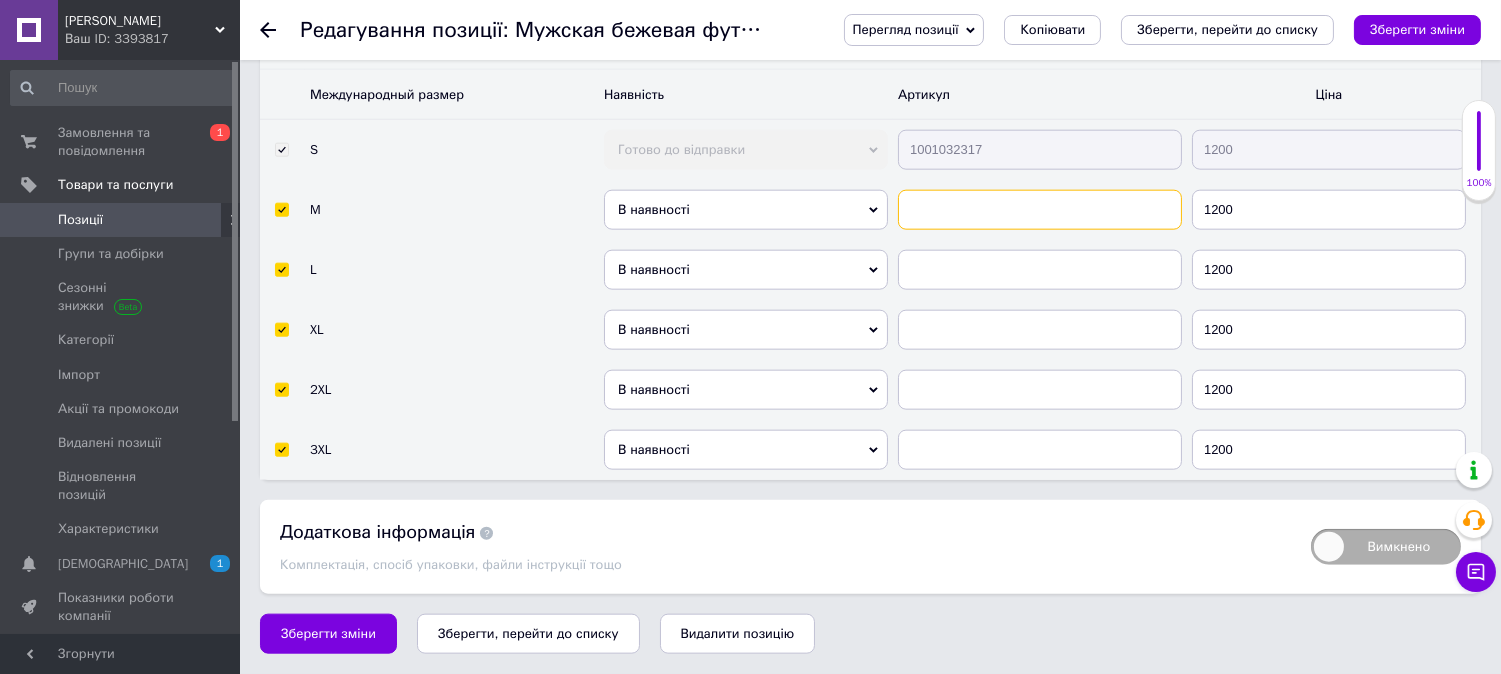 click at bounding box center [1040, 210] 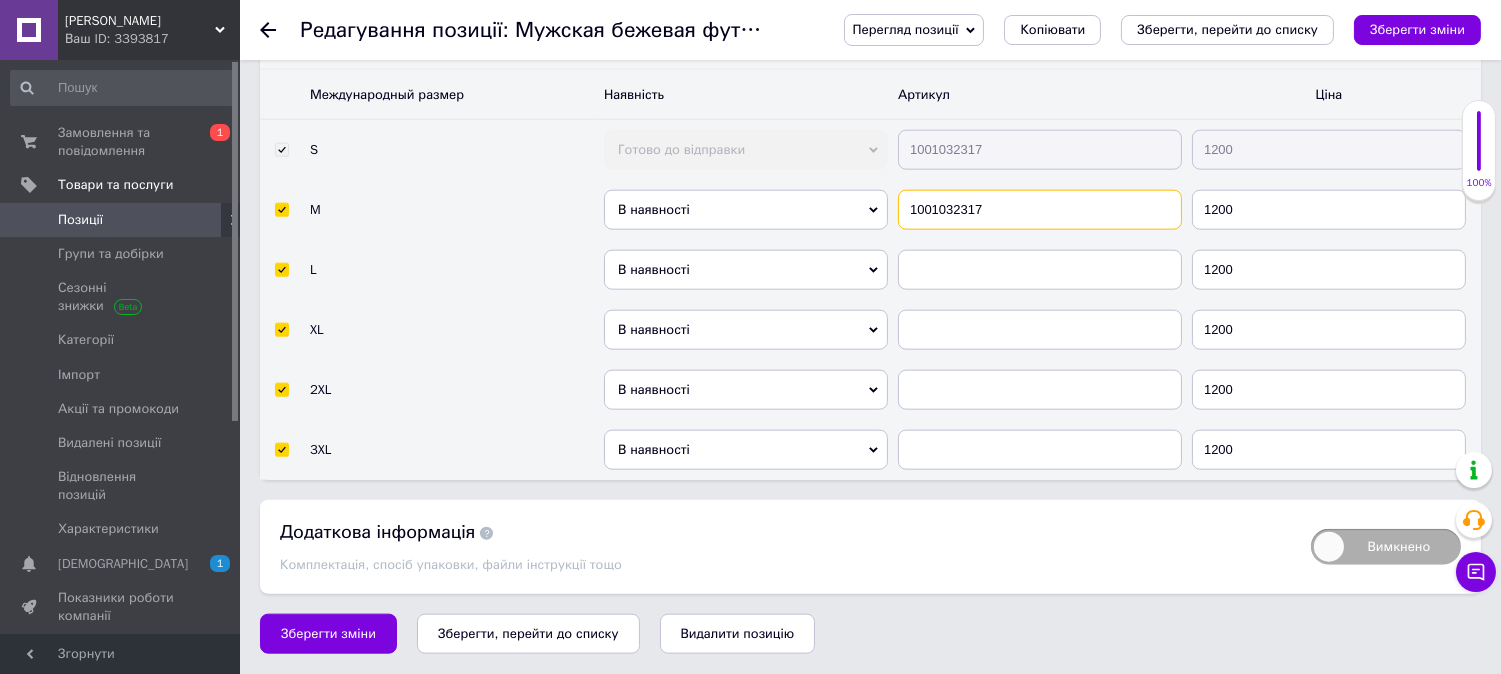 type on "1001032317" 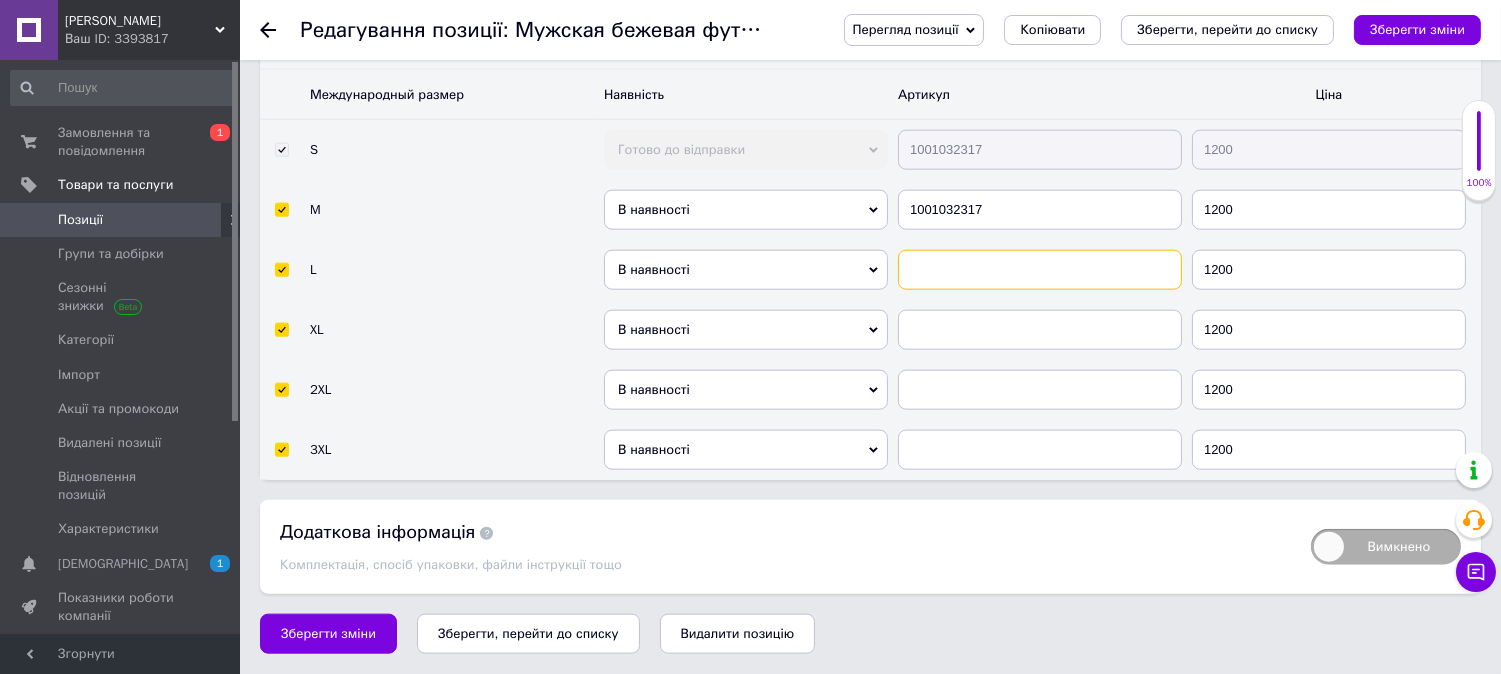 drag, startPoint x: 1040, startPoint y: 260, endPoint x: 1044, endPoint y: 273, distance: 13.601471 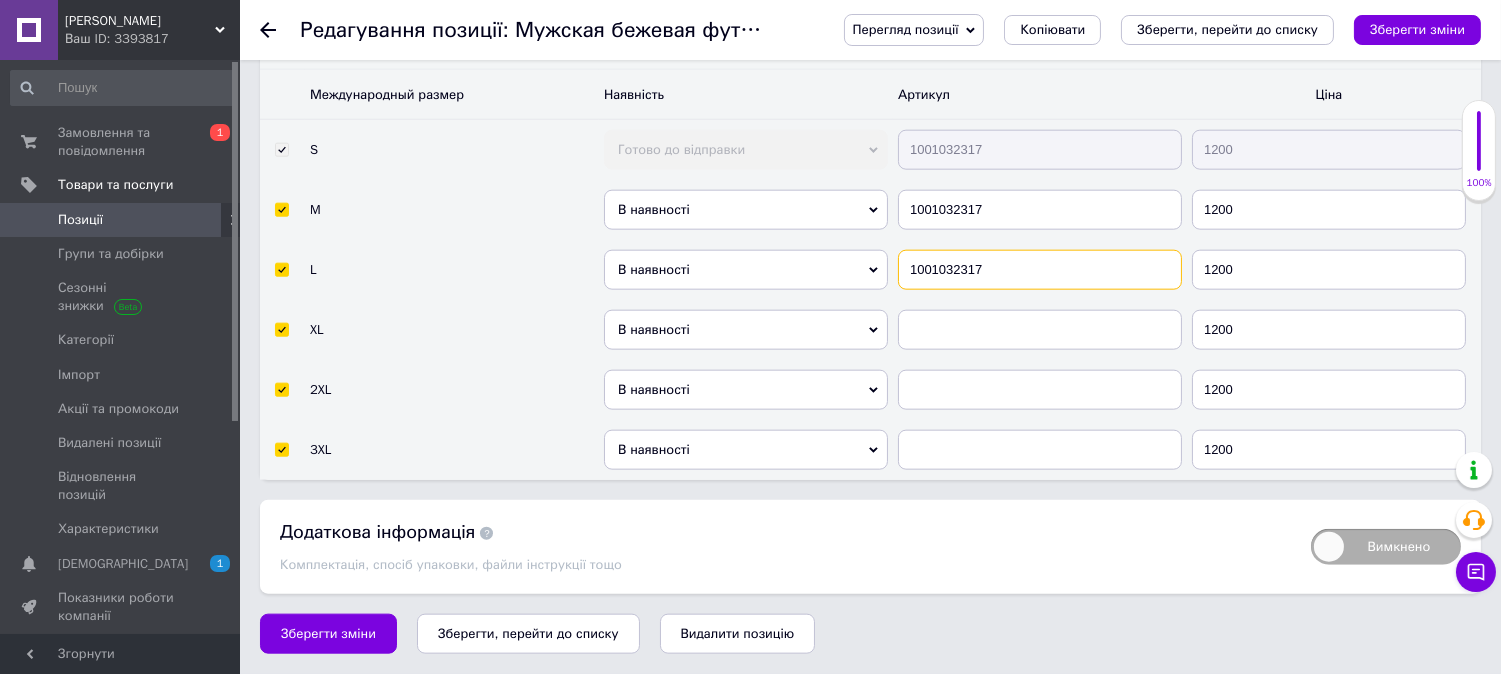 type on "1001032317" 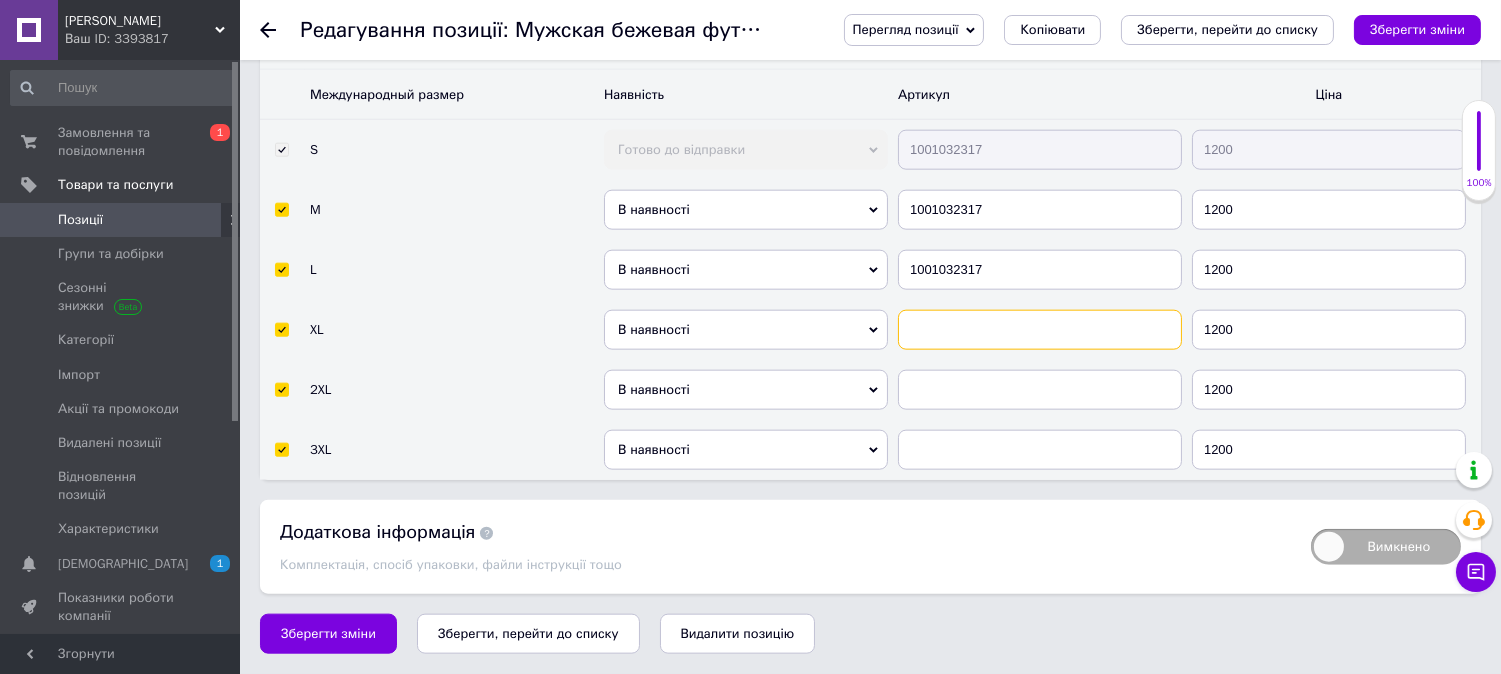 click at bounding box center (1040, 330) 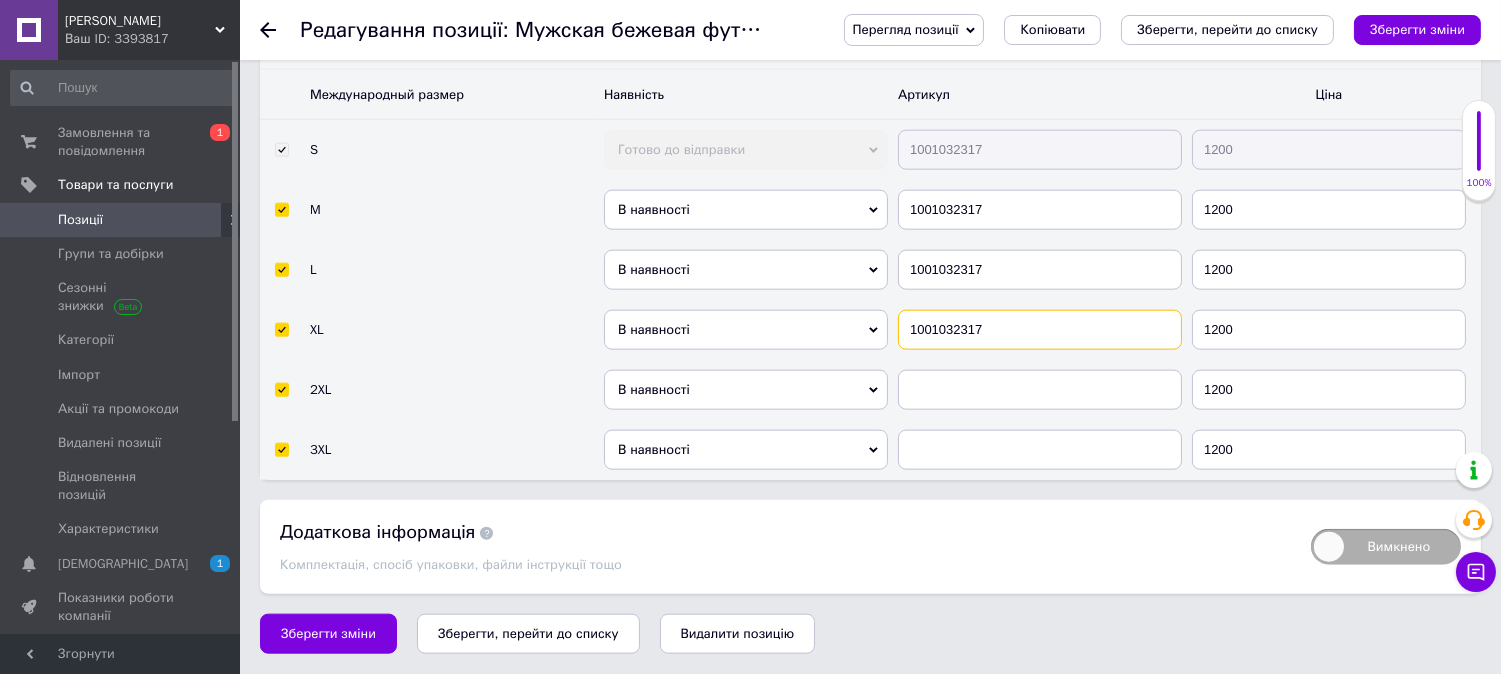 type on "1001032317" 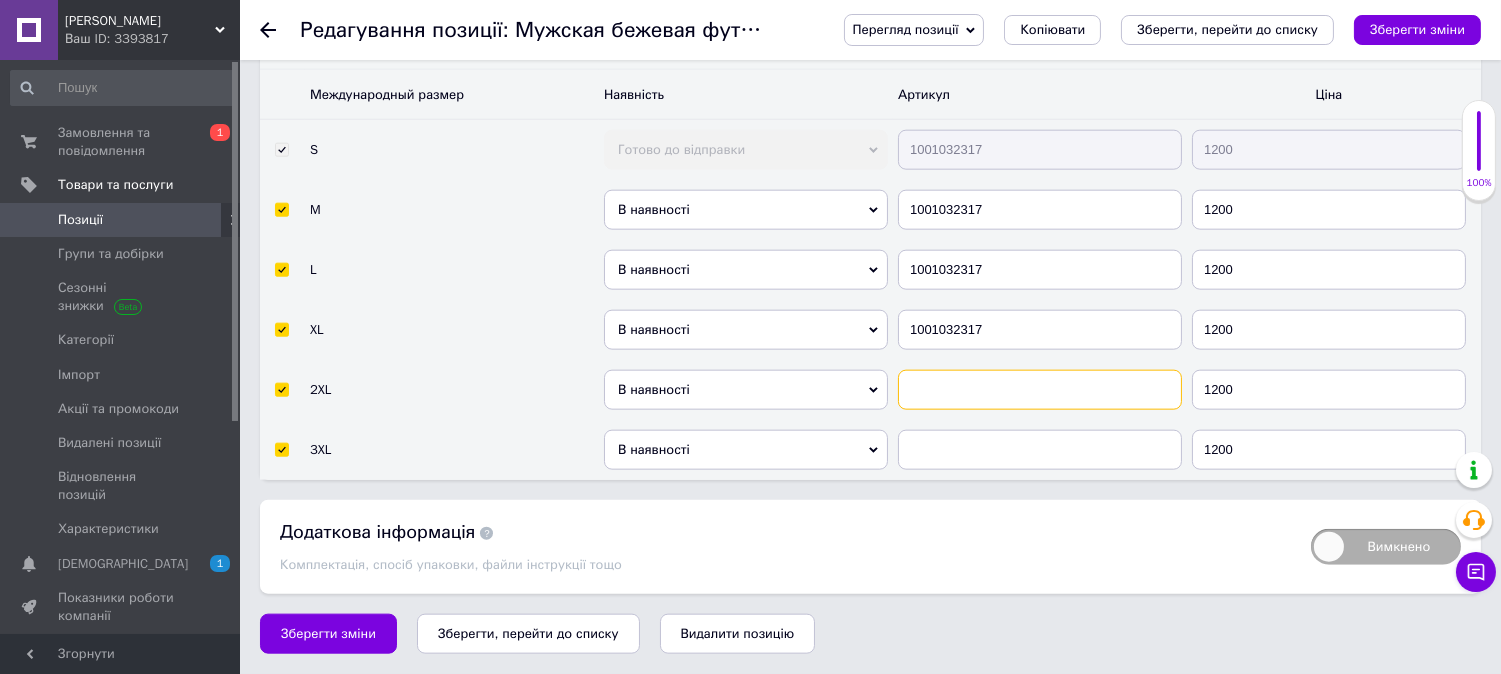 drag, startPoint x: 1045, startPoint y: 403, endPoint x: 1048, endPoint y: 418, distance: 15.297058 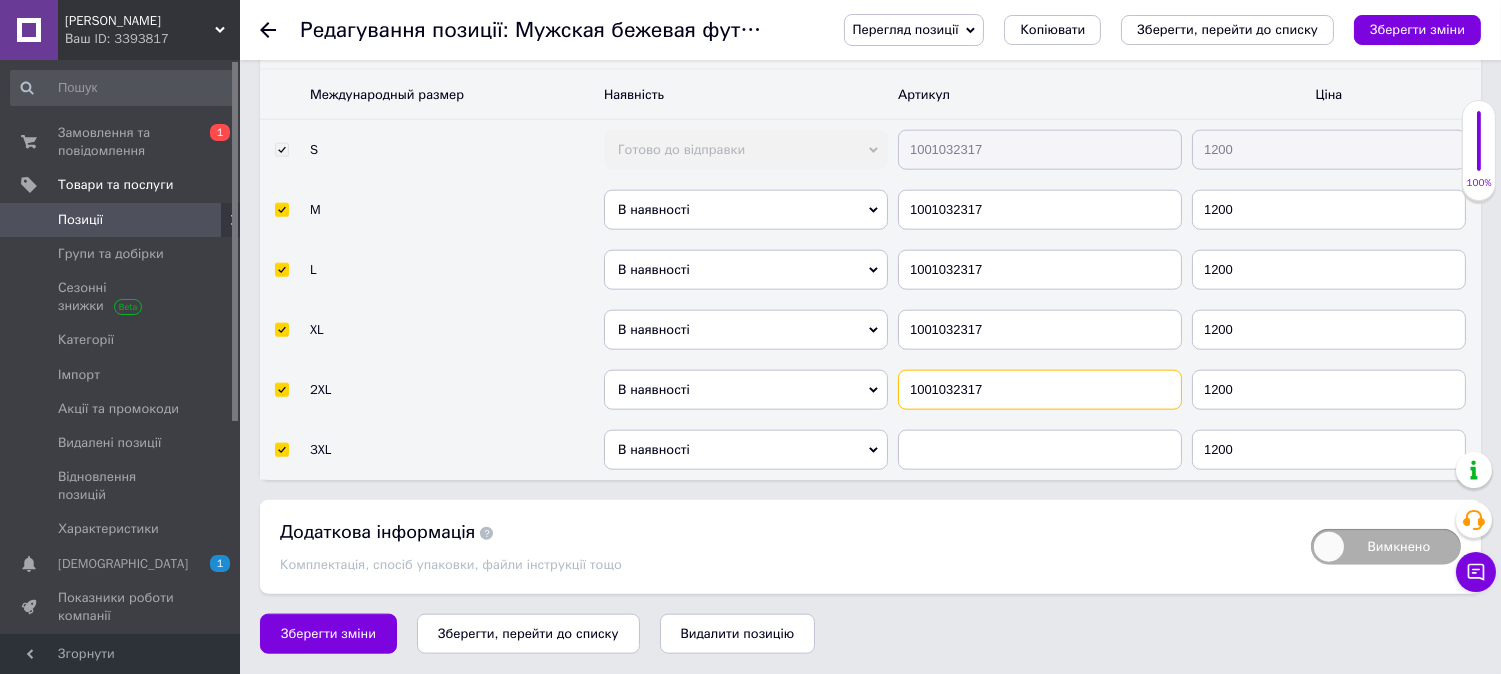 type on "1001032317" 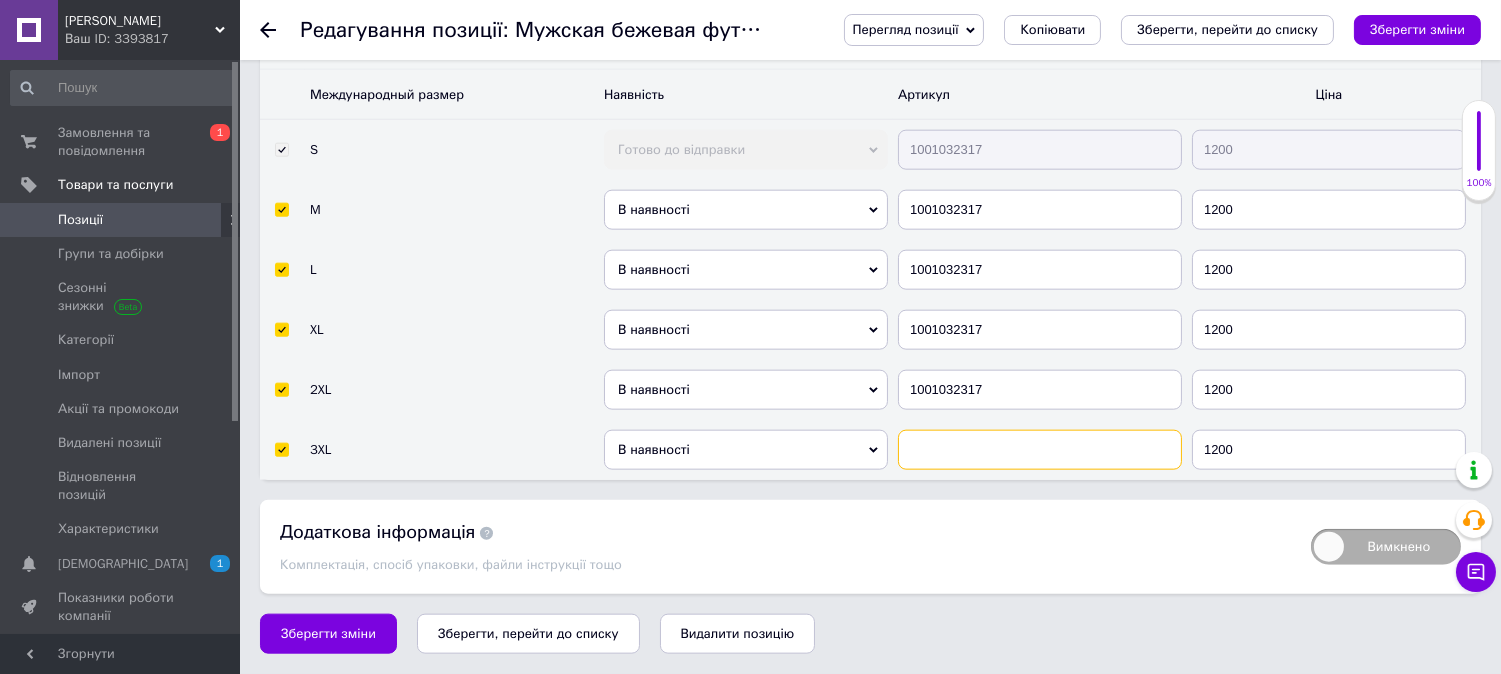 click at bounding box center [1040, 450] 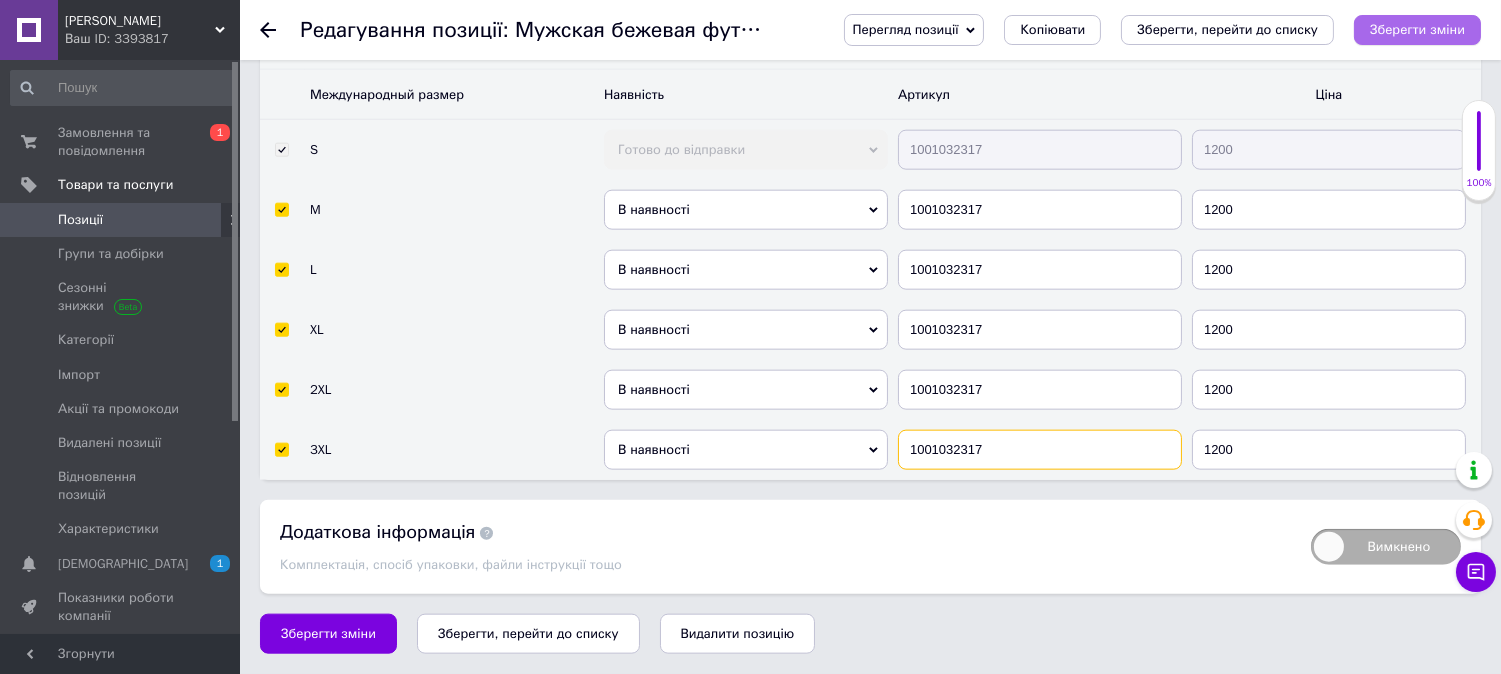 type on "1001032317" 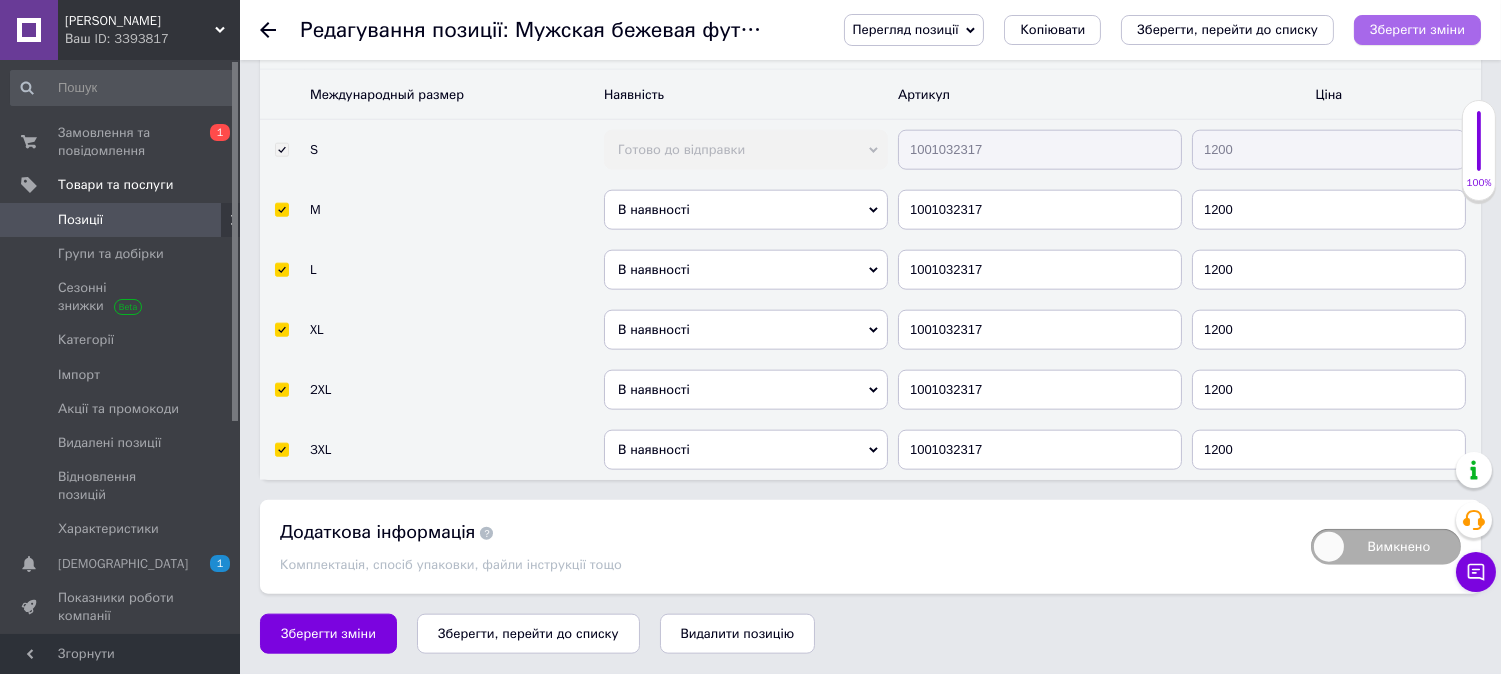 click on "Зберегти зміни" at bounding box center [1417, 29] 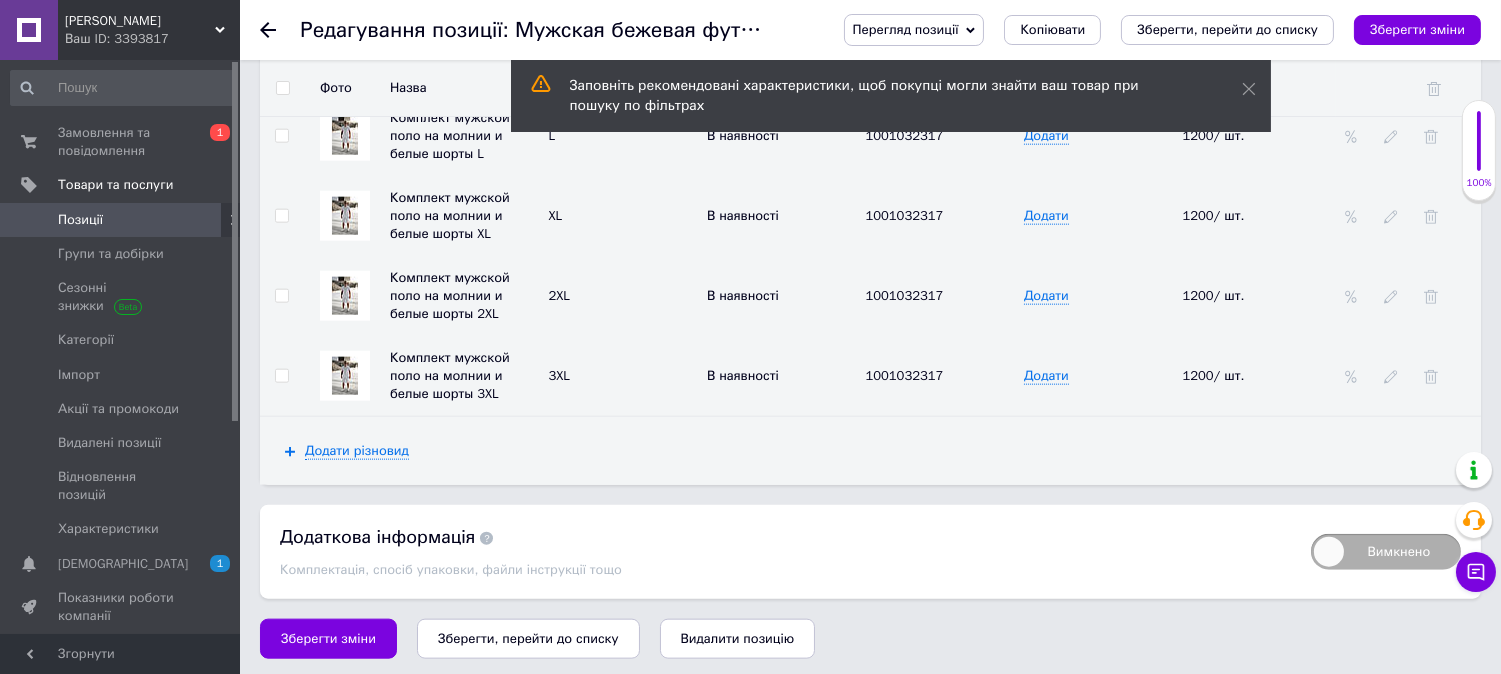 scroll, scrollTop: 4120, scrollLeft: 0, axis: vertical 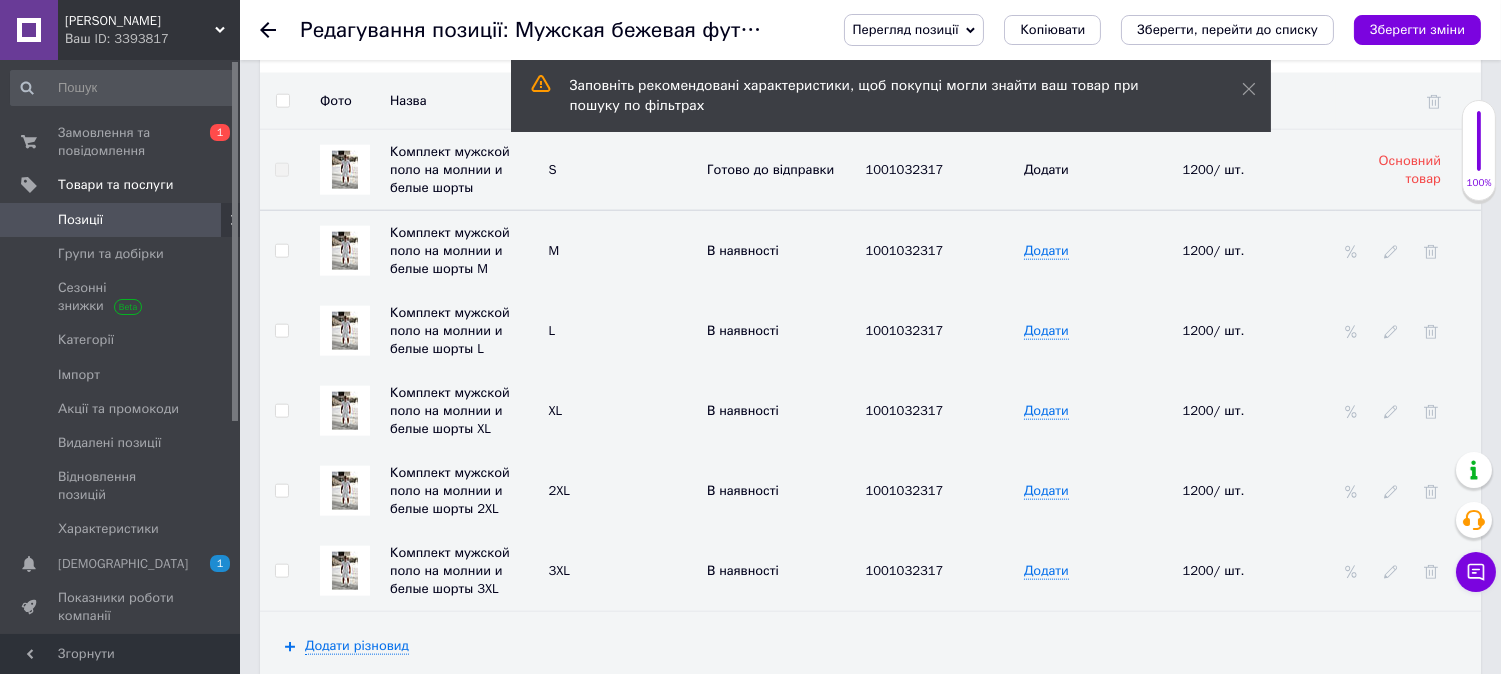 click at bounding box center [282, 101] 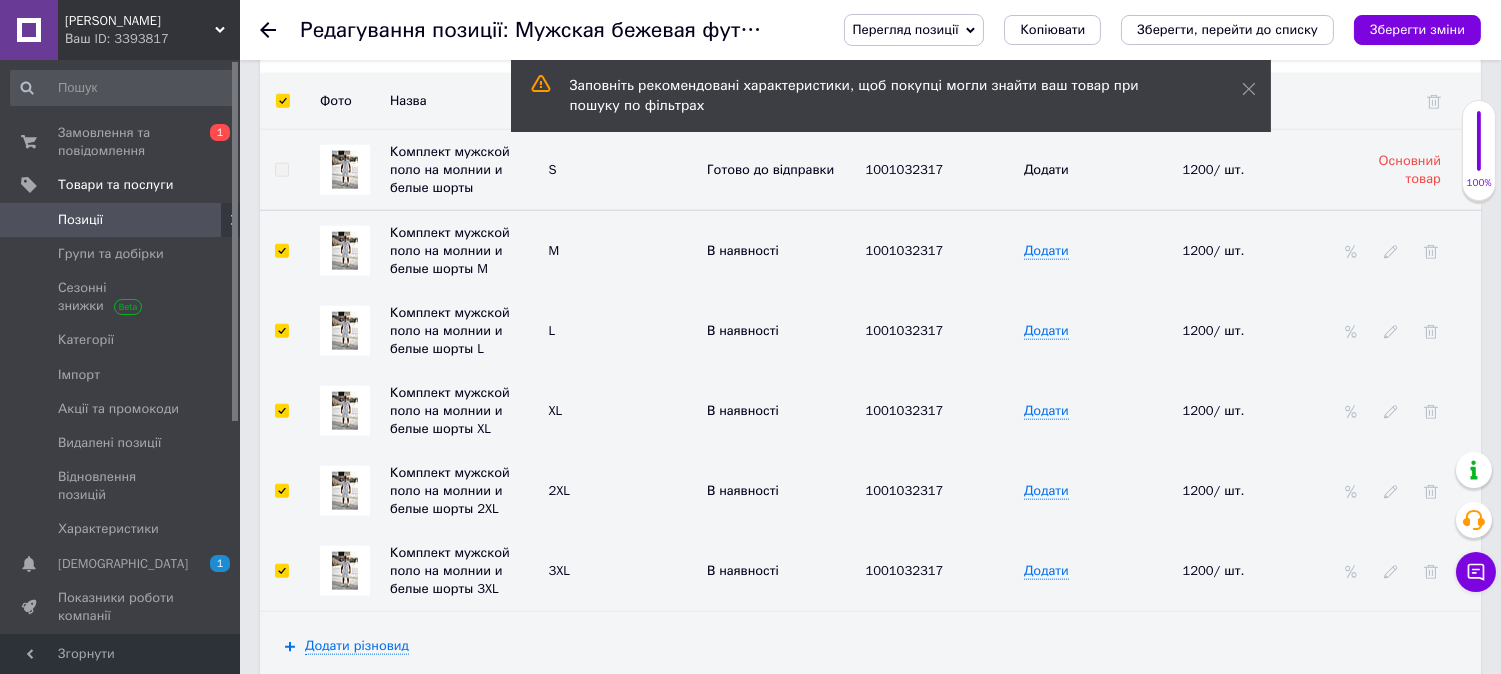 checkbox on "true" 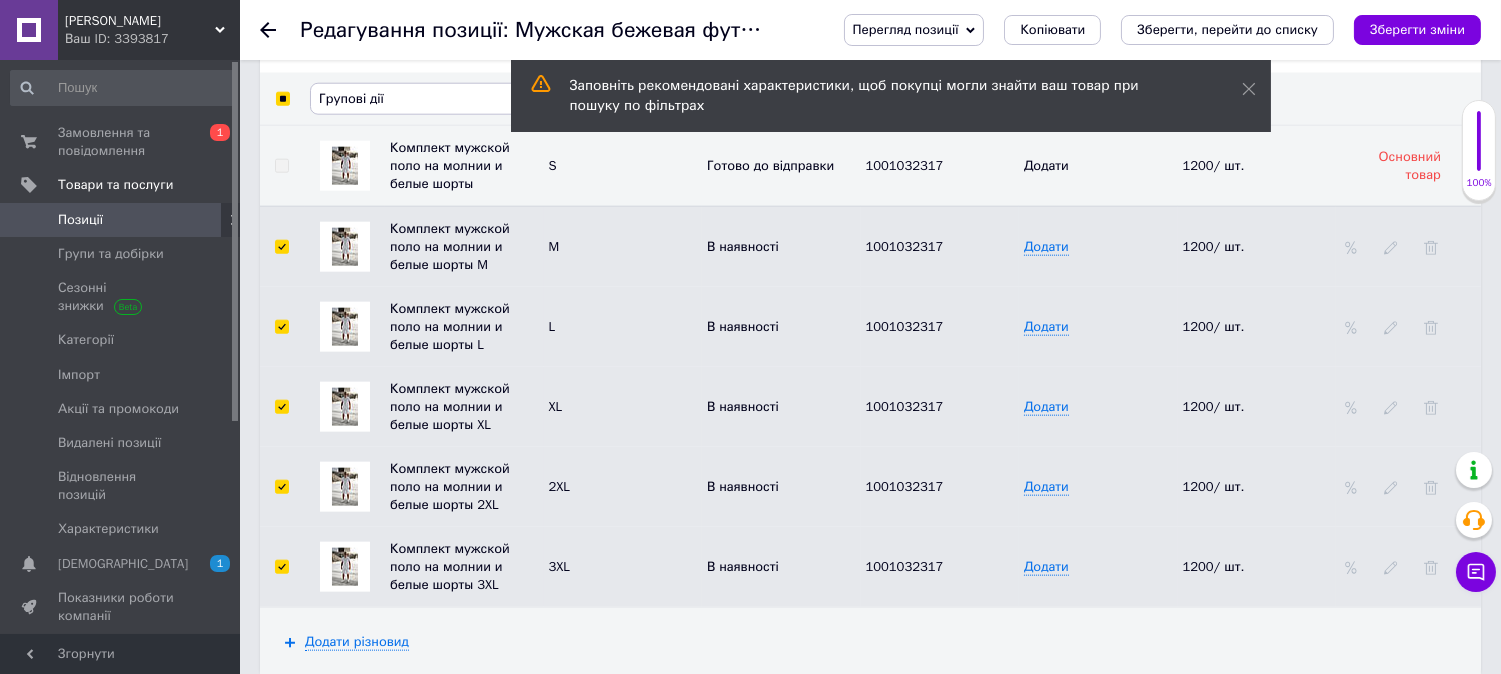 click on "Групові дії" at bounding box center [425, 99] 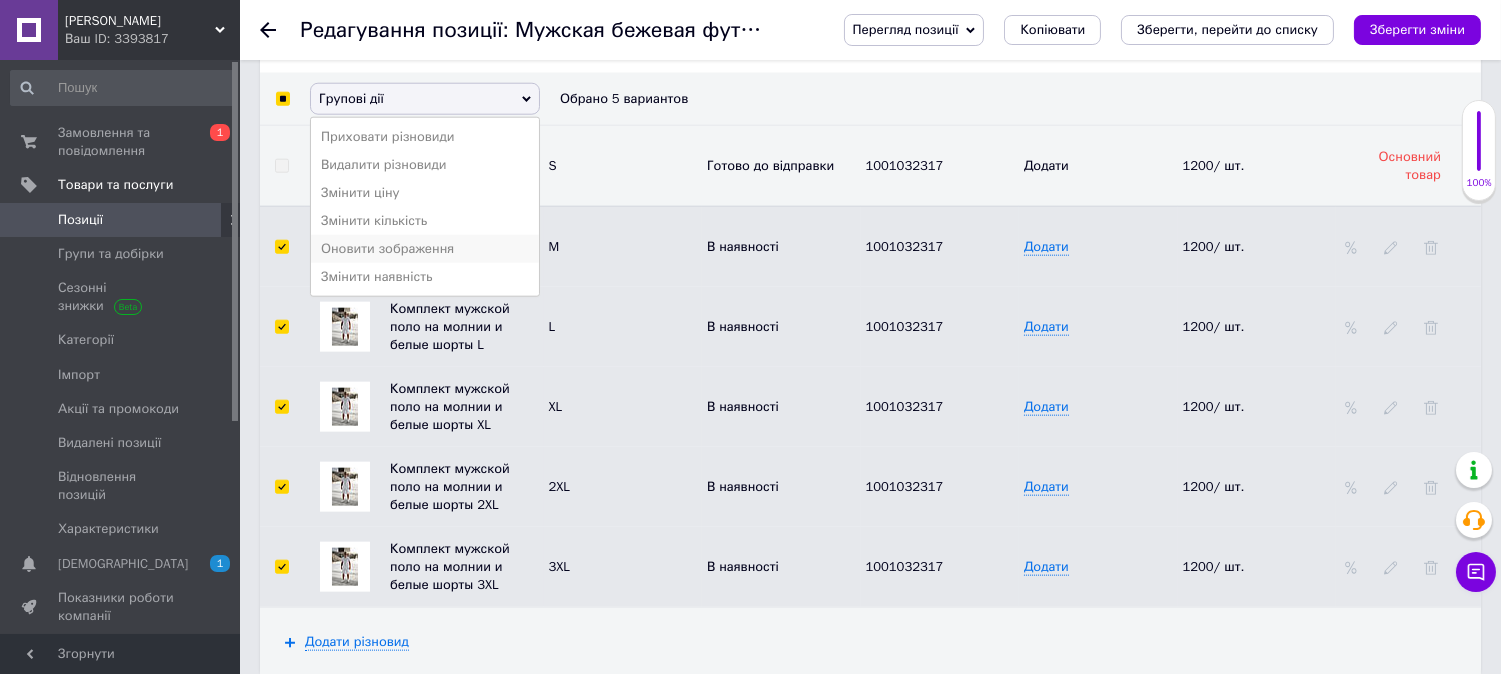 click on "Оновити зображення" at bounding box center [425, 249] 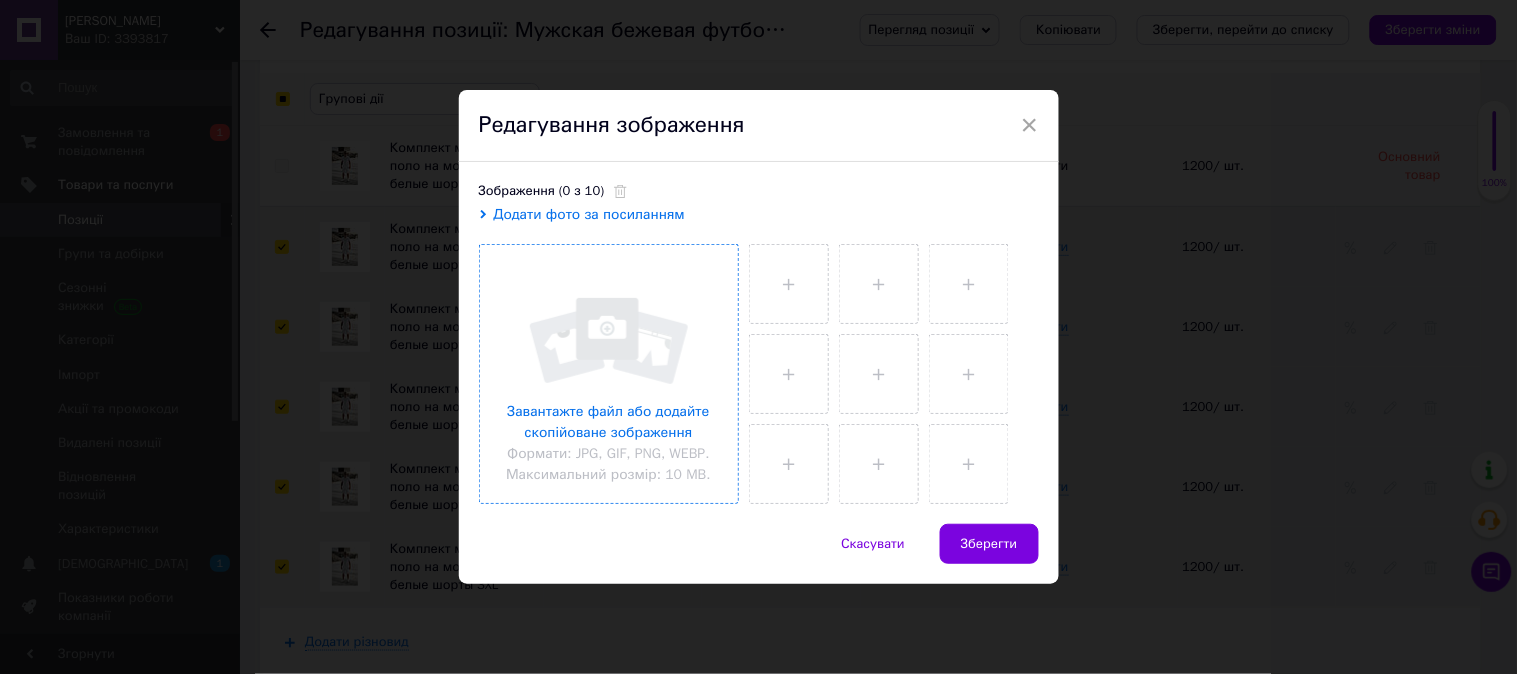 click at bounding box center (609, 374) 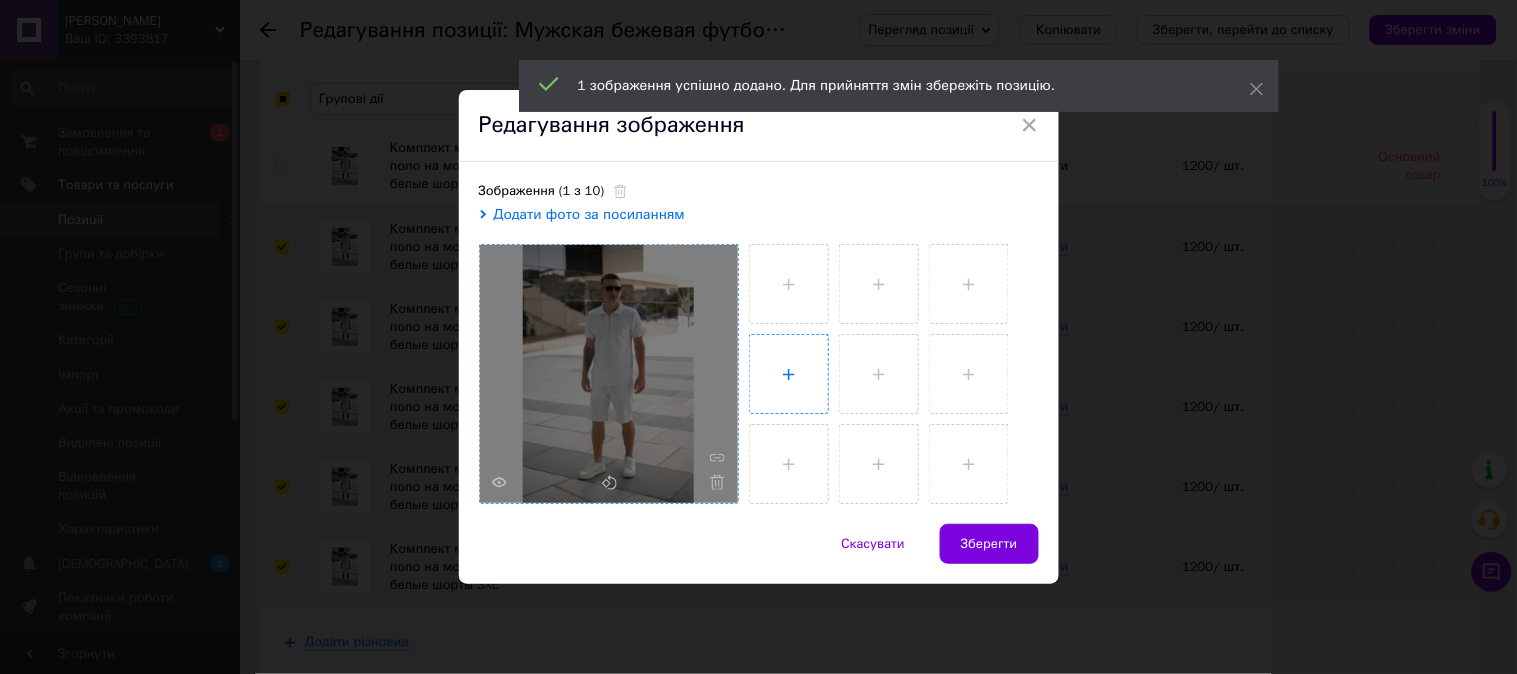 click at bounding box center [789, 374] 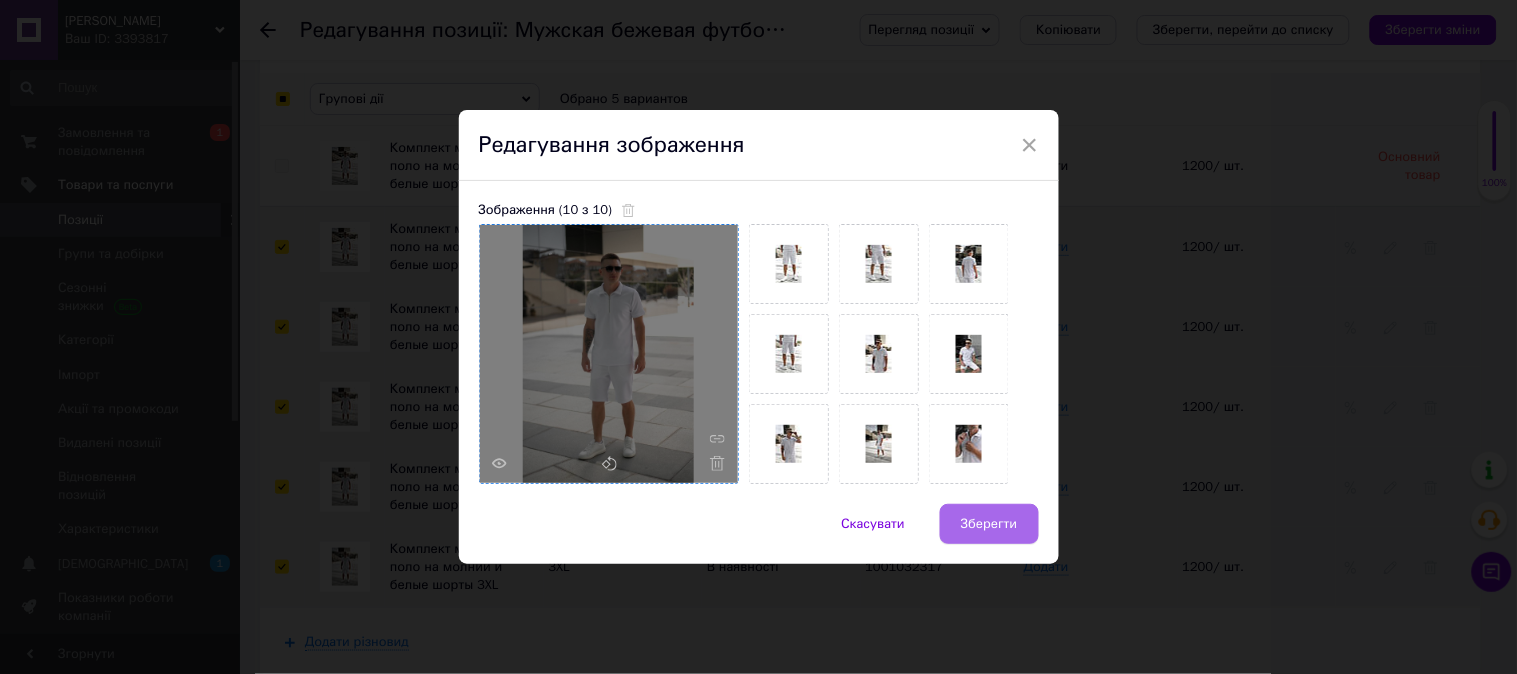 click on "Зберегти" at bounding box center [989, 524] 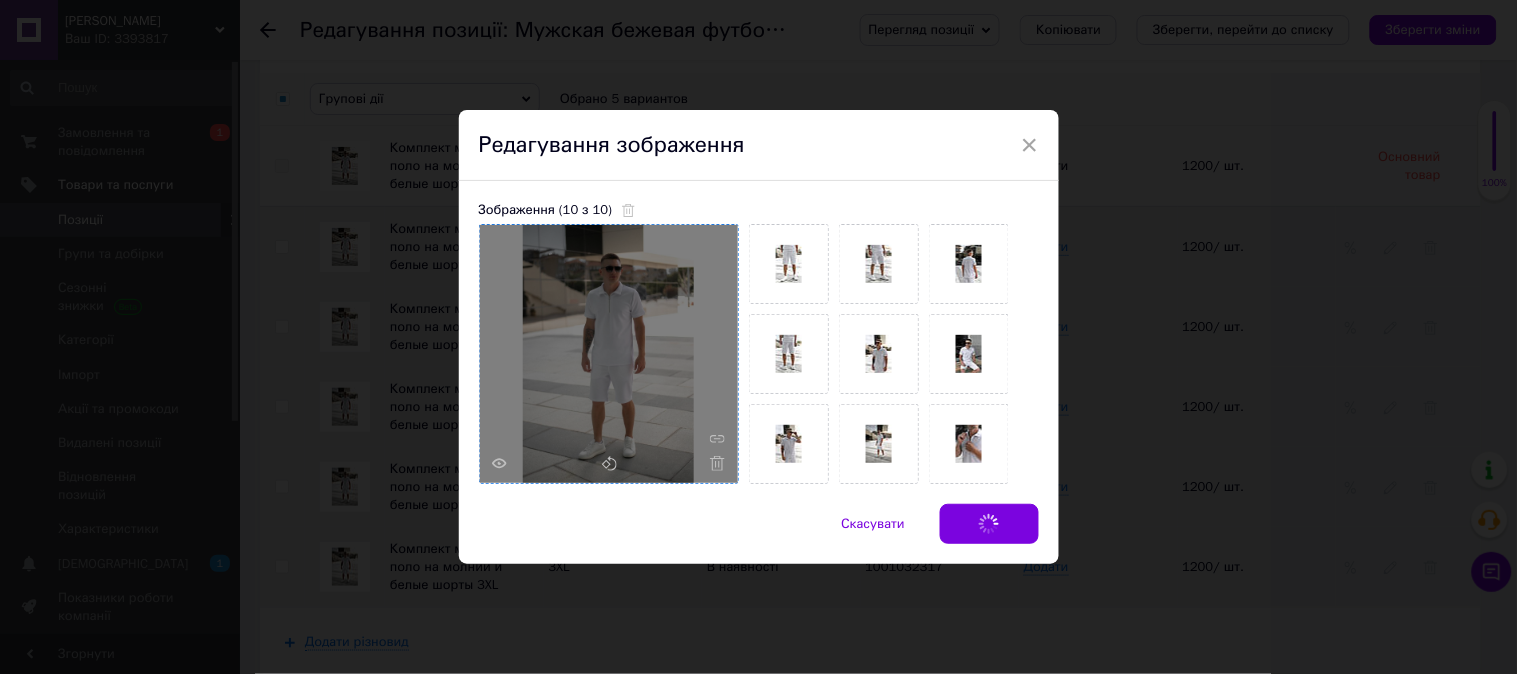 checkbox on "false" 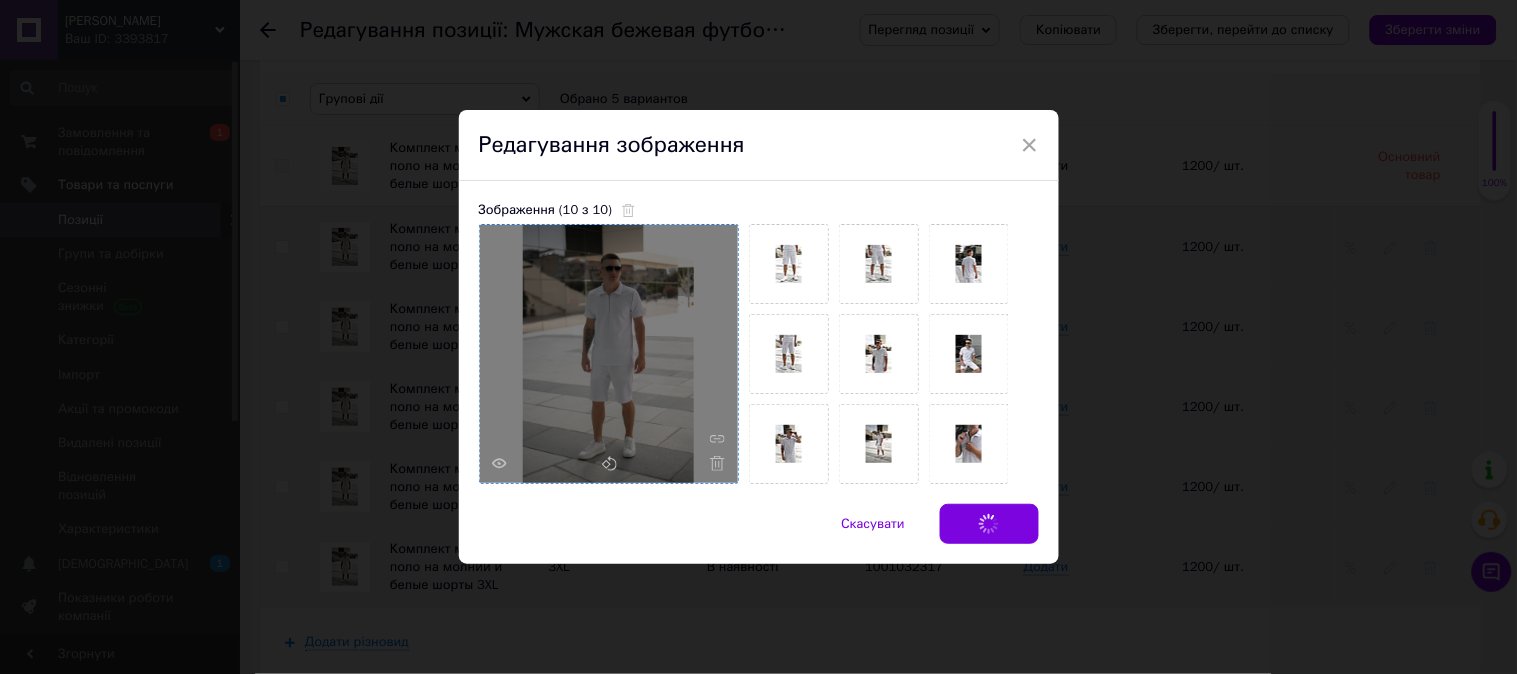checkbox on "false" 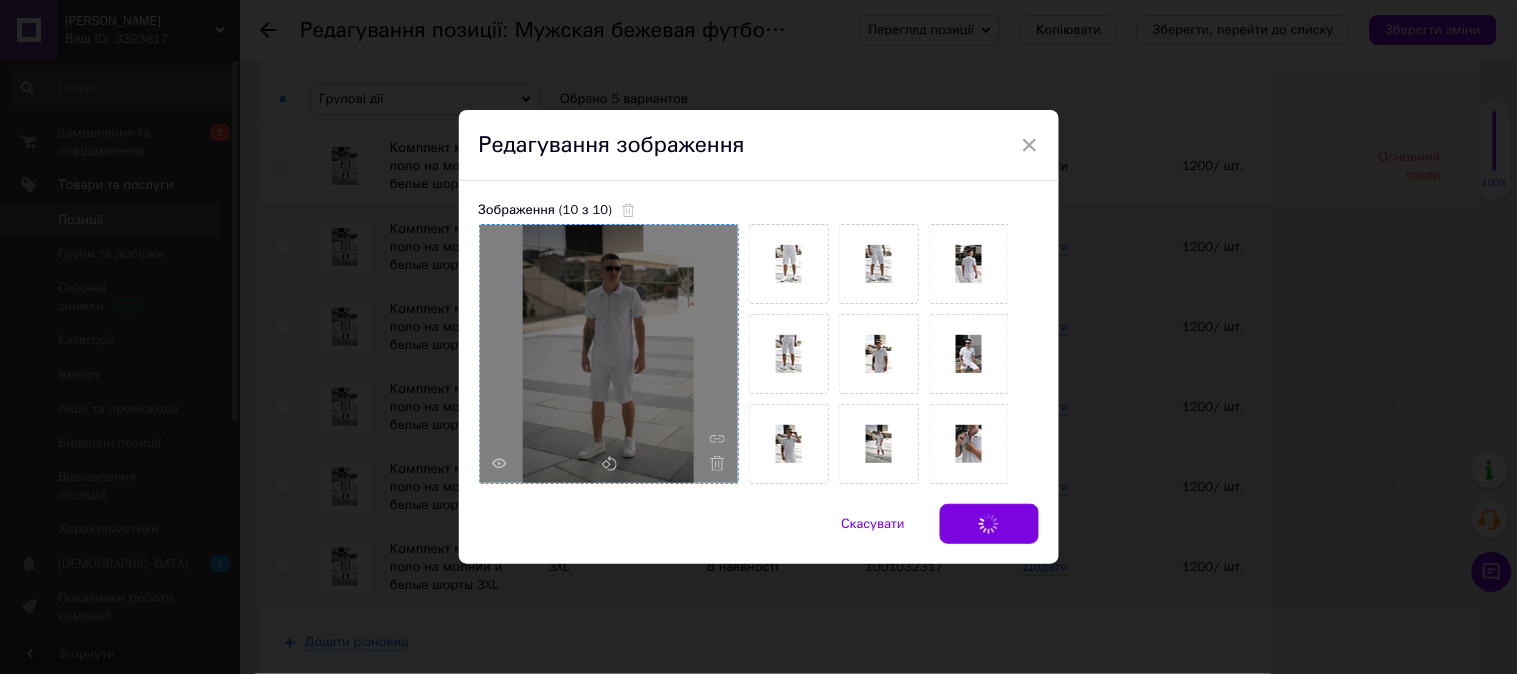 checkbox on "false" 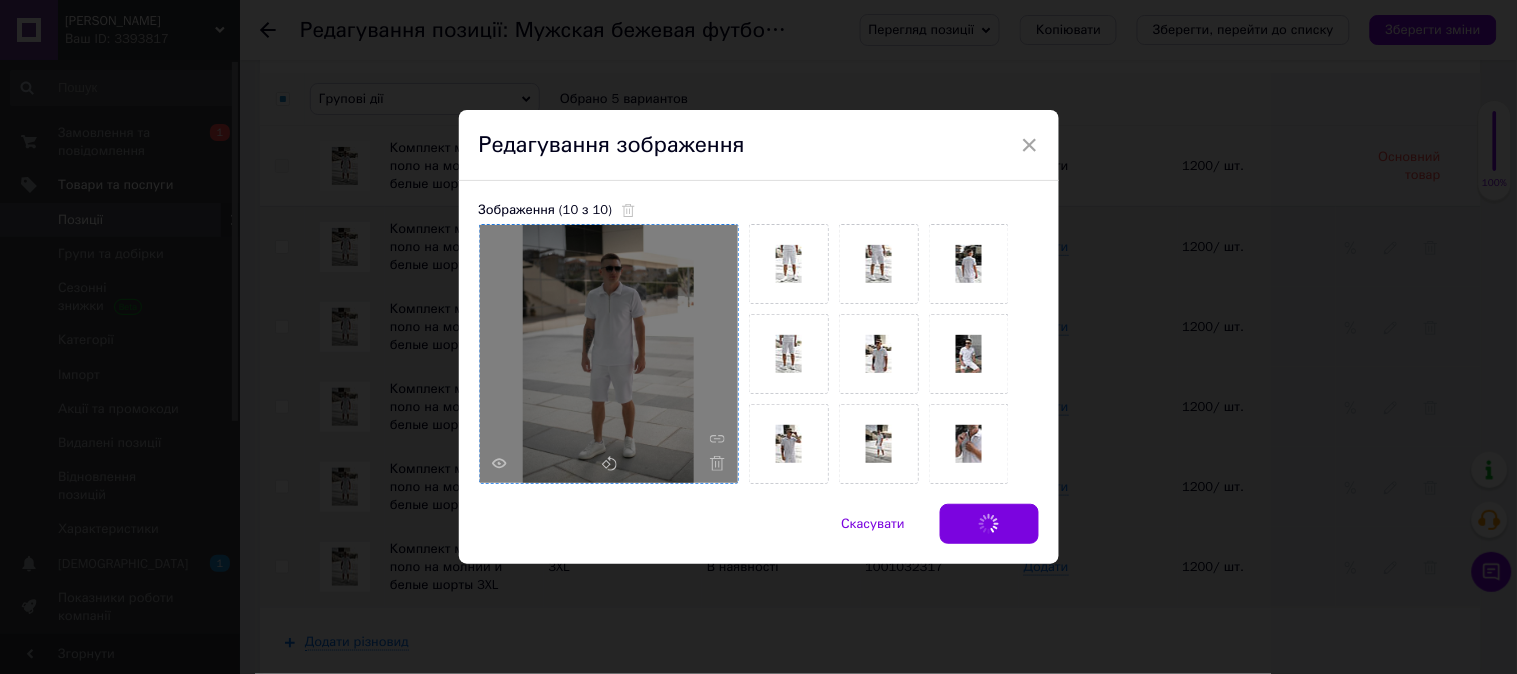 checkbox on "false" 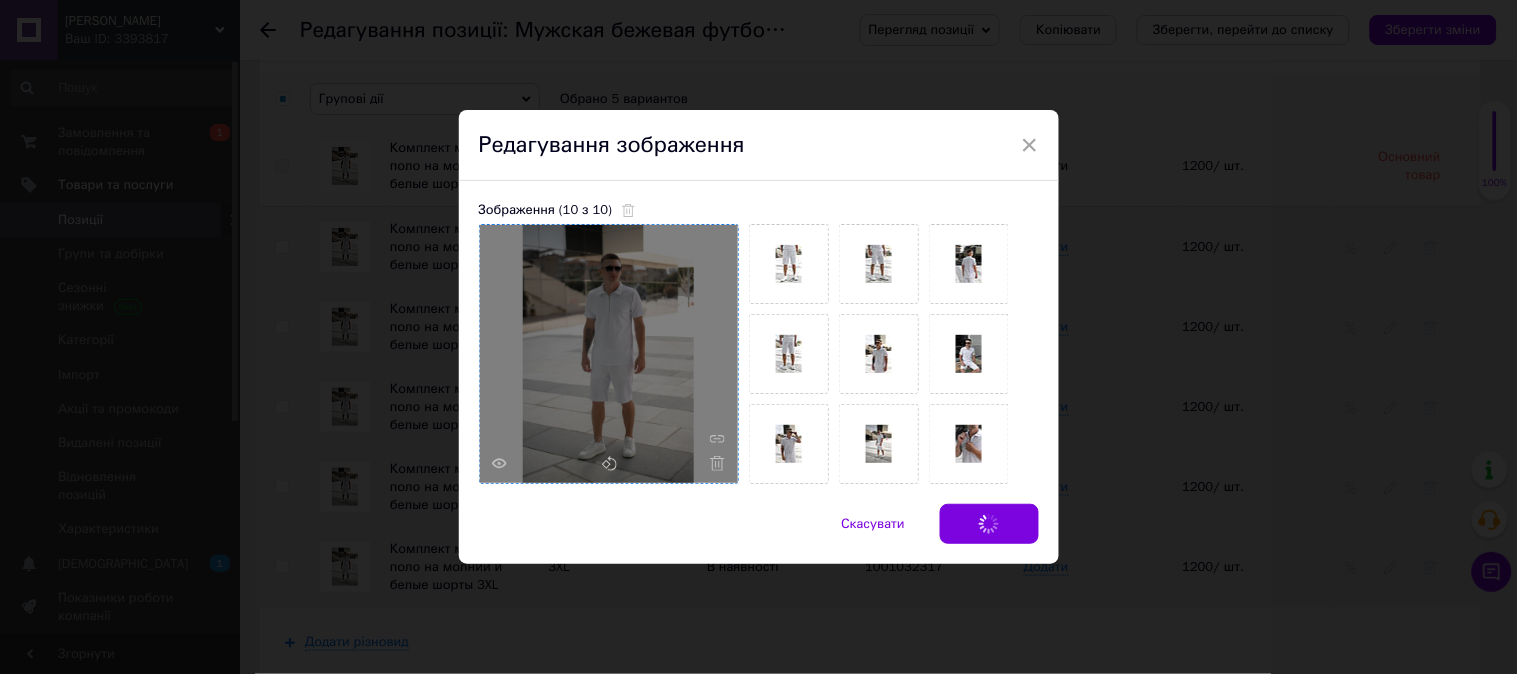 checkbox on "false" 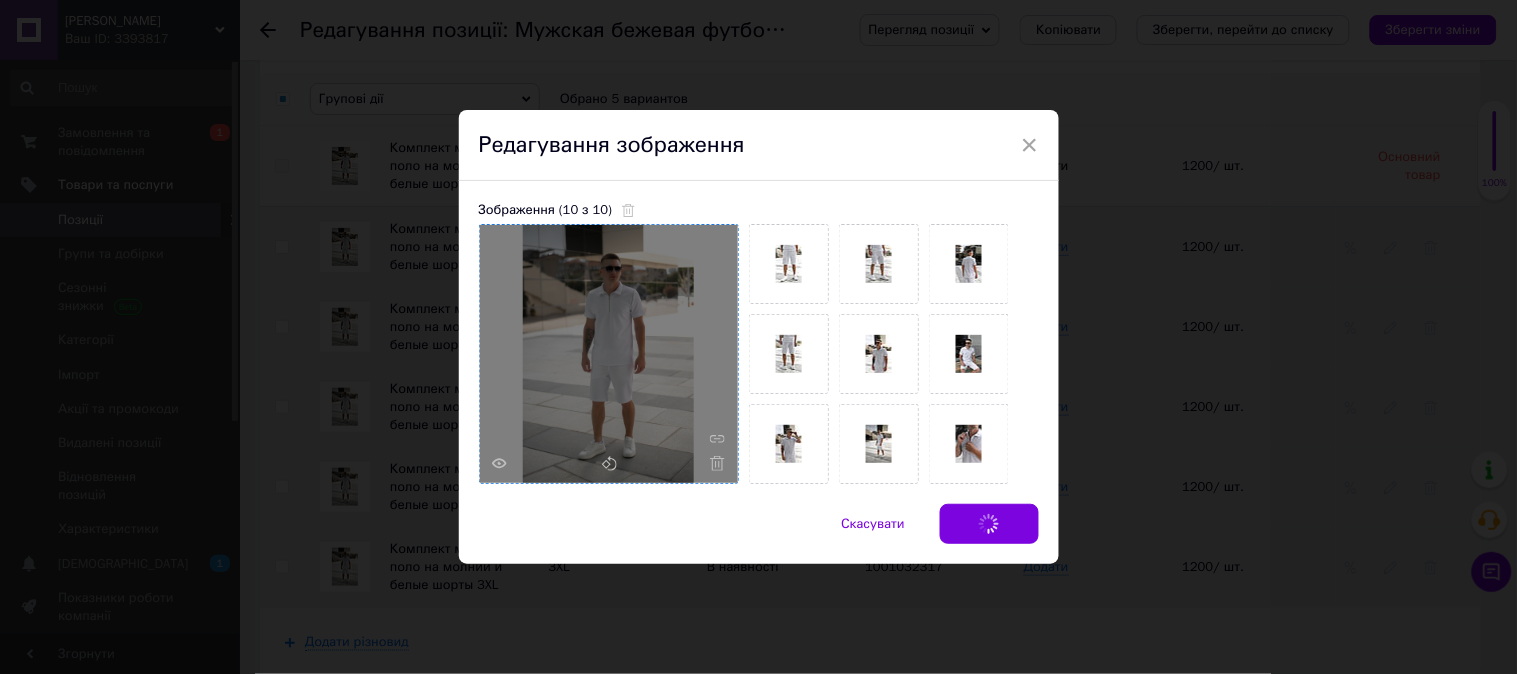 checkbox on "false" 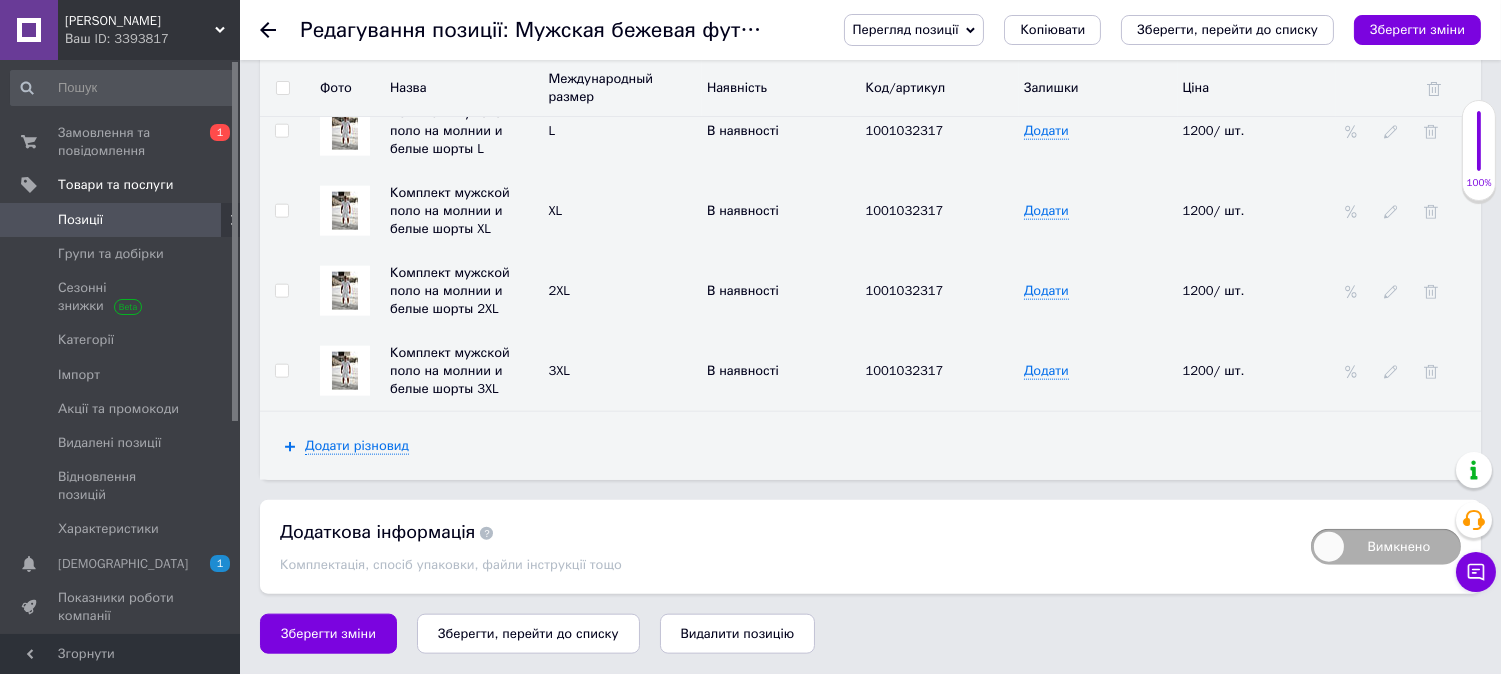 scroll, scrollTop: 4231, scrollLeft: 0, axis: vertical 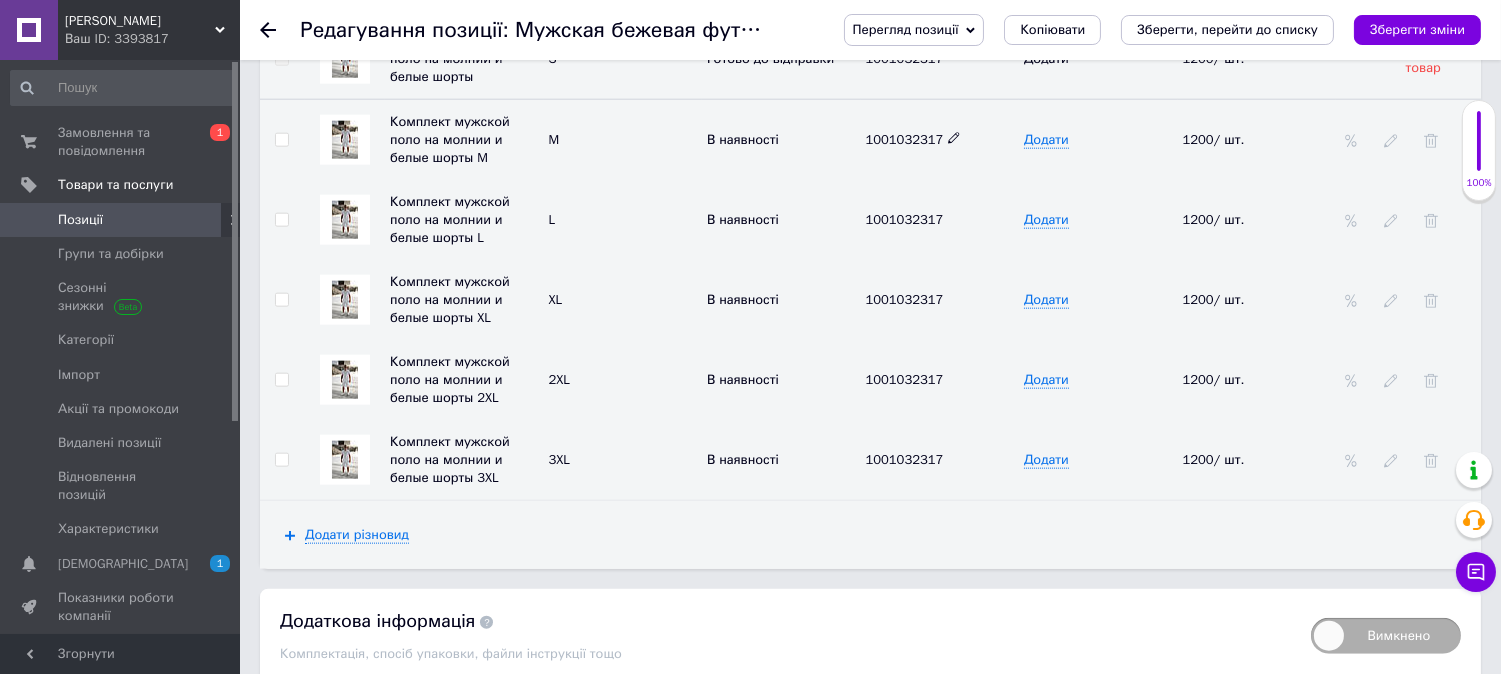 click on "1001032317" at bounding box center (914, 139) 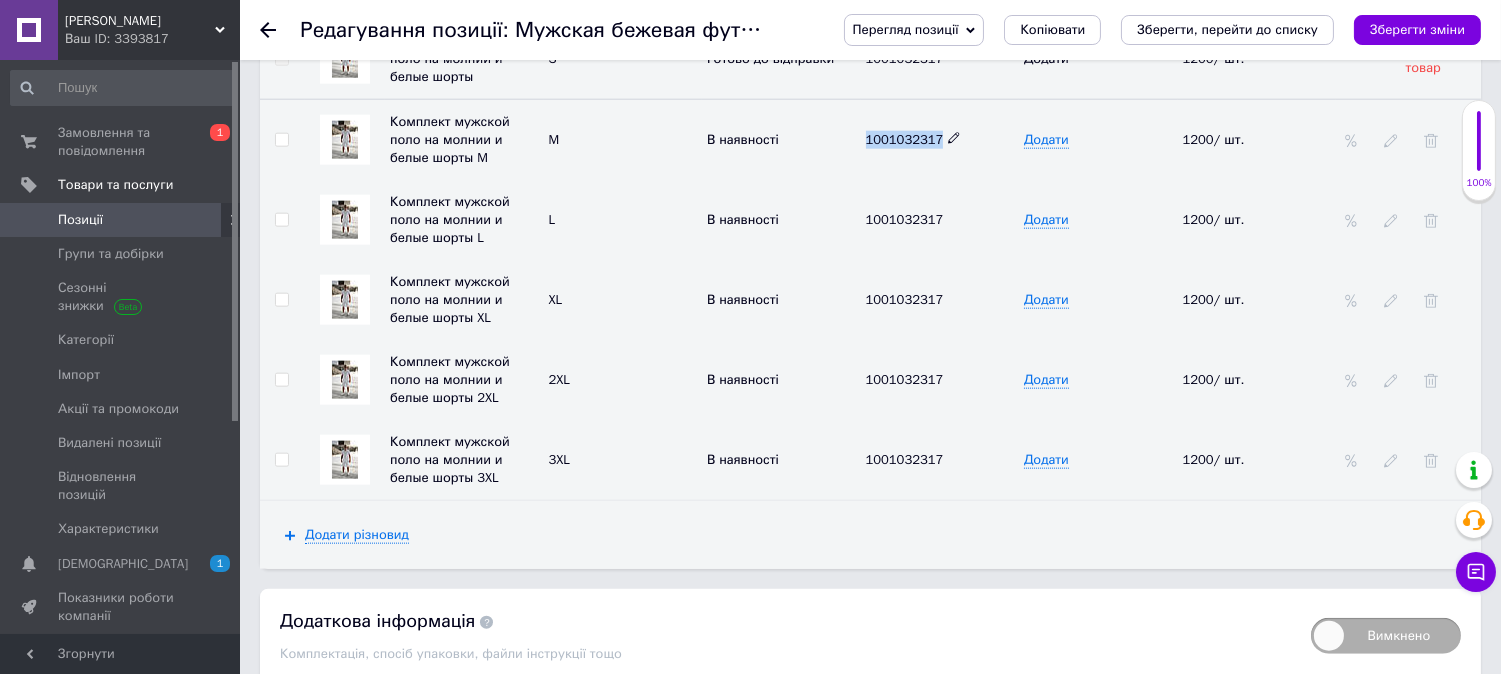 click on "1001032317" at bounding box center (914, 139) 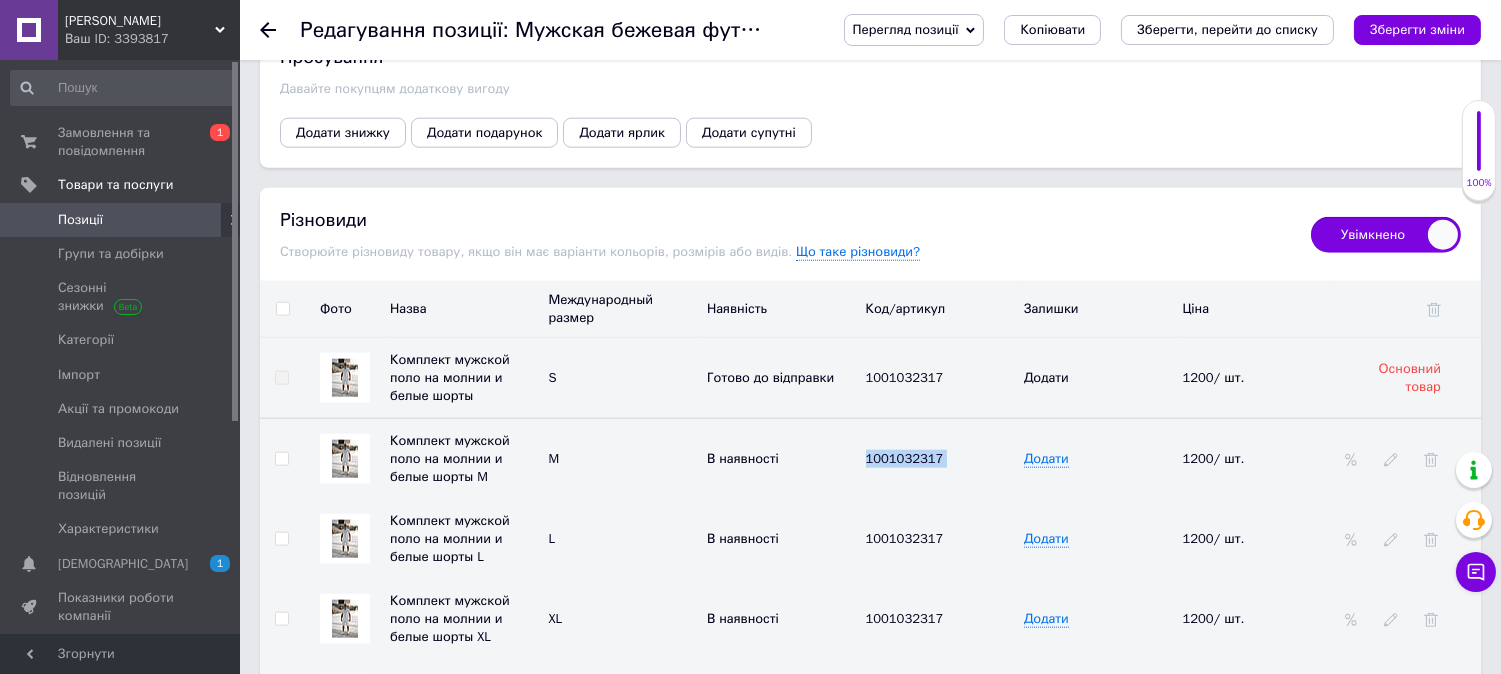 scroll, scrollTop: 3897, scrollLeft: 0, axis: vertical 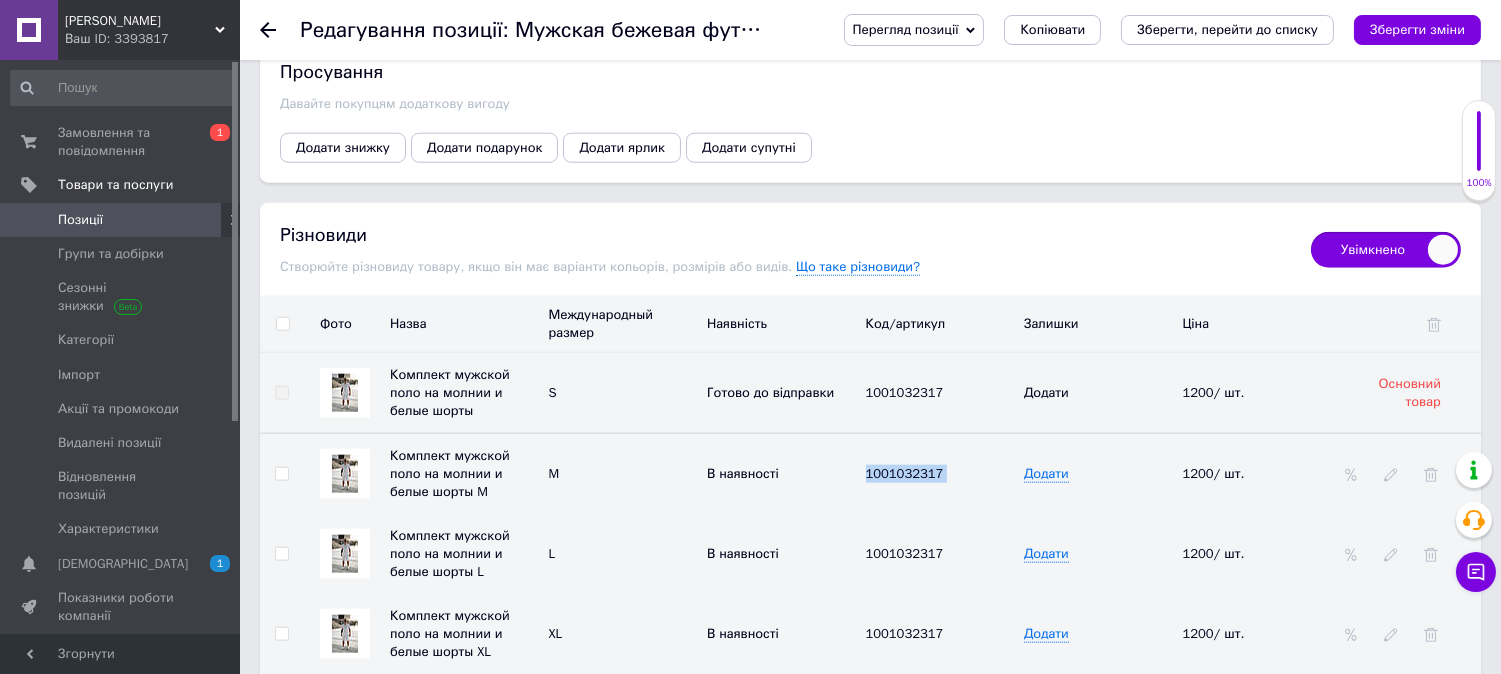 click on "Зберегти зміни" at bounding box center [1417, 29] 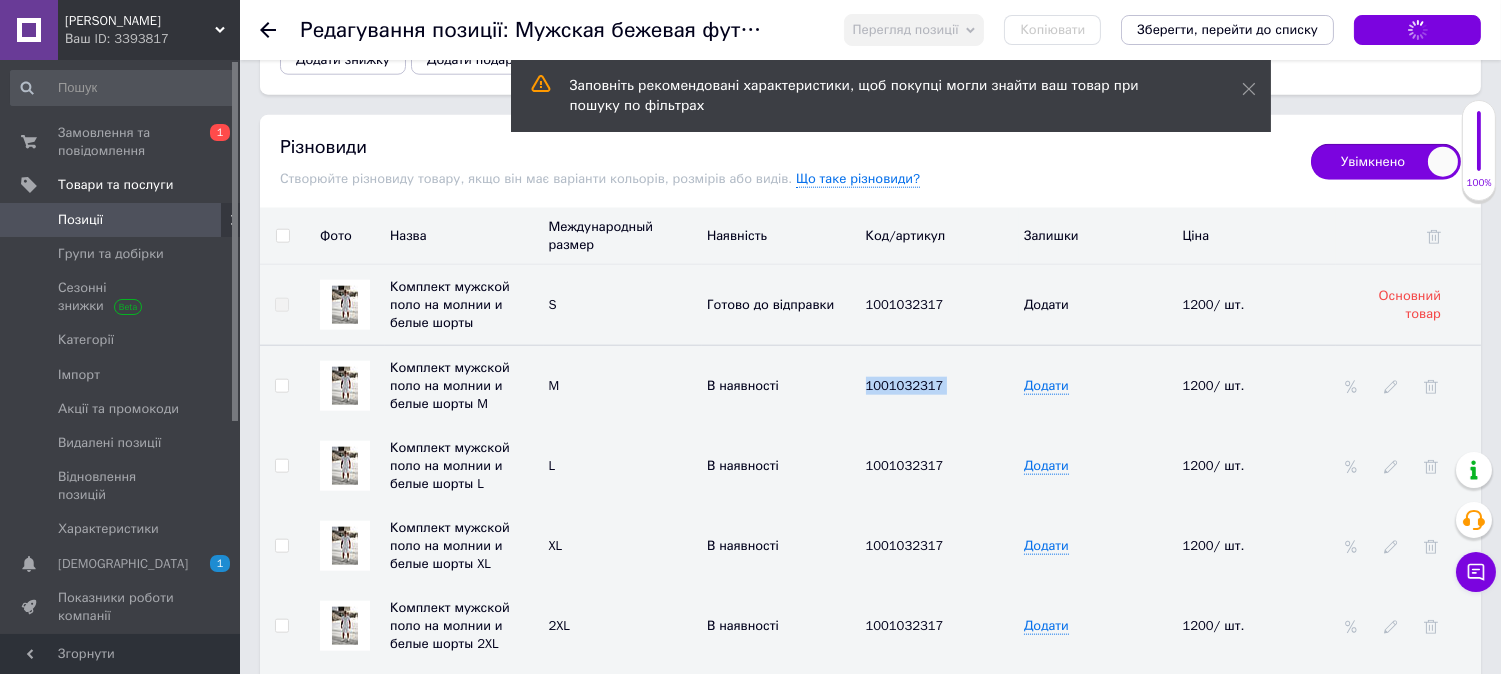 scroll, scrollTop: 4120, scrollLeft: 0, axis: vertical 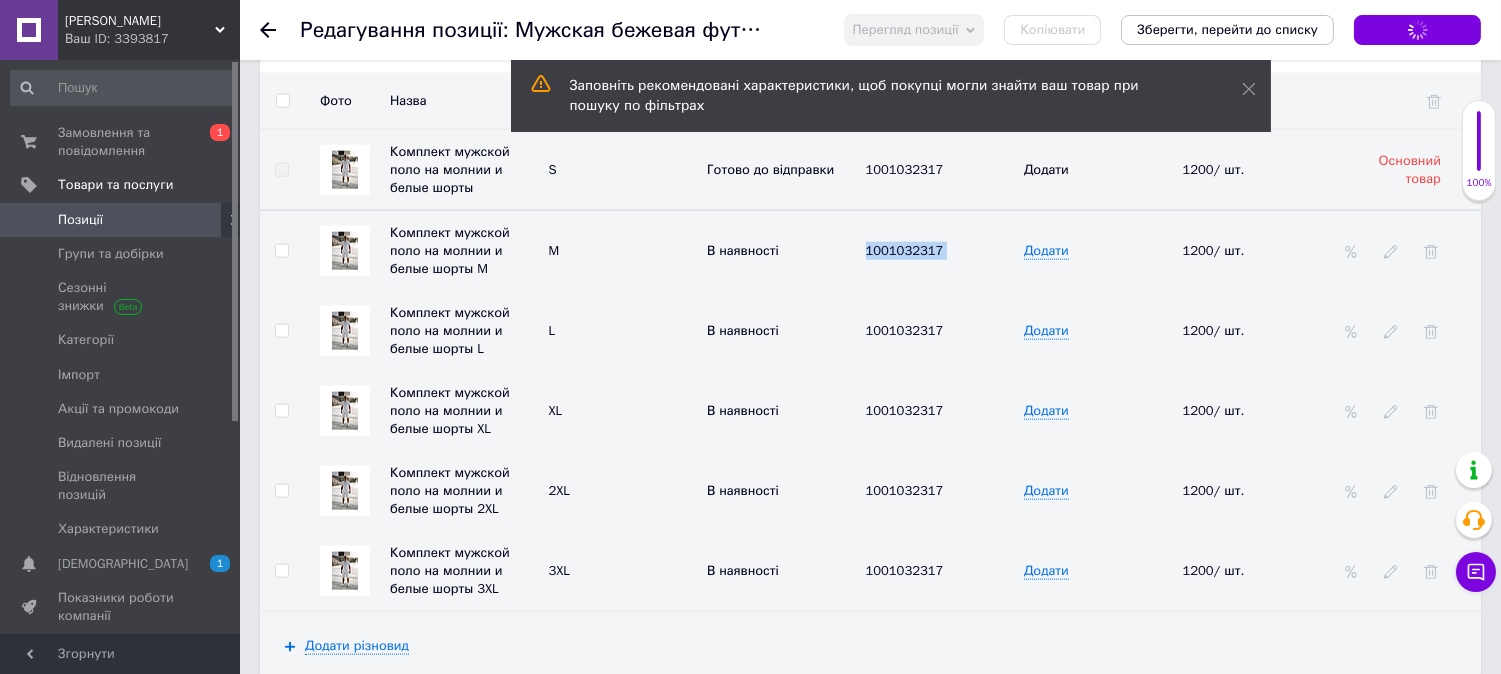 click on "Додати знижку" at bounding box center (343, -75) 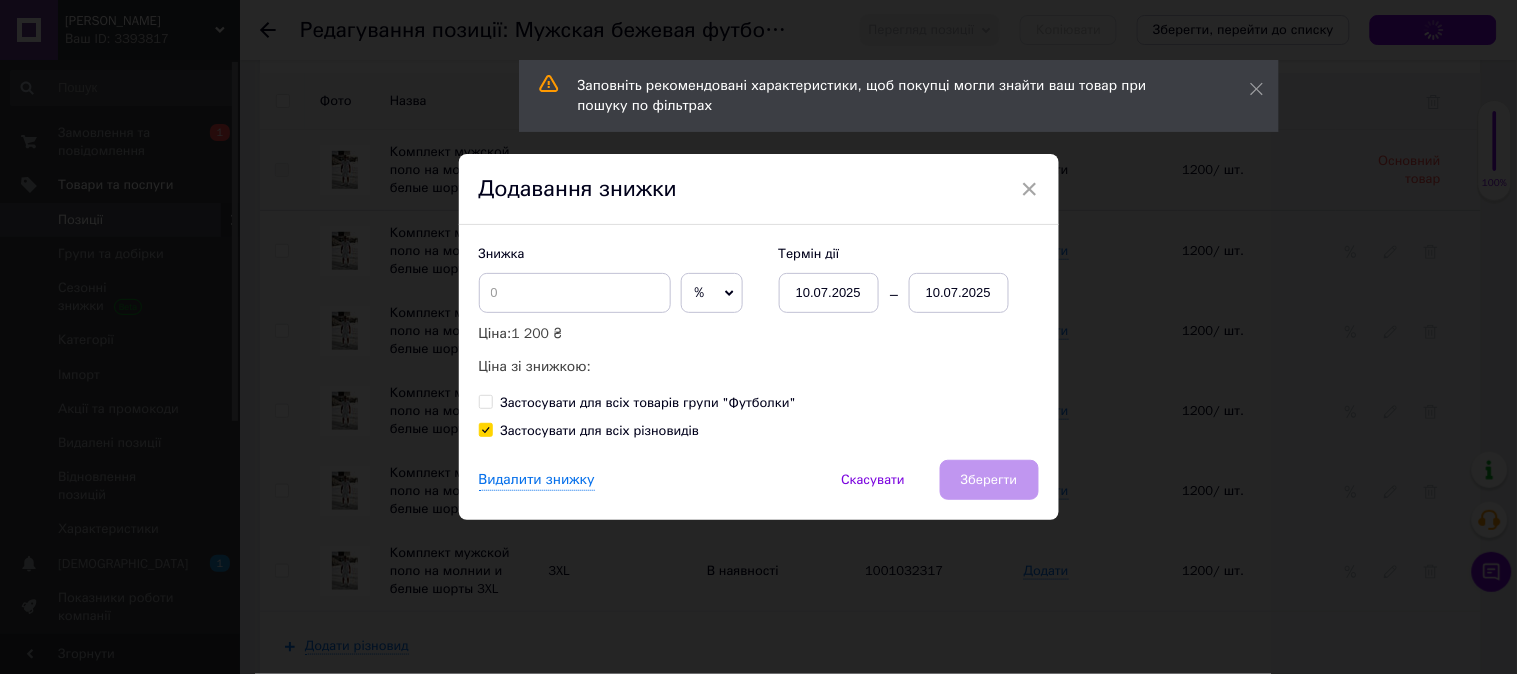 click on "%" at bounding box center [712, 293] 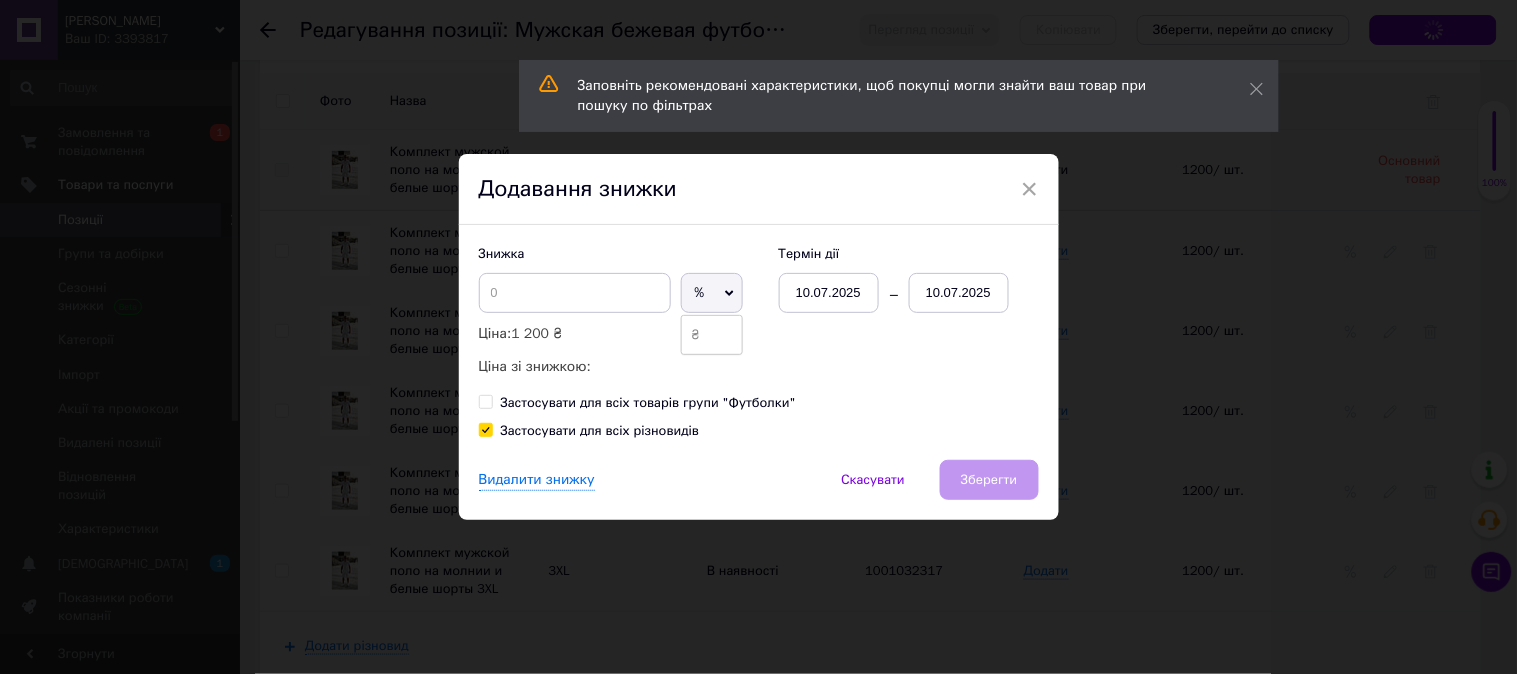 click on "₴" at bounding box center [712, 335] 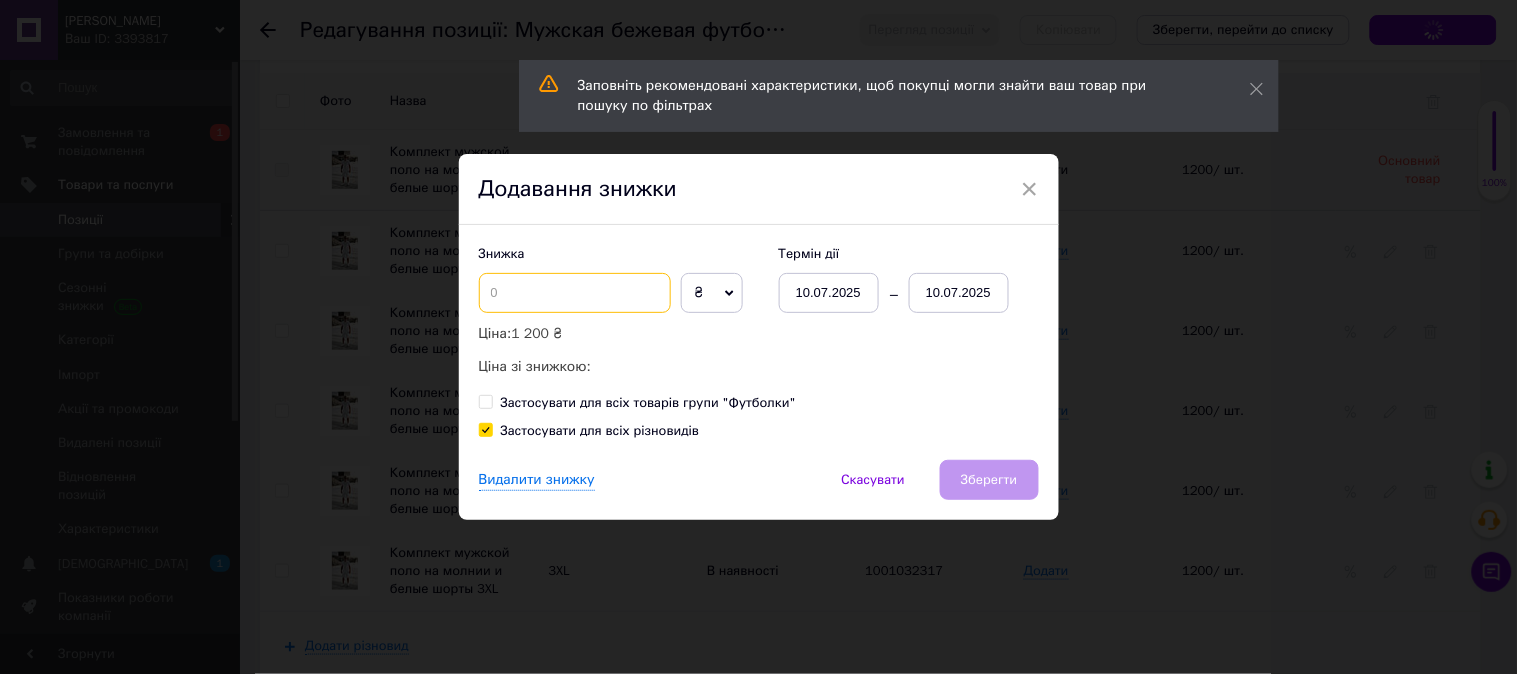 click at bounding box center [575, 293] 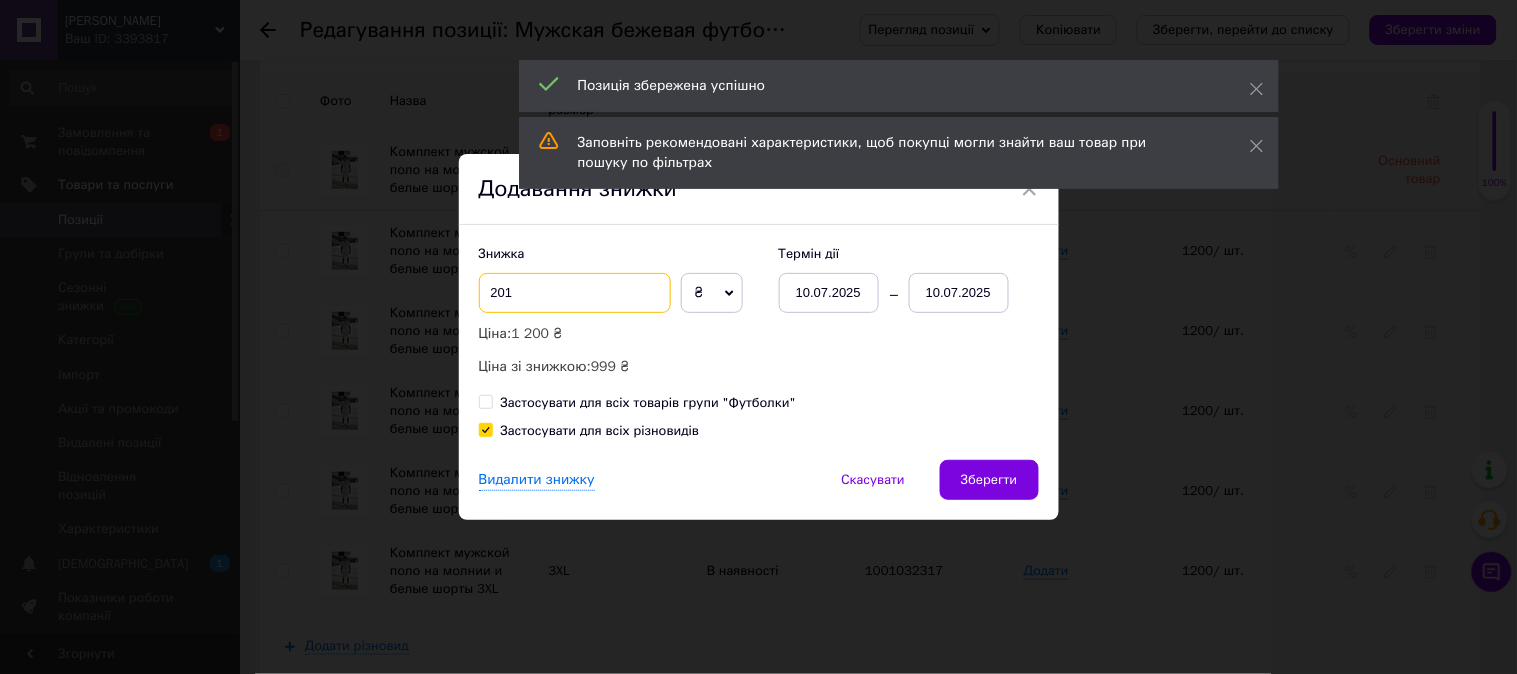 type on "201" 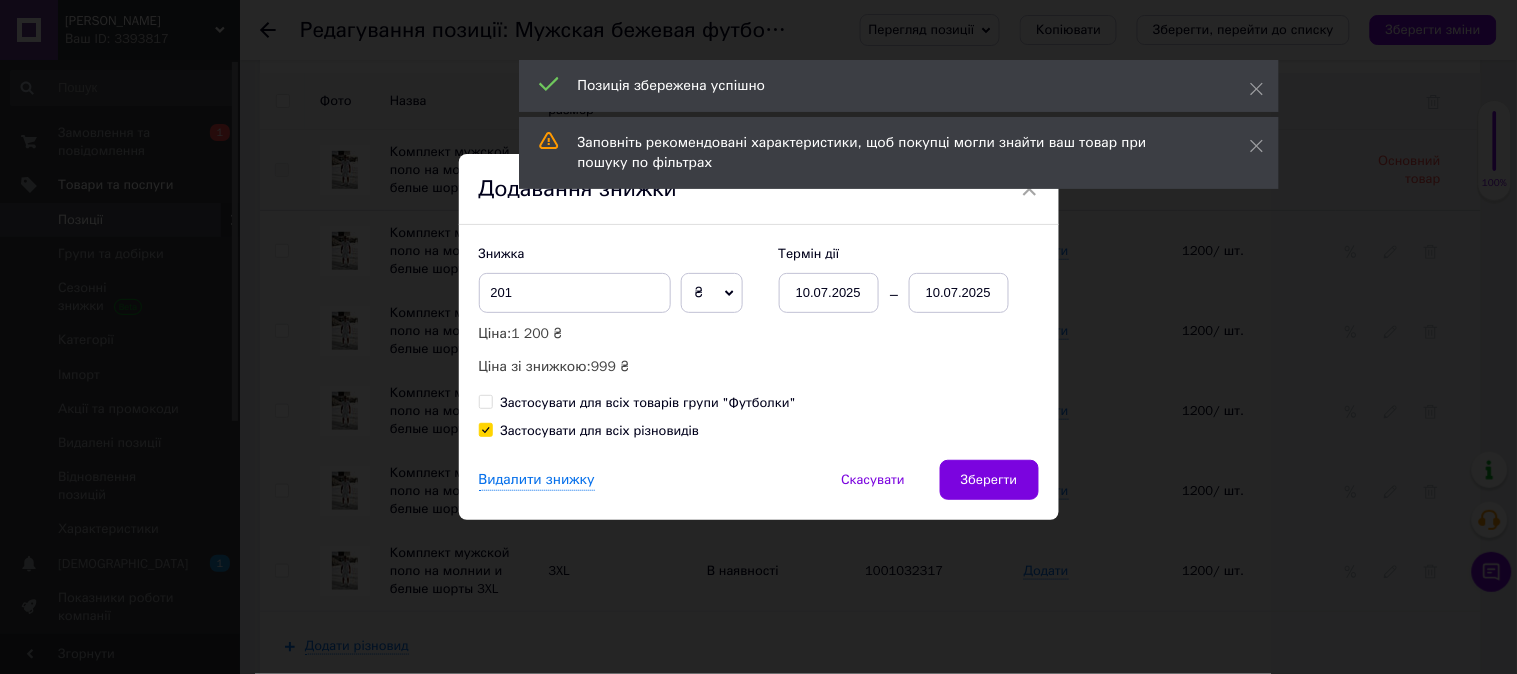 click on "10.07.2025" at bounding box center [959, 293] 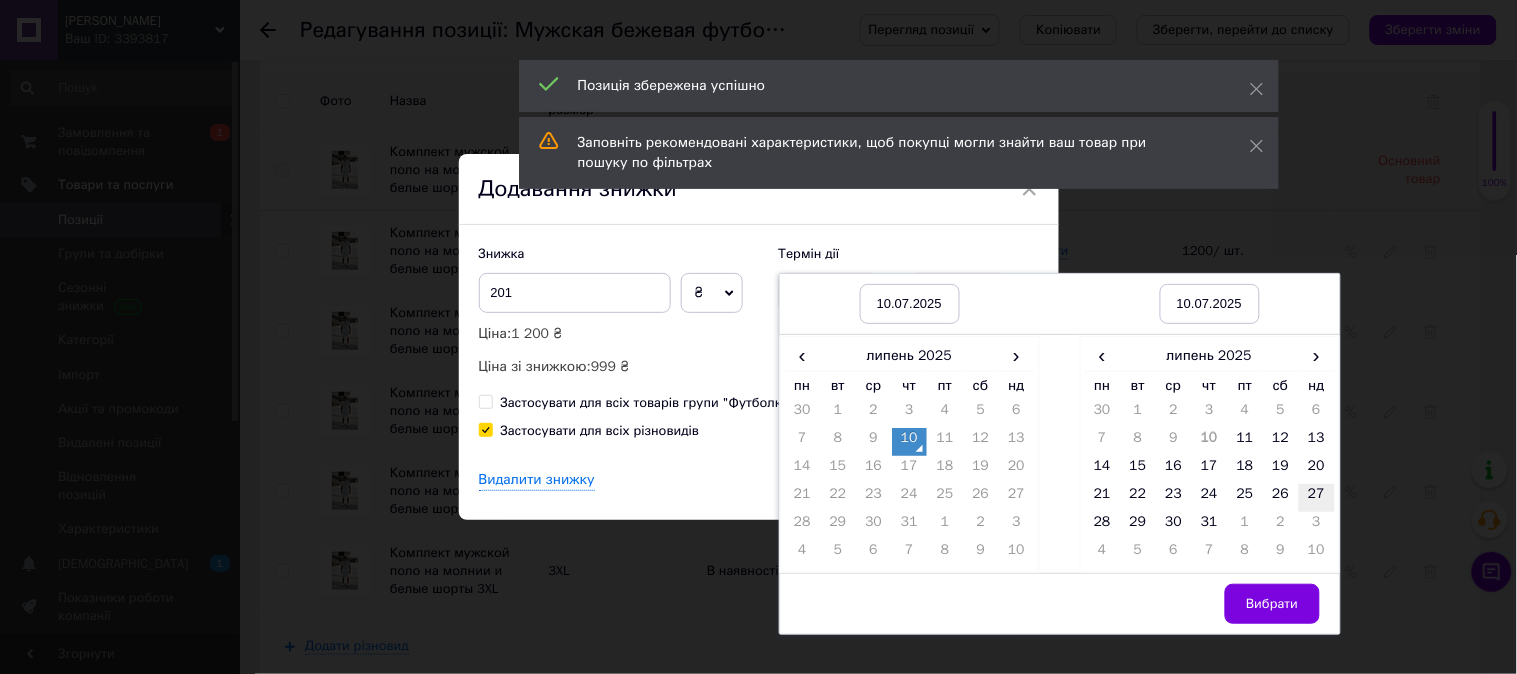 click on "27" at bounding box center [1317, 498] 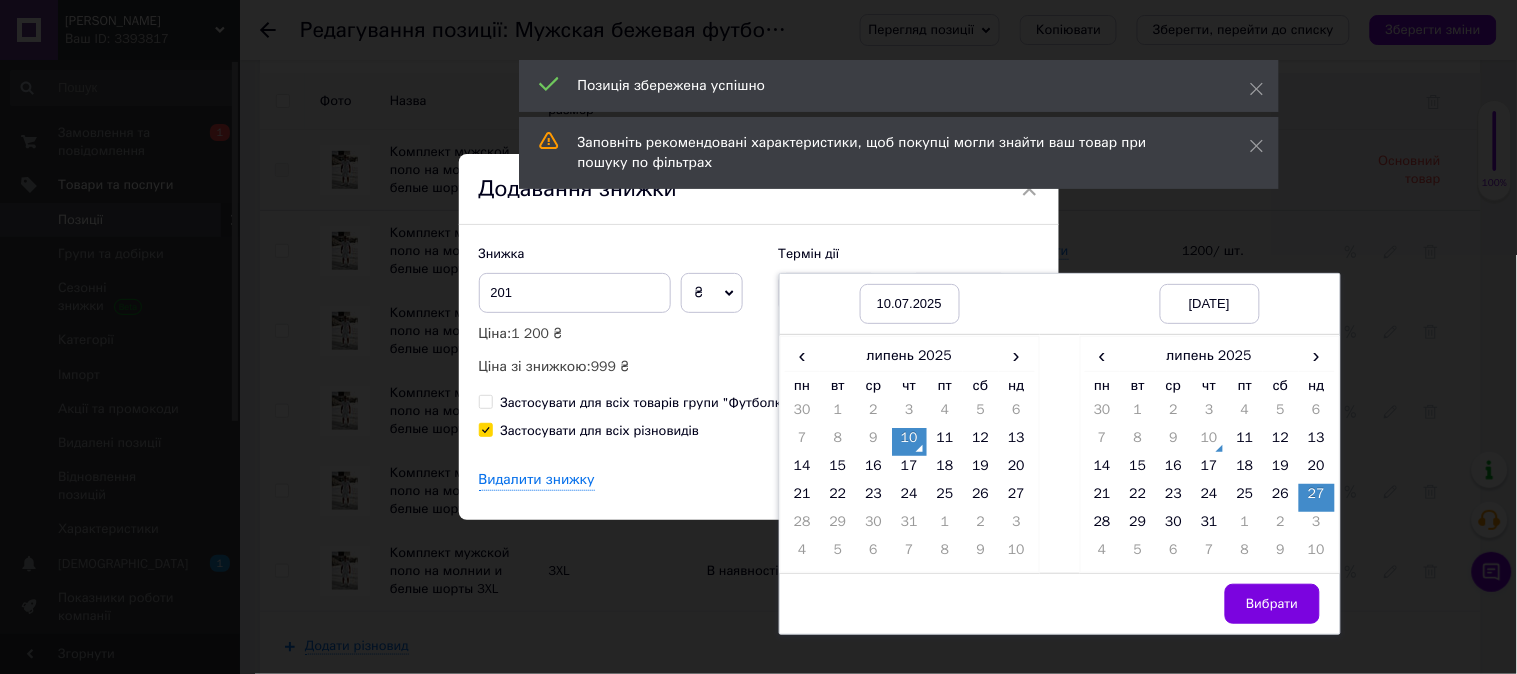click on "Вибрати" at bounding box center (1272, 604) 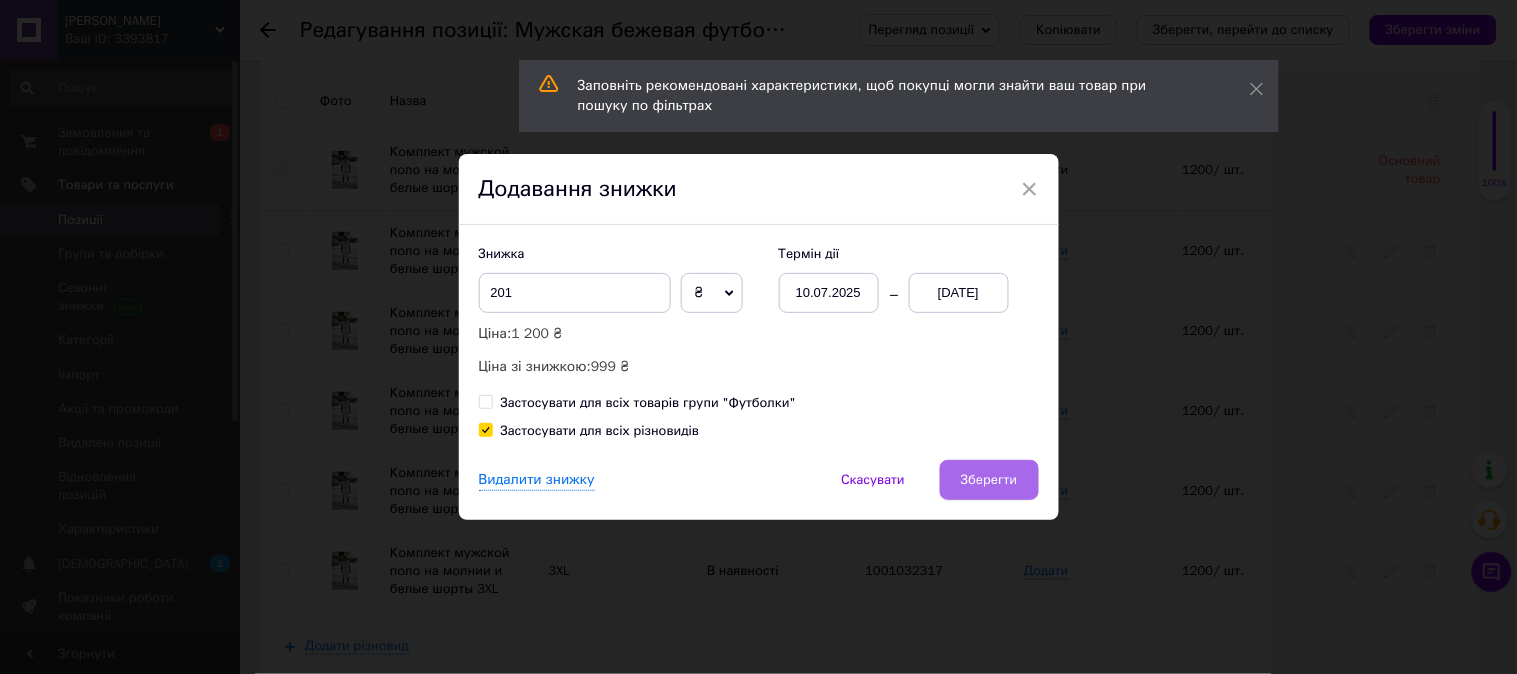 click on "Зберегти" at bounding box center (989, 480) 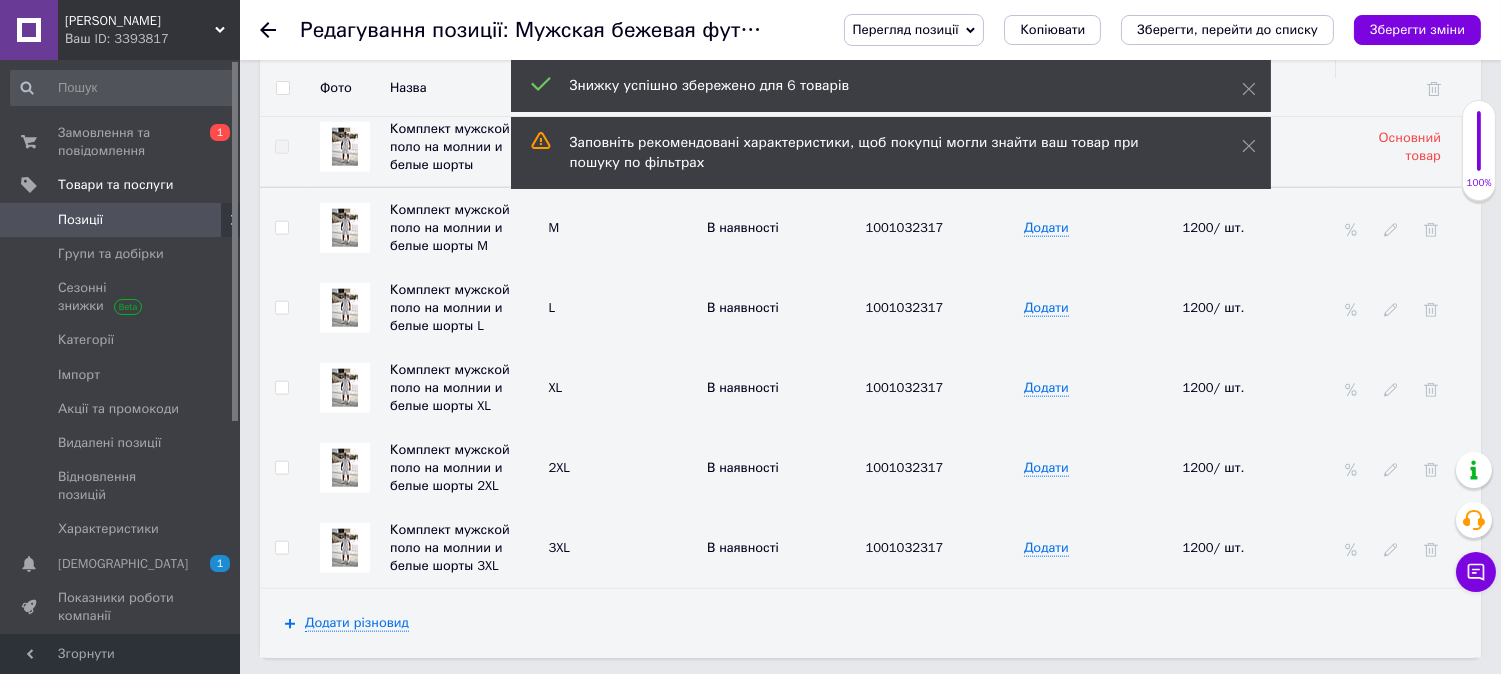scroll, scrollTop: 3897, scrollLeft: 0, axis: vertical 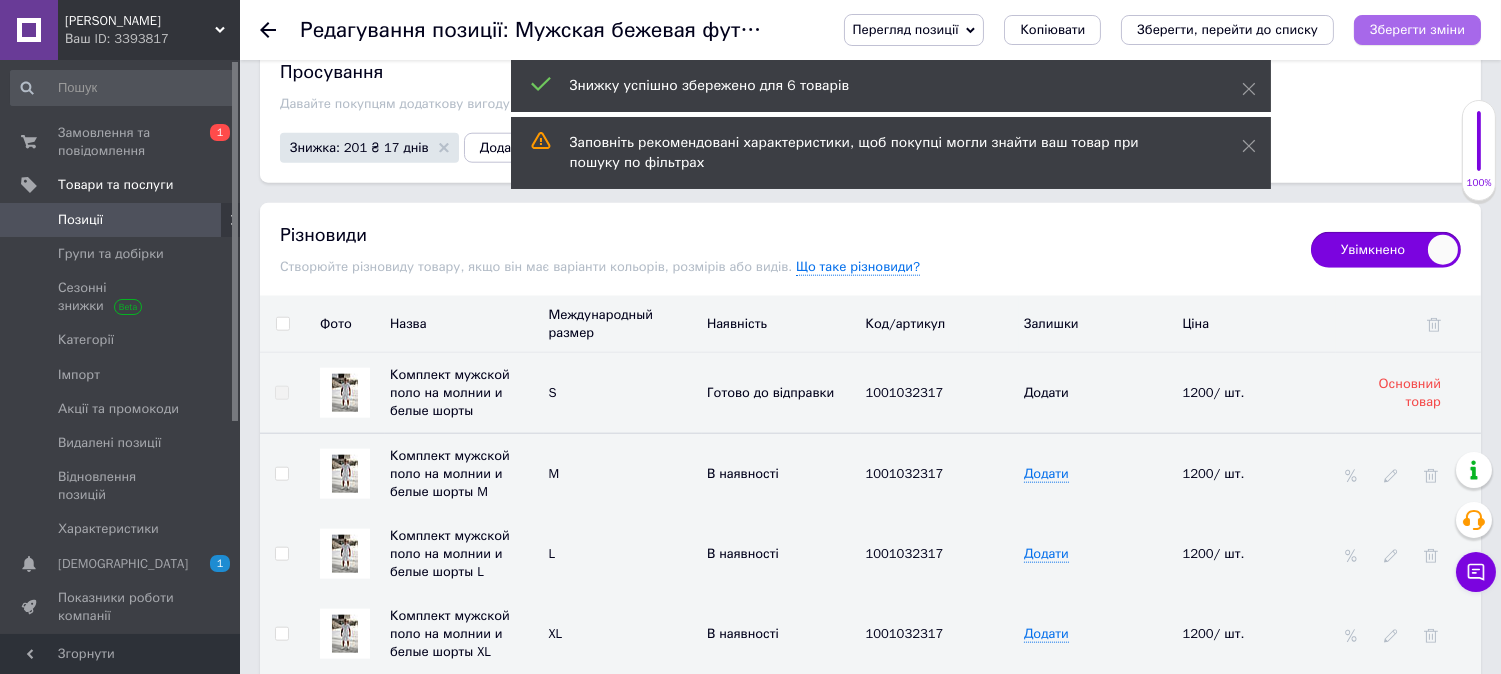 click on "Зберегти зміни" at bounding box center [1417, 29] 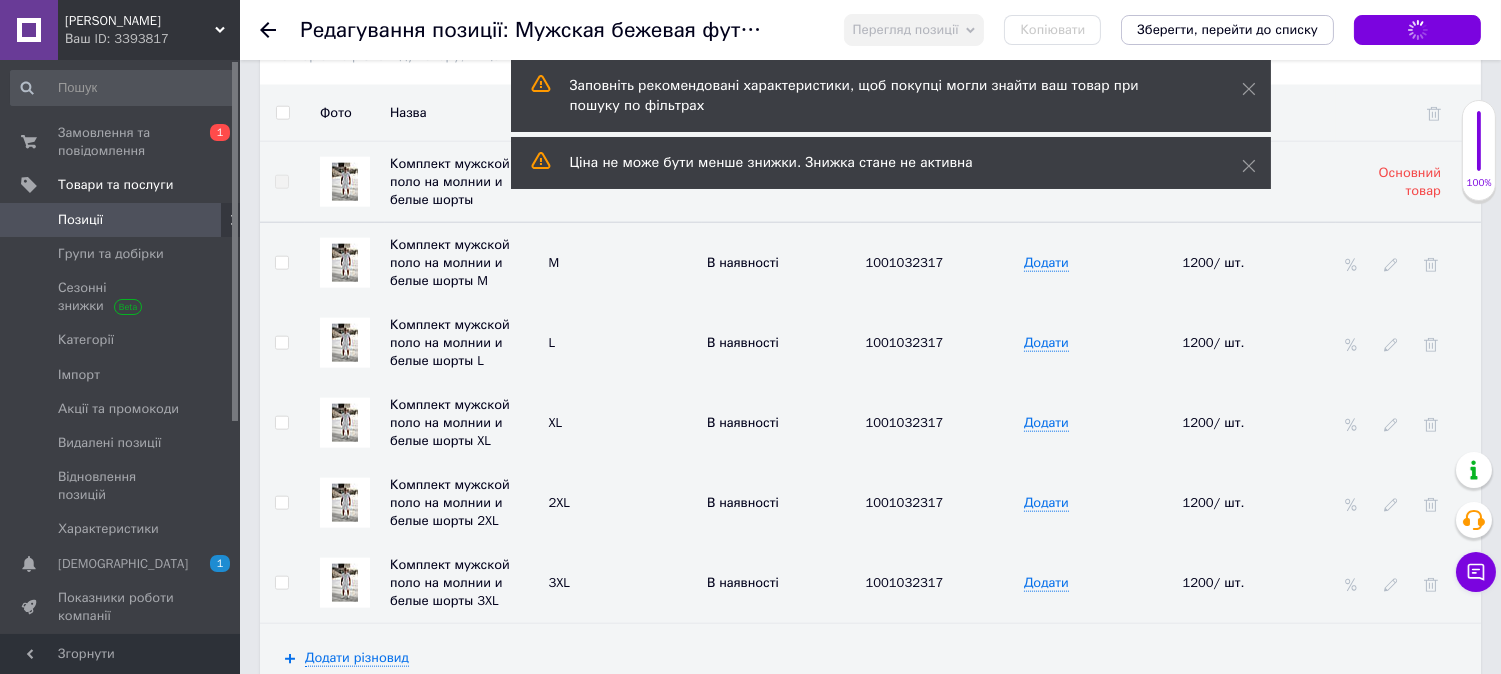 scroll, scrollTop: 4342, scrollLeft: 0, axis: vertical 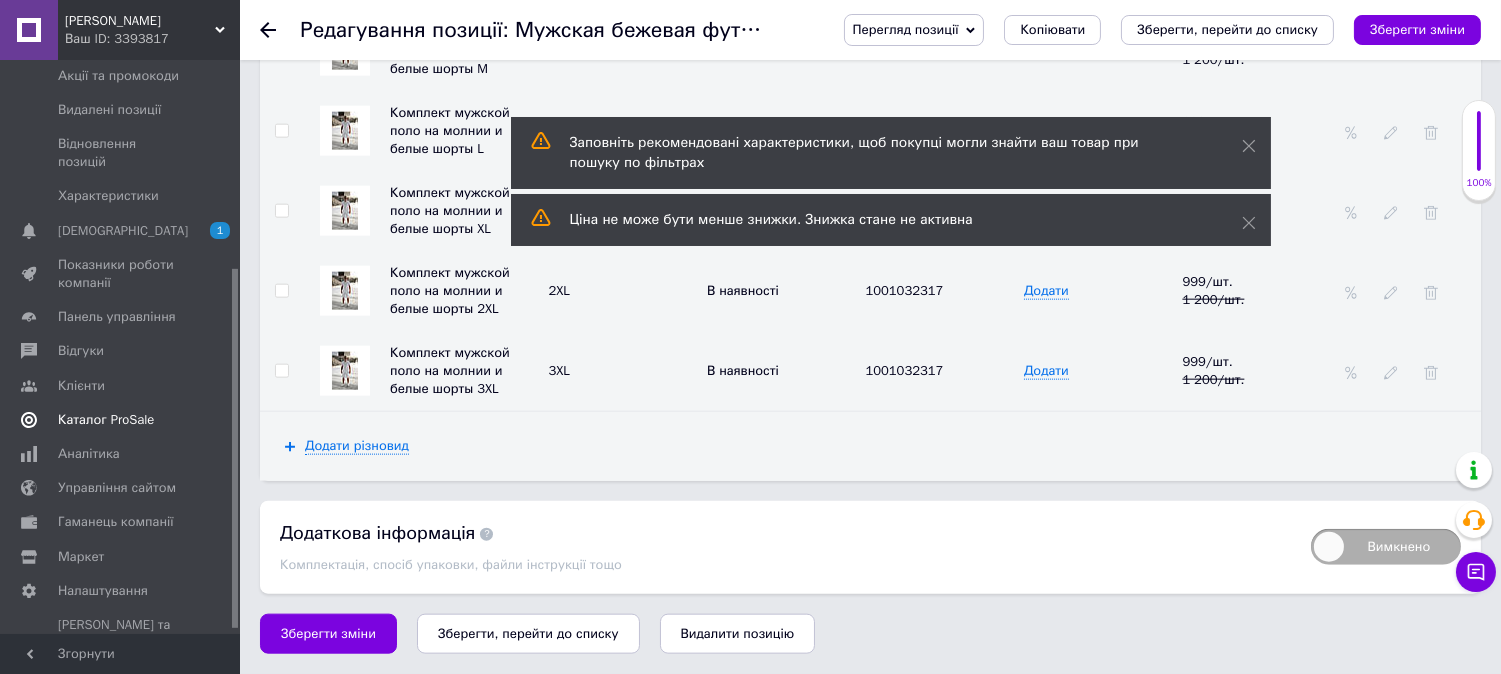 click on "Каталог ProSale" at bounding box center [106, 420] 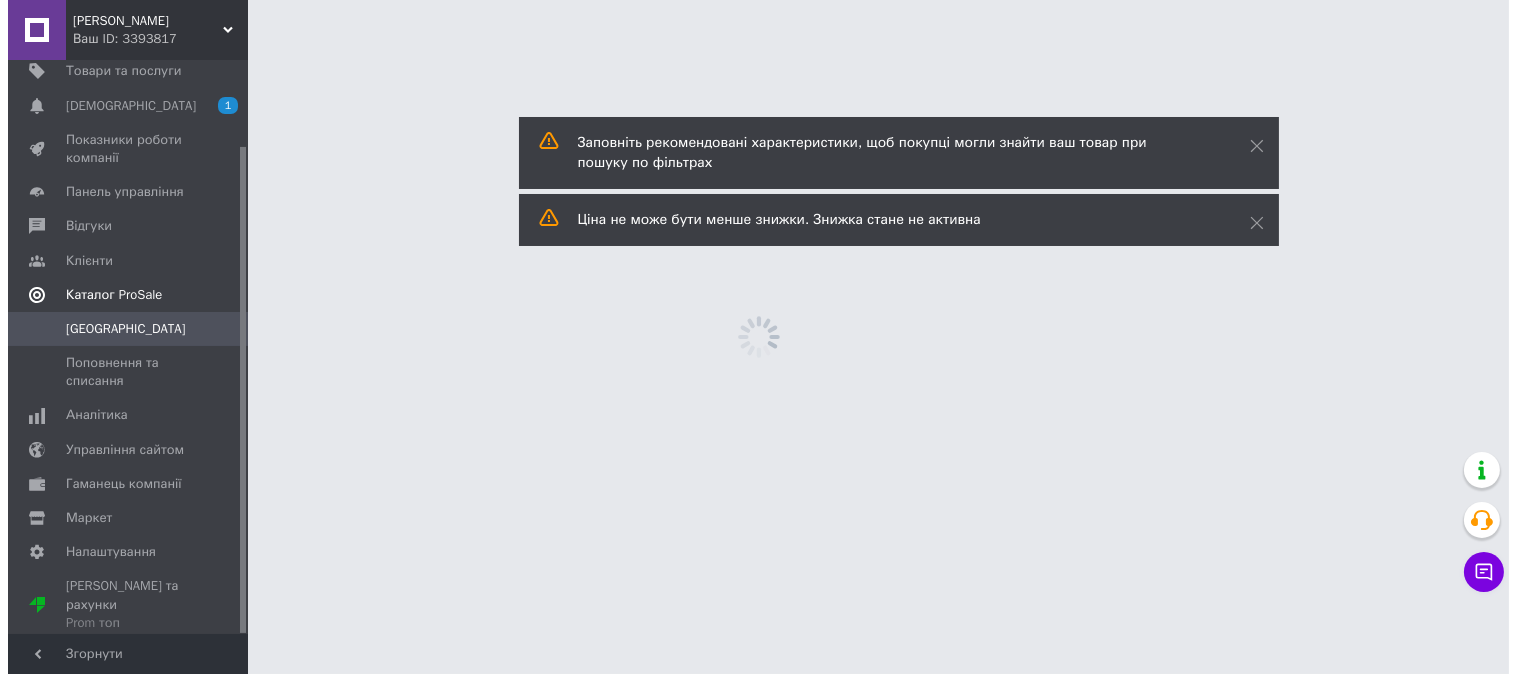 scroll, scrollTop: 0, scrollLeft: 0, axis: both 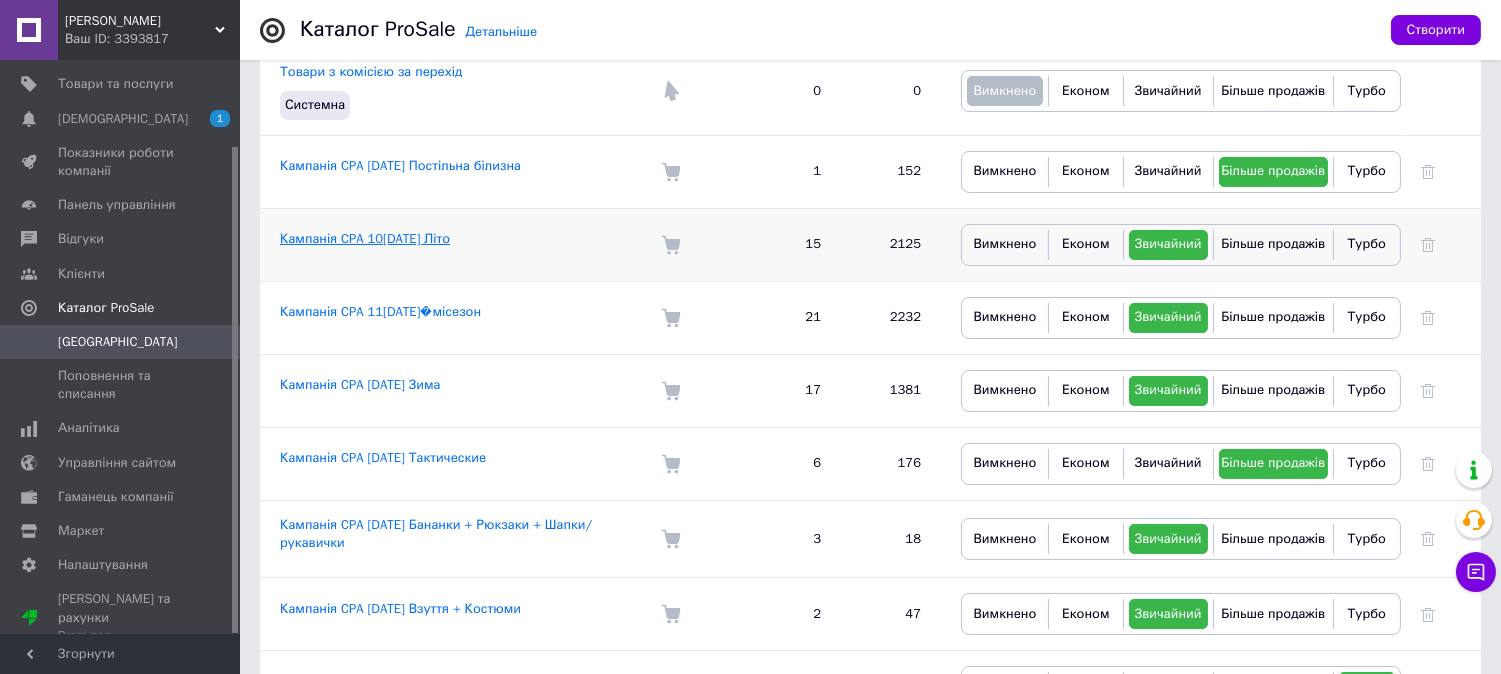 click on "Кампанія CPA 10[DATE]  Літо" at bounding box center (365, 238) 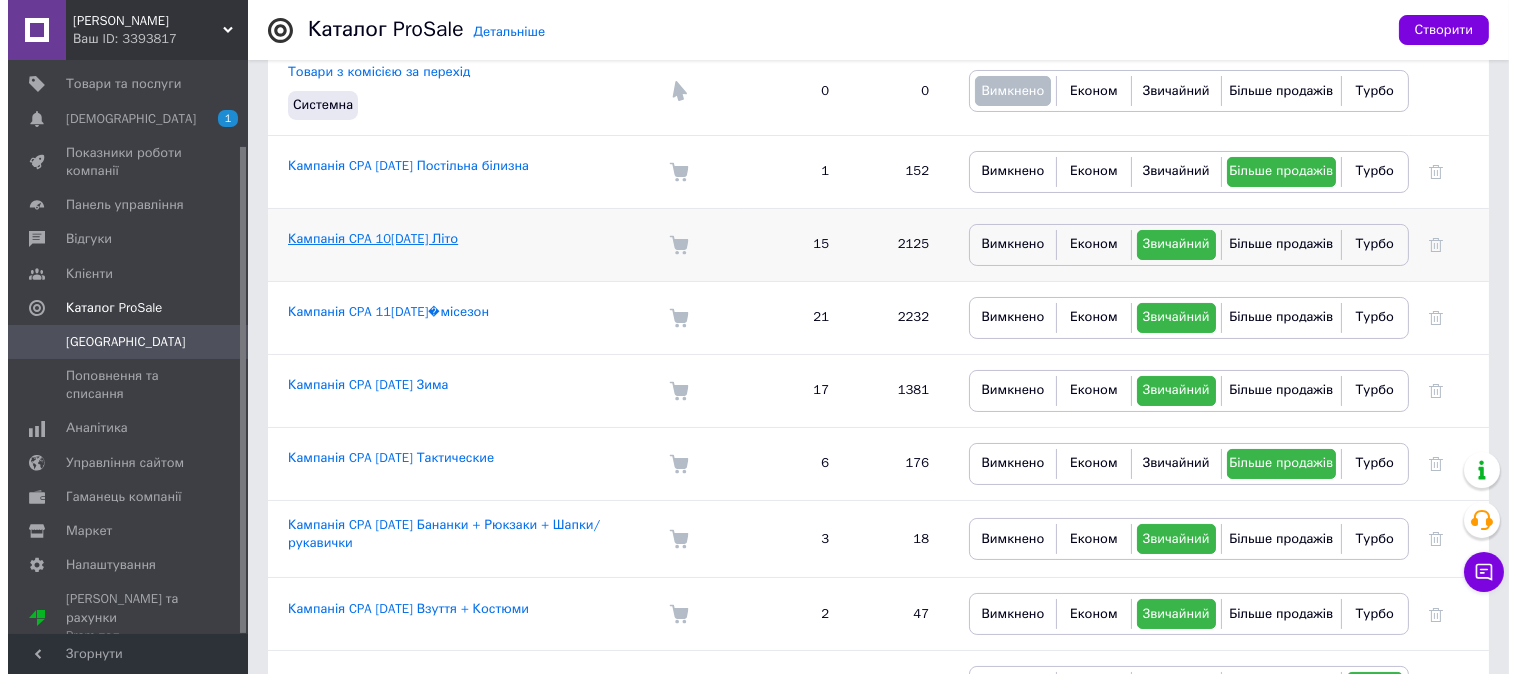 scroll, scrollTop: 0, scrollLeft: 0, axis: both 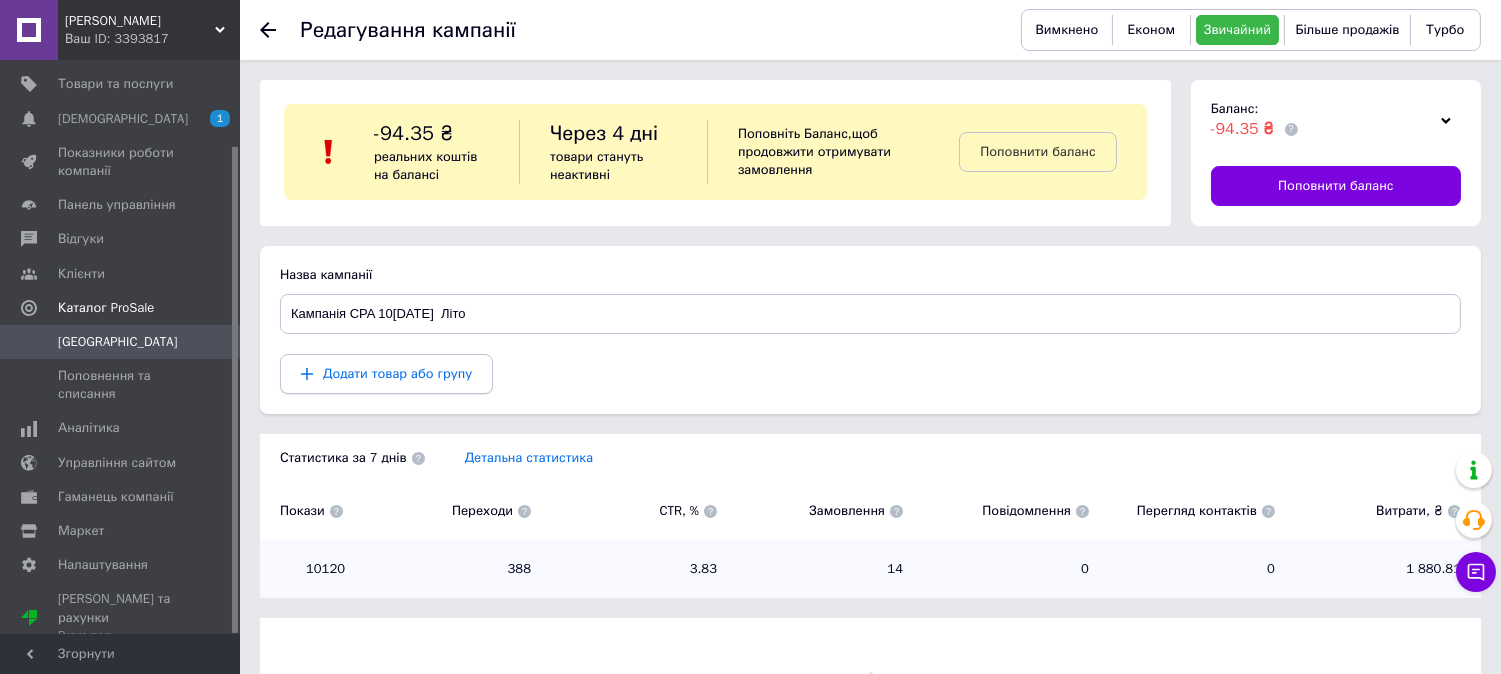 click on "Додати товар або групу" at bounding box center [386, 374] 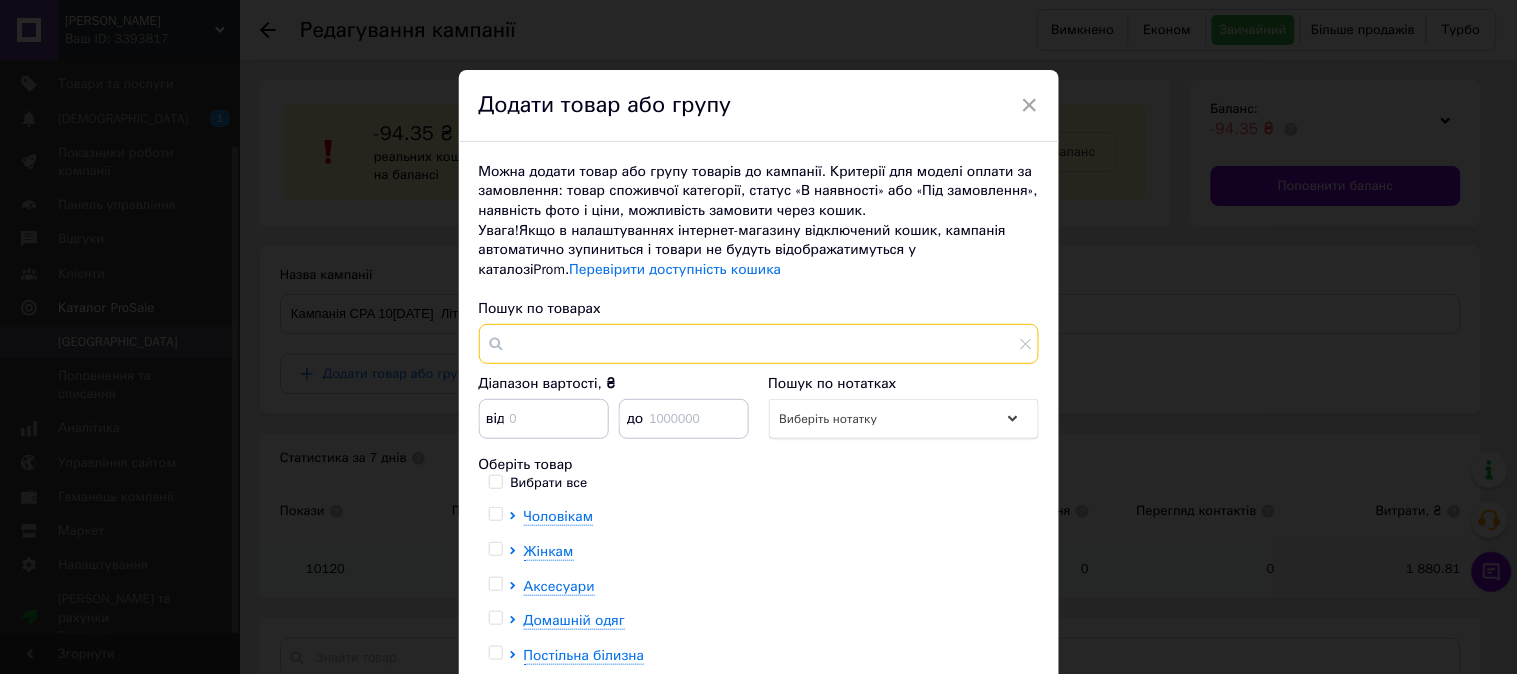 click at bounding box center (759, 344) 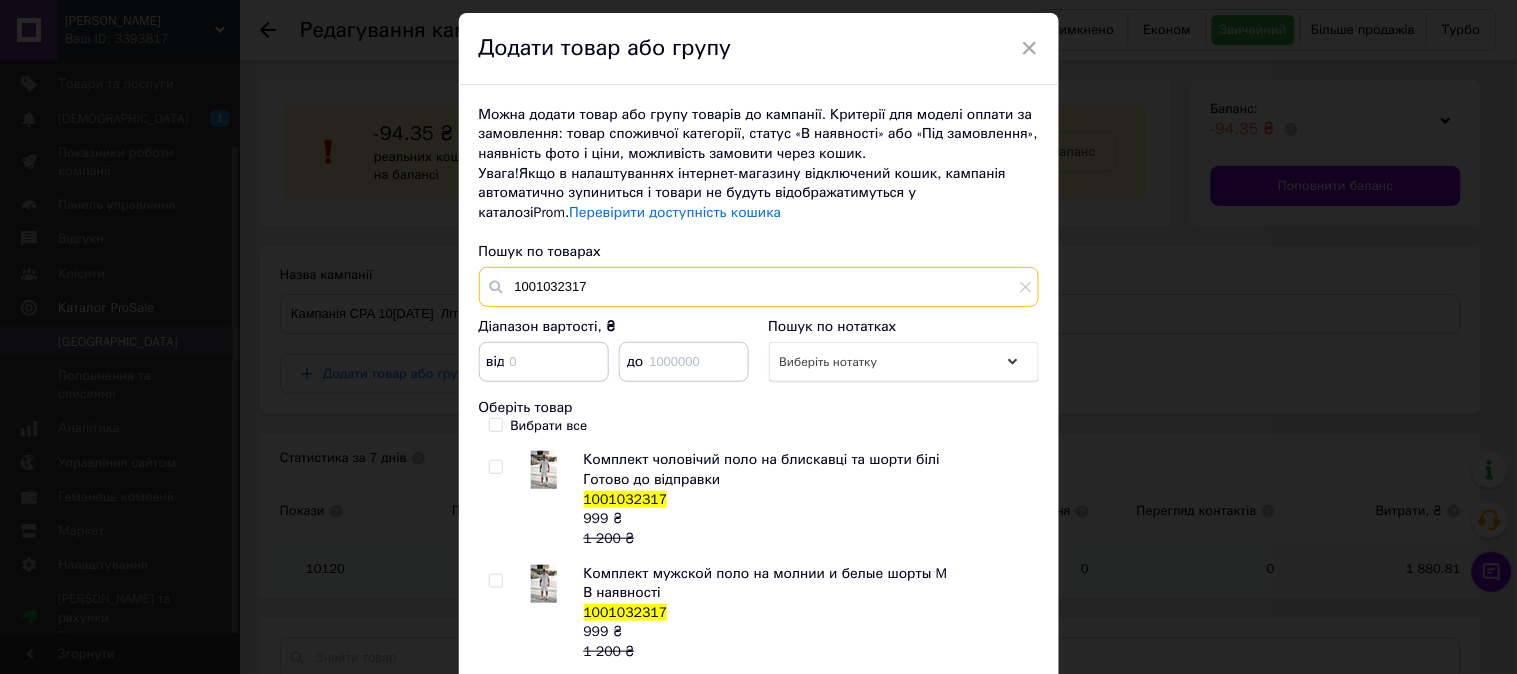 scroll, scrollTop: 111, scrollLeft: 0, axis: vertical 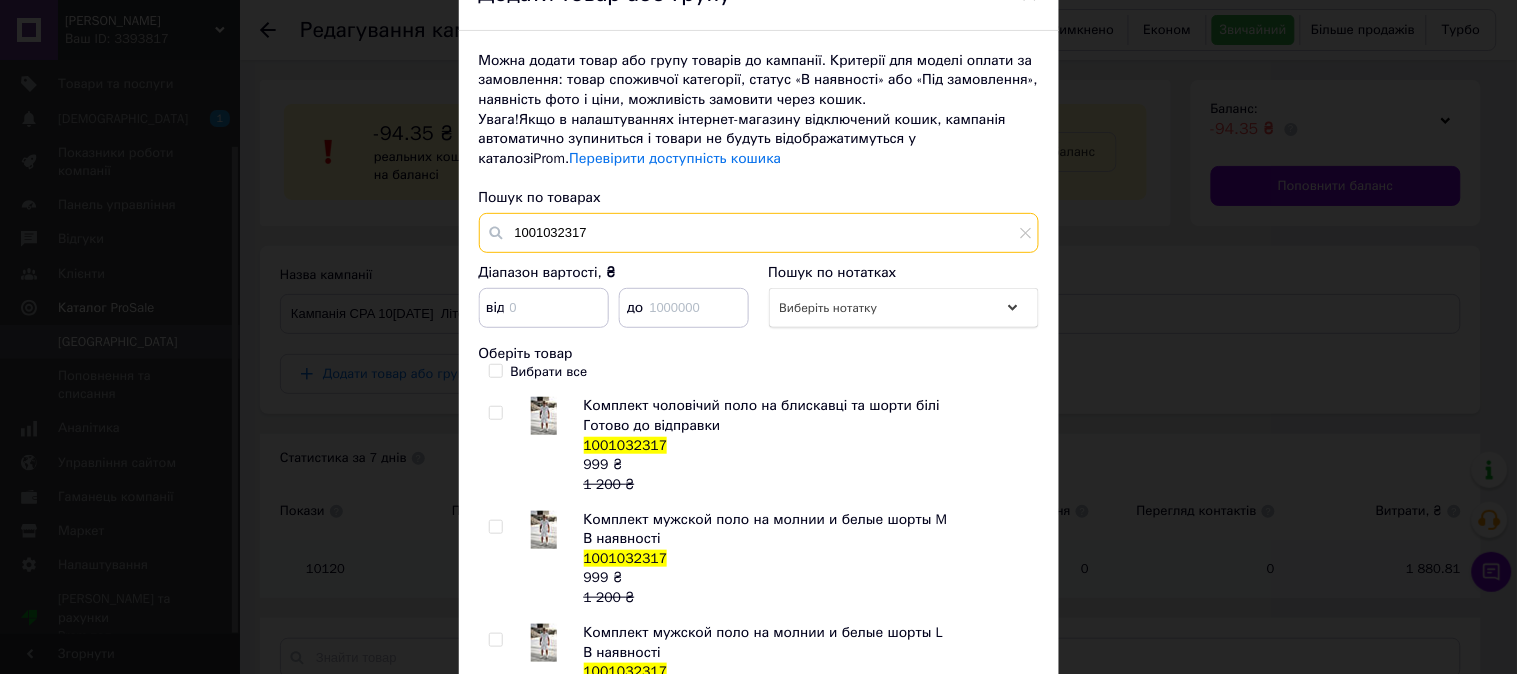 type on "1001032317" 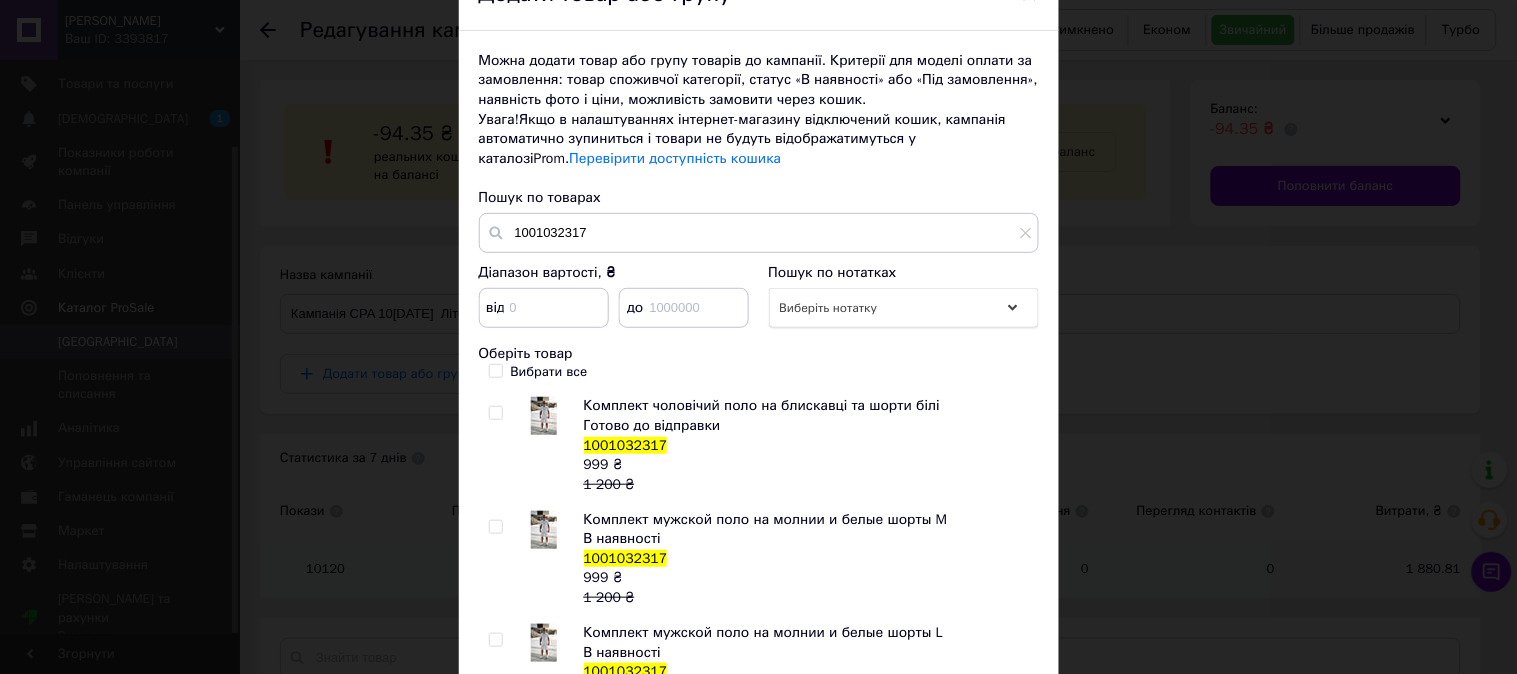 click on "Вибрати все" at bounding box center [495, 370] 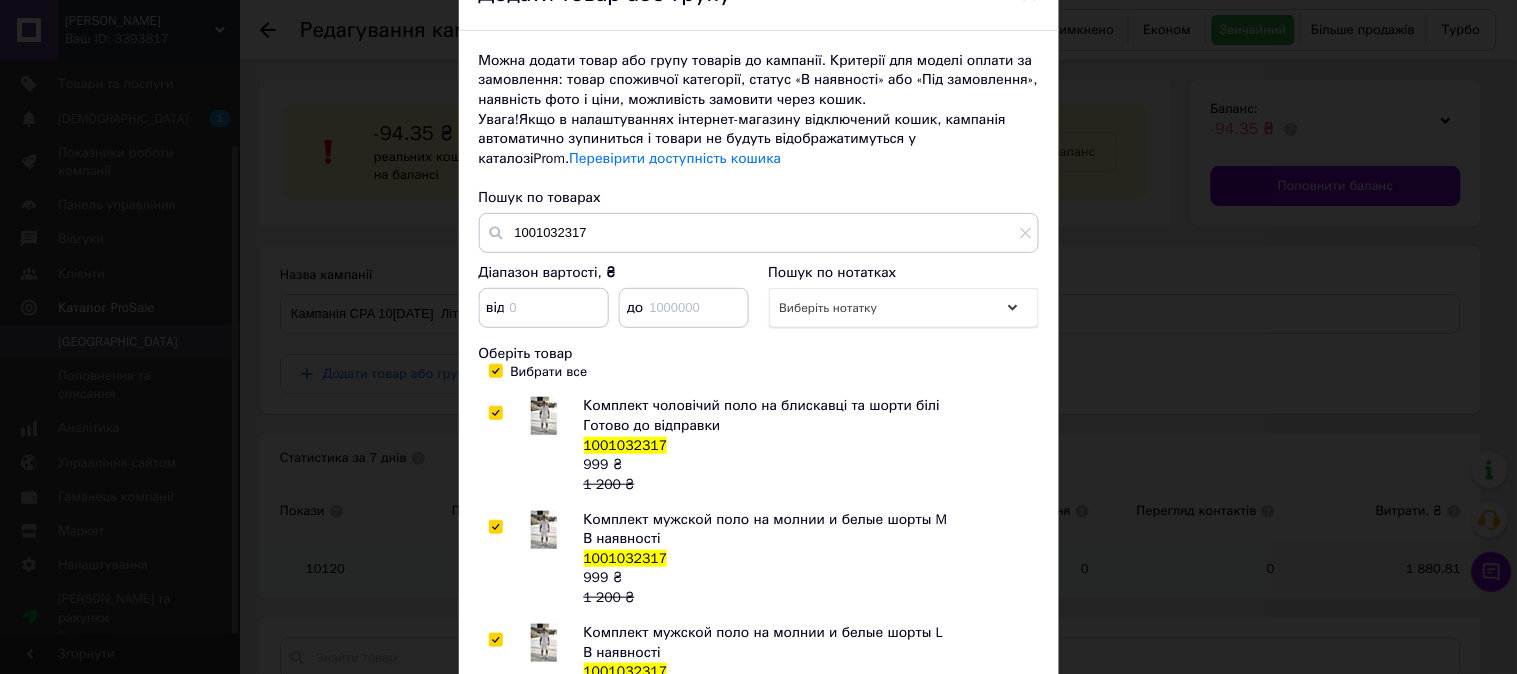 checkbox on "true" 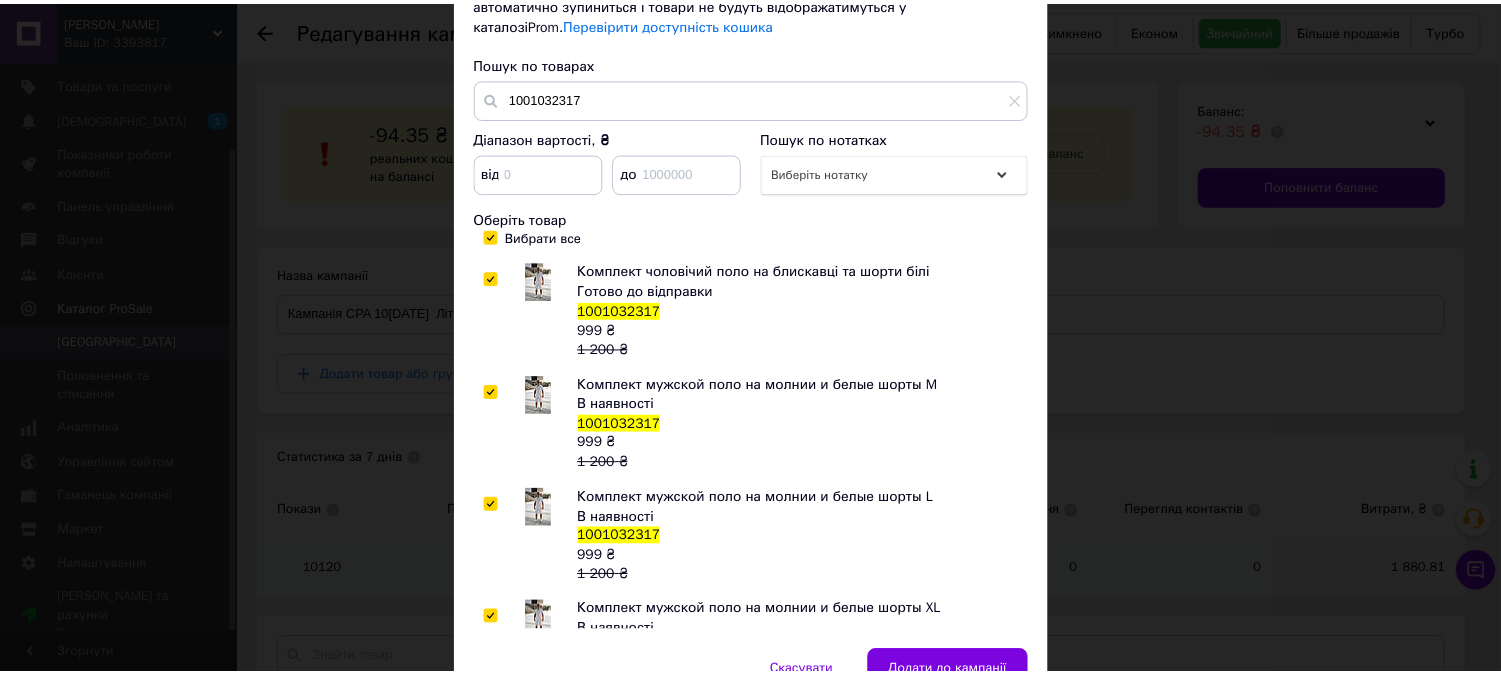 scroll, scrollTop: 353, scrollLeft: 0, axis: vertical 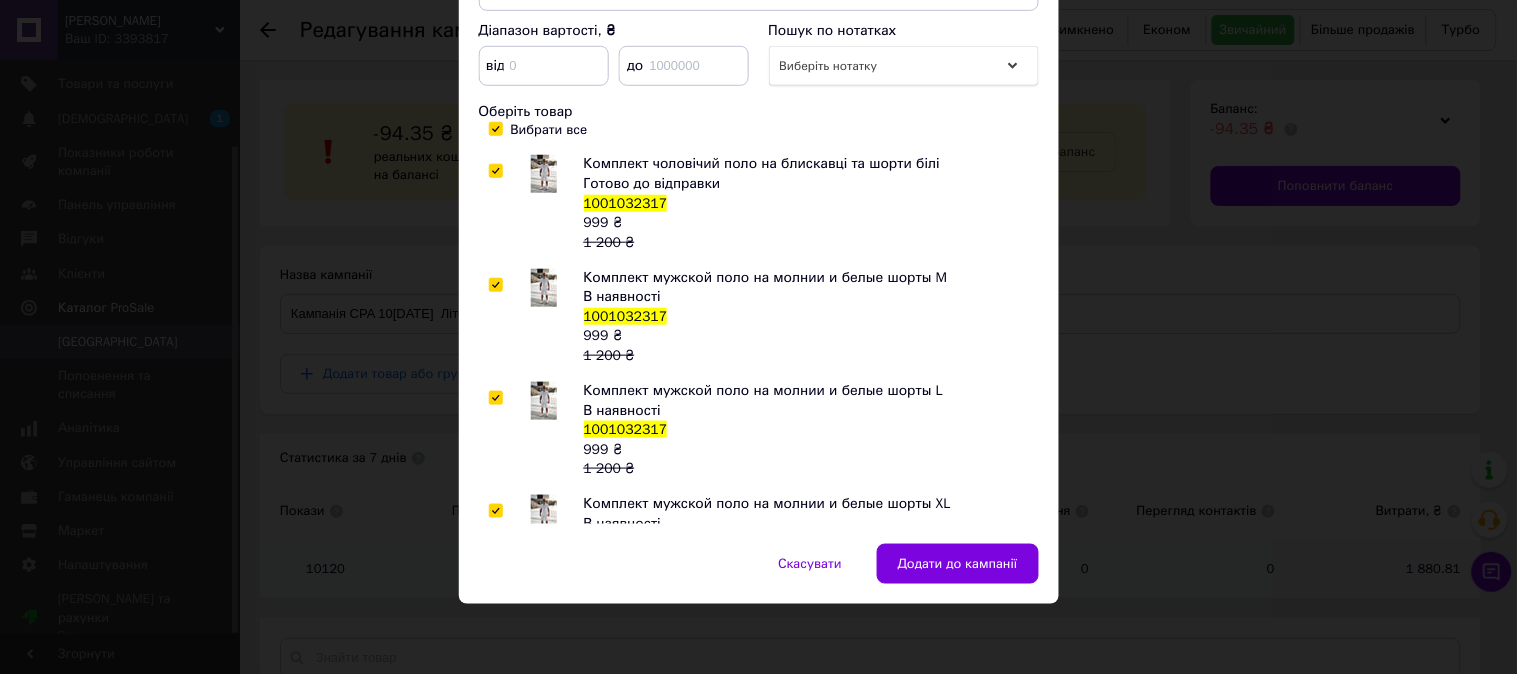 click on "Додати до кампанії" at bounding box center [958, 564] 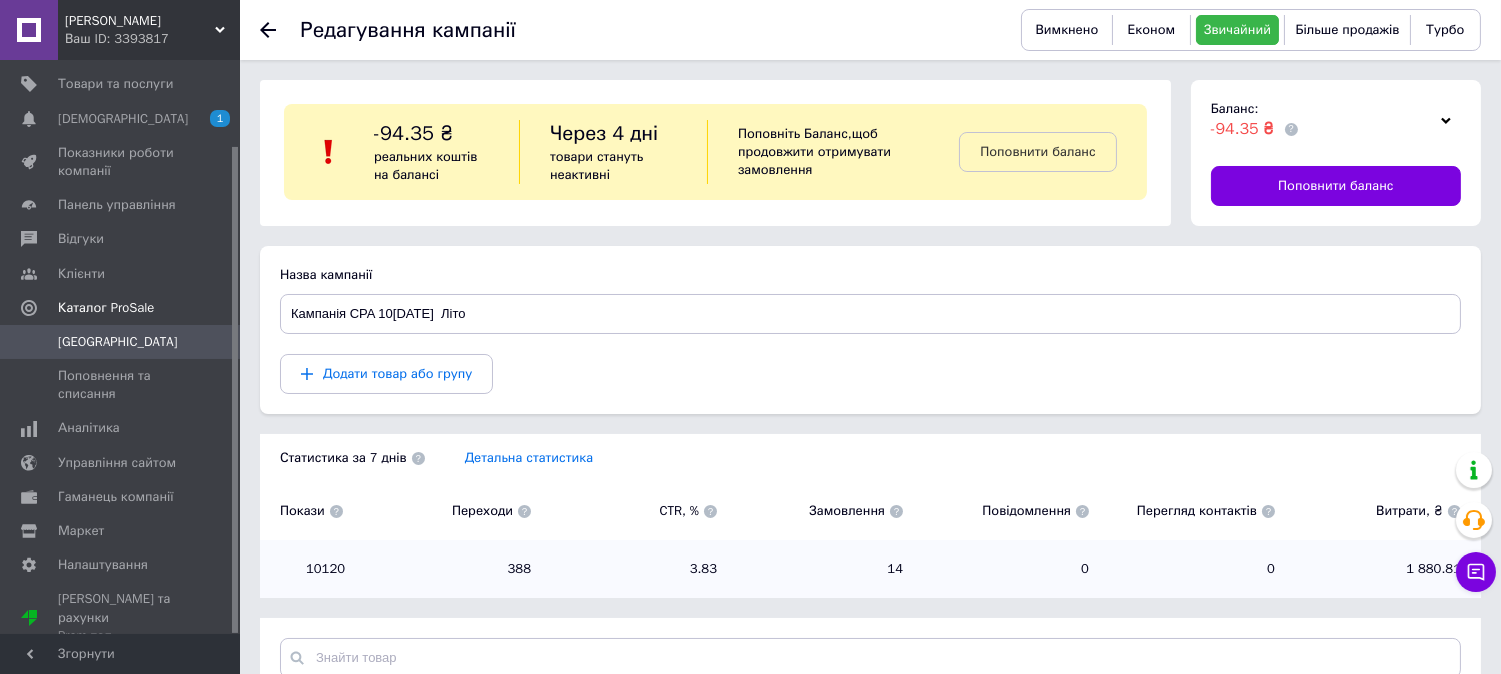 scroll, scrollTop: 0, scrollLeft: 0, axis: both 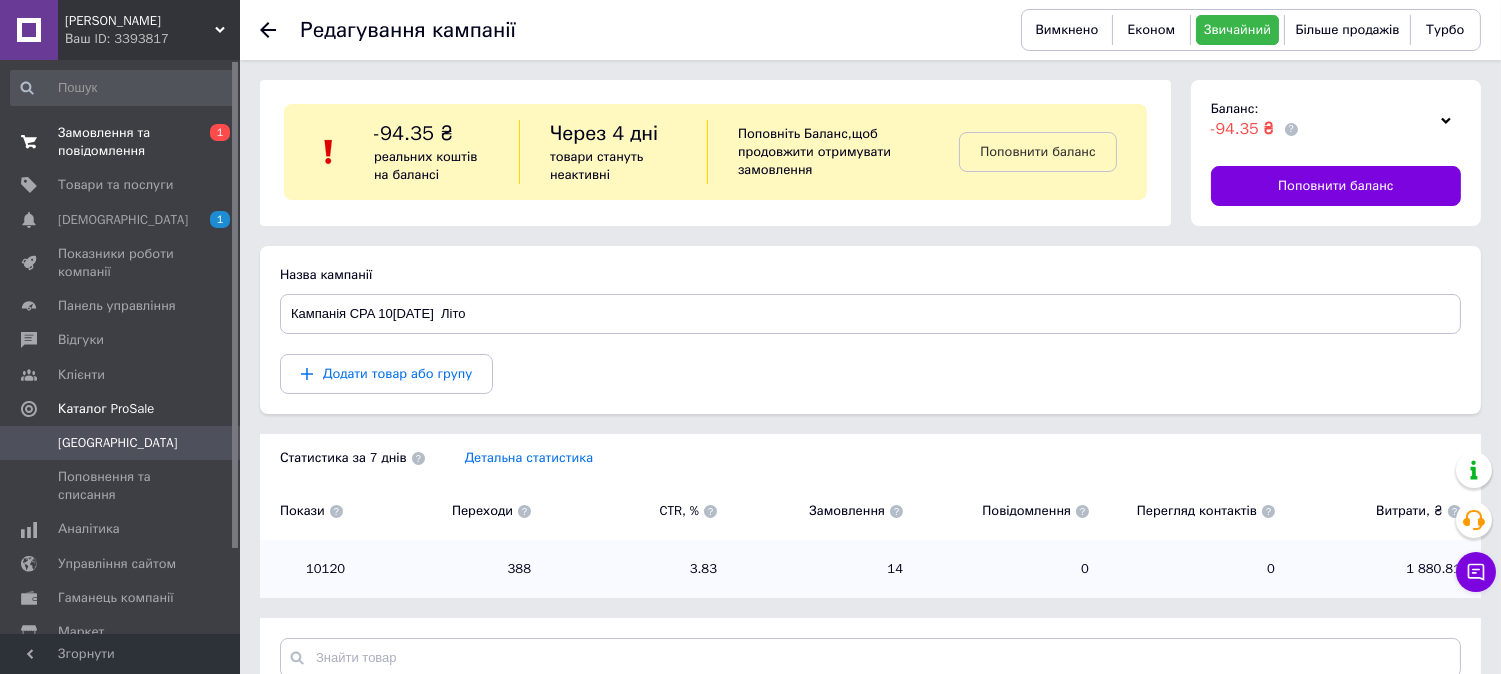 click on "Замовлення та повідомлення" at bounding box center (121, 142) 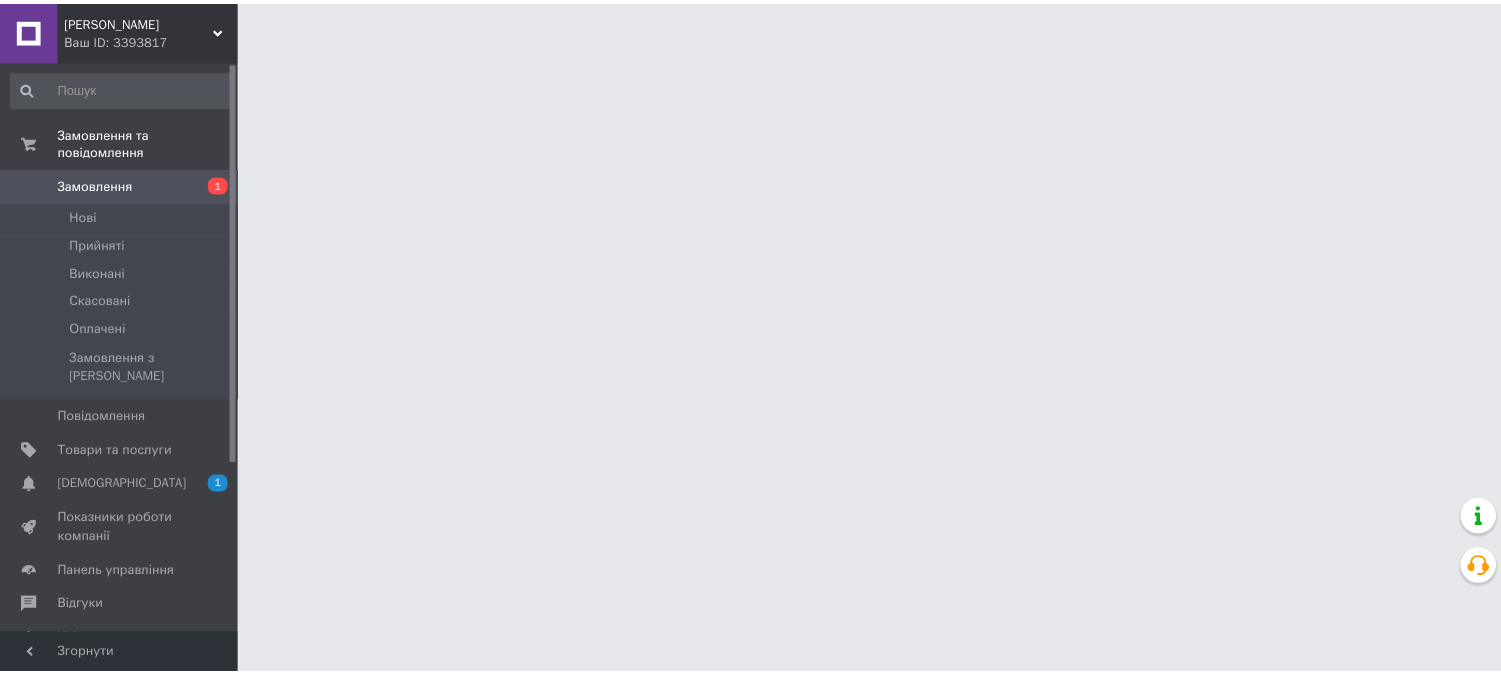 scroll, scrollTop: 0, scrollLeft: 0, axis: both 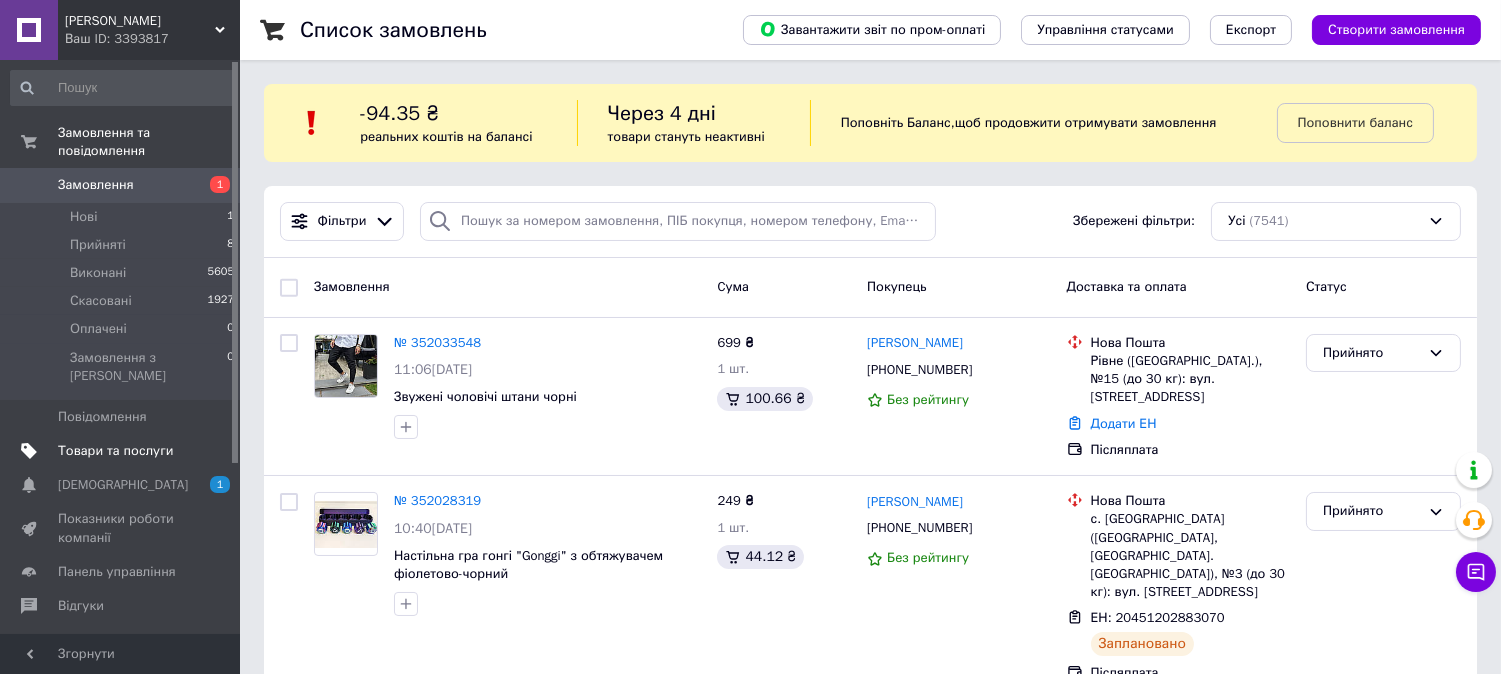 click on "Товари та послуги" at bounding box center (115, 451) 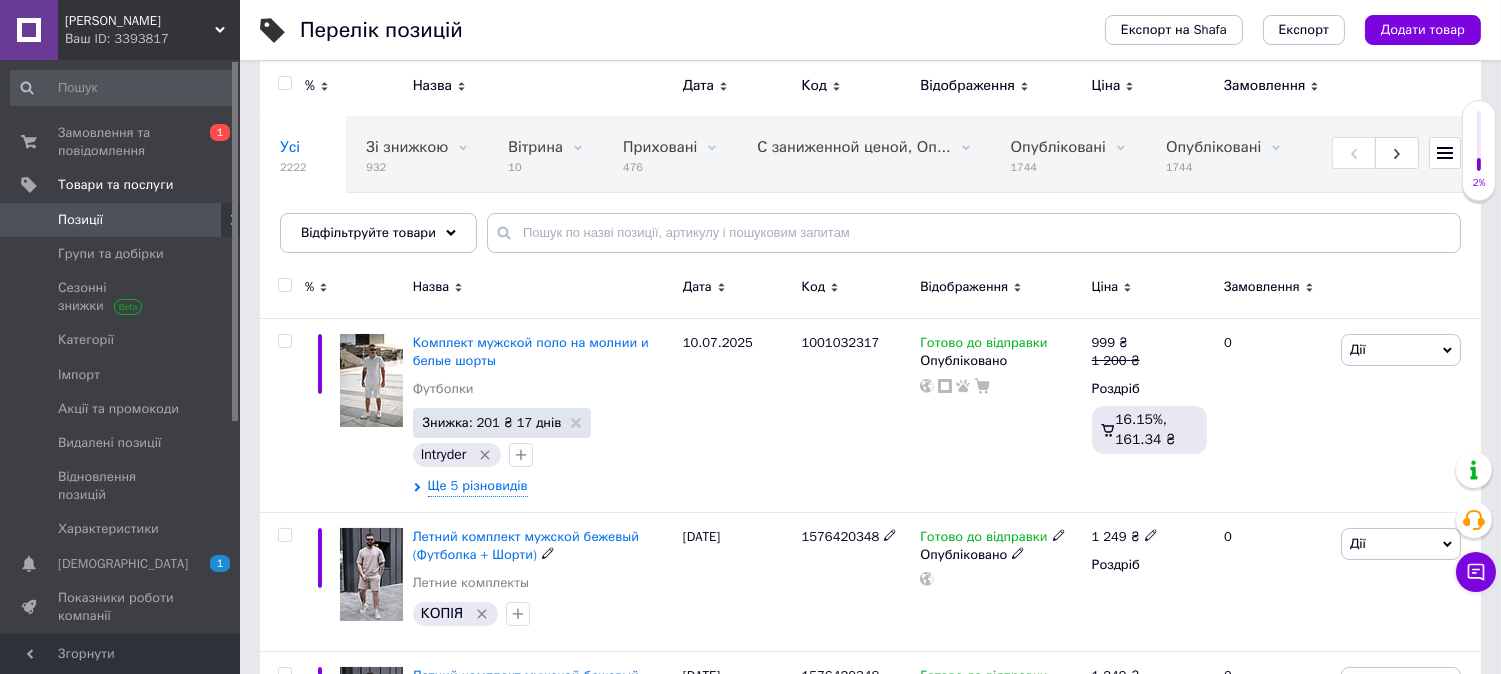 scroll, scrollTop: 111, scrollLeft: 0, axis: vertical 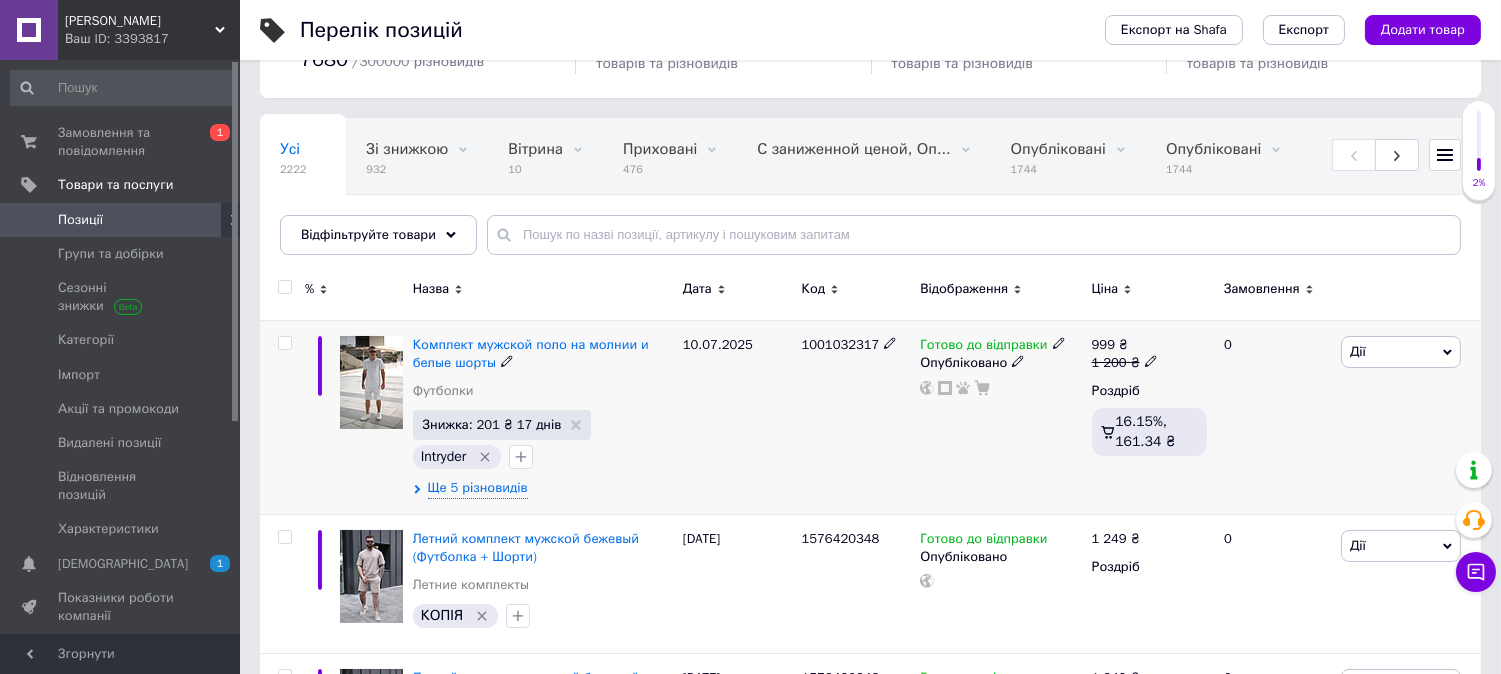 click on "Дії" at bounding box center (1401, 352) 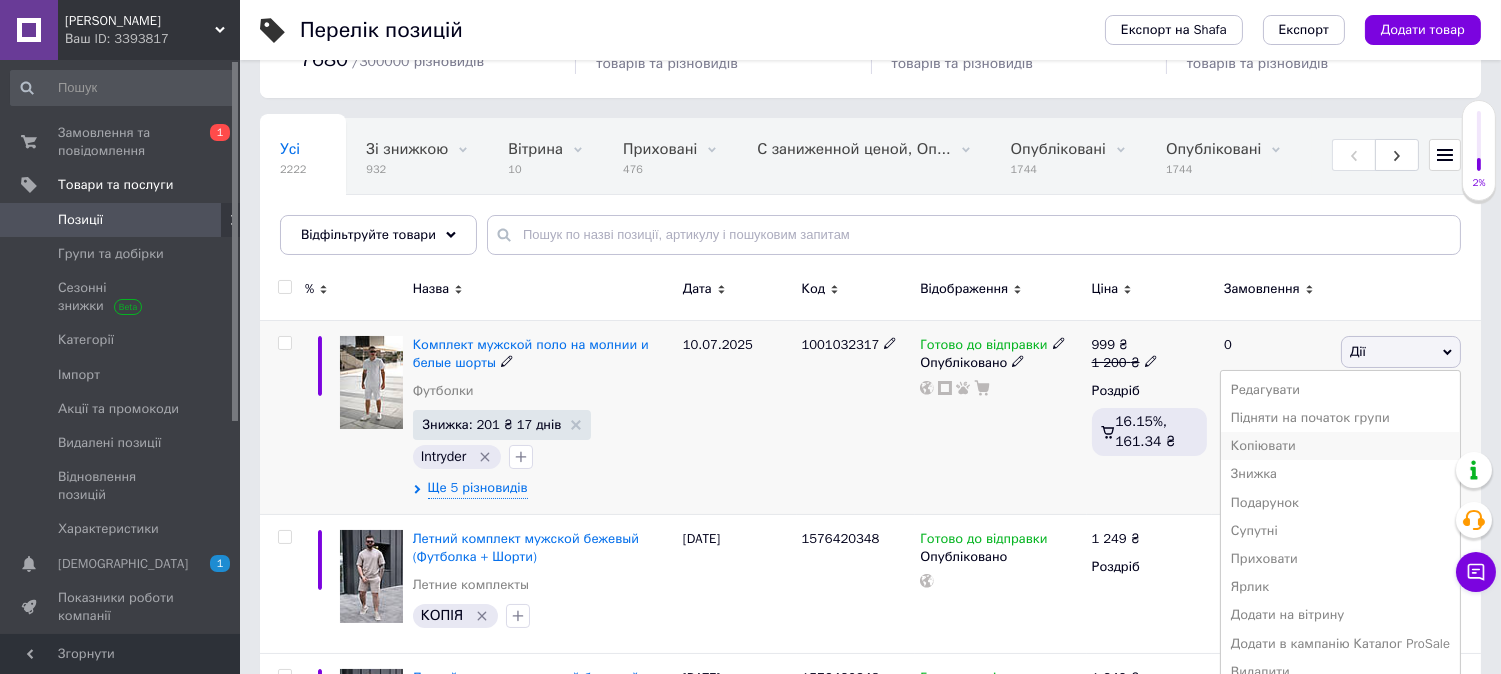 click on "Копіювати" at bounding box center (1340, 446) 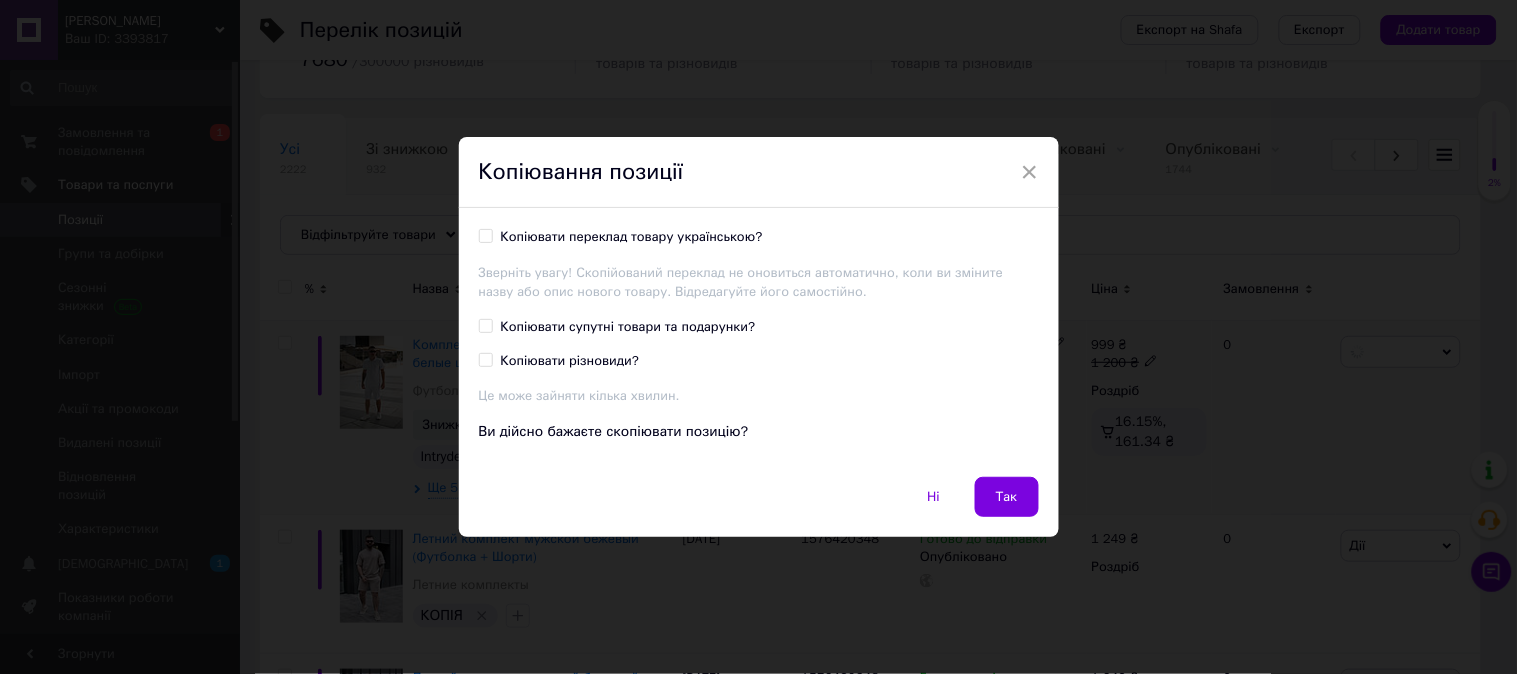 click on "Копіювати переклад товару українською?" at bounding box center (632, 237) 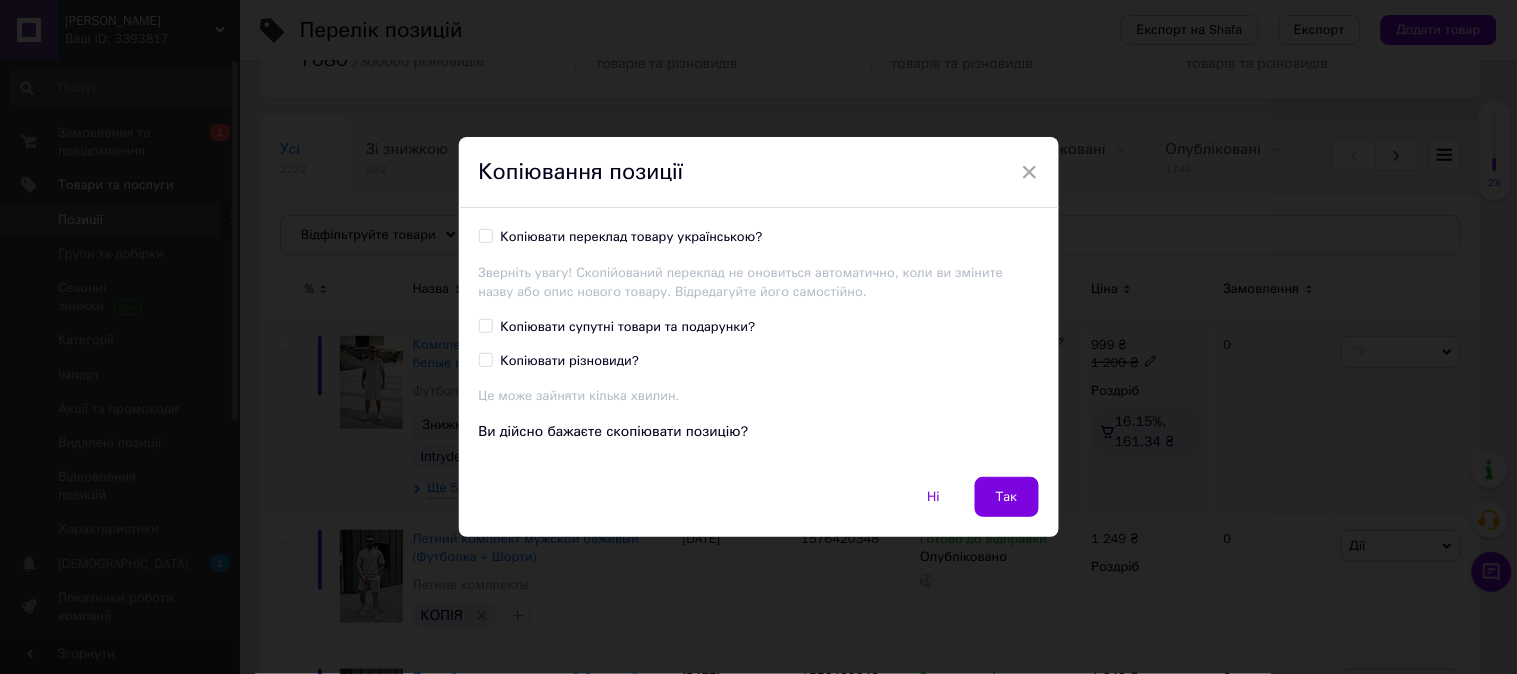 click on "Копіювати переклад товару українською?" at bounding box center (485, 235) 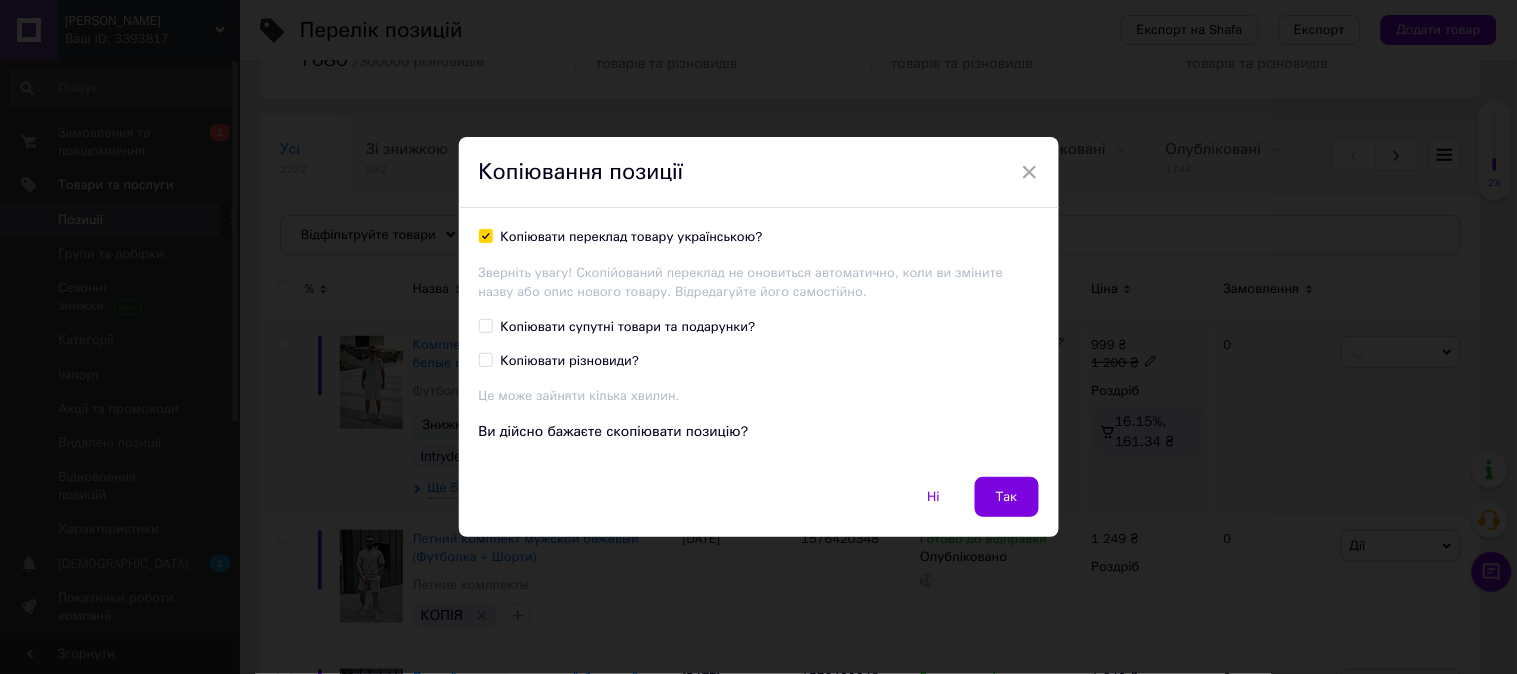 checkbox on "true" 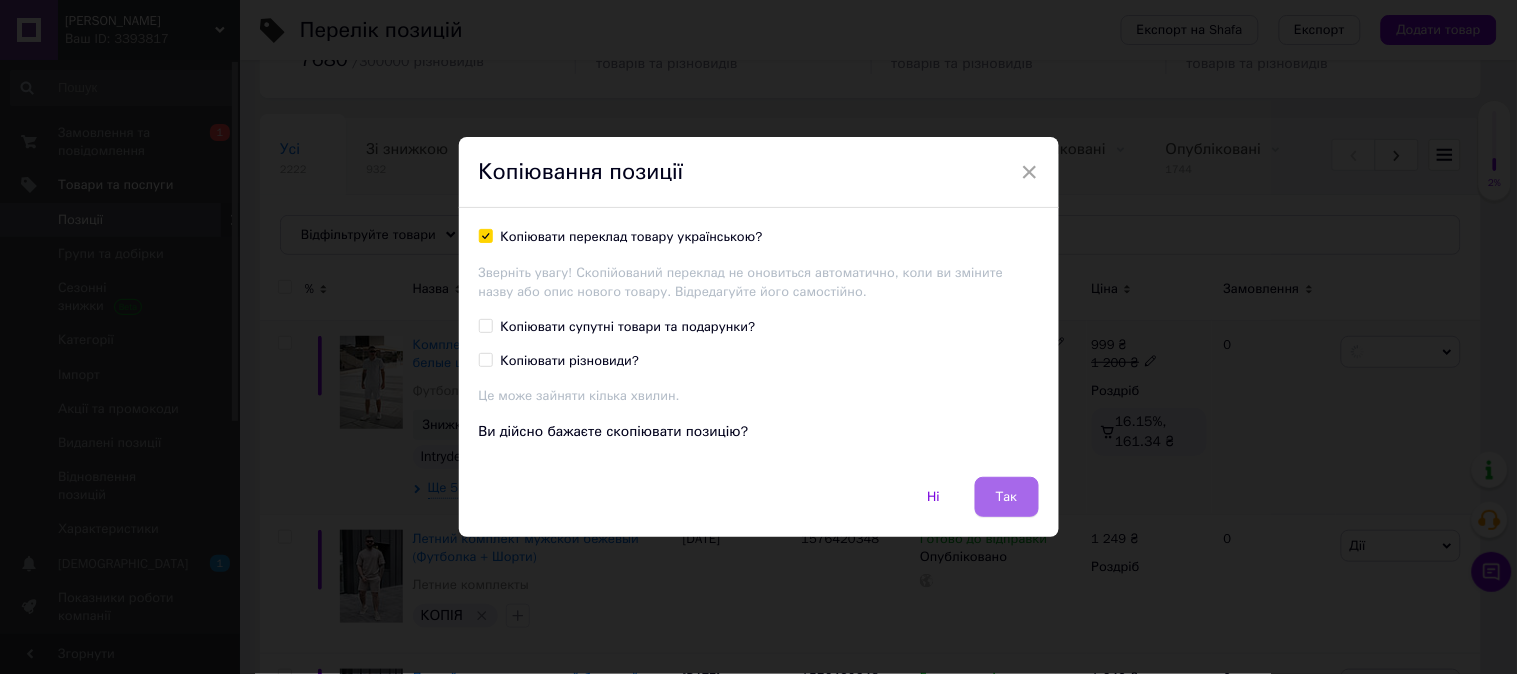 click on "Так" at bounding box center [1007, 497] 